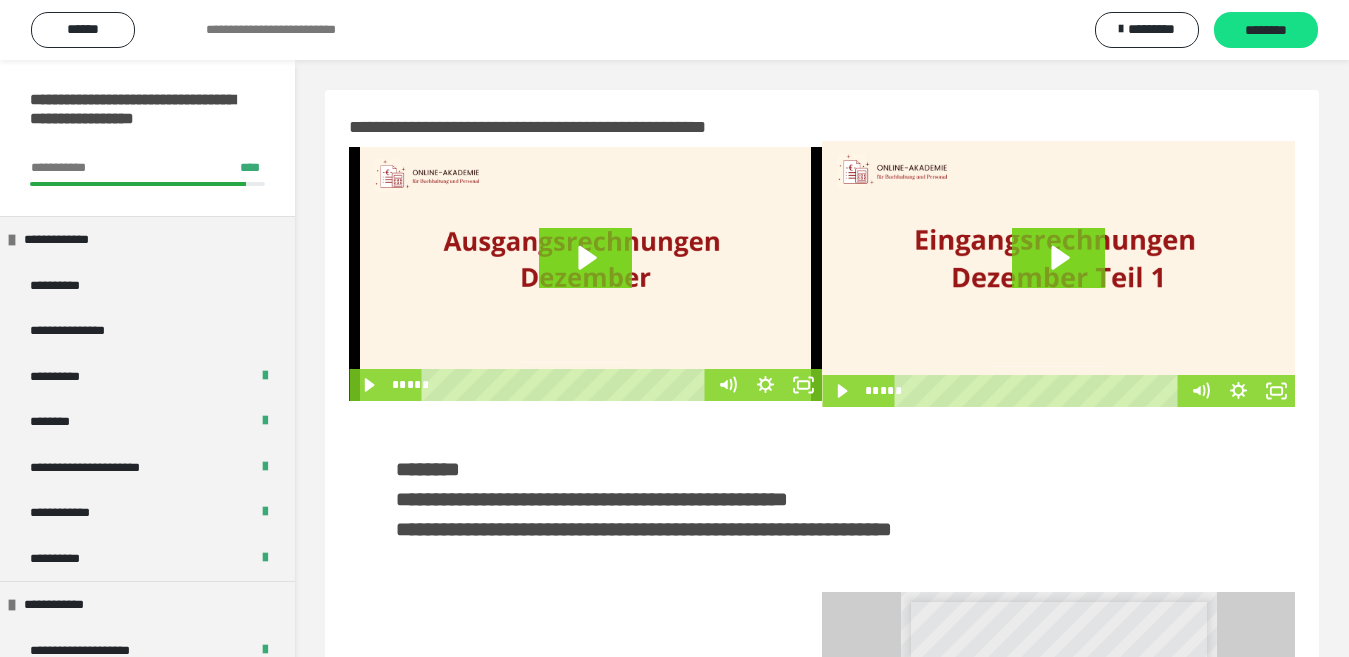 scroll, scrollTop: 489, scrollLeft: 0, axis: vertical 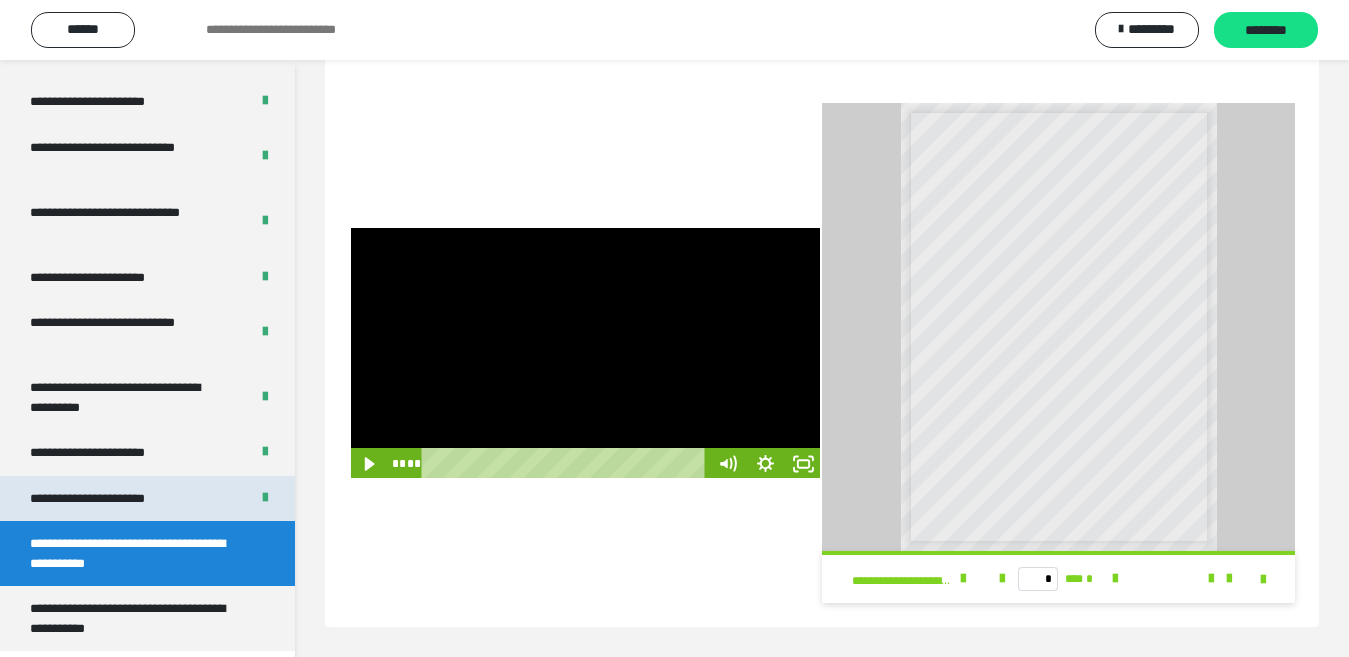 drag, startPoint x: 157, startPoint y: 494, endPoint x: 155, endPoint y: 510, distance: 16.124516 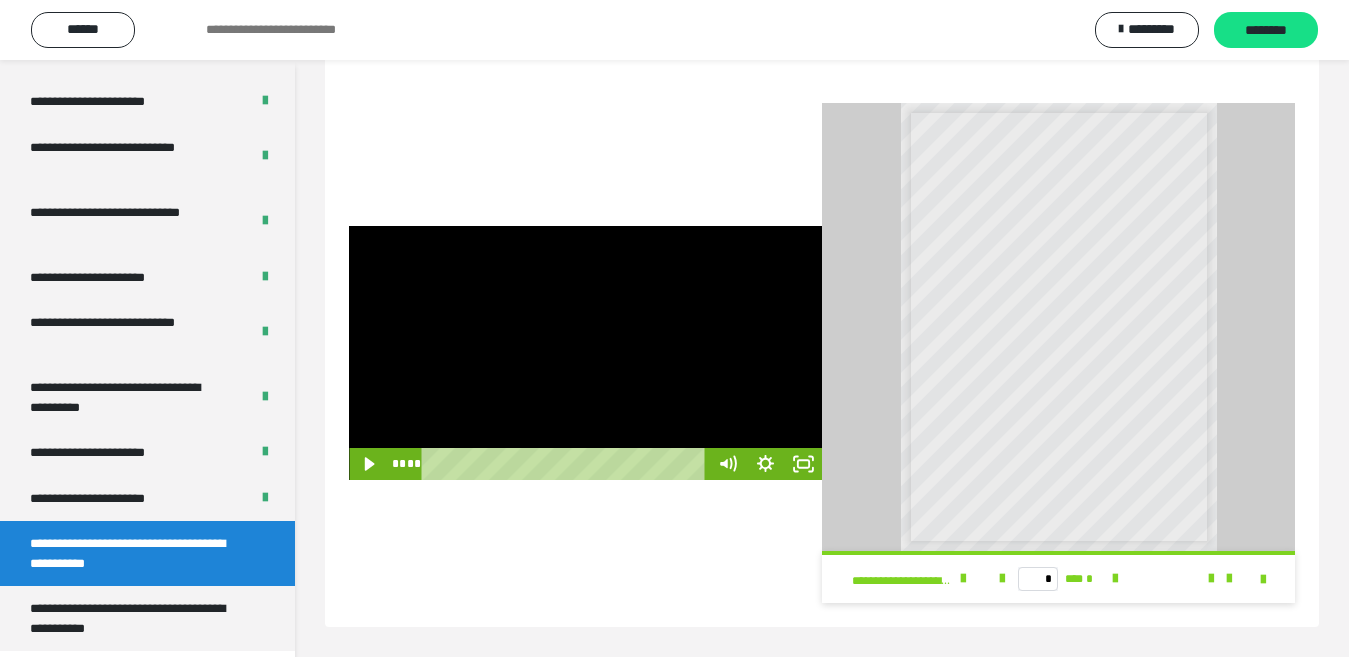 scroll, scrollTop: 60, scrollLeft: 0, axis: vertical 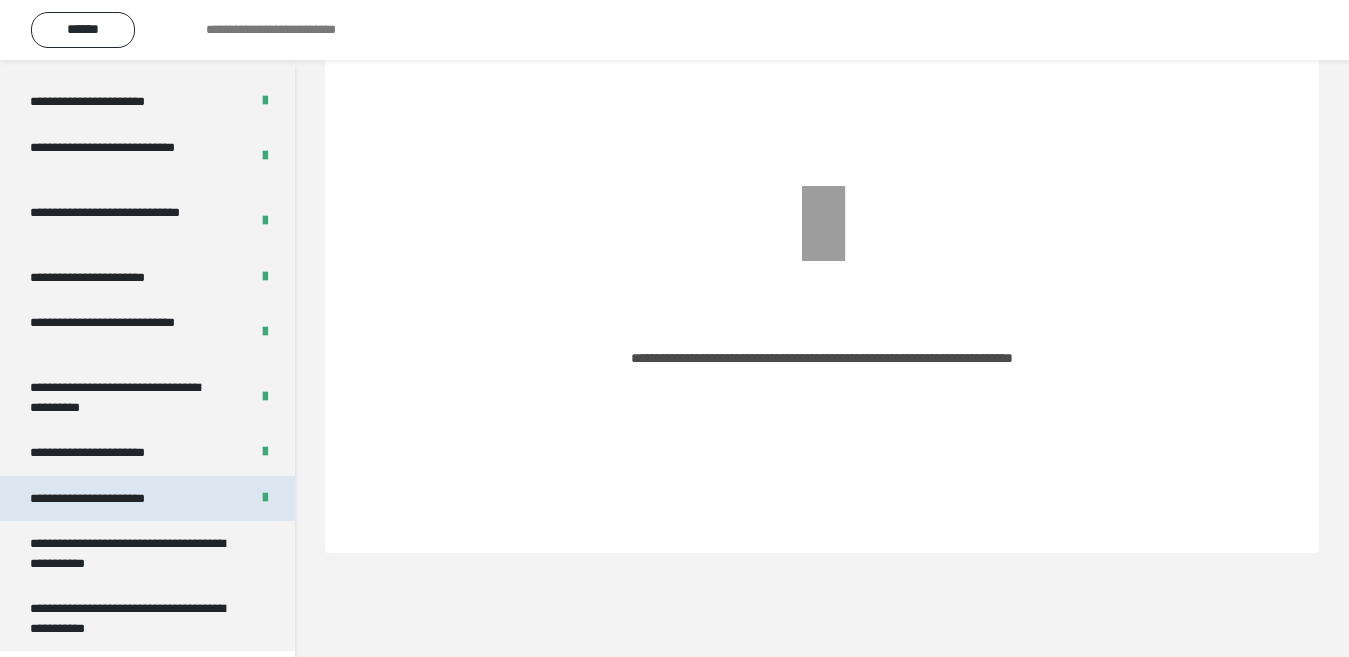 click on "**********" at bounding box center (111, 499) 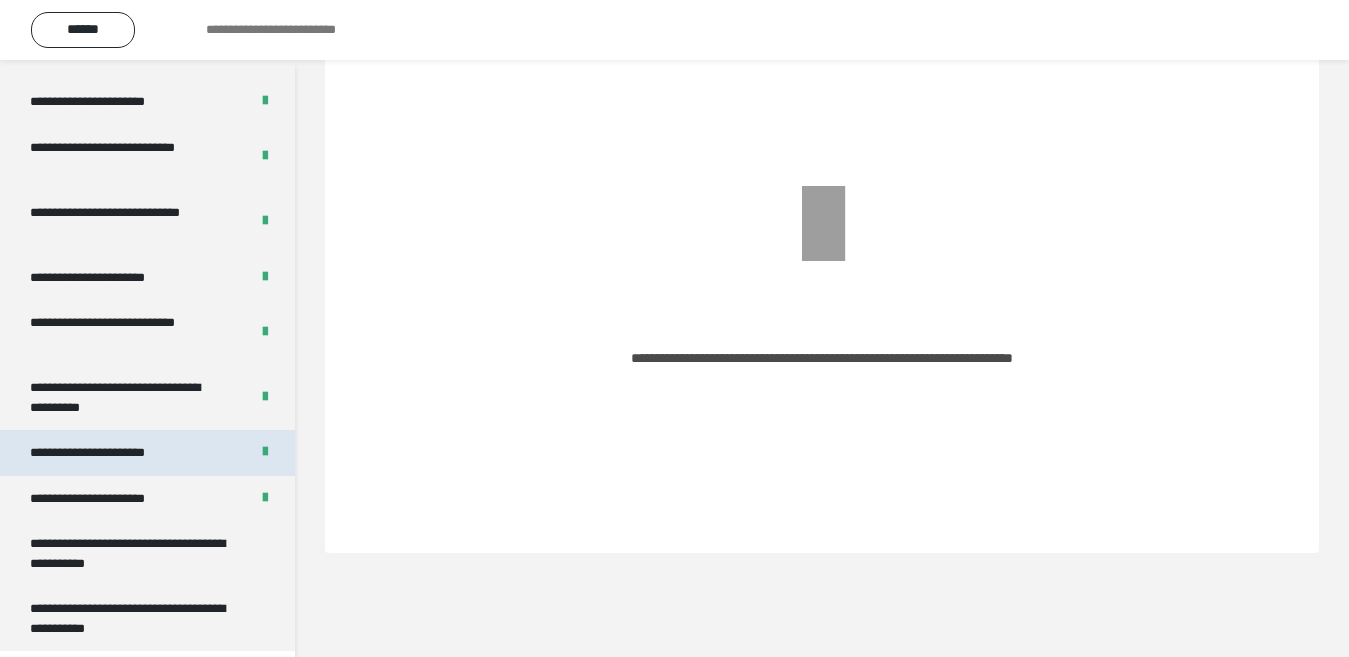 click on "**********" at bounding box center (110, 453) 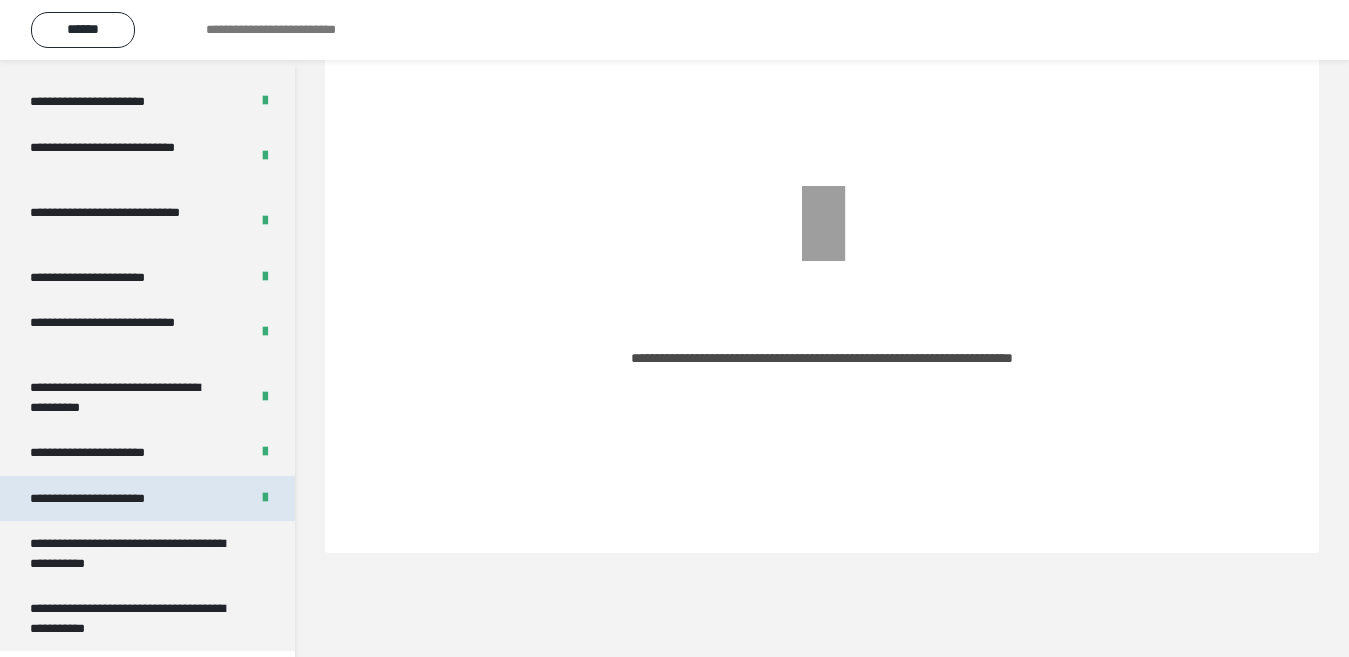 click on "**********" at bounding box center (111, 499) 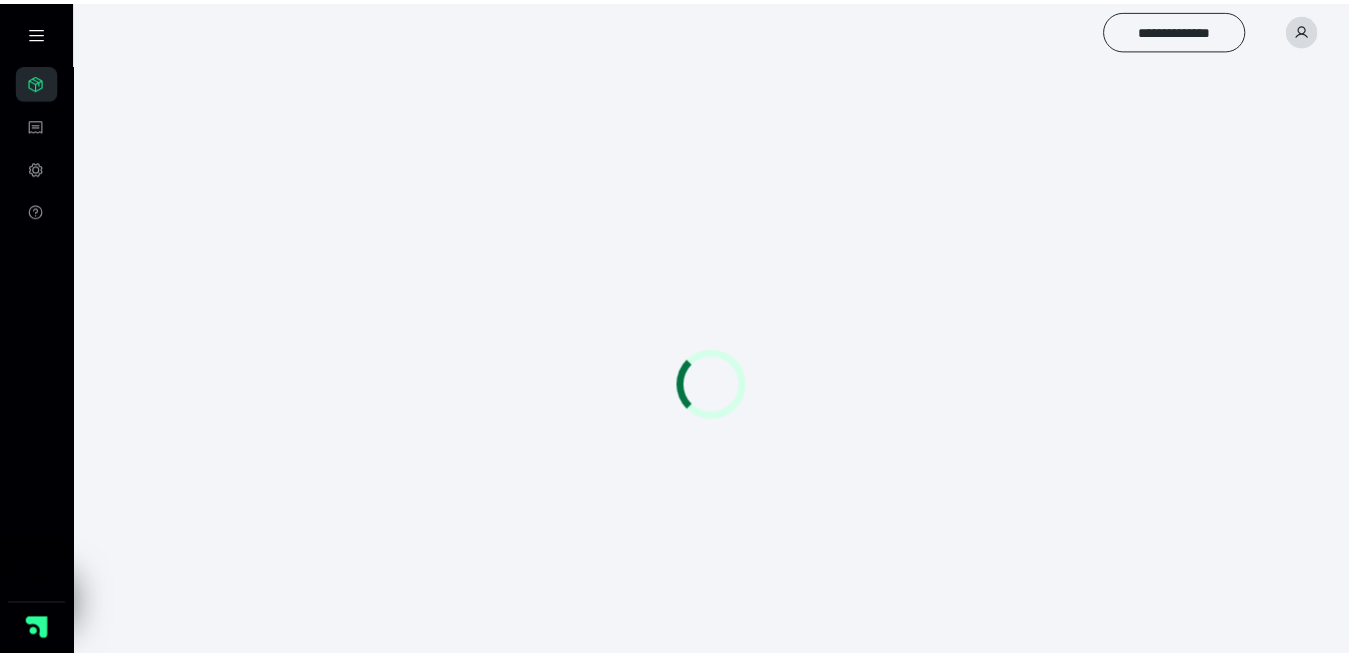 scroll, scrollTop: 0, scrollLeft: 0, axis: both 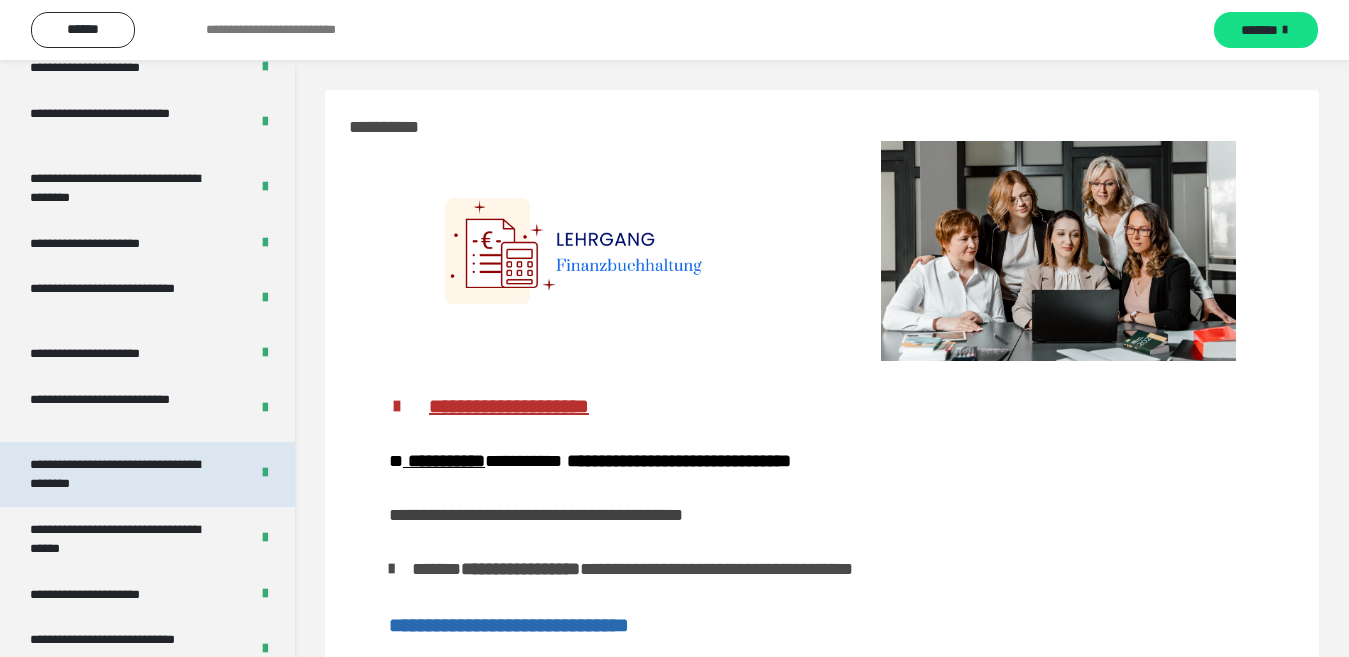 click on "**********" at bounding box center (123, 474) 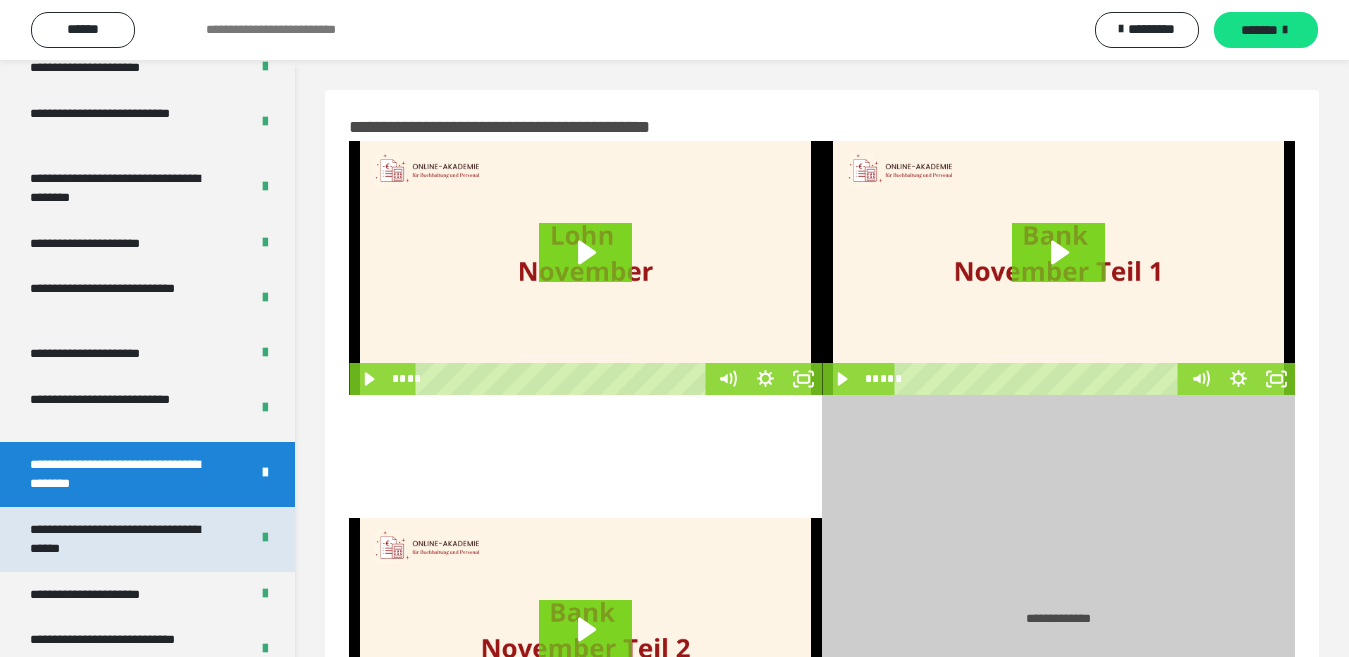 click on "**********" at bounding box center [123, 539] 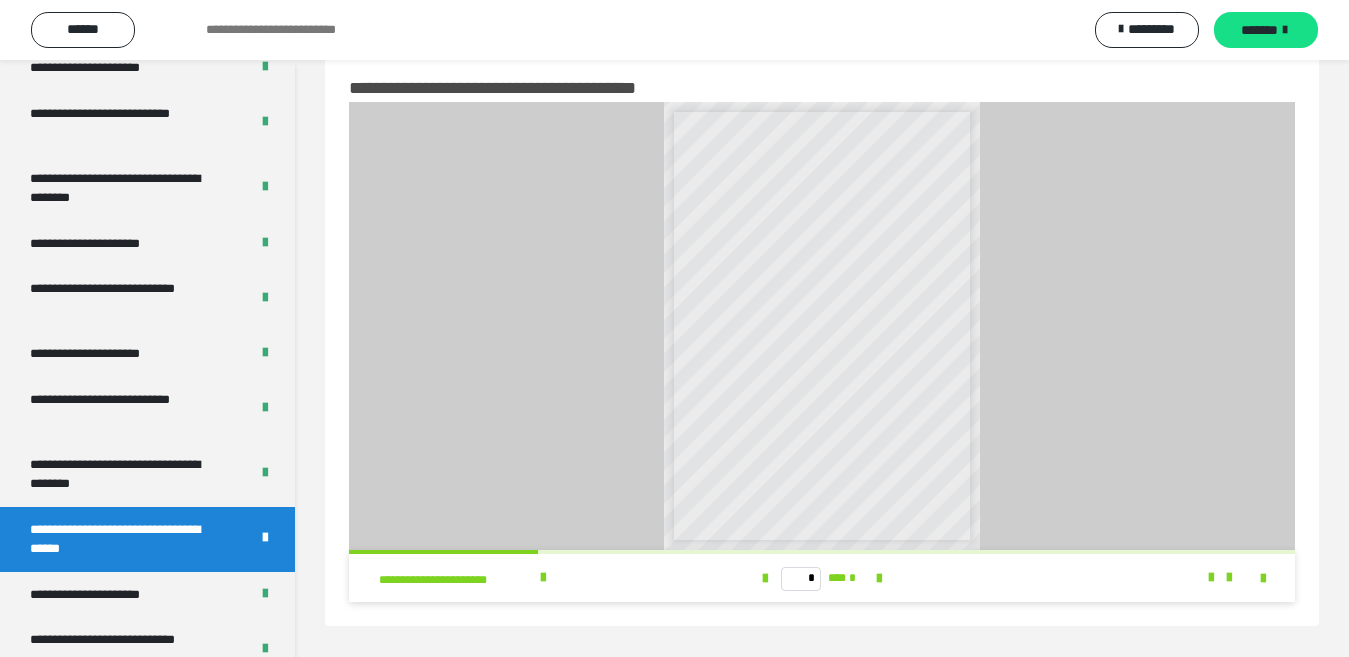 scroll, scrollTop: 60, scrollLeft: 0, axis: vertical 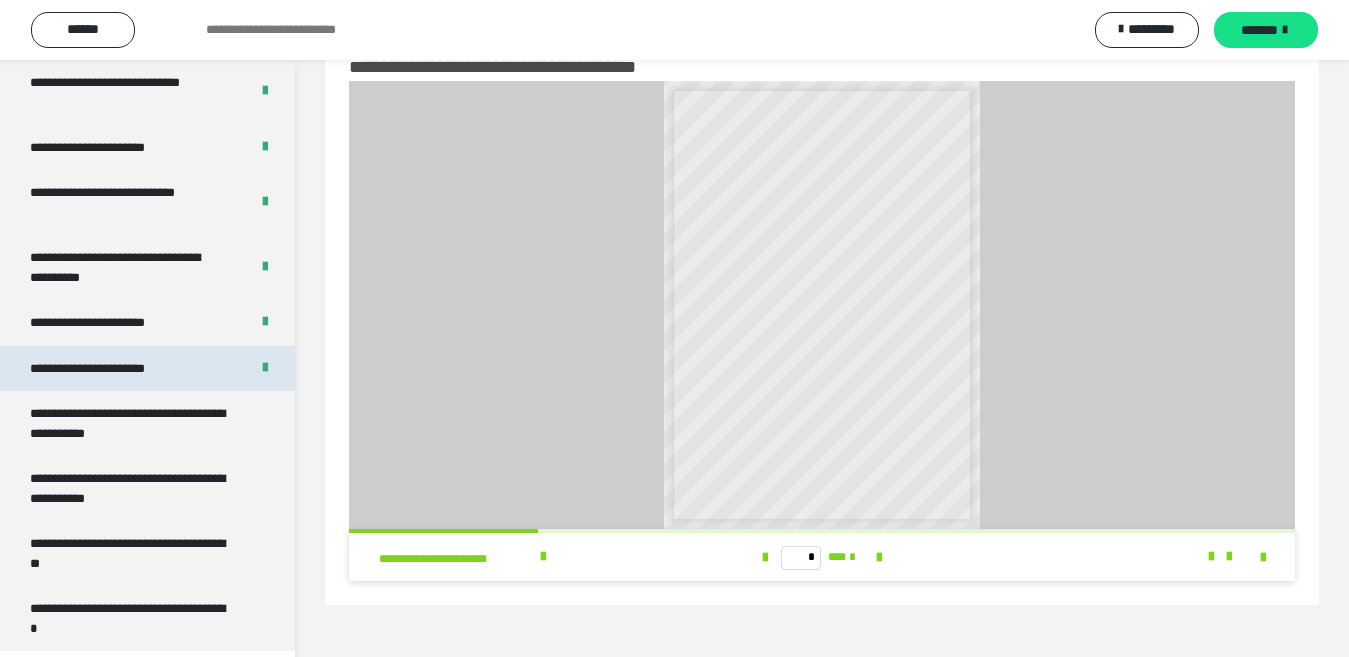 click on "**********" at bounding box center (111, 369) 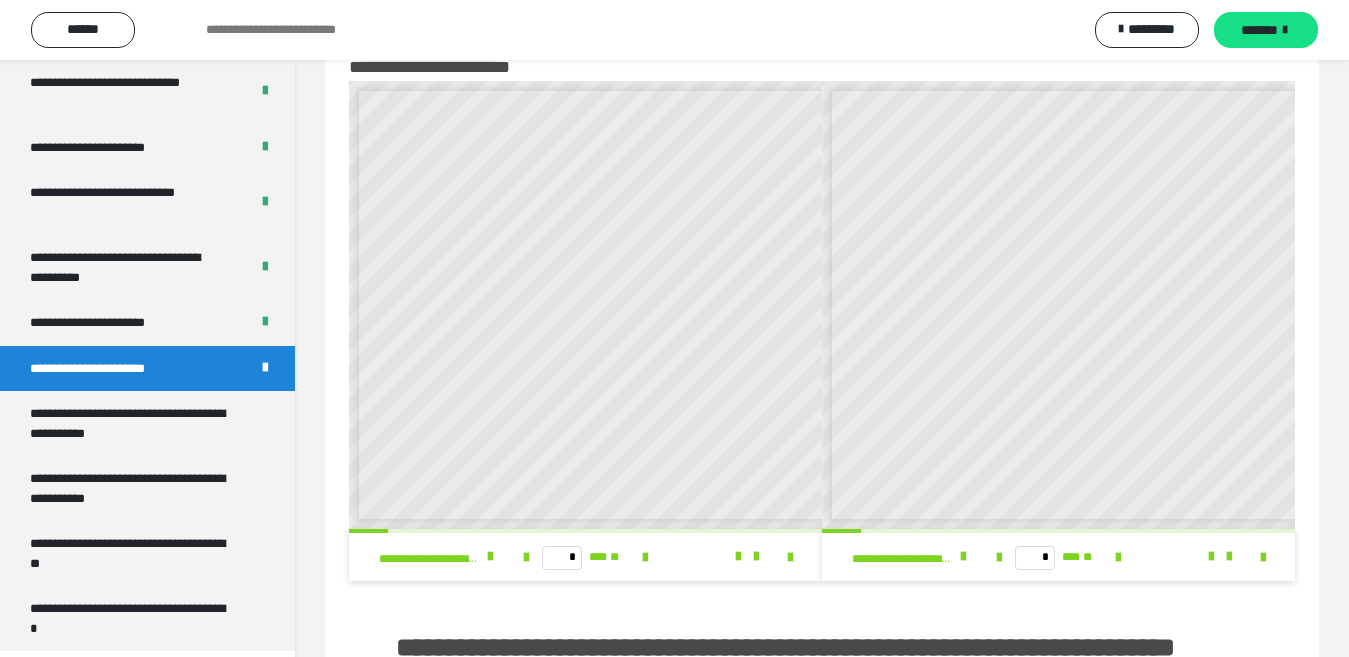 scroll, scrollTop: 9, scrollLeft: 0, axis: vertical 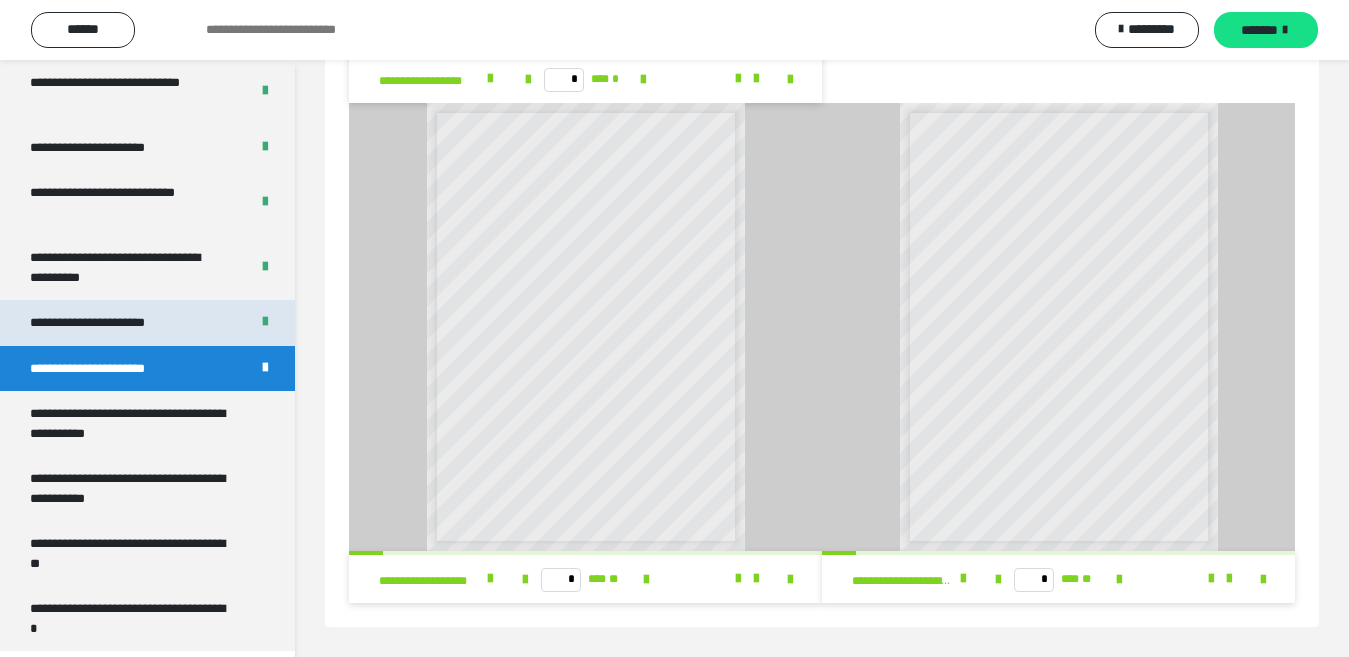 click on "**********" at bounding box center [147, 323] 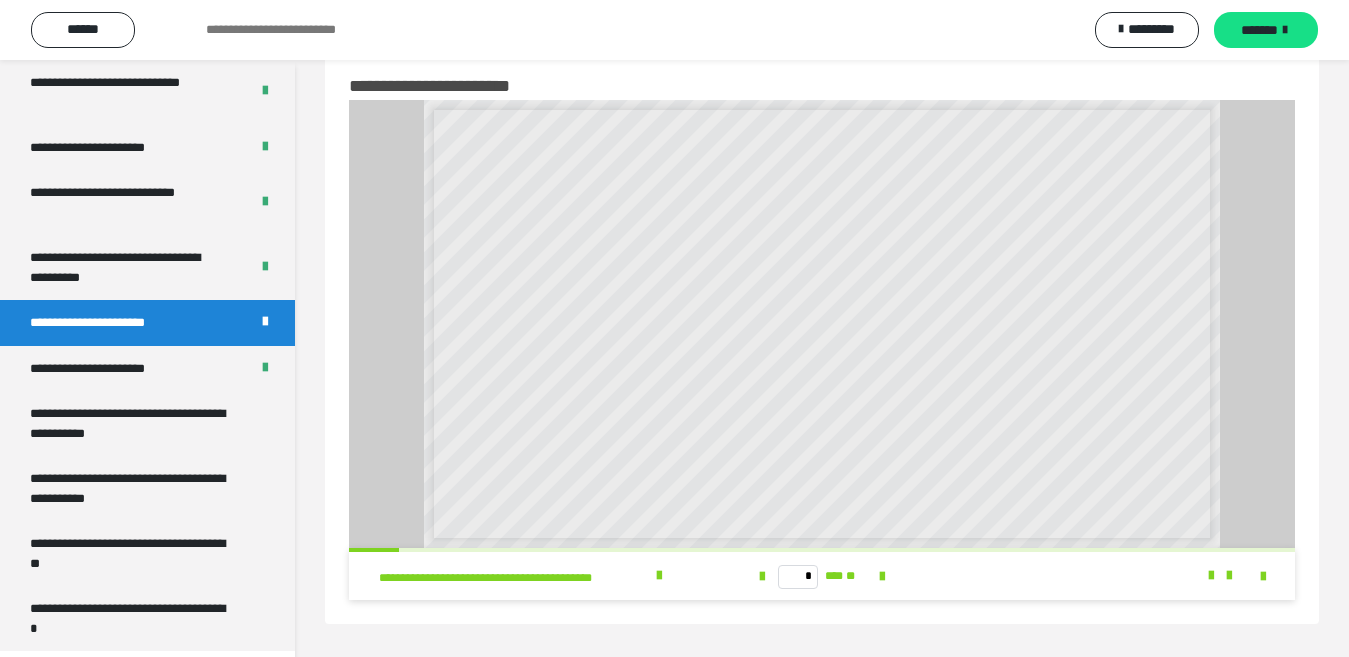 scroll, scrollTop: 60, scrollLeft: 0, axis: vertical 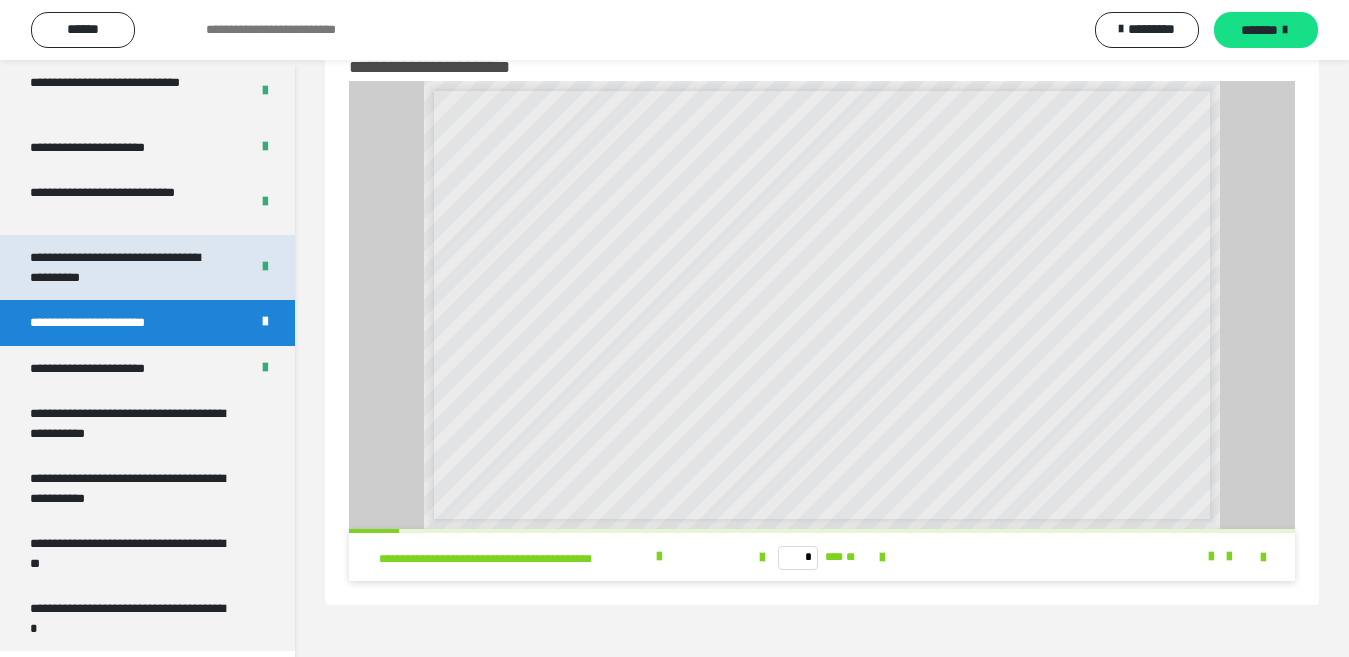 click on "**********" at bounding box center (123, 267) 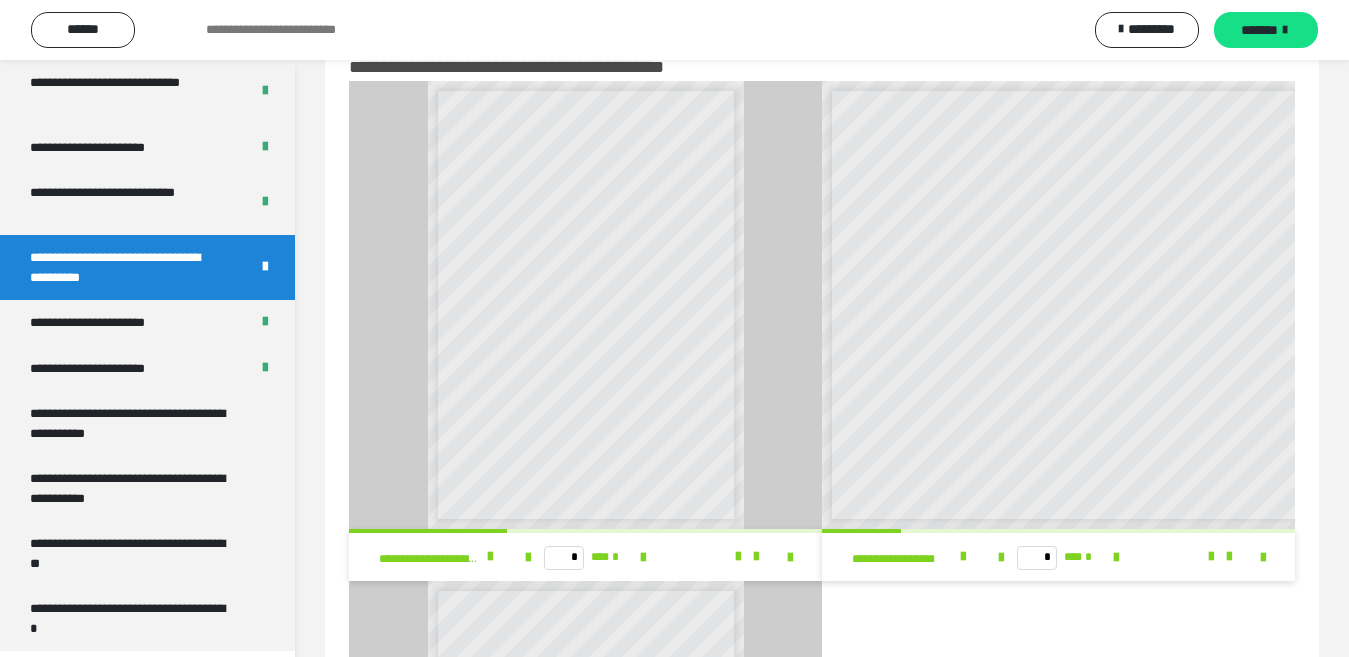 scroll, scrollTop: 9, scrollLeft: 0, axis: vertical 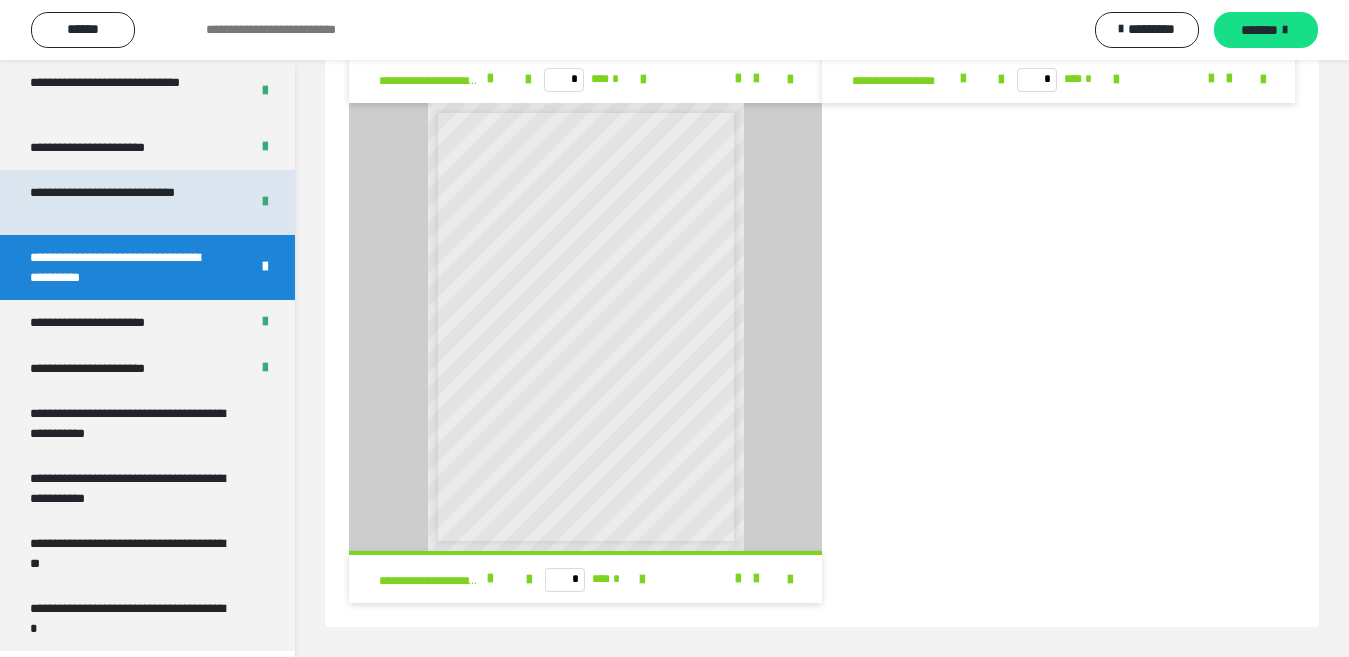 click on "**********" at bounding box center [123, 202] 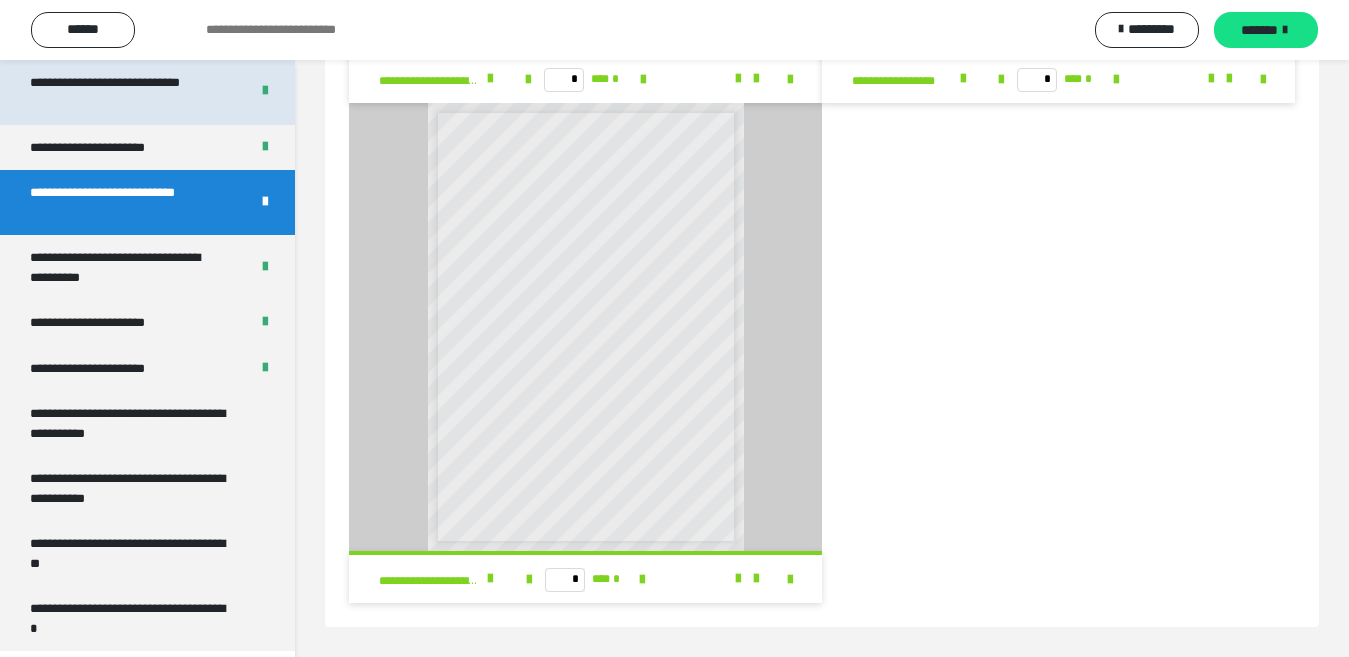 scroll, scrollTop: 60, scrollLeft: 0, axis: vertical 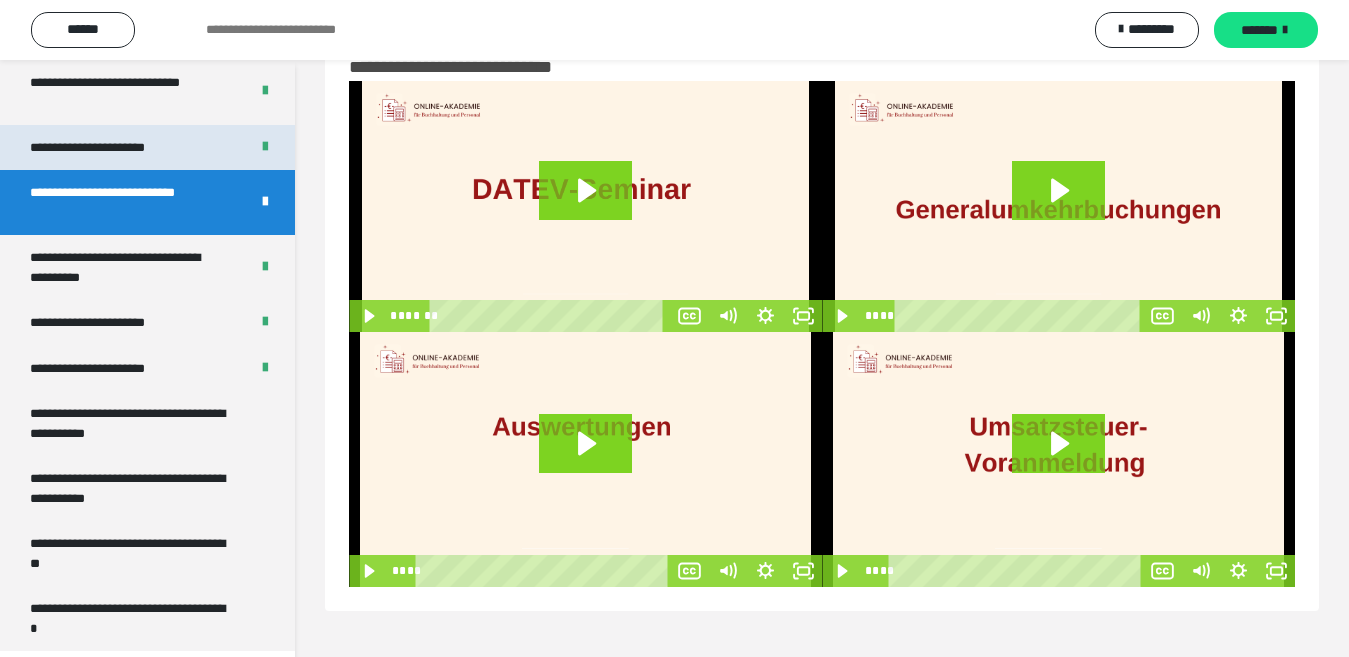 click on "**********" at bounding box center (109, 148) 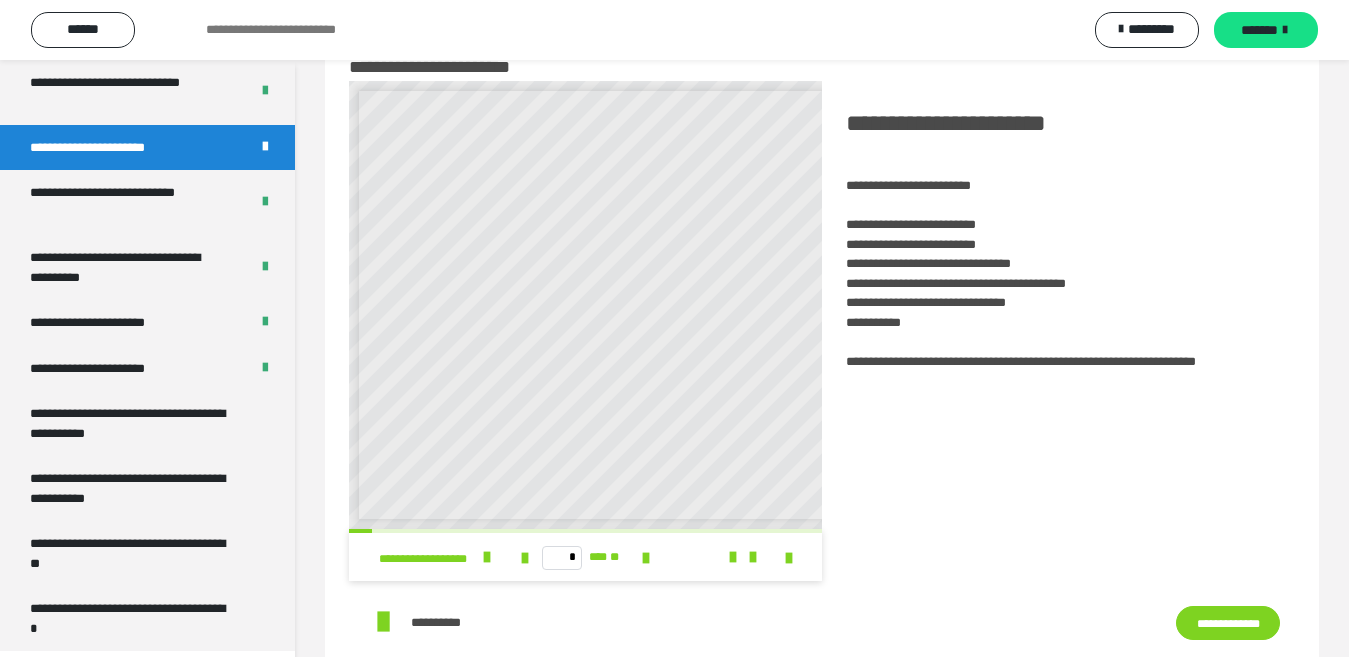 scroll, scrollTop: 9, scrollLeft: 0, axis: vertical 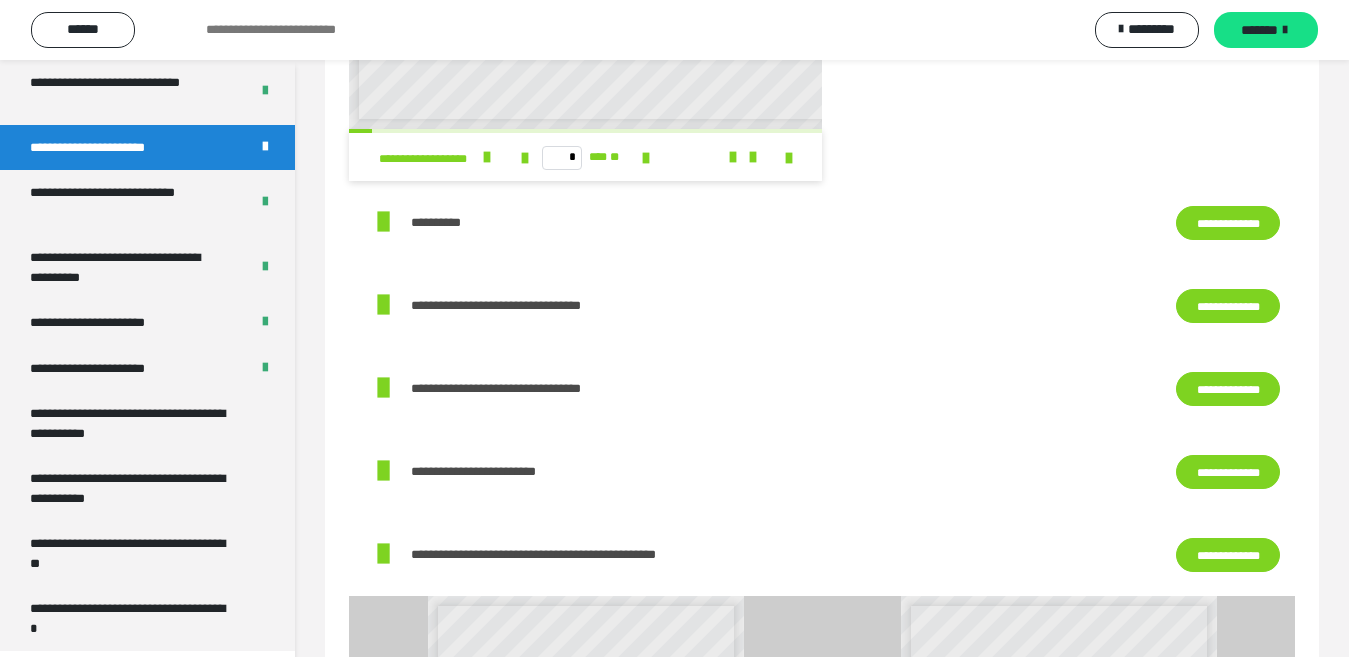 click on "**********" at bounding box center [1228, 306] 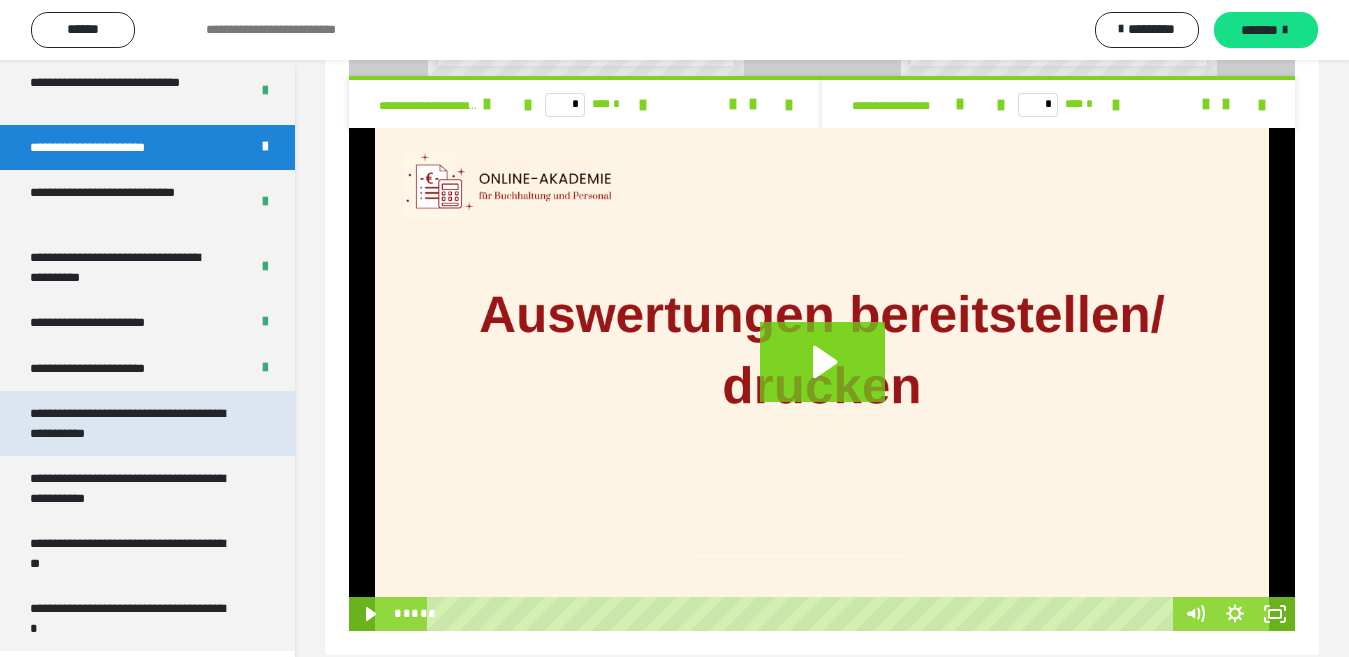 scroll, scrollTop: 1456, scrollLeft: 0, axis: vertical 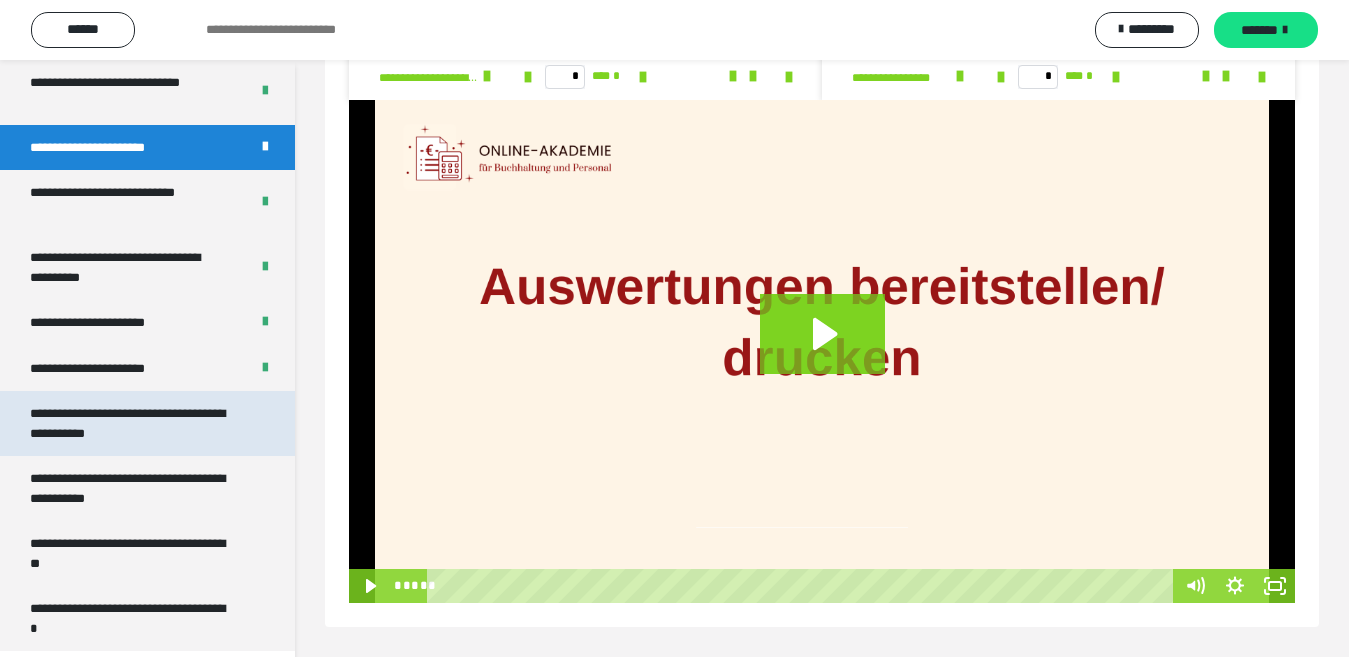 click on "**********" at bounding box center [131, 423] 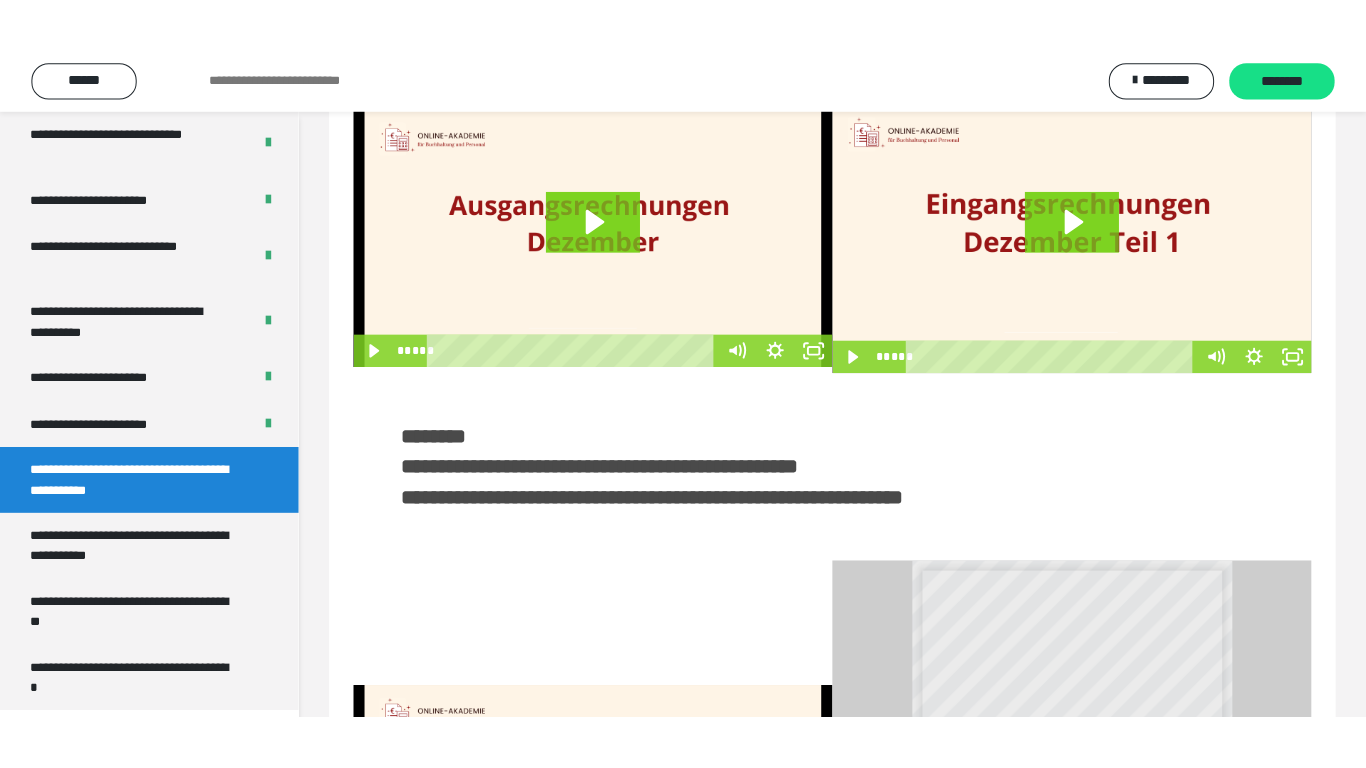 scroll, scrollTop: 0, scrollLeft: 0, axis: both 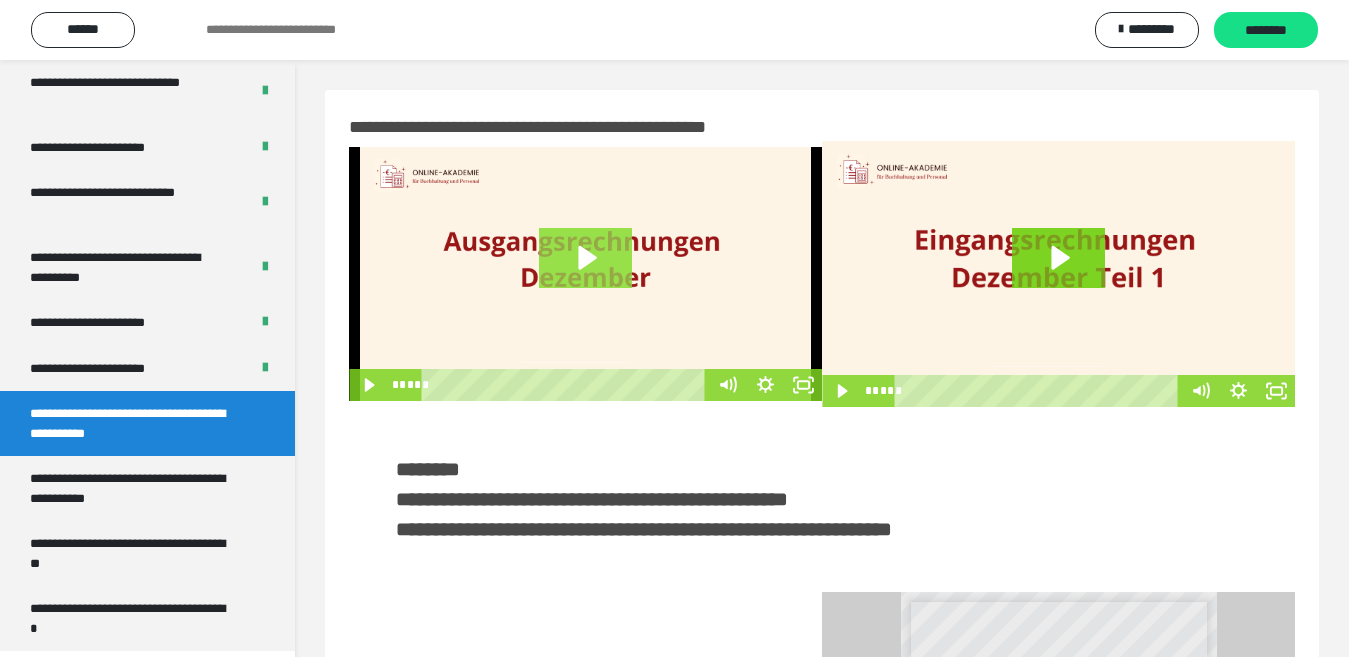 click 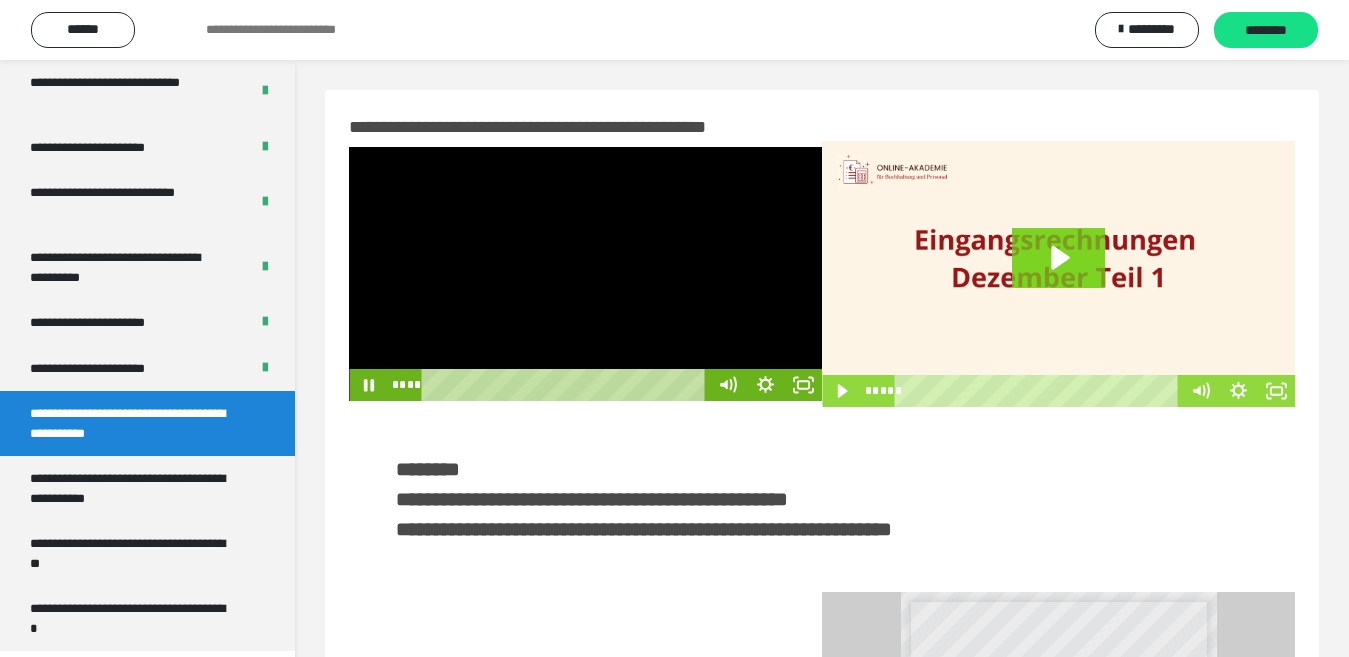 click at bounding box center [585, 274] 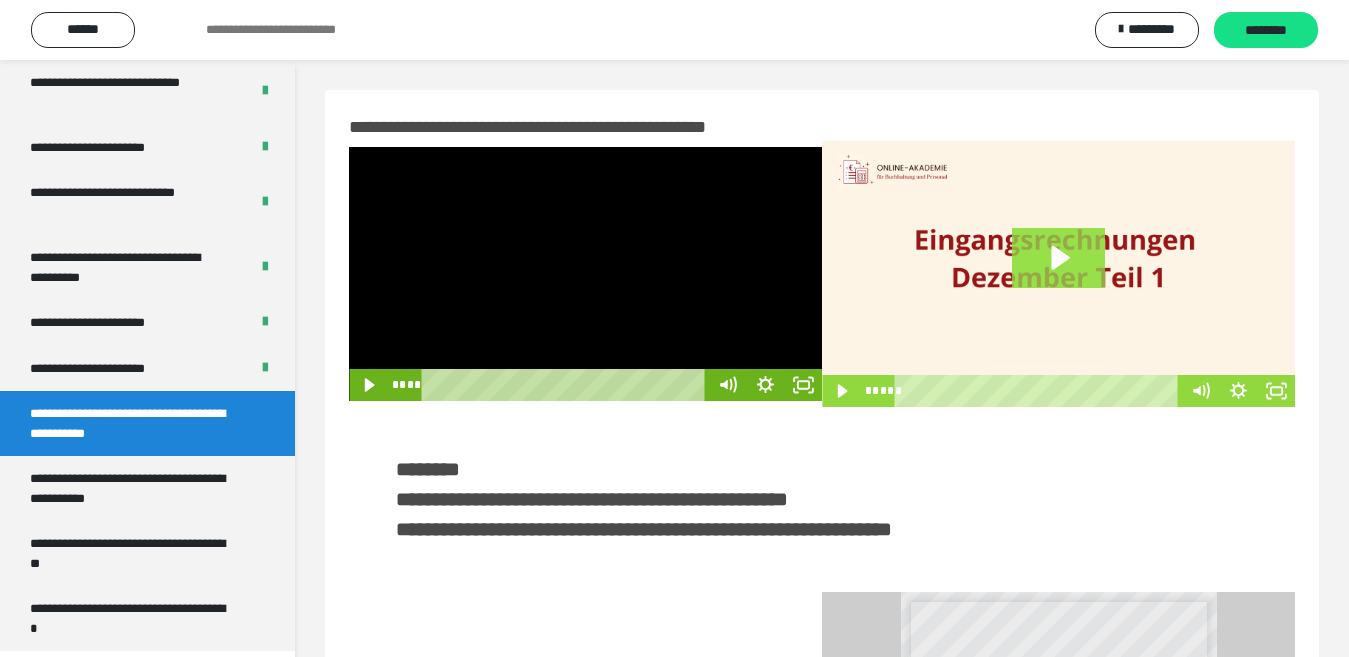 drag, startPoint x: 1022, startPoint y: 270, endPoint x: 1027, endPoint y: 261, distance: 10.29563 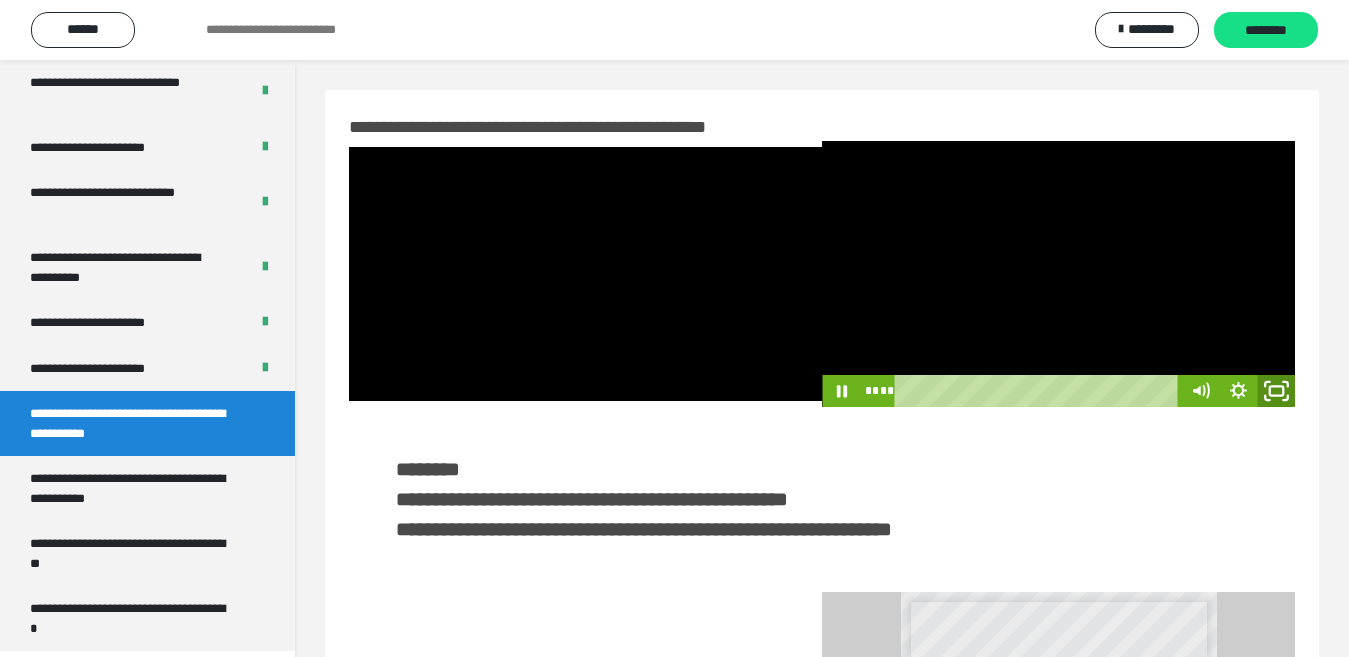 click 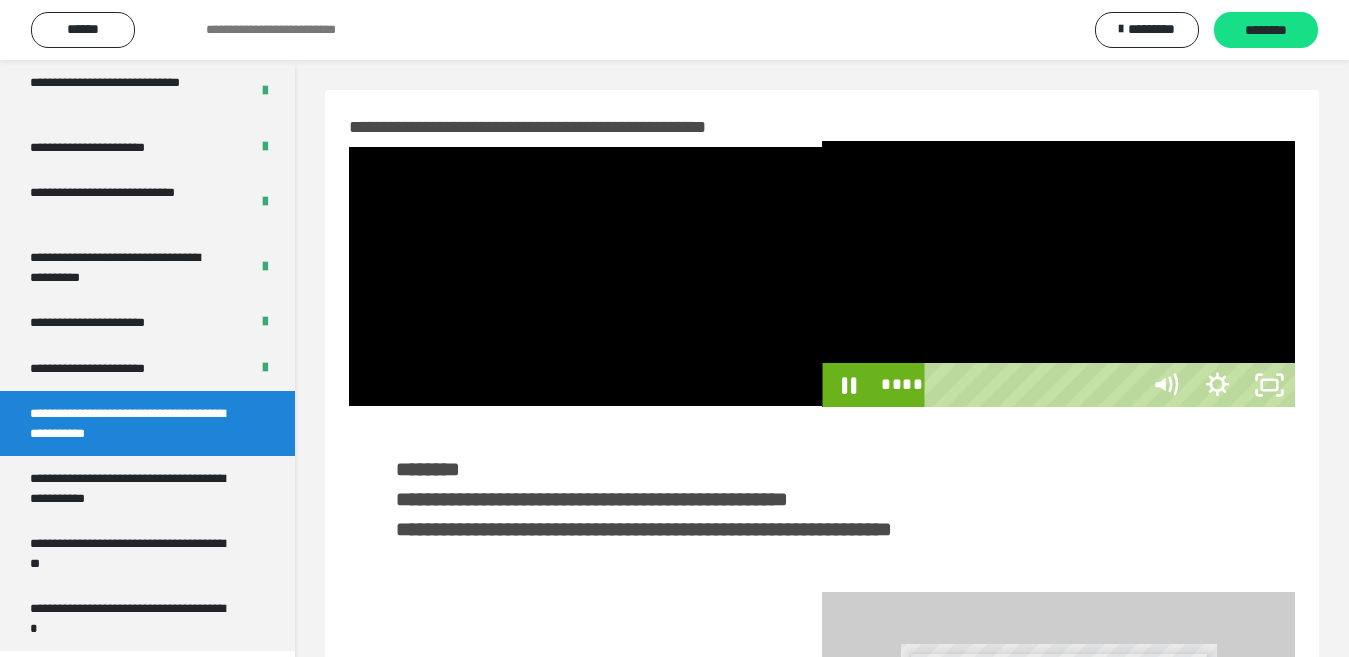 scroll, scrollTop: 3922, scrollLeft: 0, axis: vertical 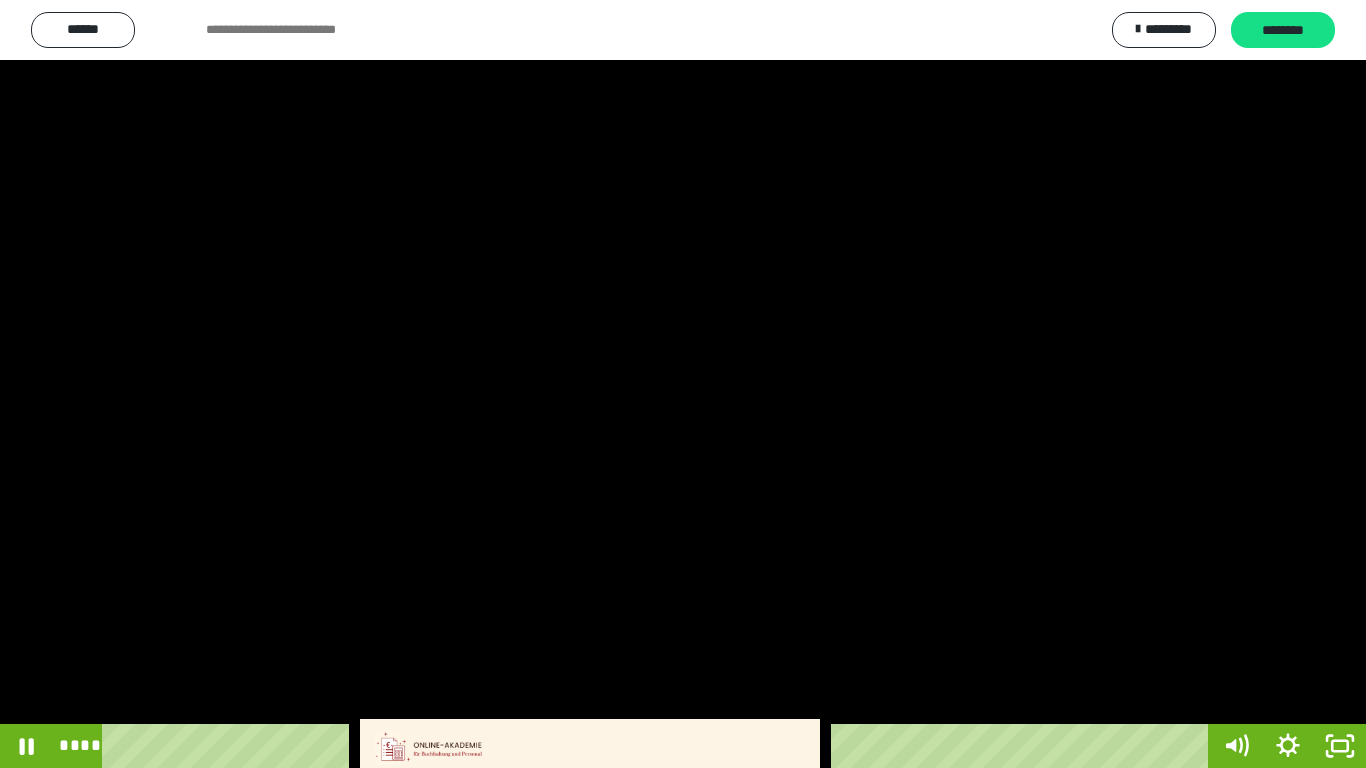 click at bounding box center (683, 384) 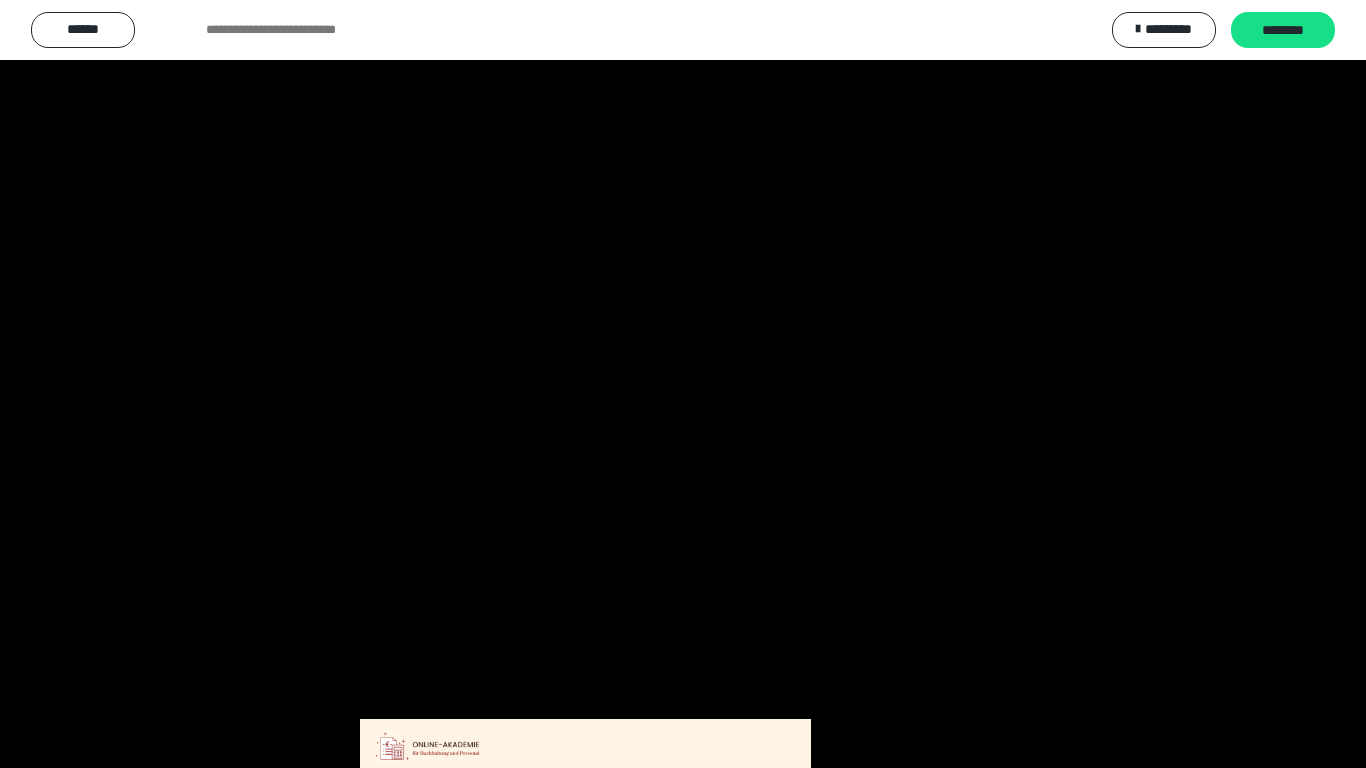 scroll, scrollTop: 4033, scrollLeft: 0, axis: vertical 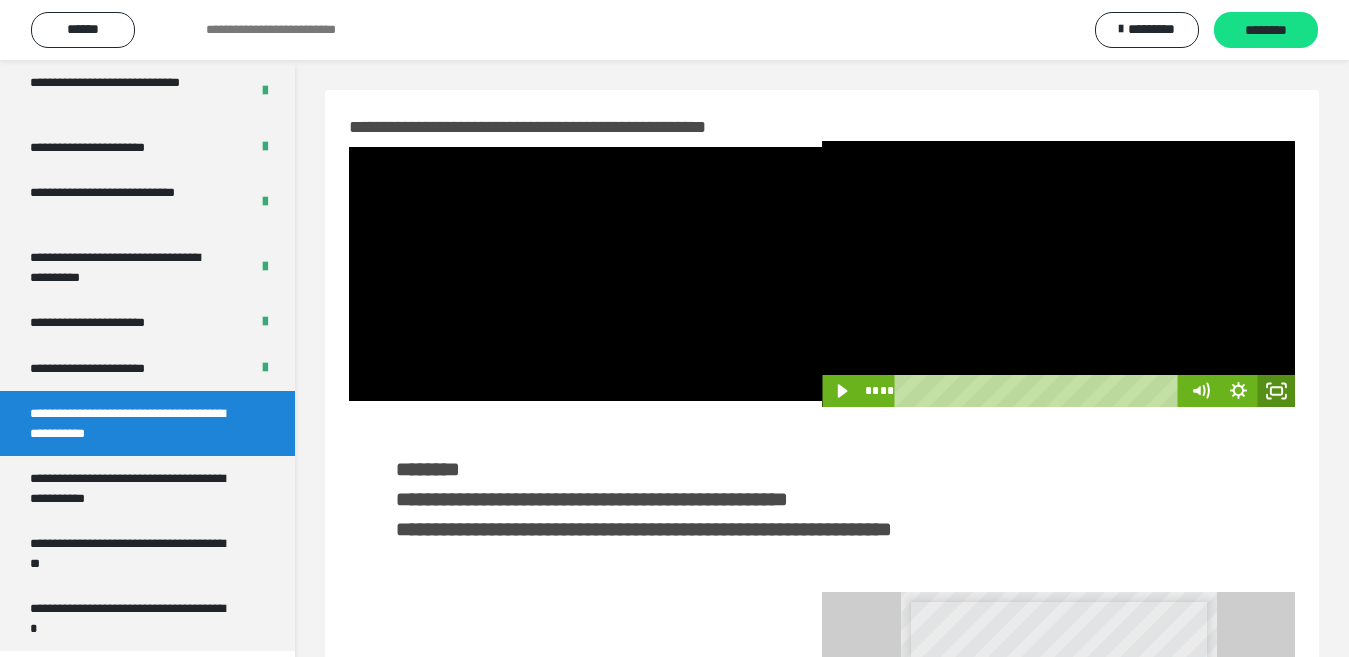 drag, startPoint x: 1287, startPoint y: 384, endPoint x: 1027, endPoint y: 408, distance: 261.10535 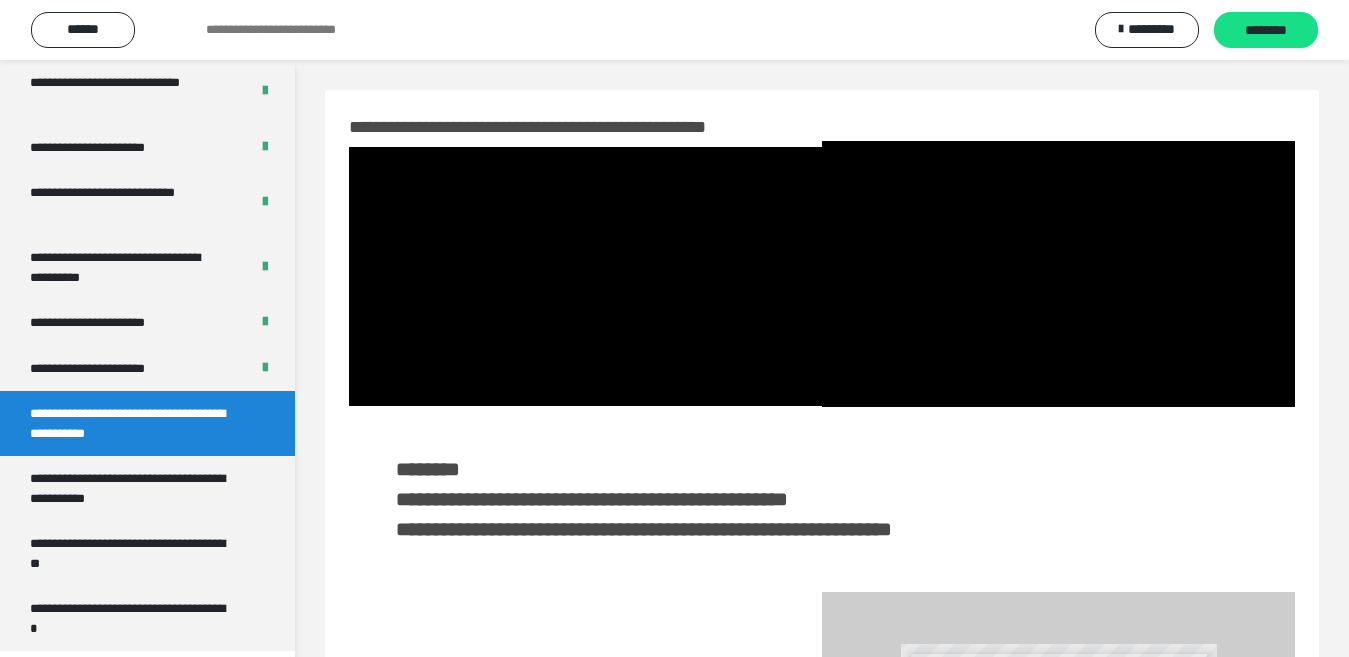 scroll, scrollTop: 3922, scrollLeft: 0, axis: vertical 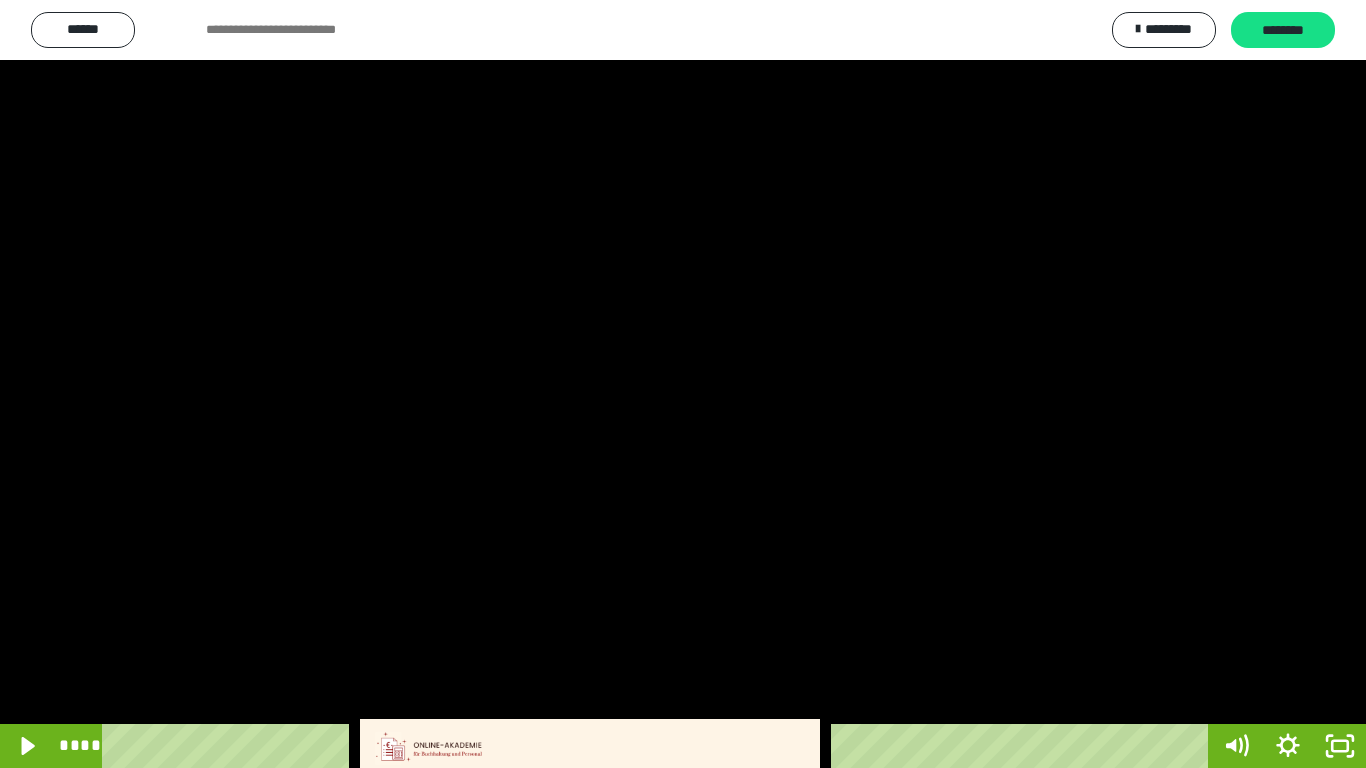 click at bounding box center [683, 384] 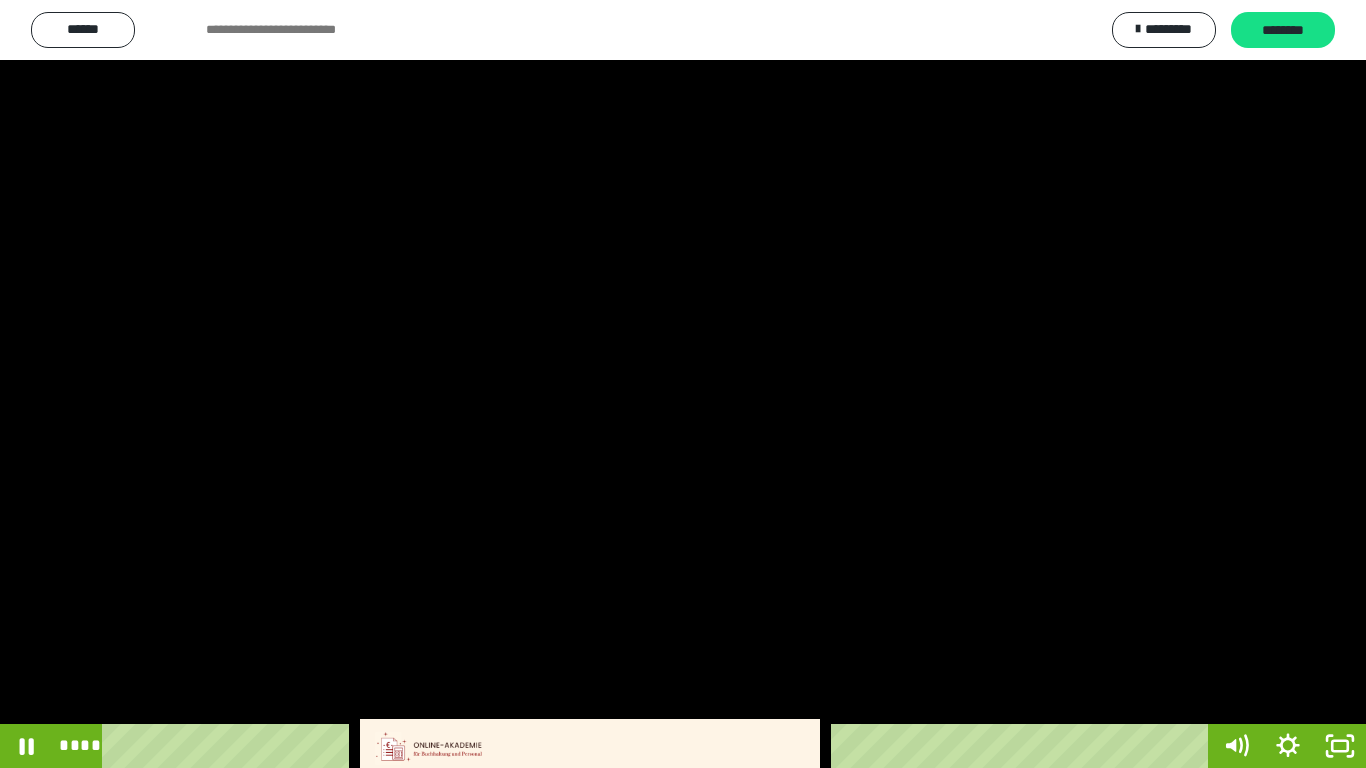 click at bounding box center (683, 384) 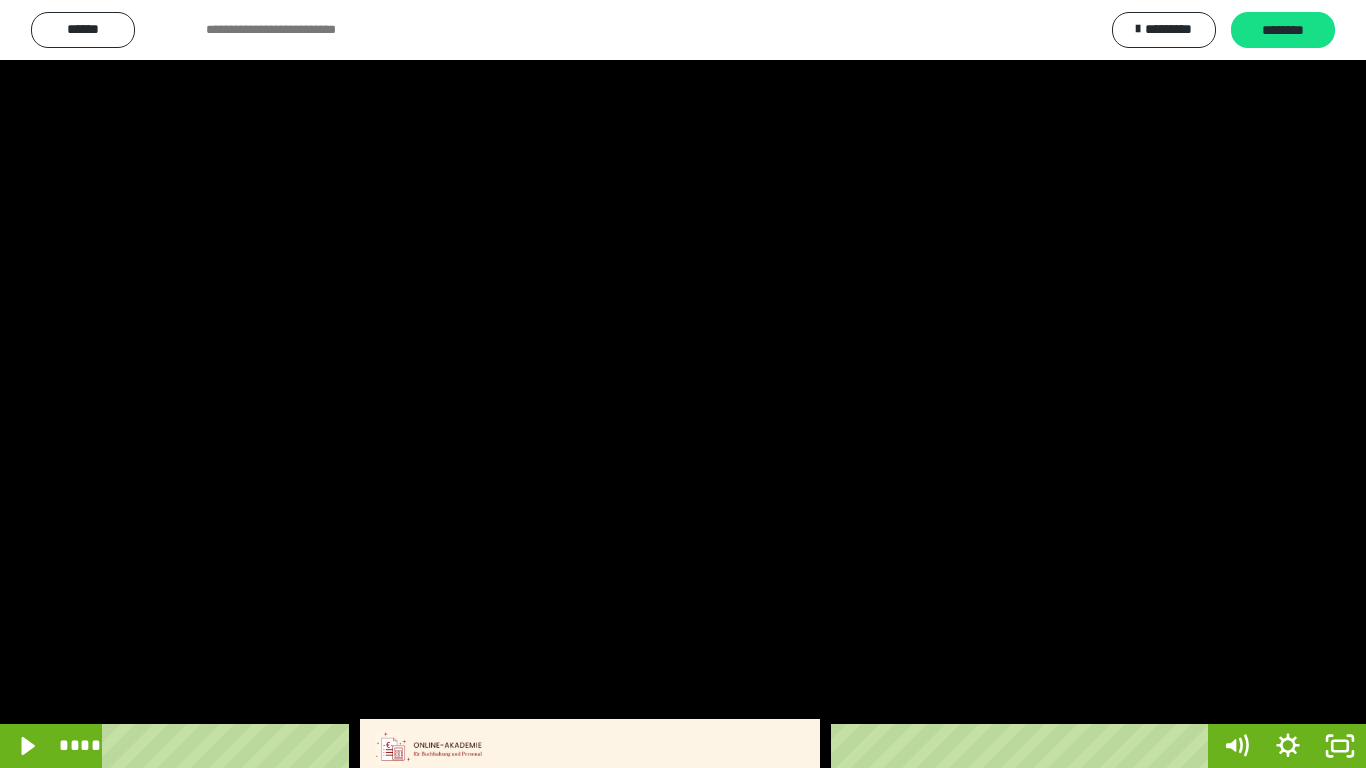 click at bounding box center (683, 384) 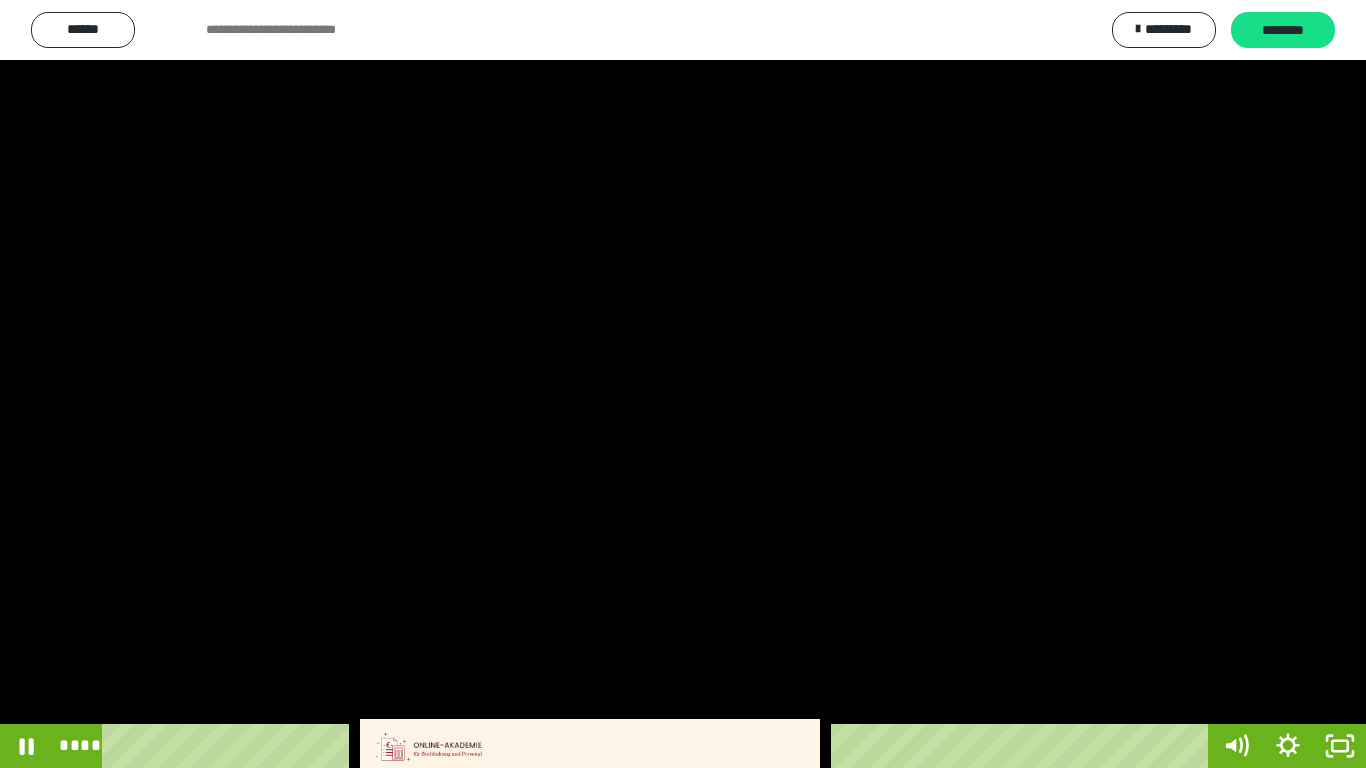 click at bounding box center (683, 384) 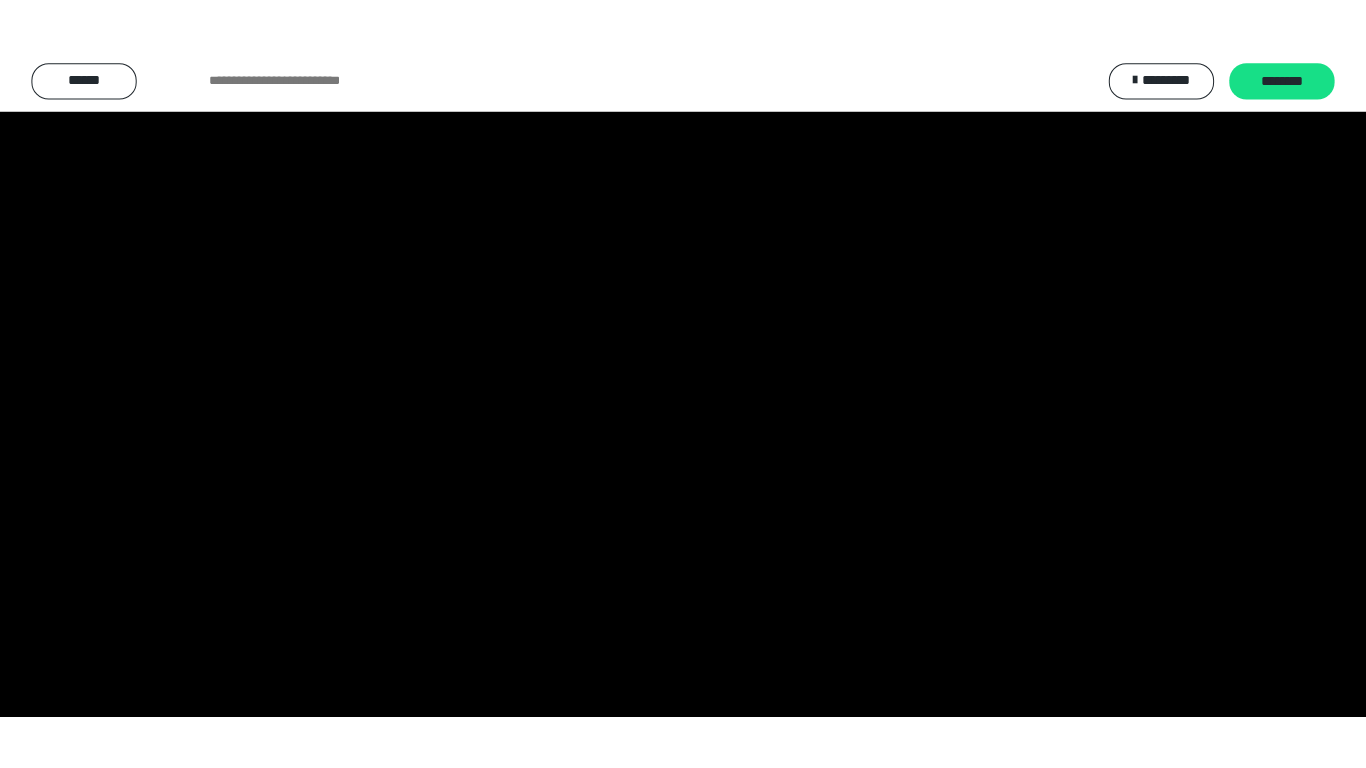 scroll, scrollTop: 4033, scrollLeft: 0, axis: vertical 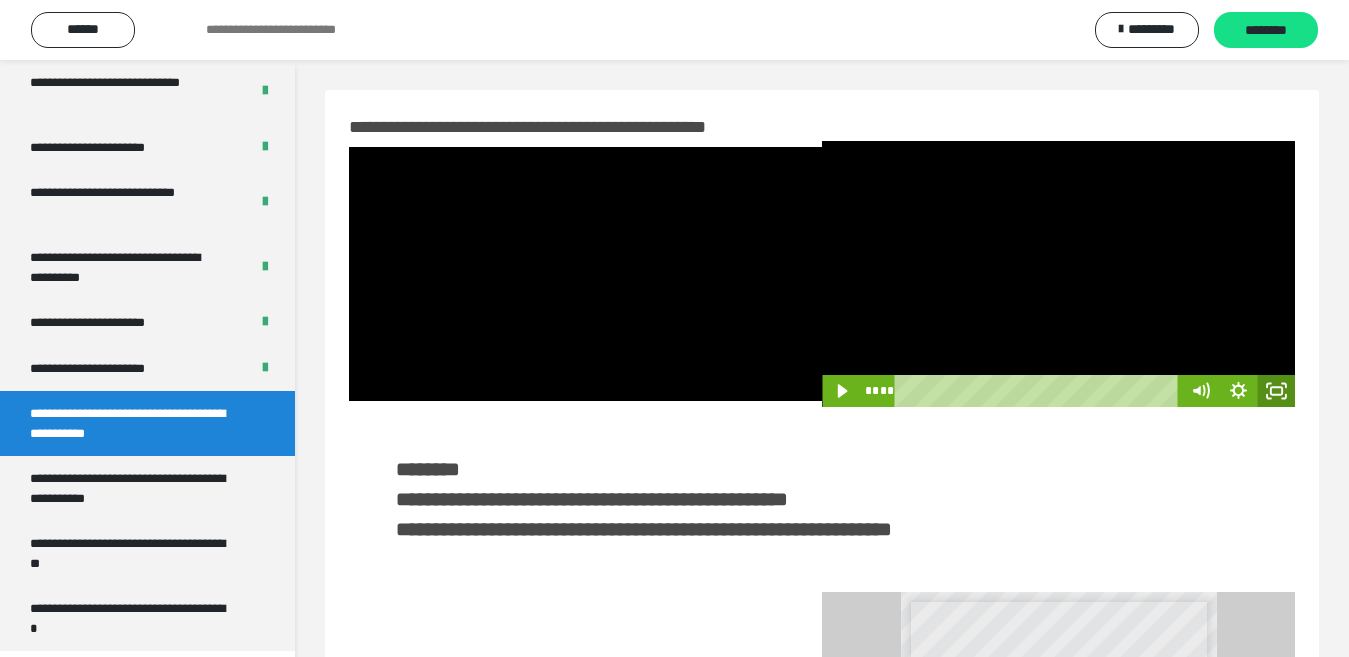 click 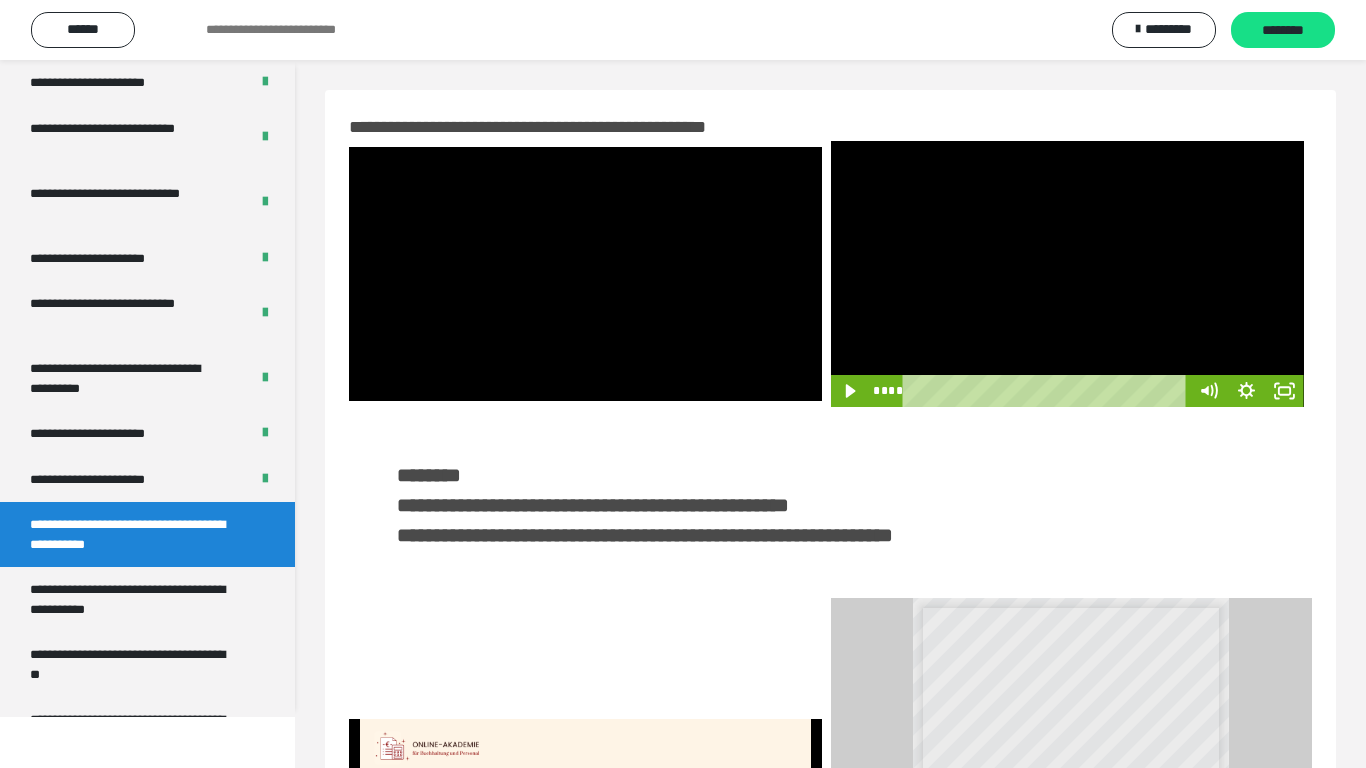 scroll, scrollTop: 4033, scrollLeft: 0, axis: vertical 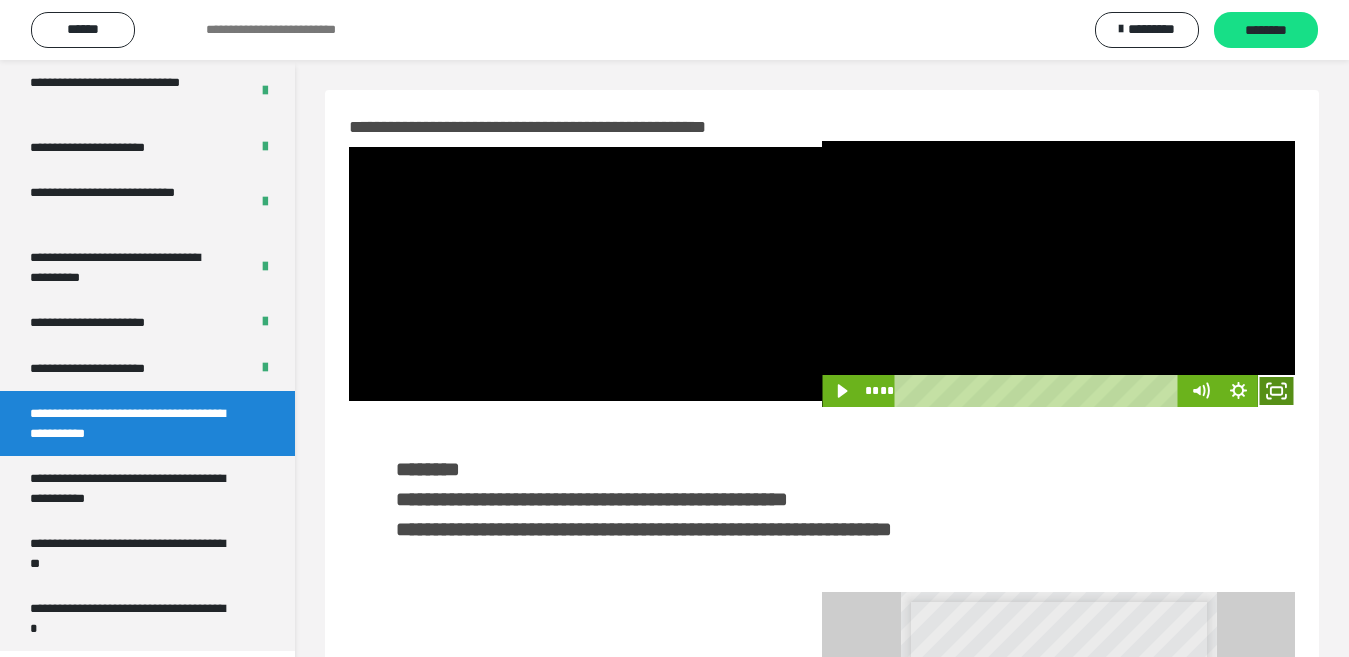 click 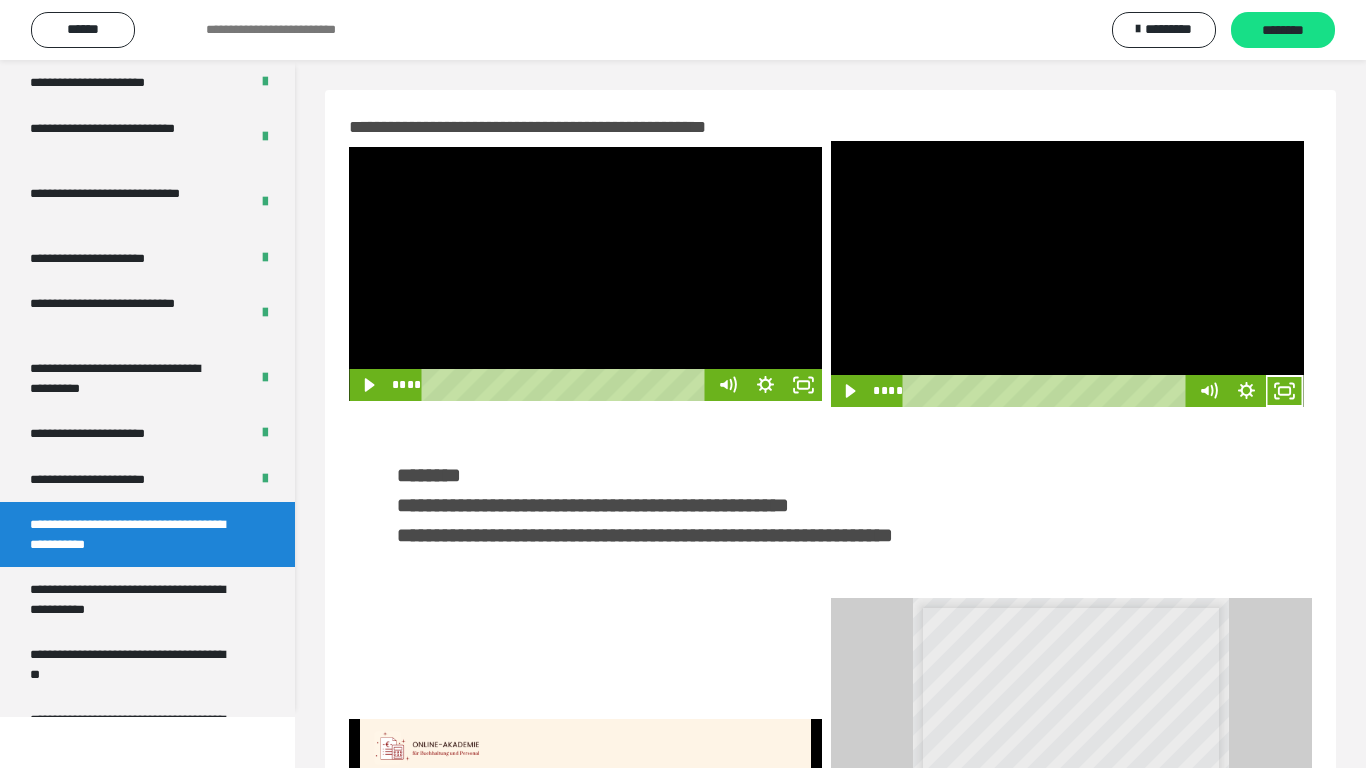 scroll, scrollTop: 4033, scrollLeft: 0, axis: vertical 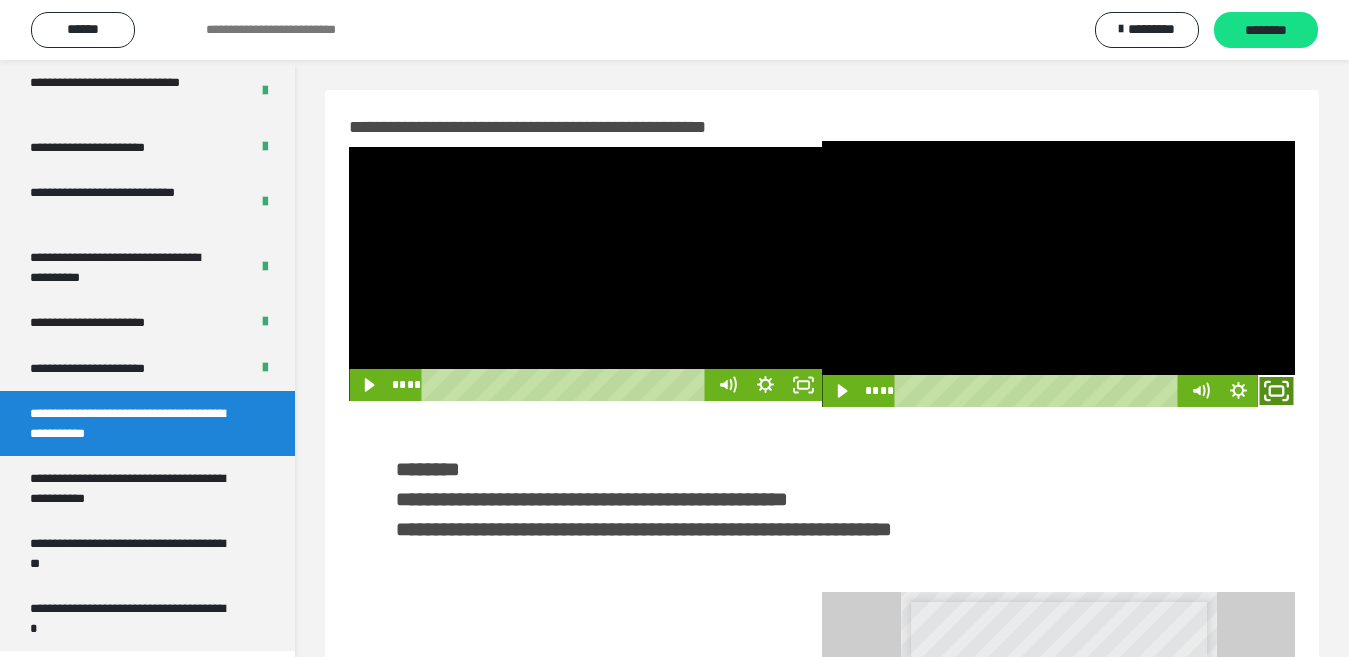 drag, startPoint x: 1272, startPoint y: 393, endPoint x: 1258, endPoint y: 463, distance: 71.38628 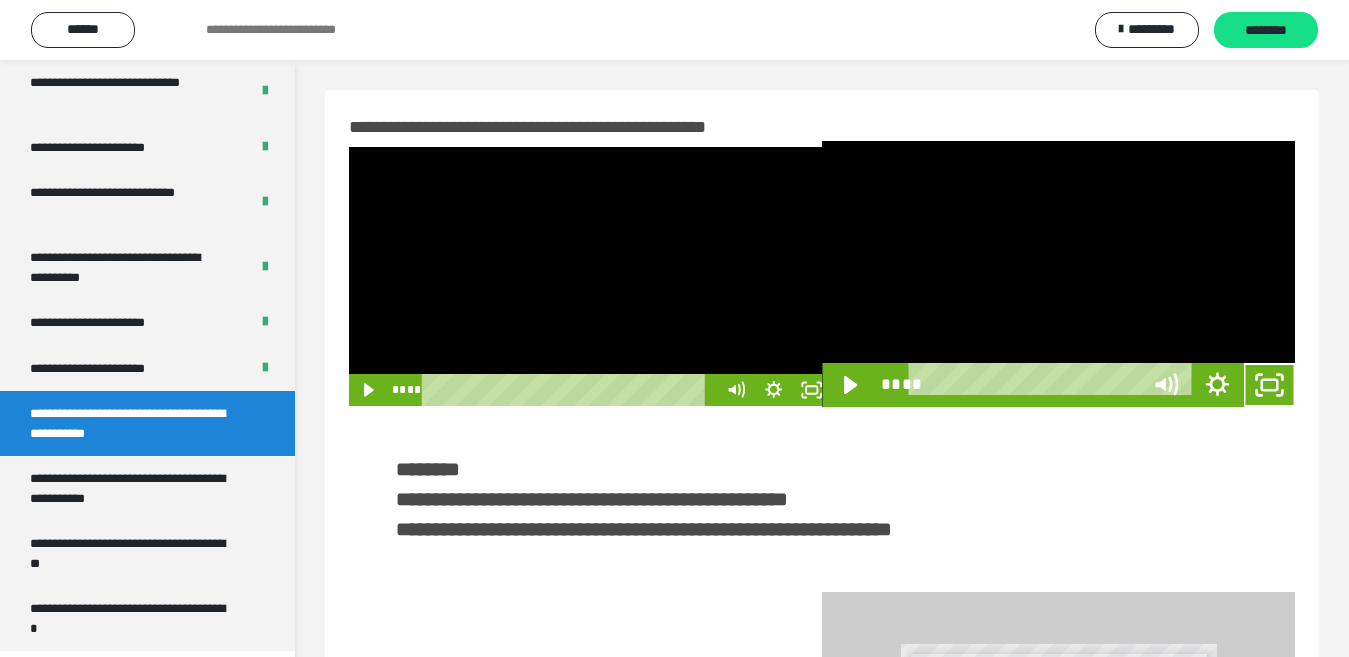 scroll, scrollTop: 3922, scrollLeft: 0, axis: vertical 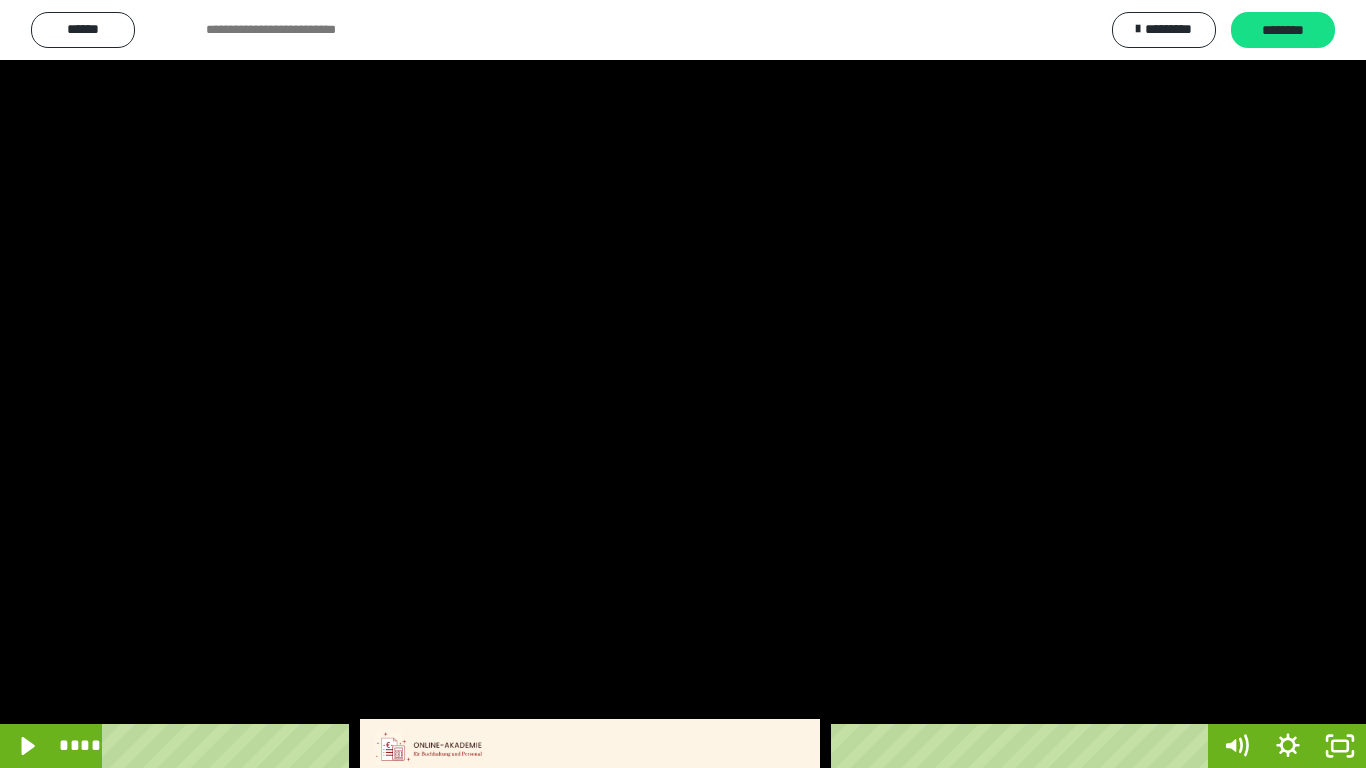 click at bounding box center [683, 384] 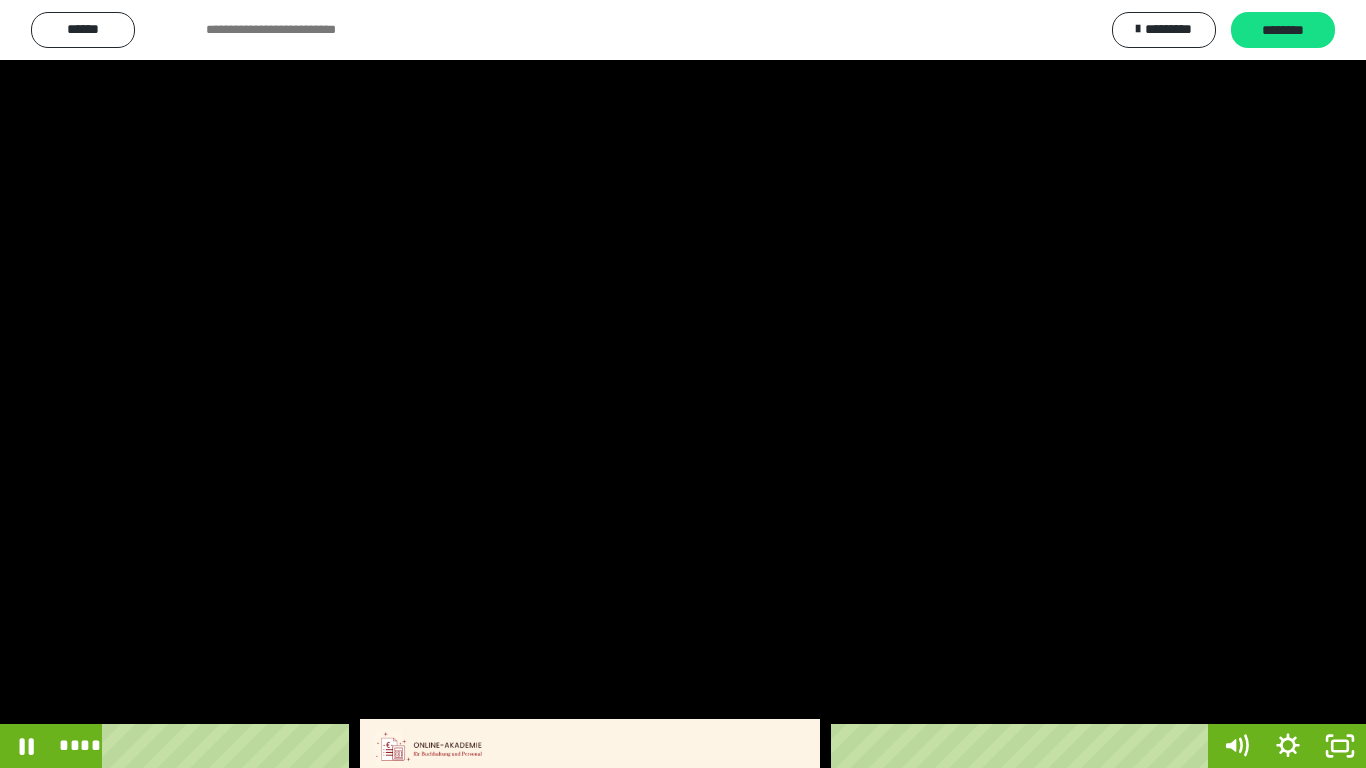click at bounding box center [683, 384] 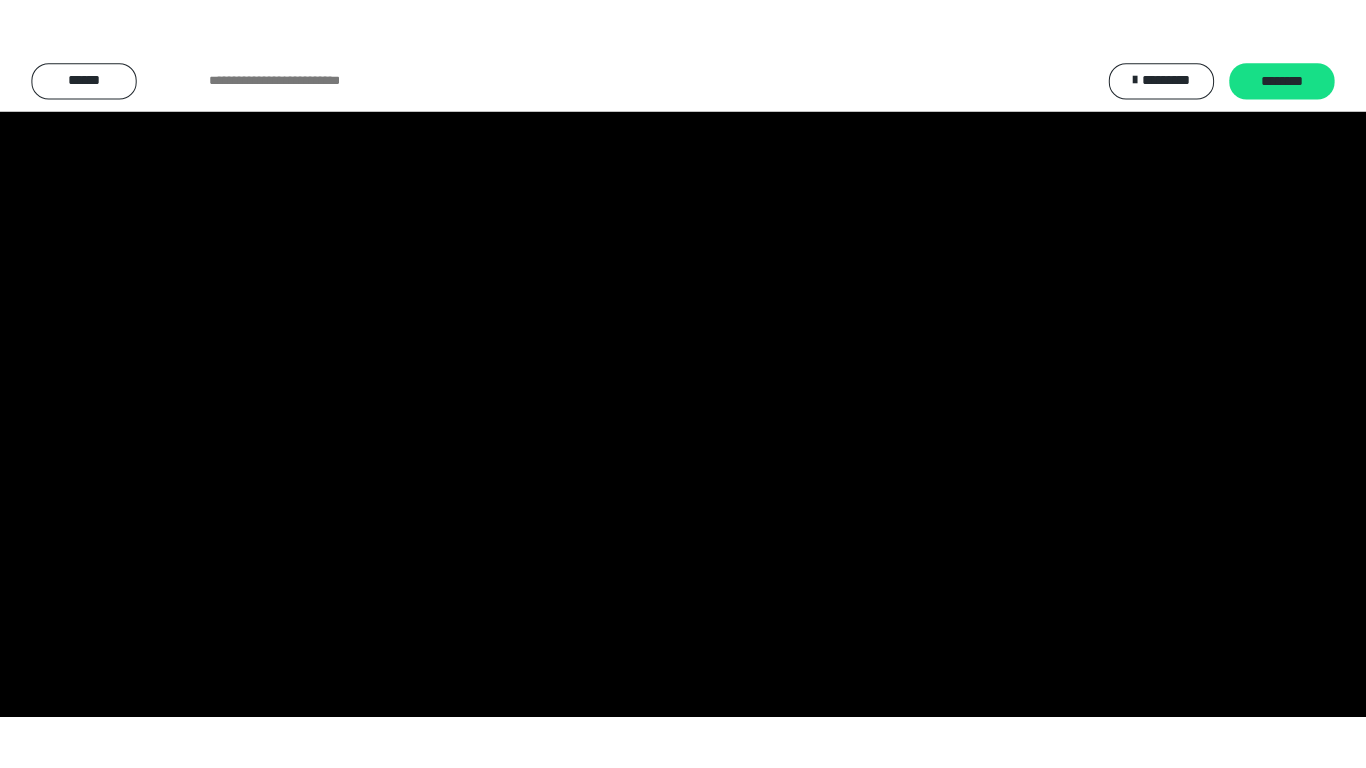 scroll, scrollTop: 4033, scrollLeft: 0, axis: vertical 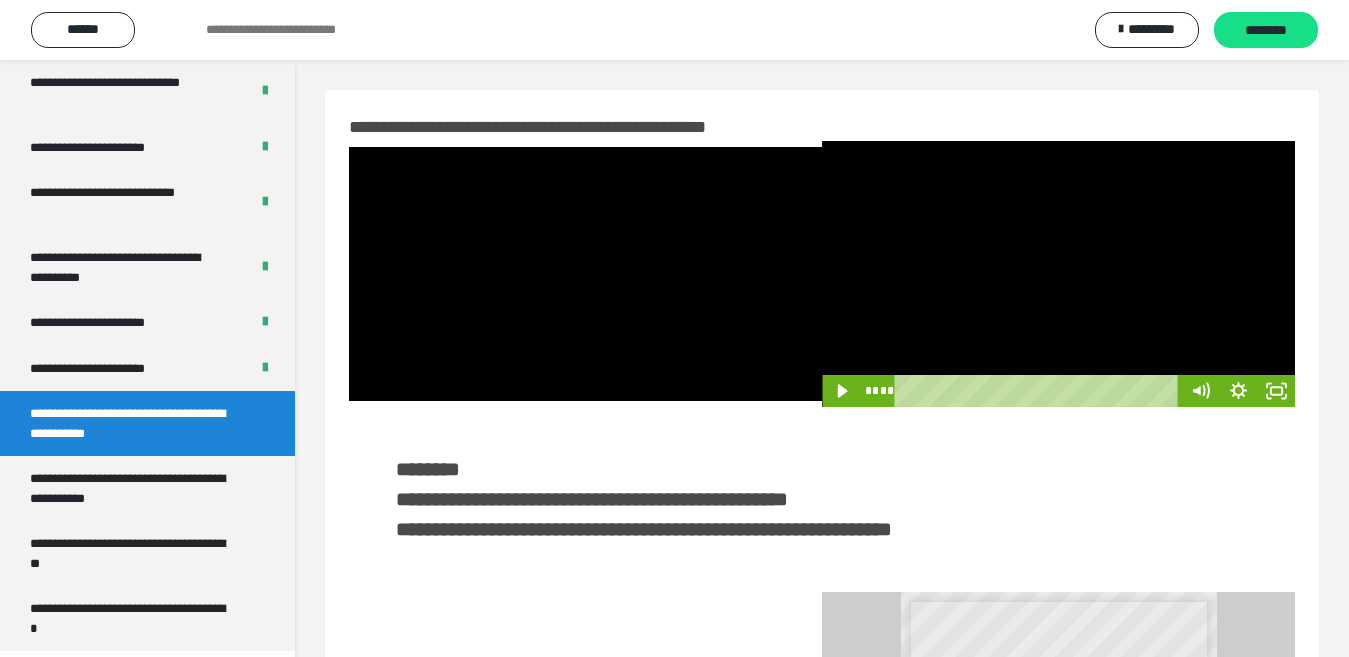 click at bounding box center (1058, 274) 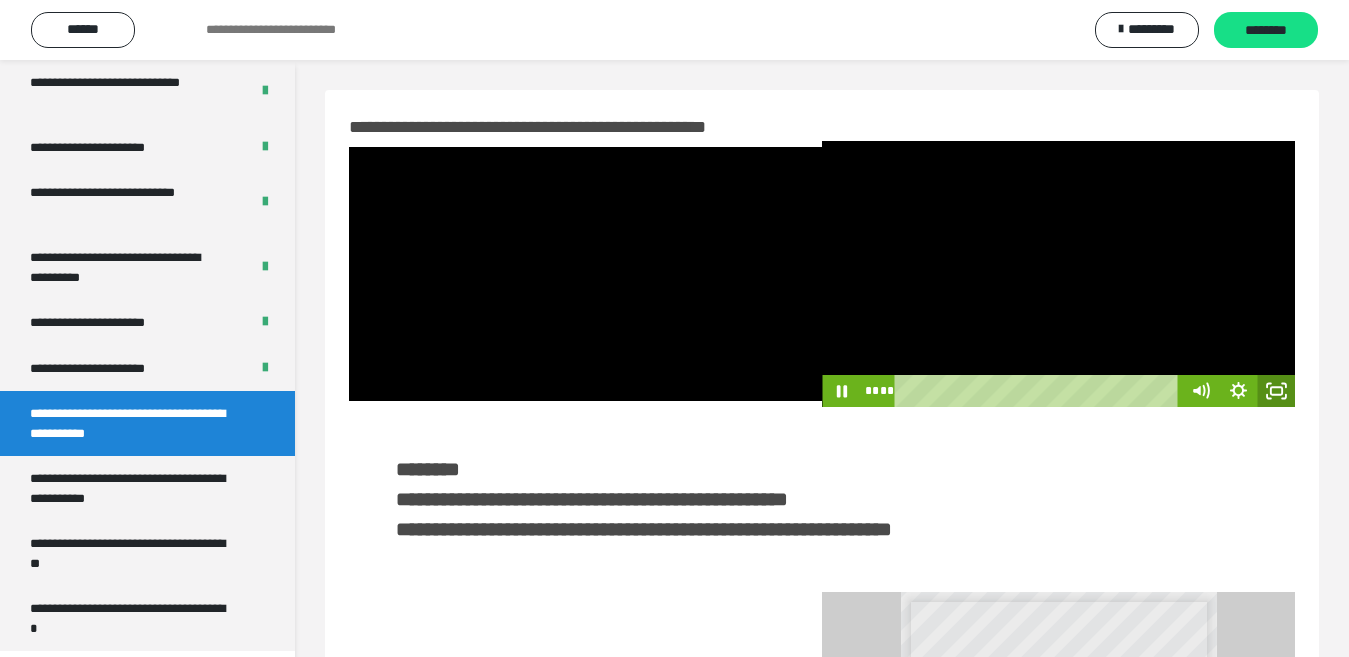 click 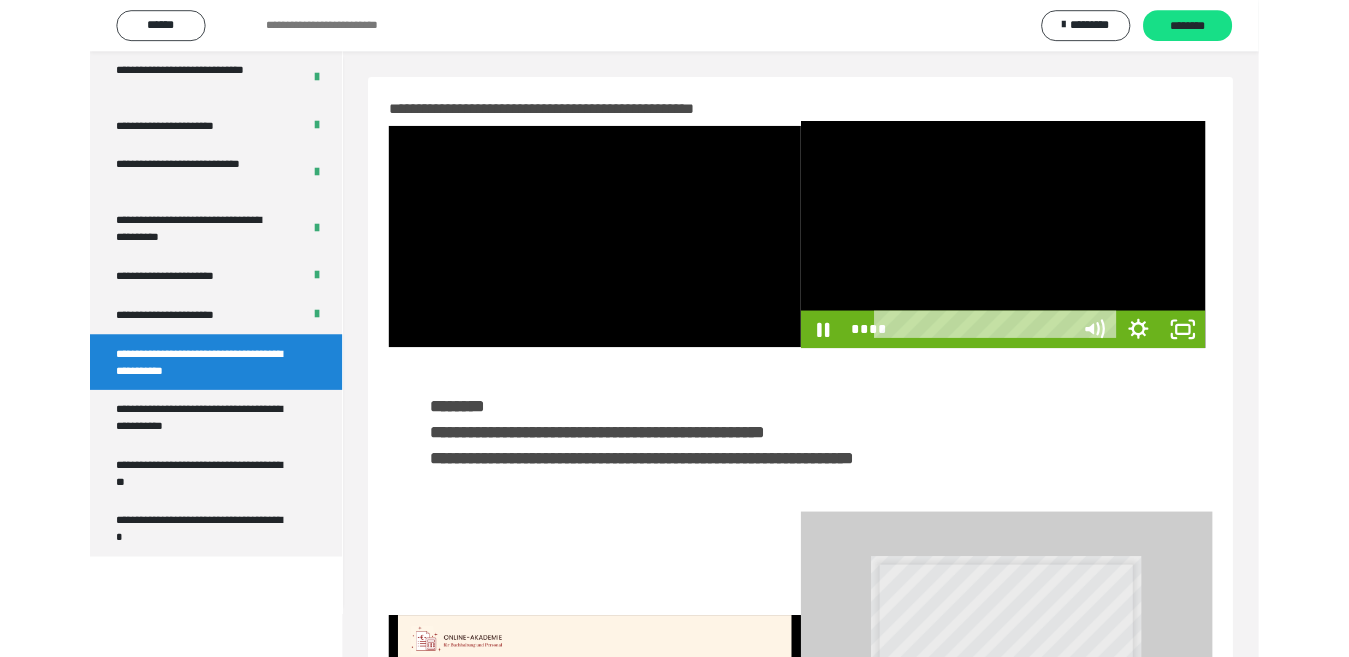 scroll, scrollTop: 3922, scrollLeft: 0, axis: vertical 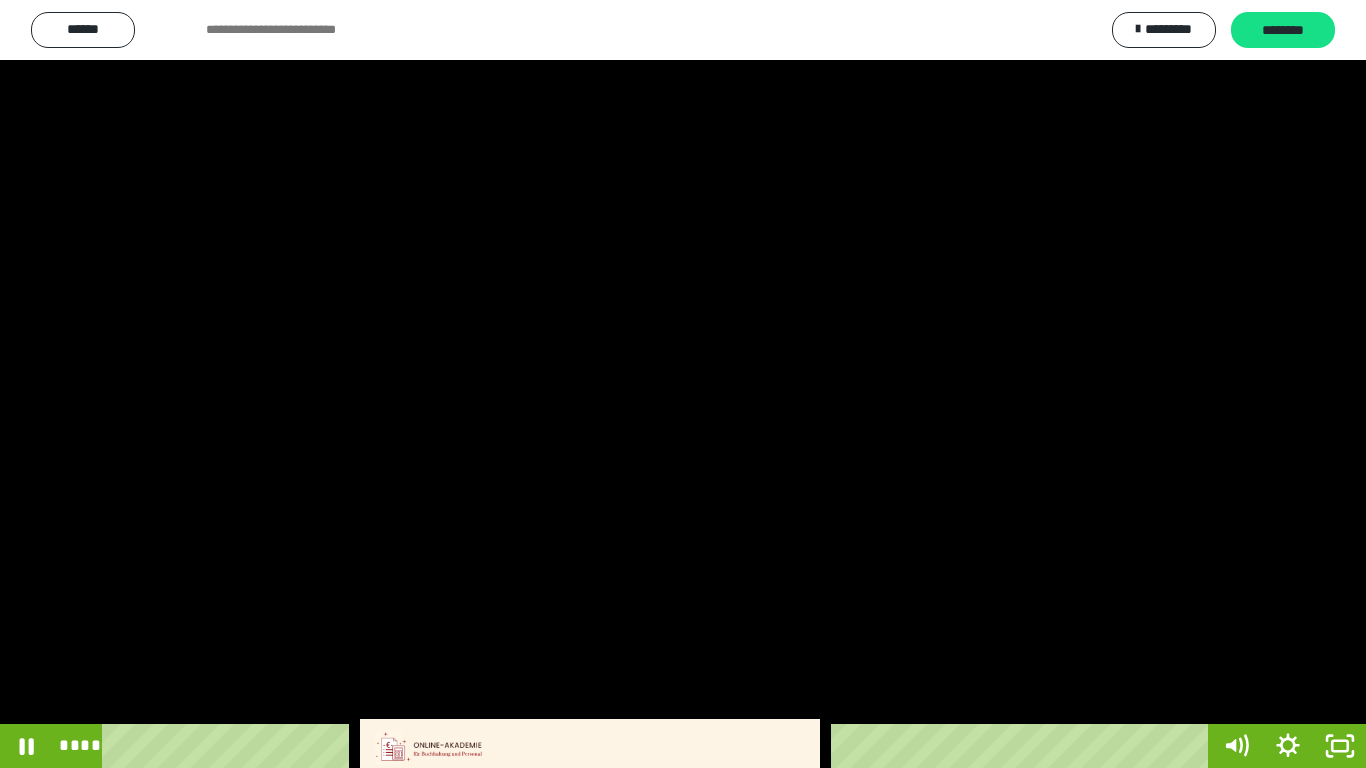 click at bounding box center (683, 384) 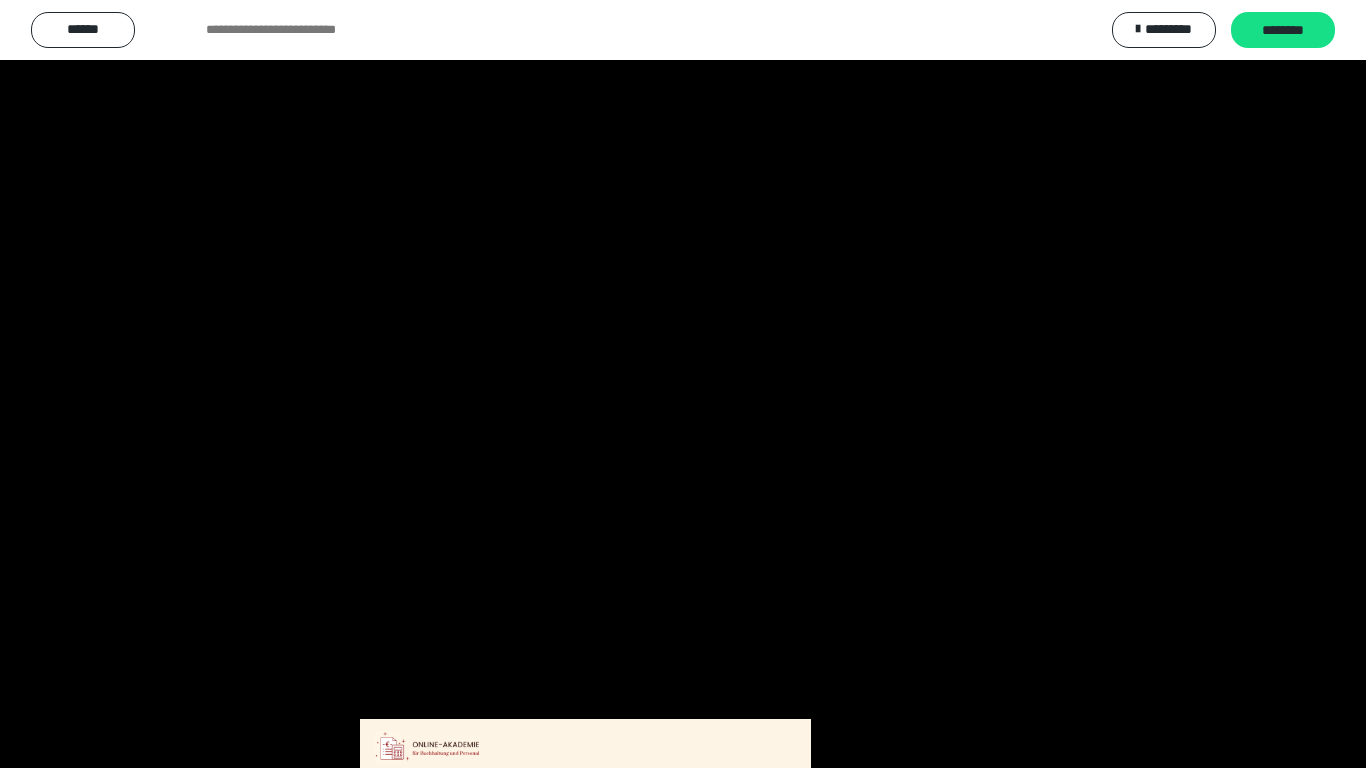 scroll, scrollTop: 4033, scrollLeft: 0, axis: vertical 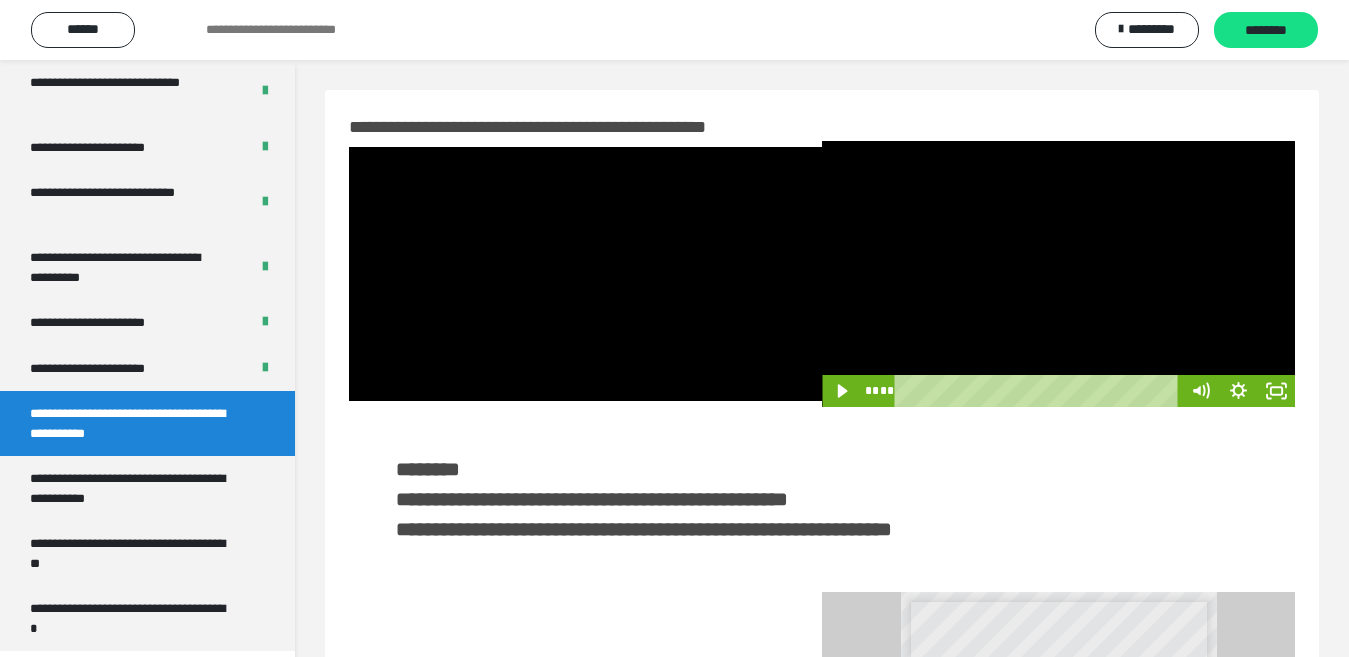 click at bounding box center (1058, 274) 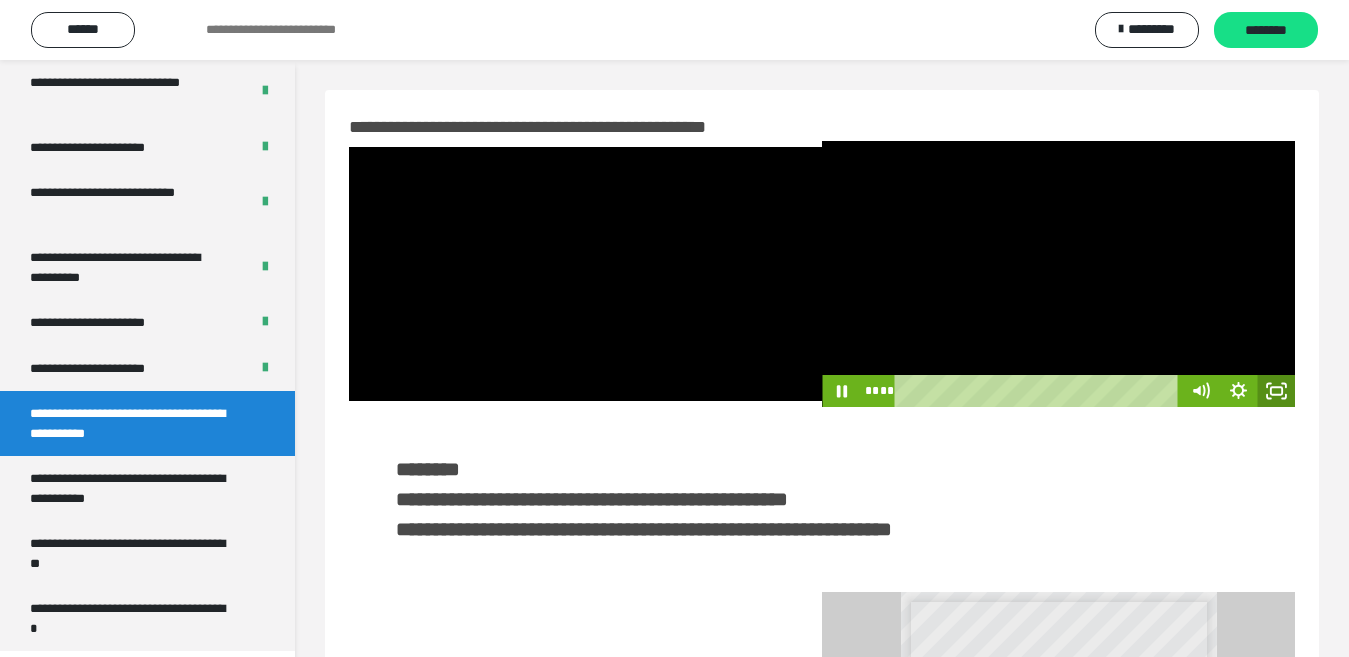 click 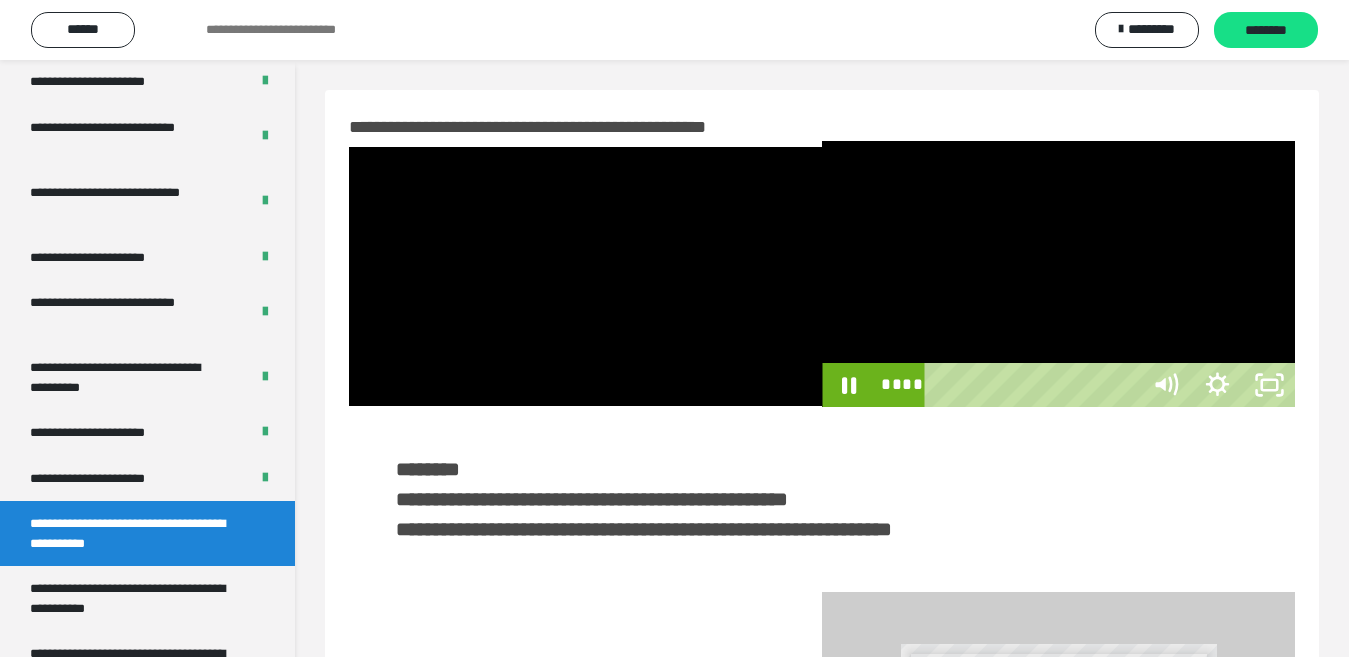 scroll, scrollTop: 3922, scrollLeft: 0, axis: vertical 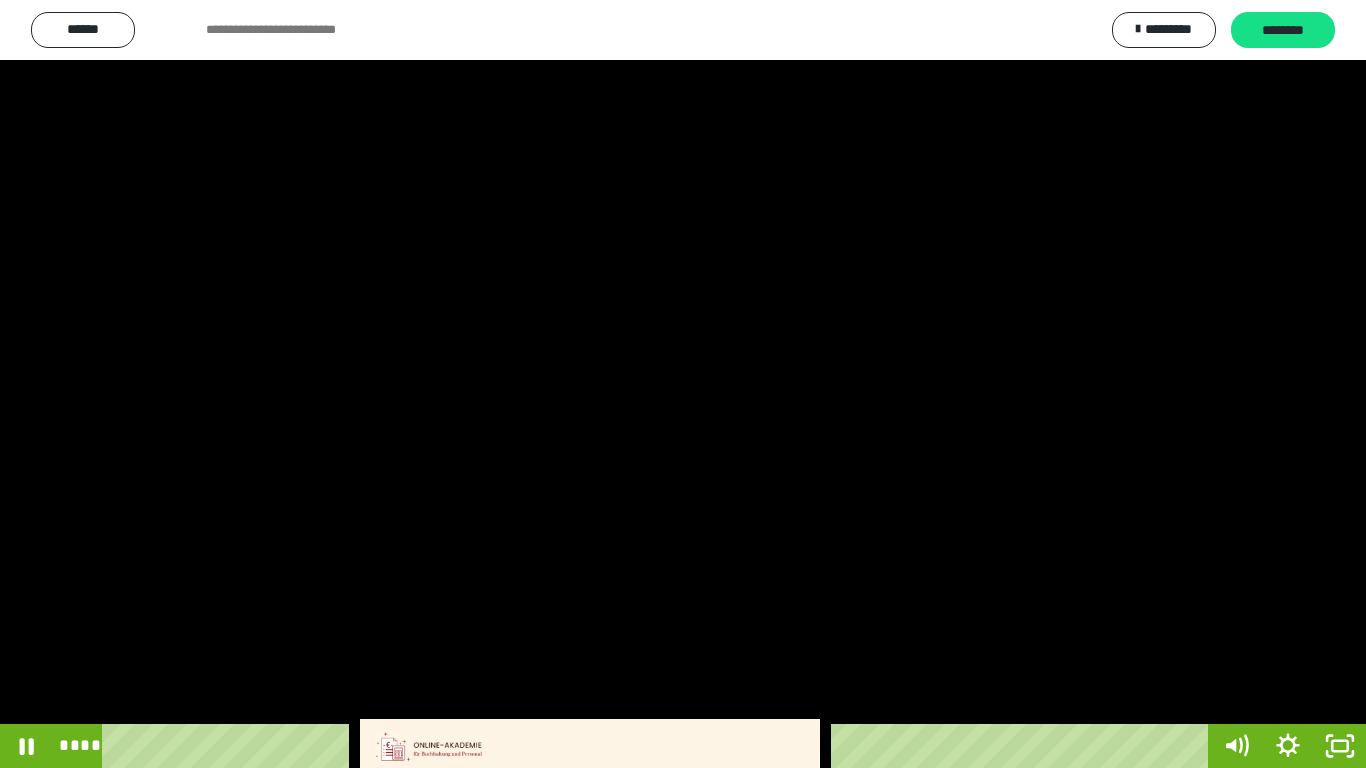 click at bounding box center (683, 384) 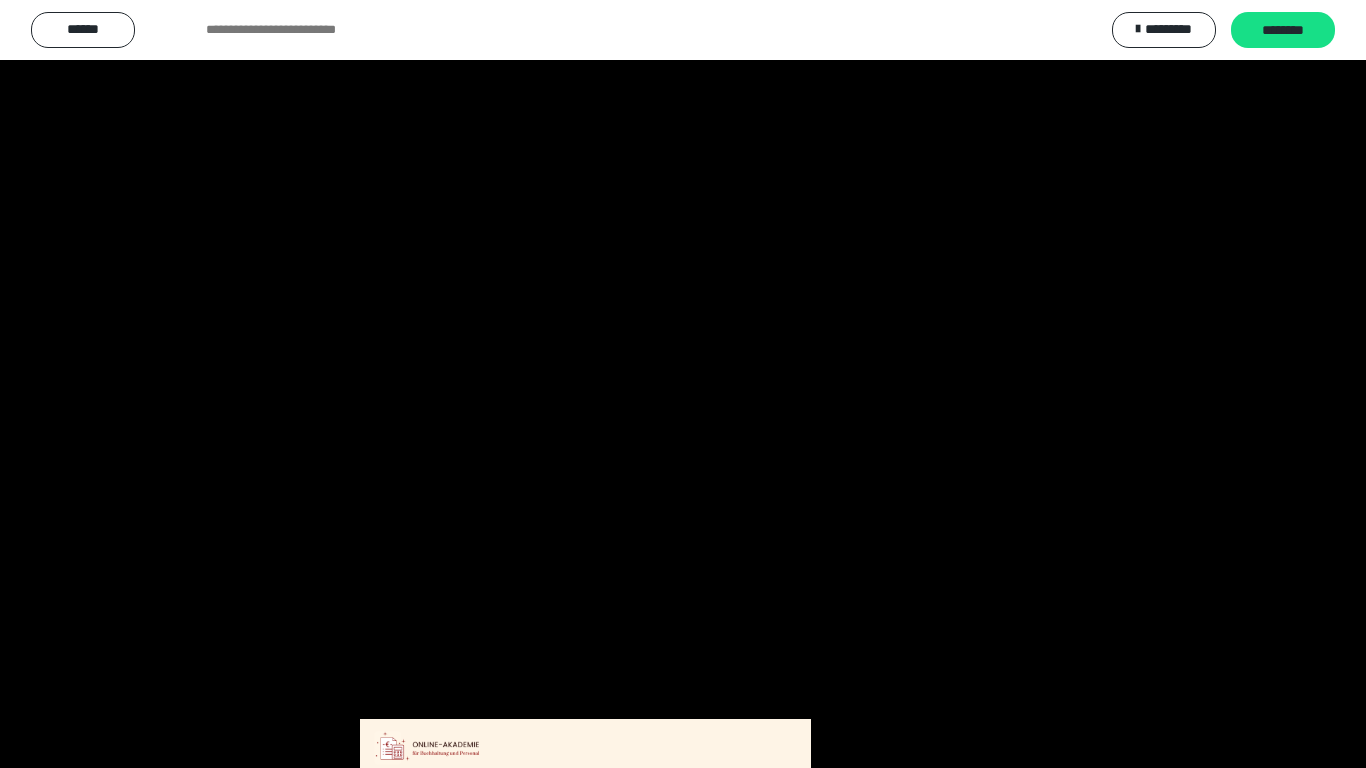 scroll, scrollTop: 4033, scrollLeft: 0, axis: vertical 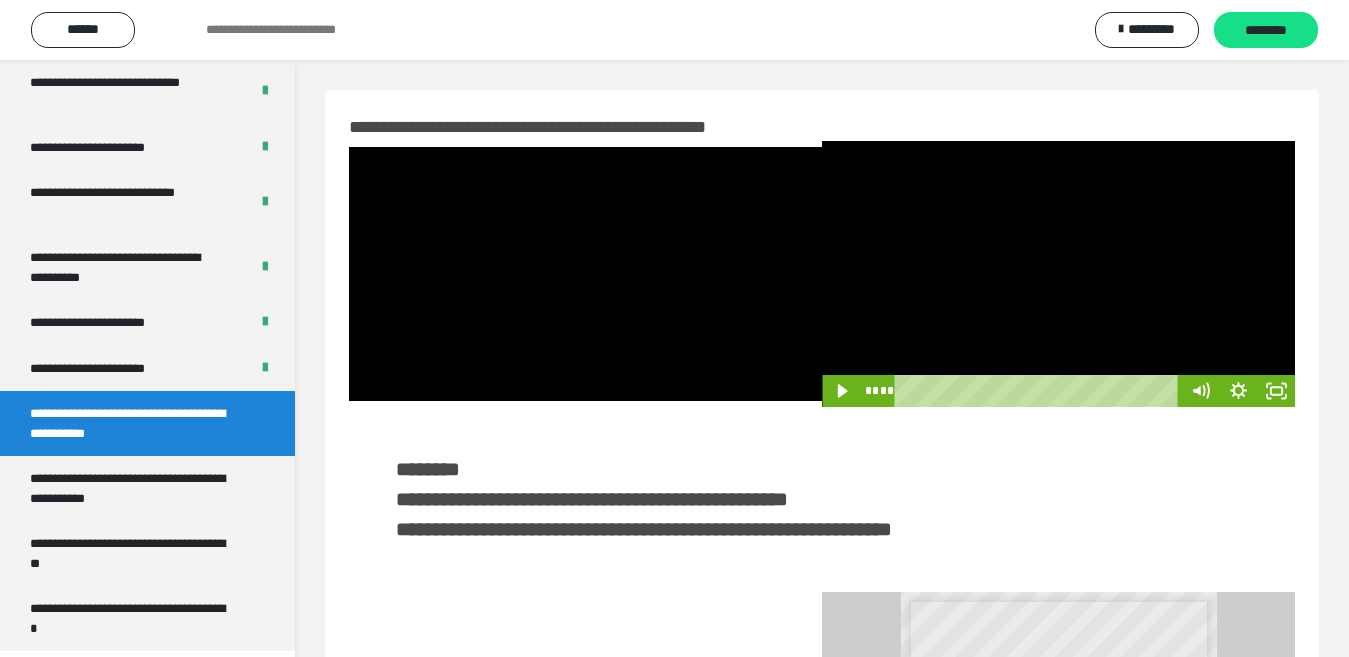 click at bounding box center (1058, 274) 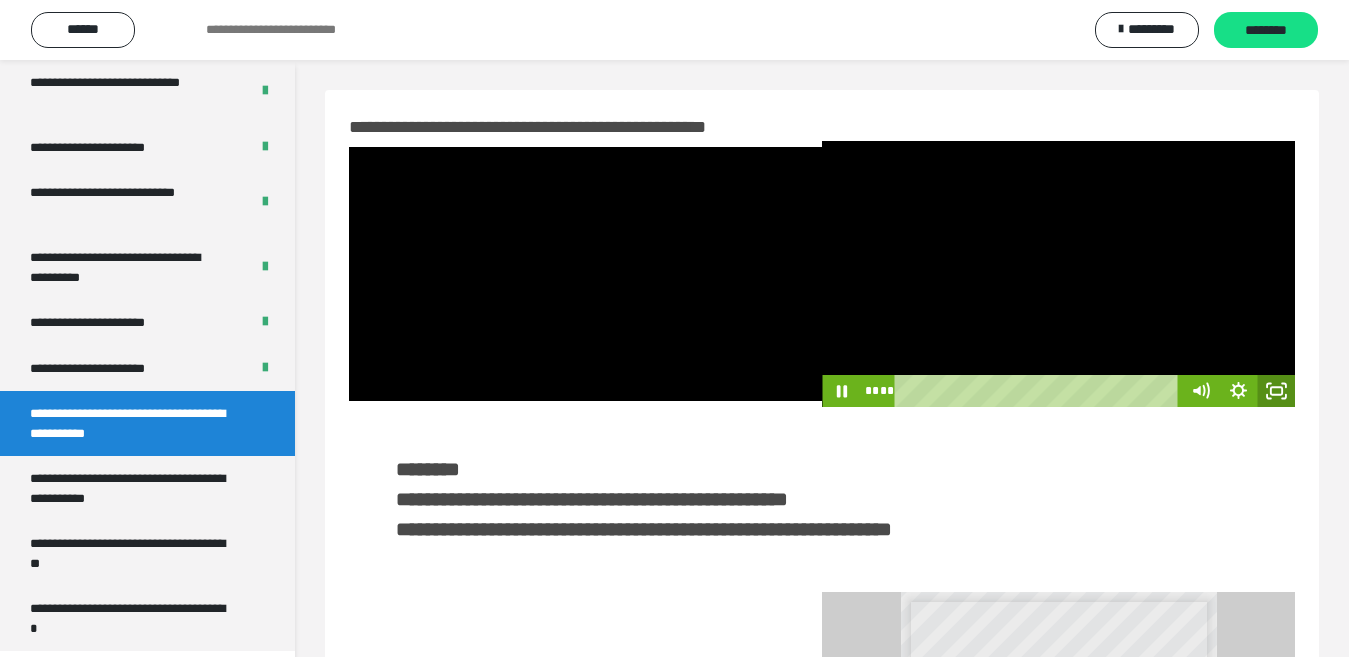 click 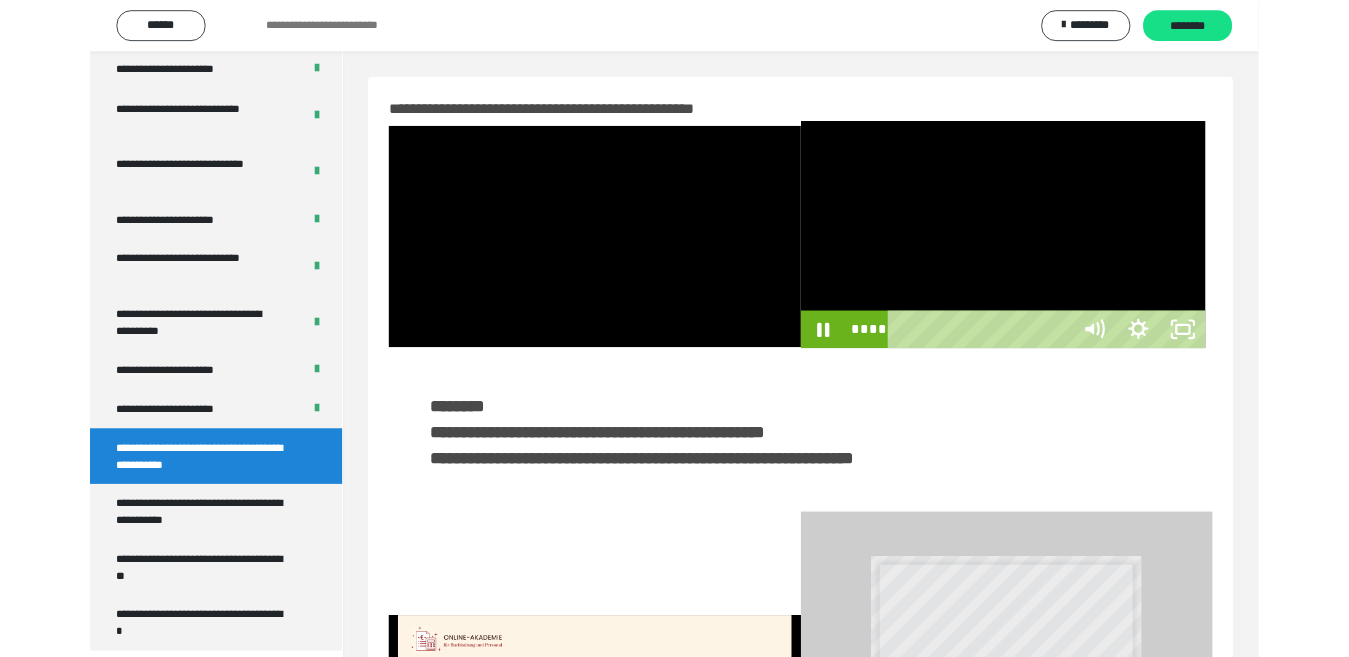 scroll, scrollTop: 3922, scrollLeft: 0, axis: vertical 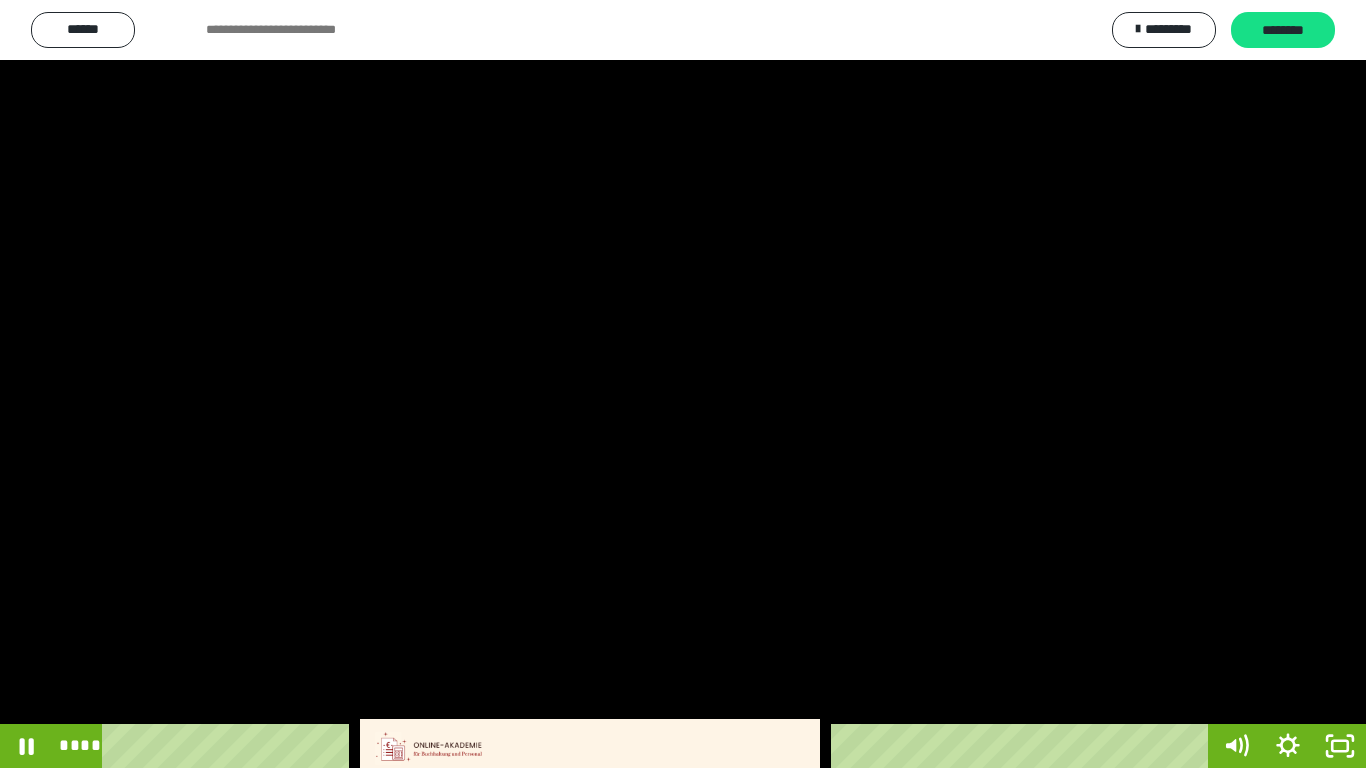click at bounding box center [683, 384] 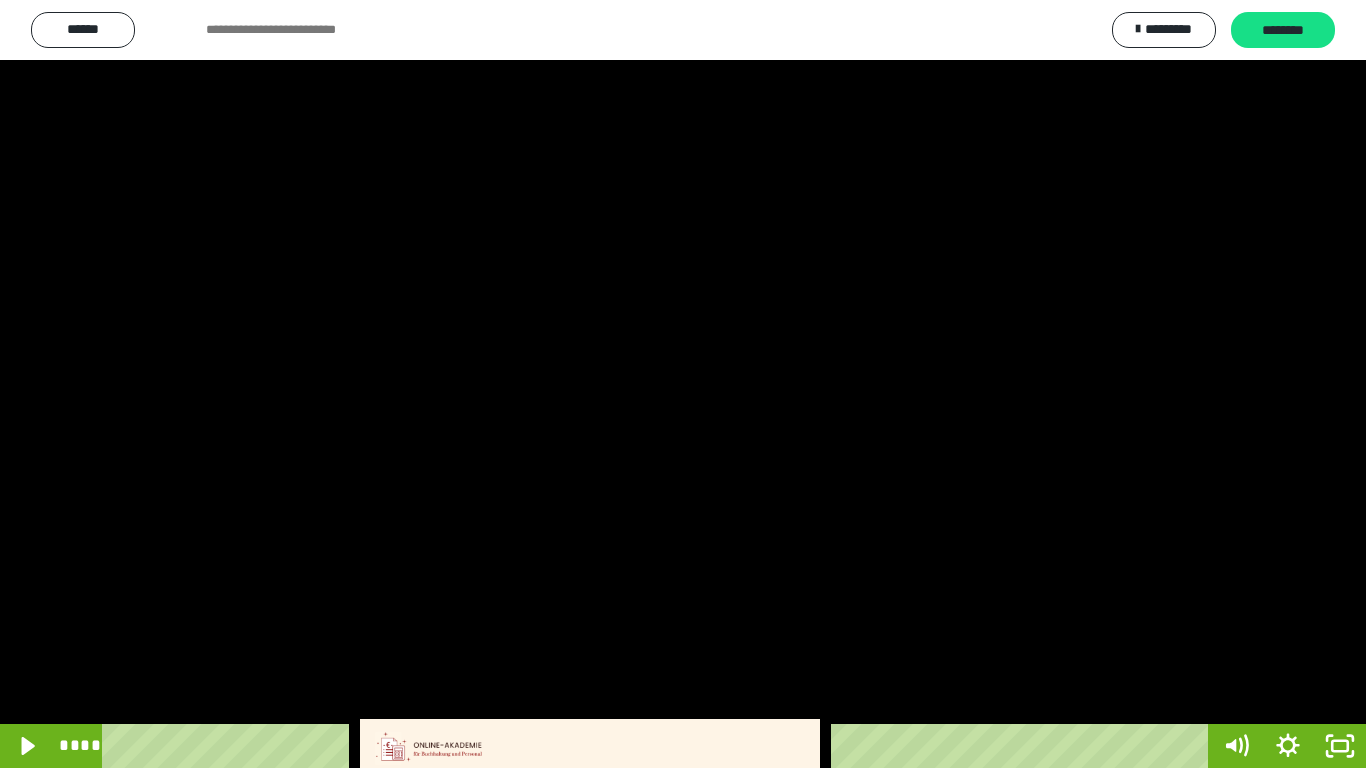 click at bounding box center [683, 384] 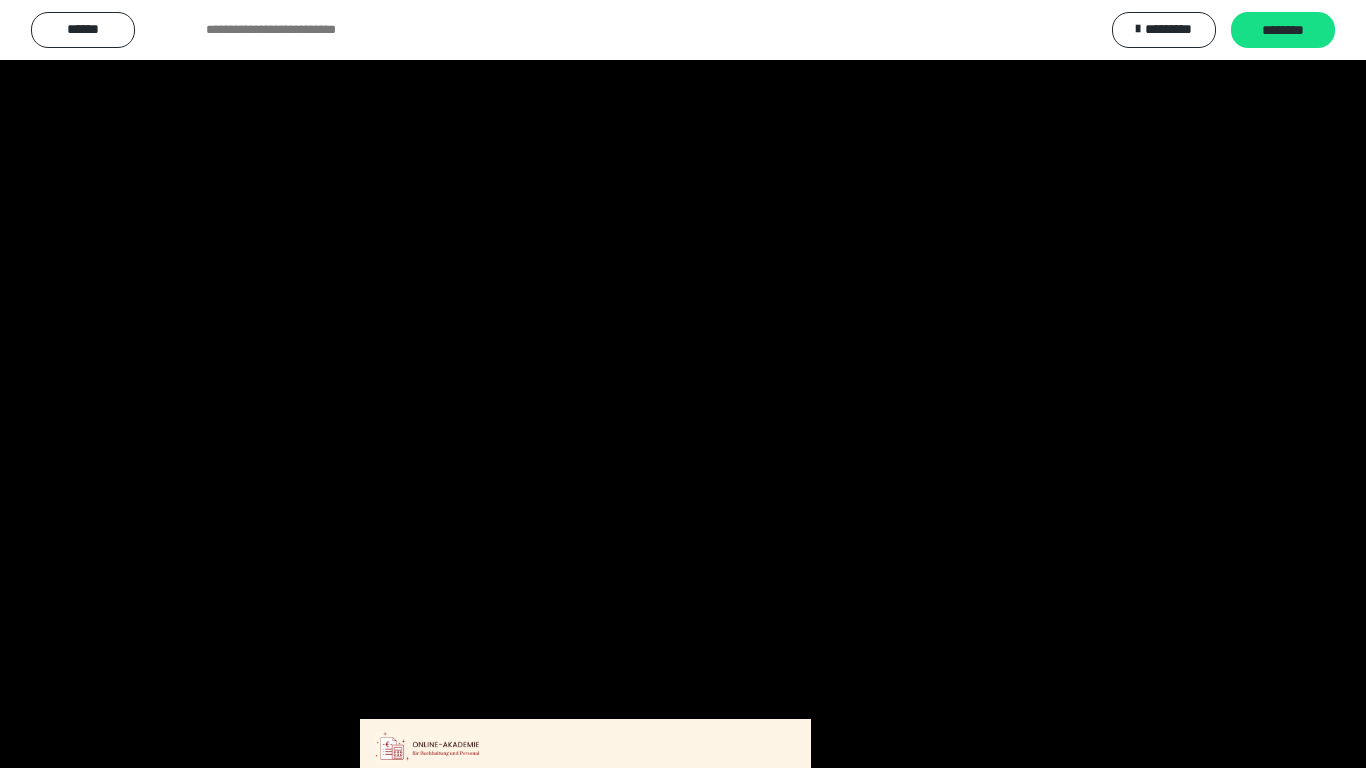 scroll, scrollTop: 4033, scrollLeft: 0, axis: vertical 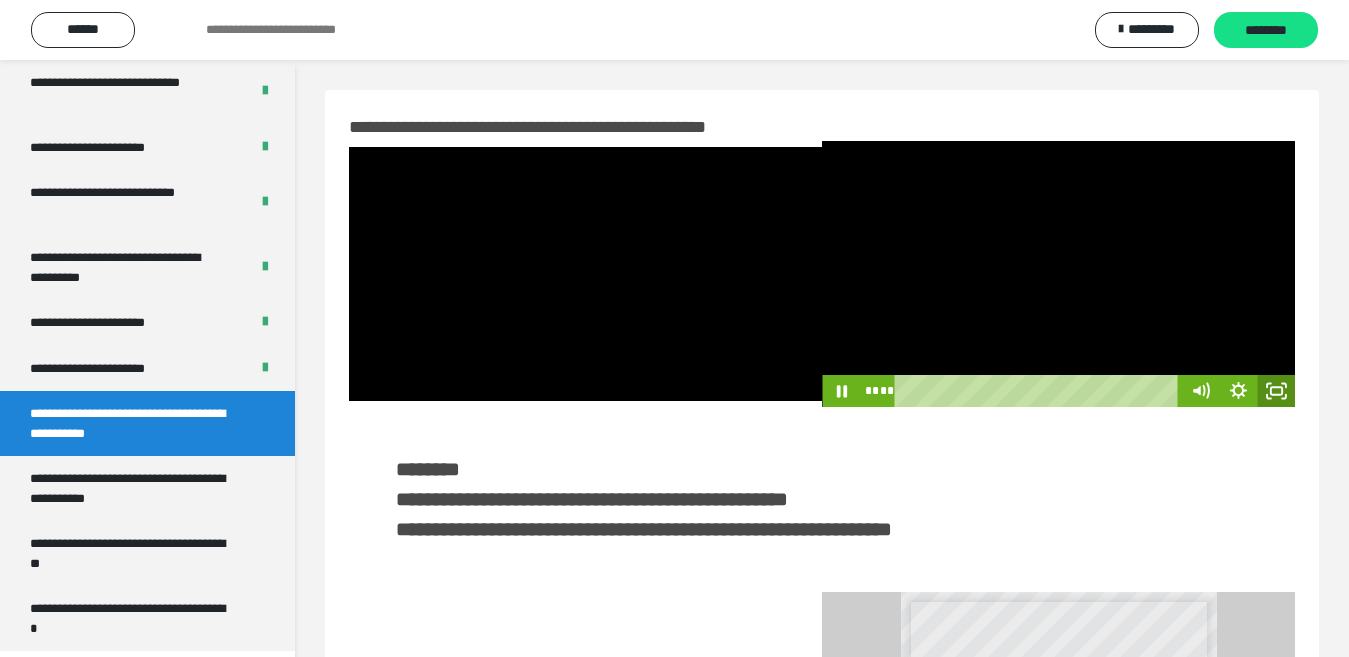 click 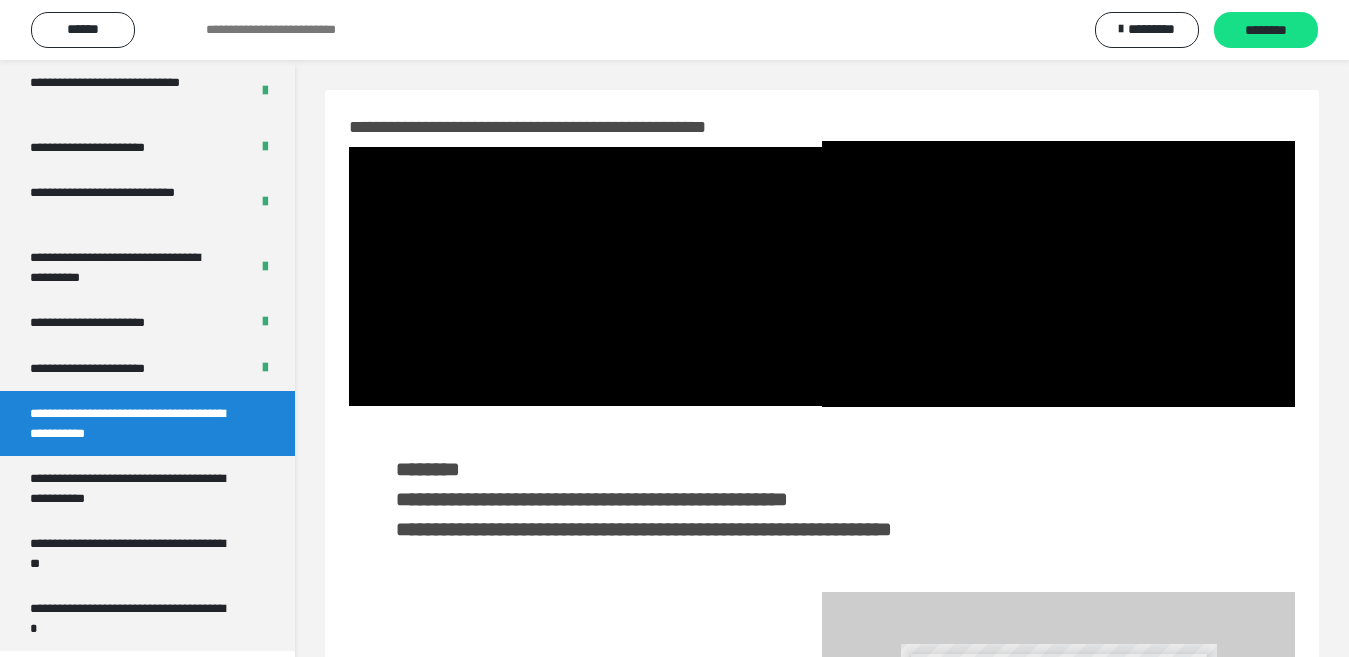 scroll, scrollTop: 3922, scrollLeft: 0, axis: vertical 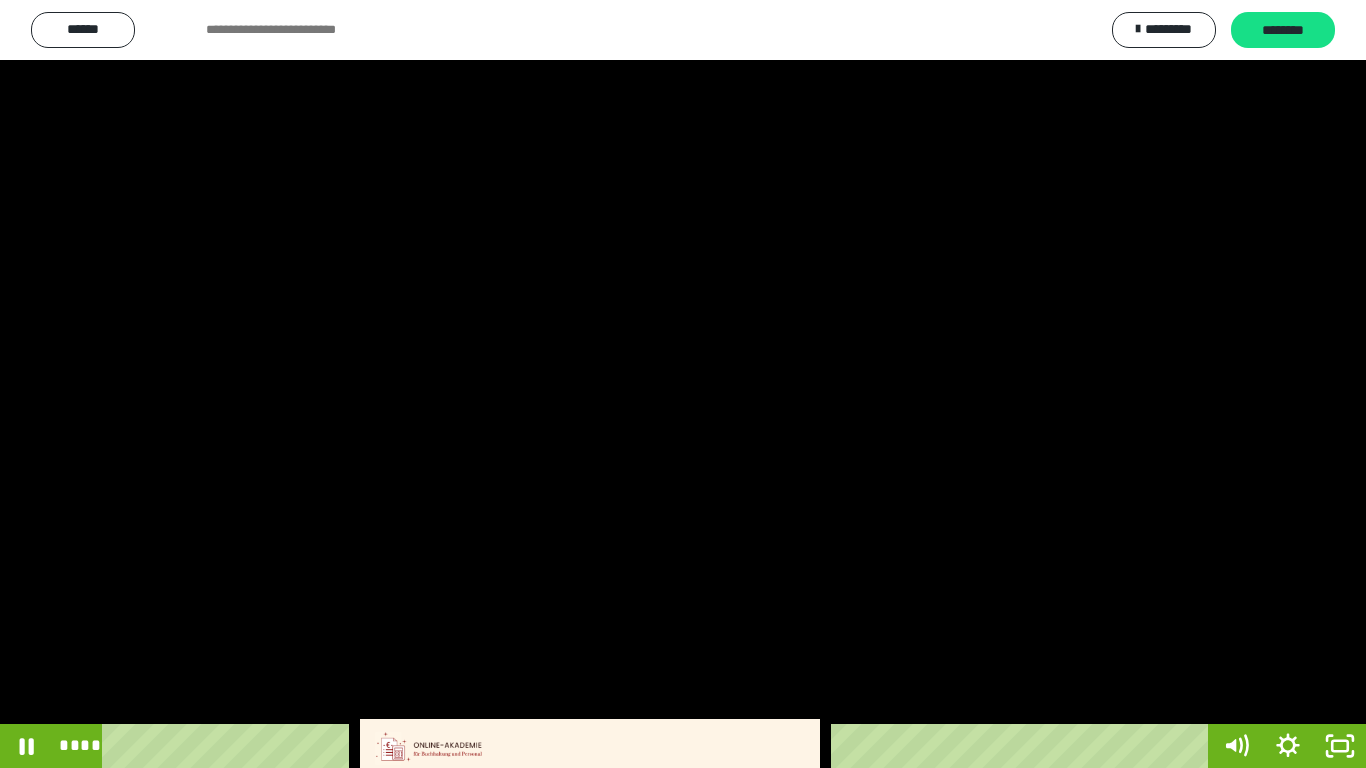 click at bounding box center (683, 384) 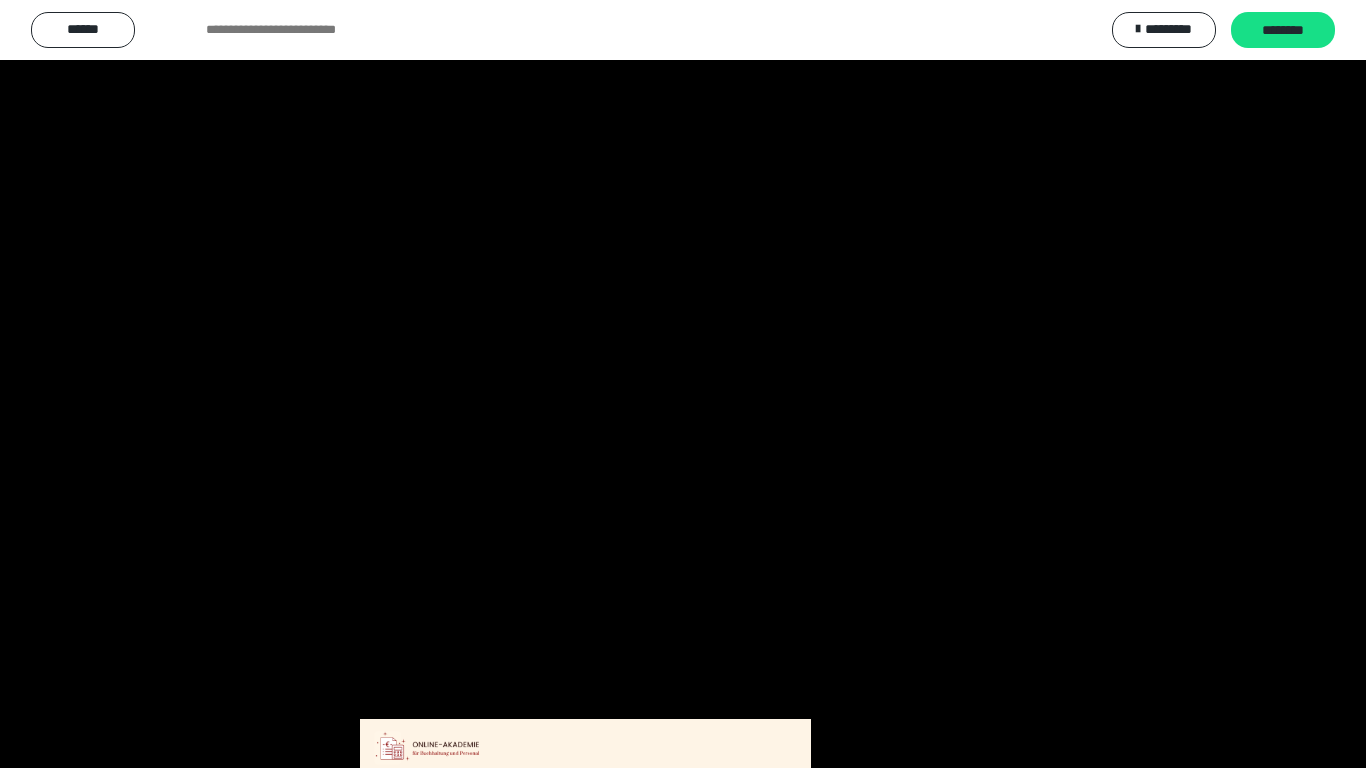scroll, scrollTop: 4033, scrollLeft: 0, axis: vertical 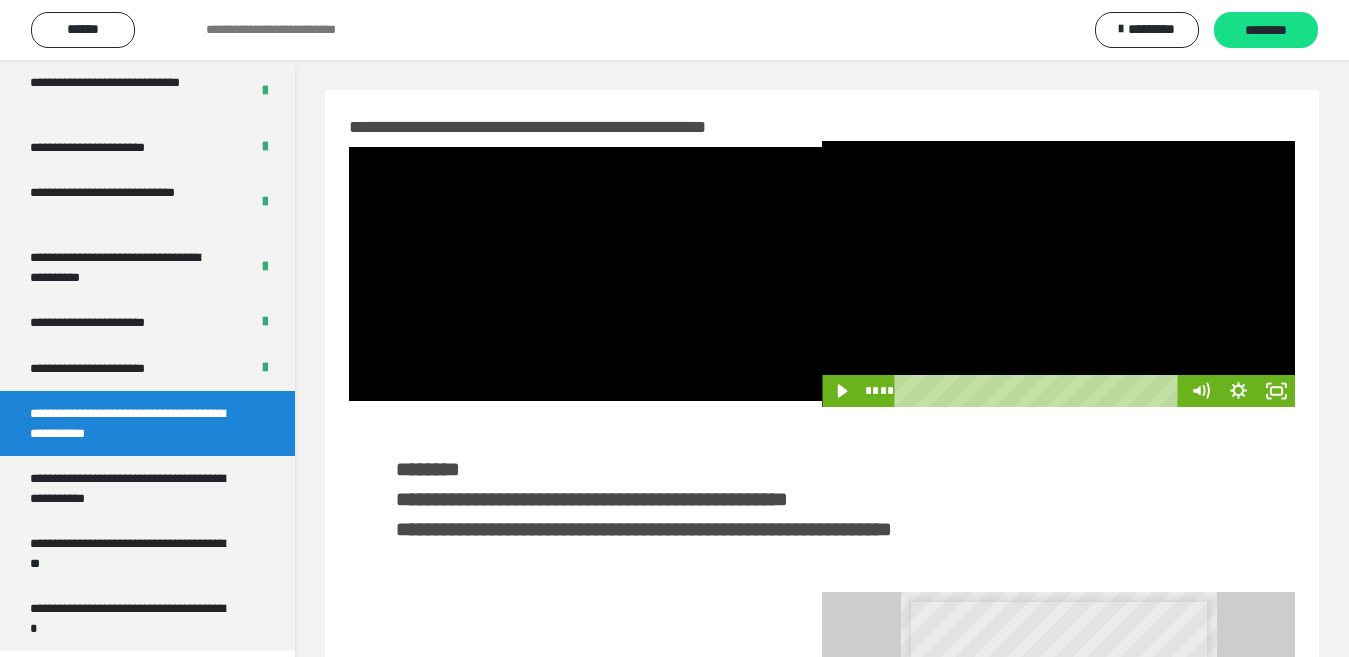 click at bounding box center (1058, 274) 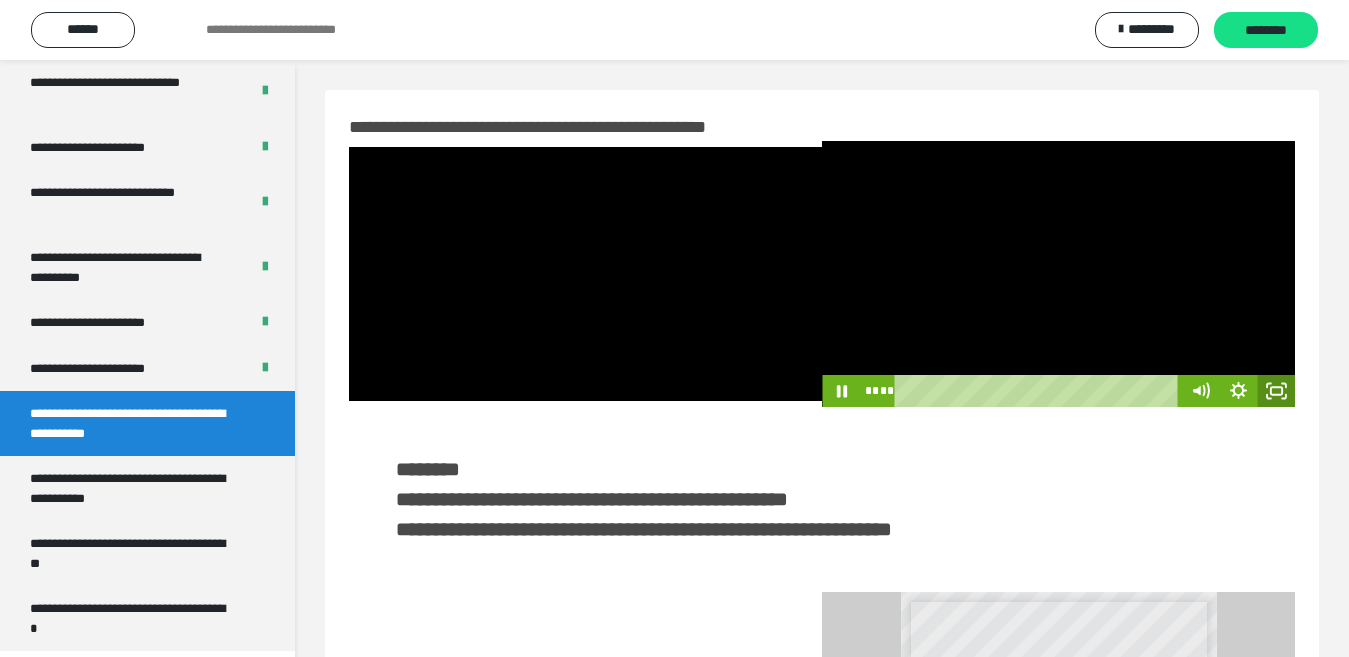click 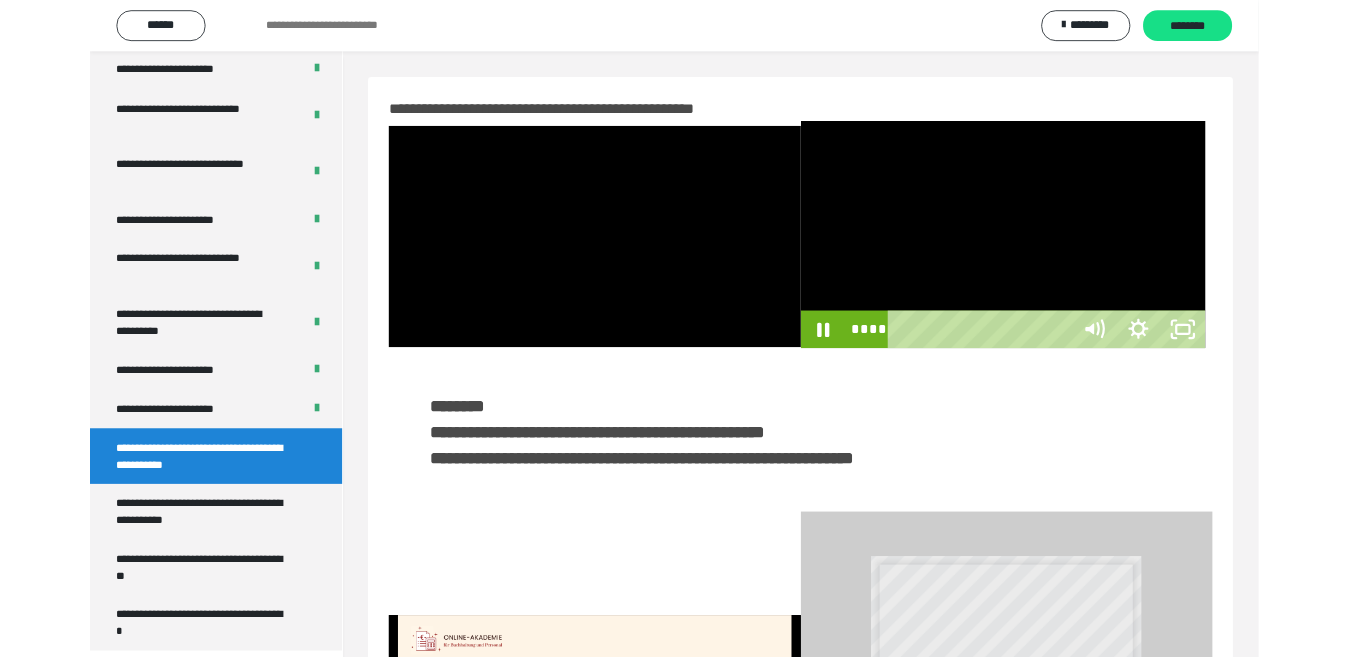 scroll, scrollTop: 3922, scrollLeft: 0, axis: vertical 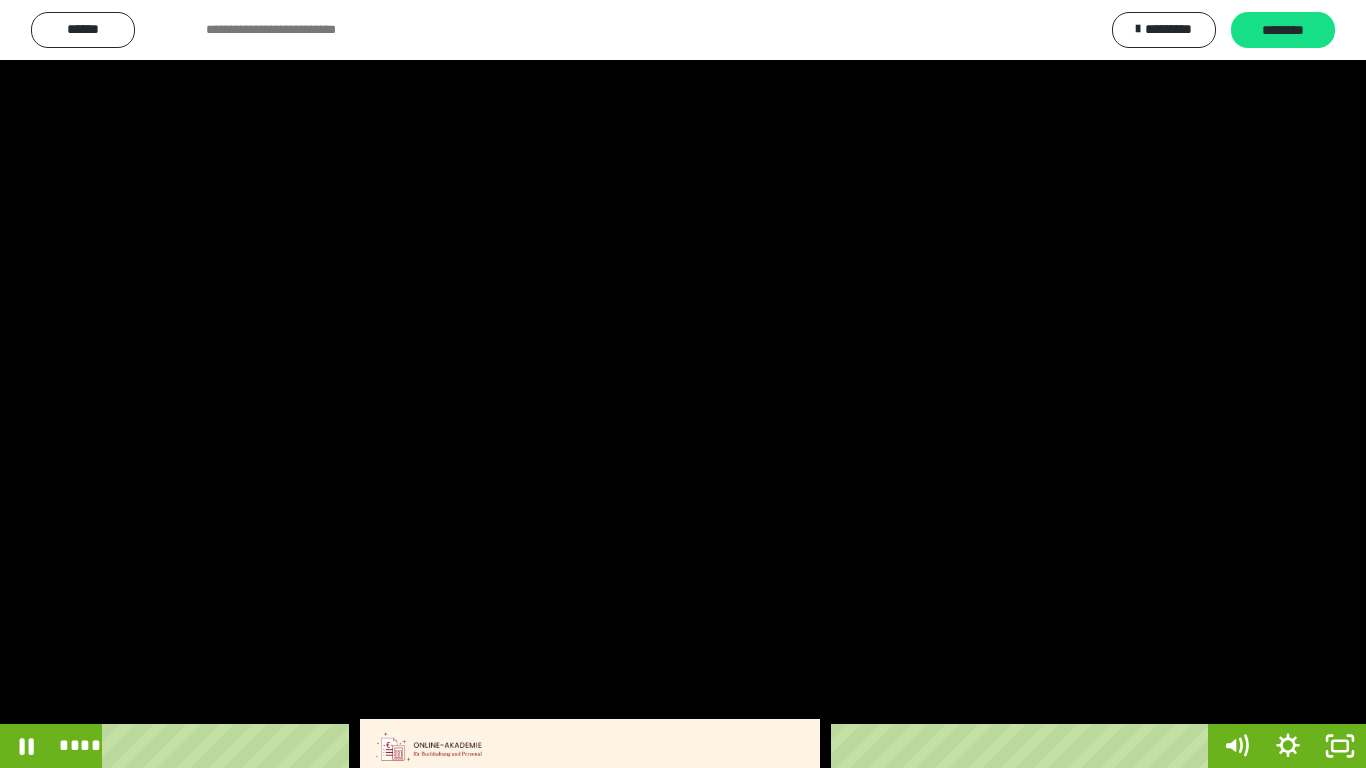 click at bounding box center [683, 384] 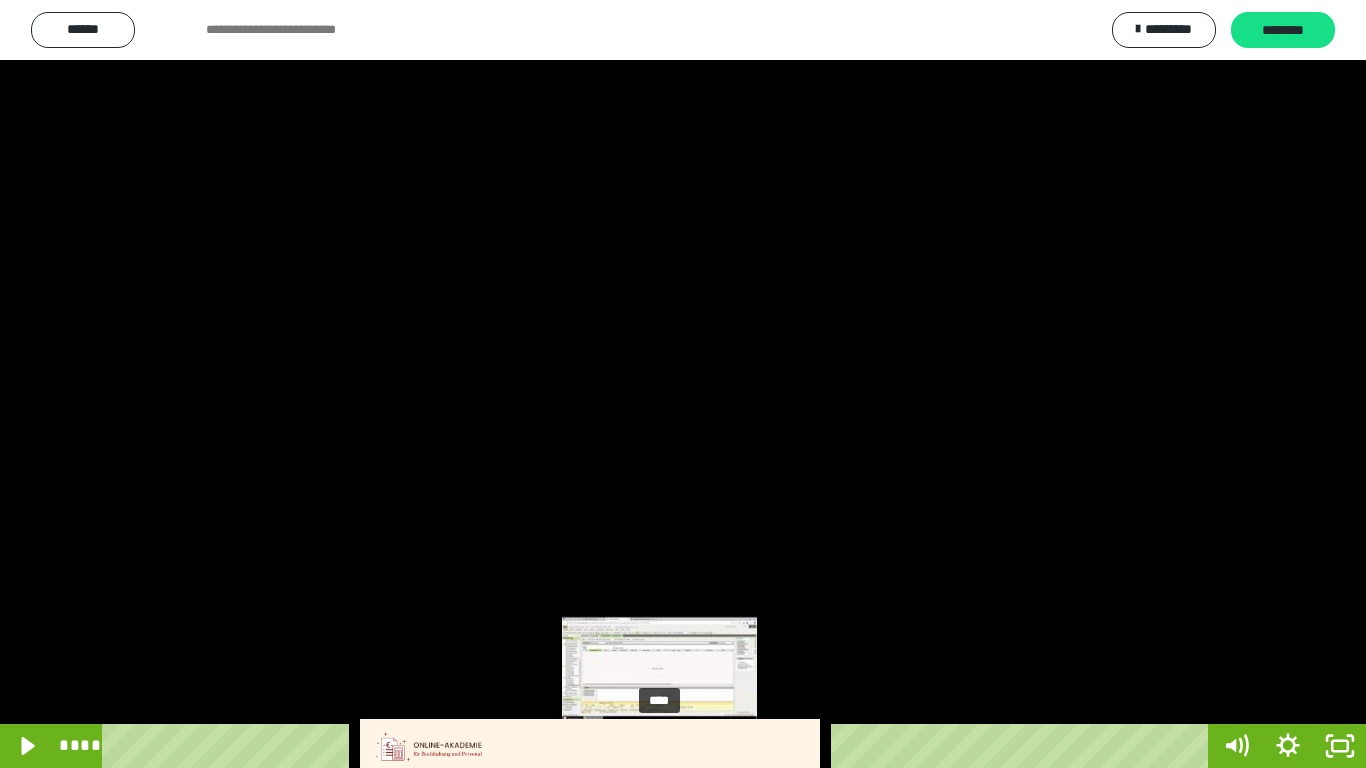 click on "****" at bounding box center [659, 746] 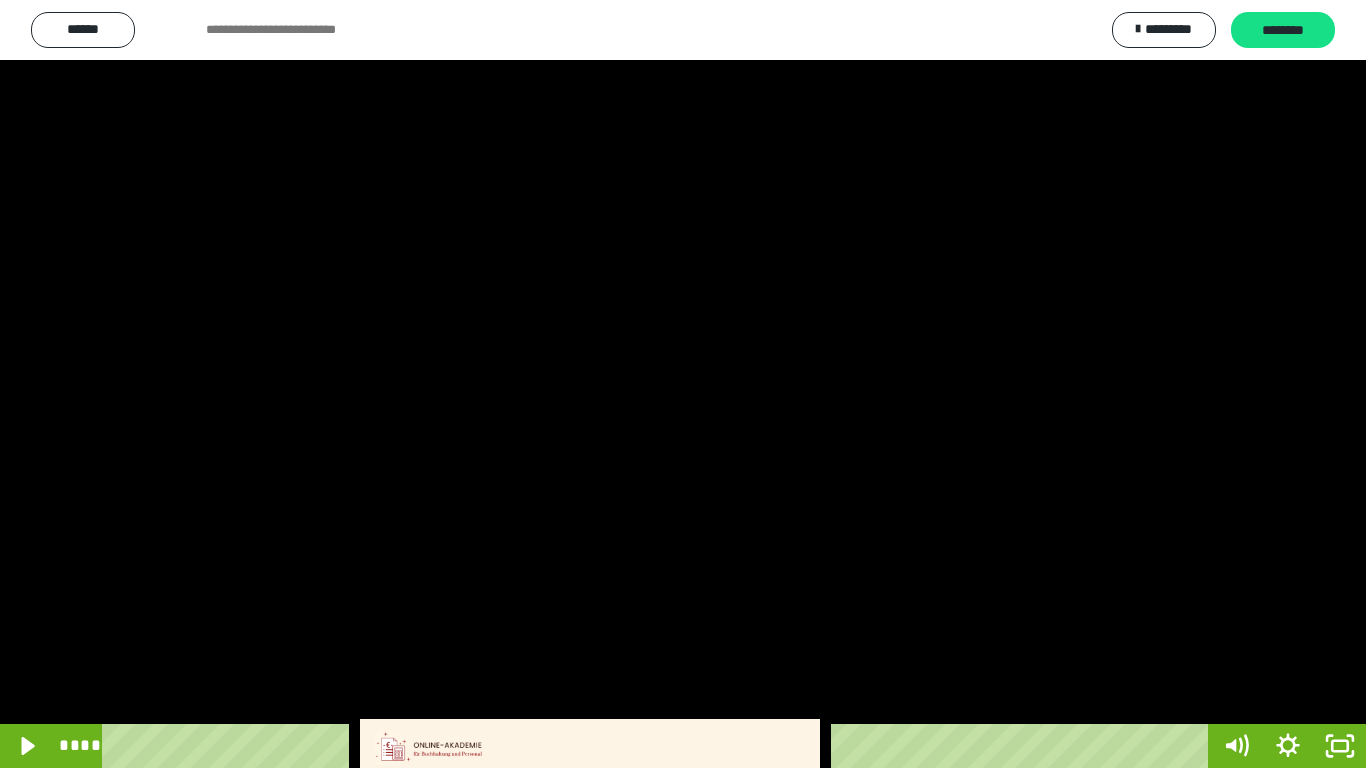 click at bounding box center (683, 384) 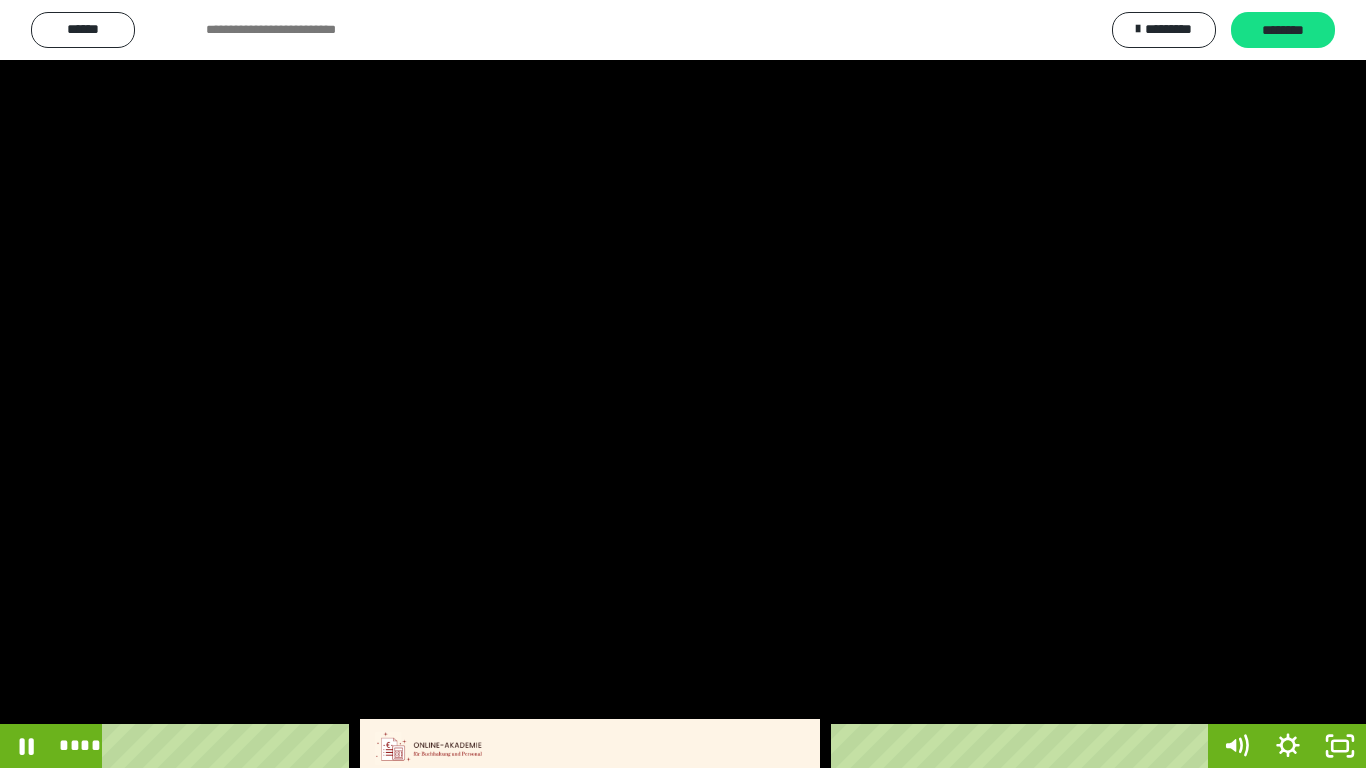 click at bounding box center [683, 384] 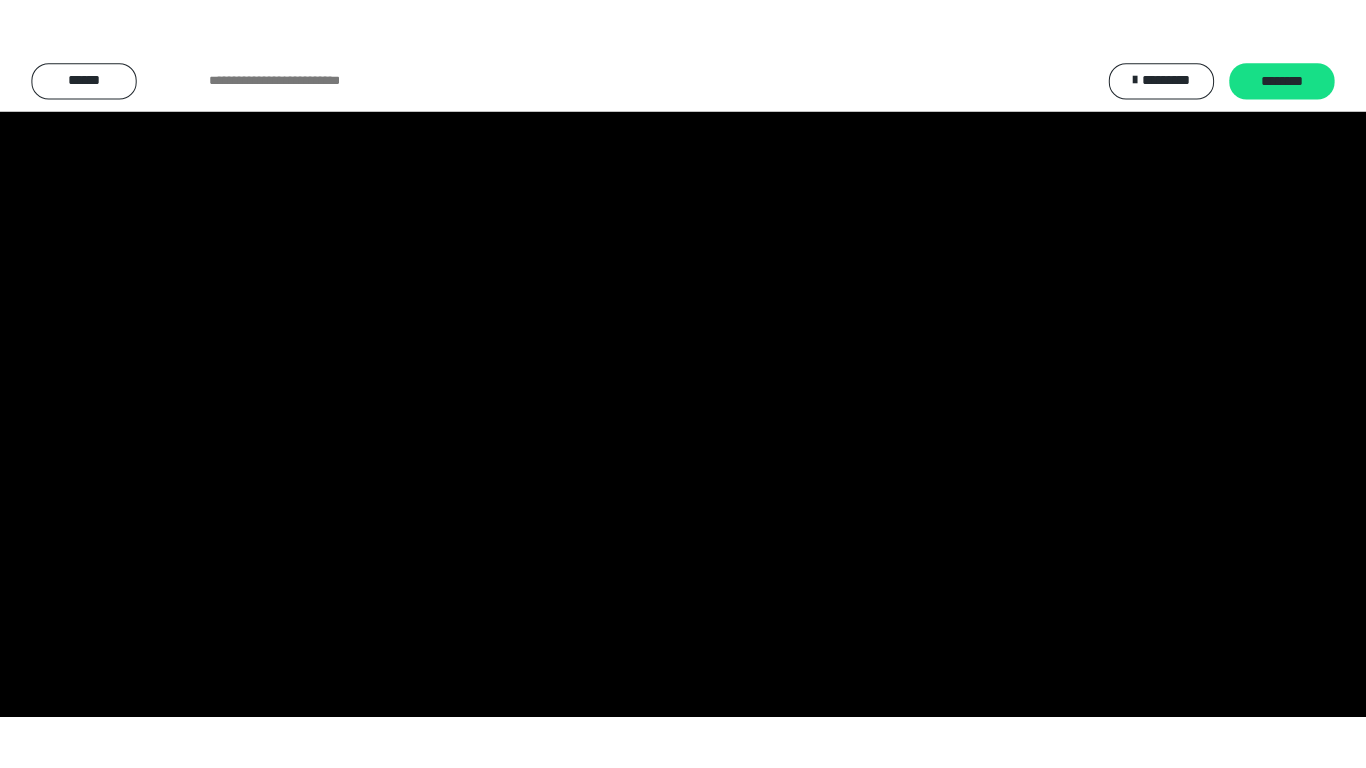 scroll, scrollTop: 4033, scrollLeft: 0, axis: vertical 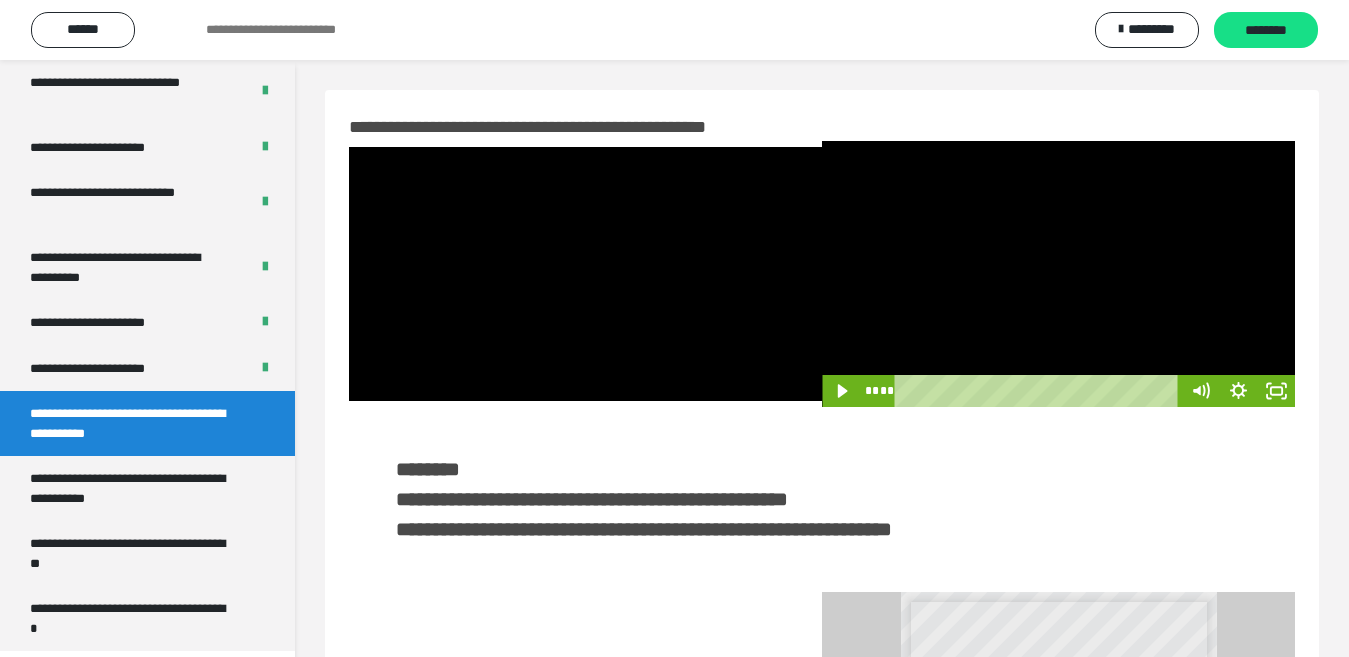 click at bounding box center [1058, 274] 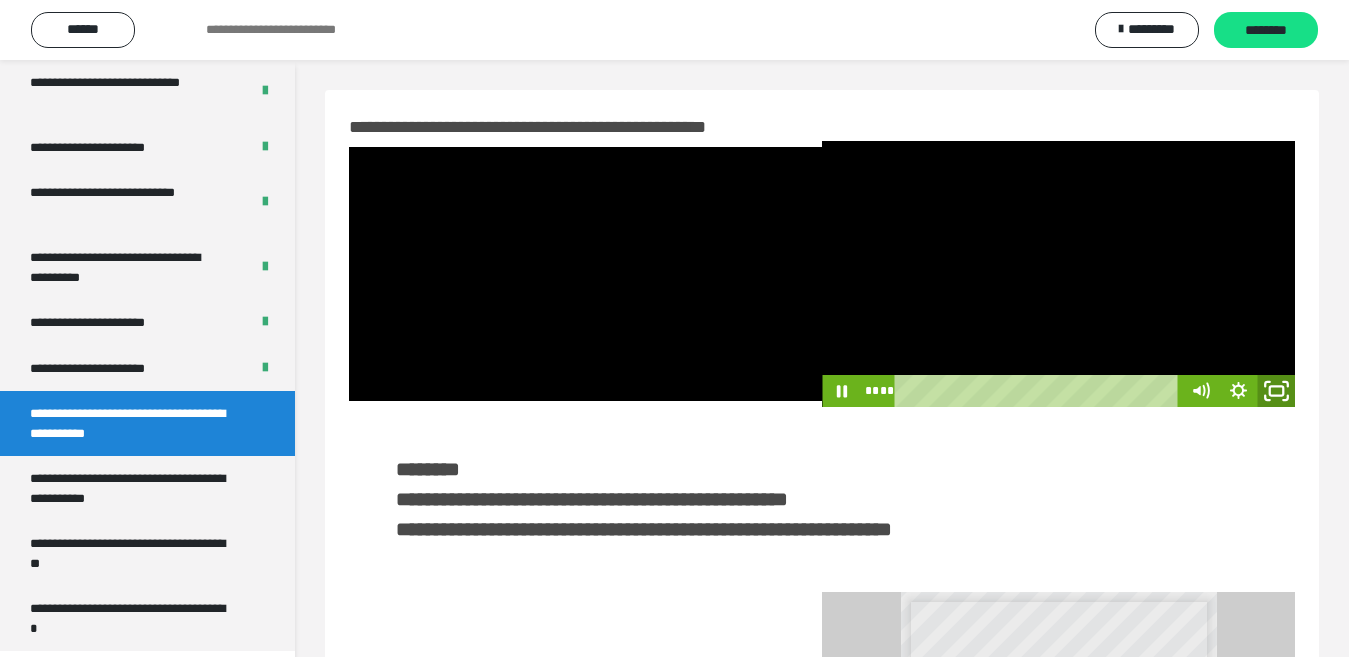 click 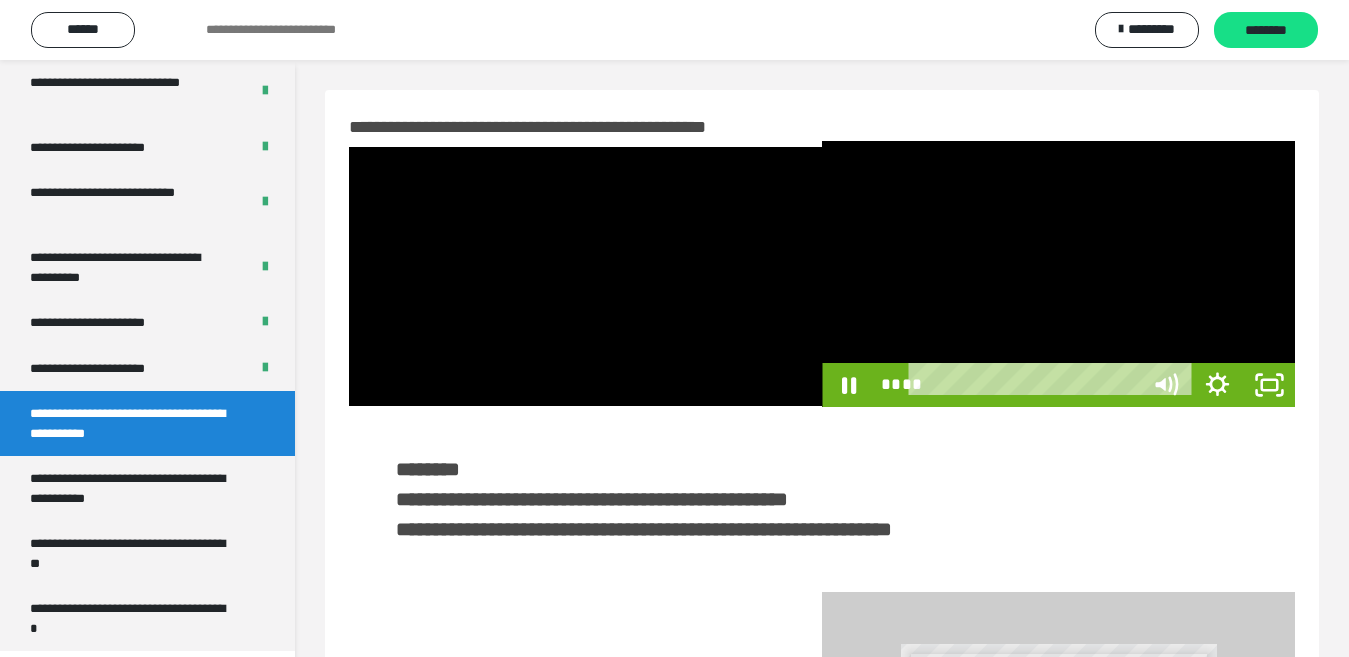 scroll, scrollTop: 3922, scrollLeft: 0, axis: vertical 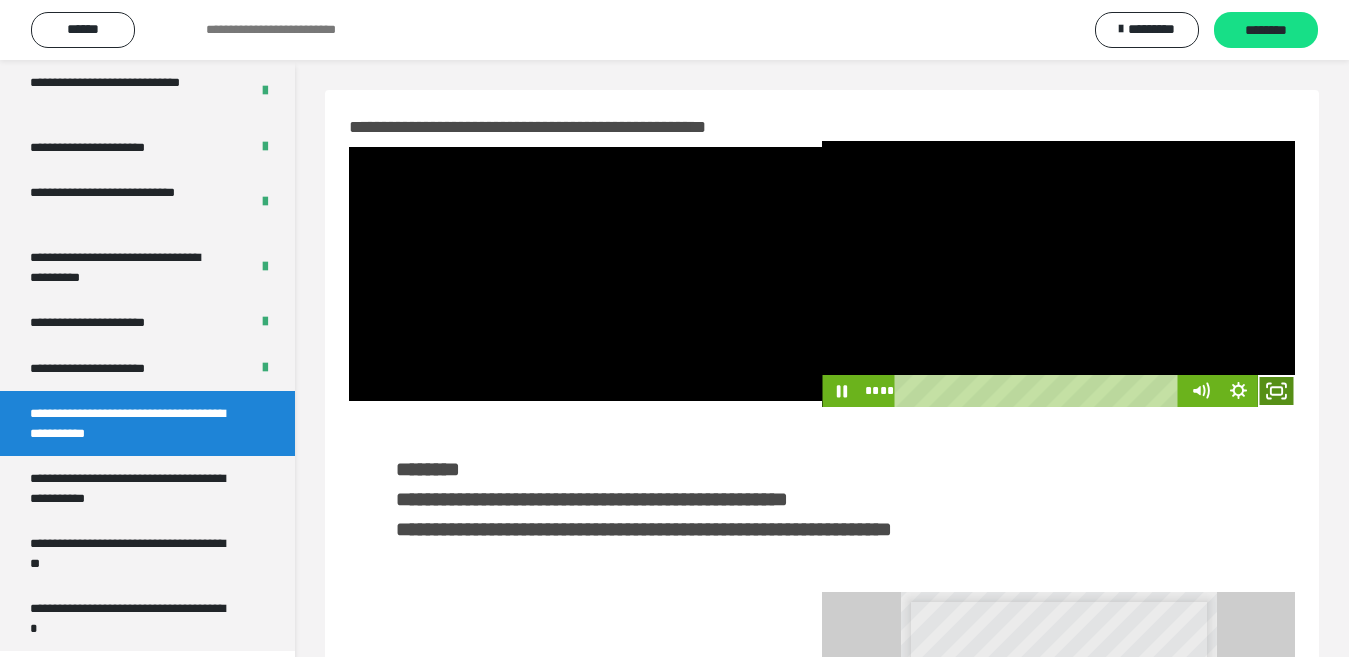 click 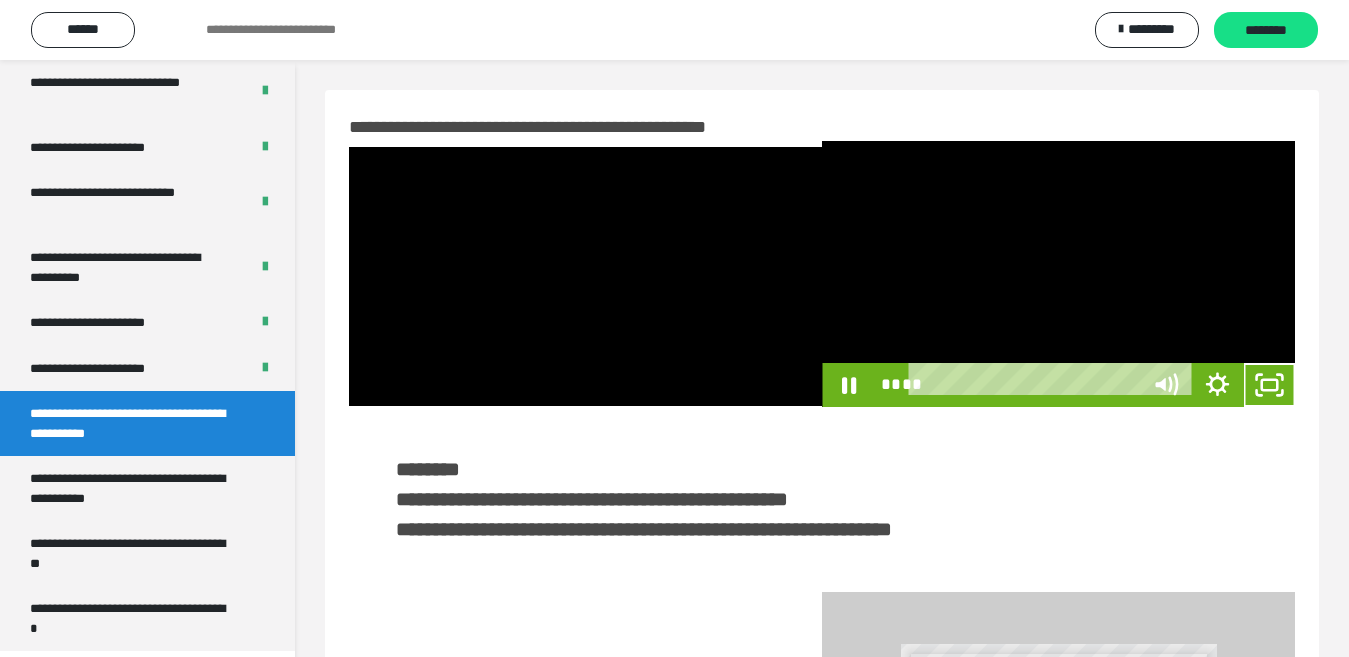 scroll, scrollTop: 3922, scrollLeft: 0, axis: vertical 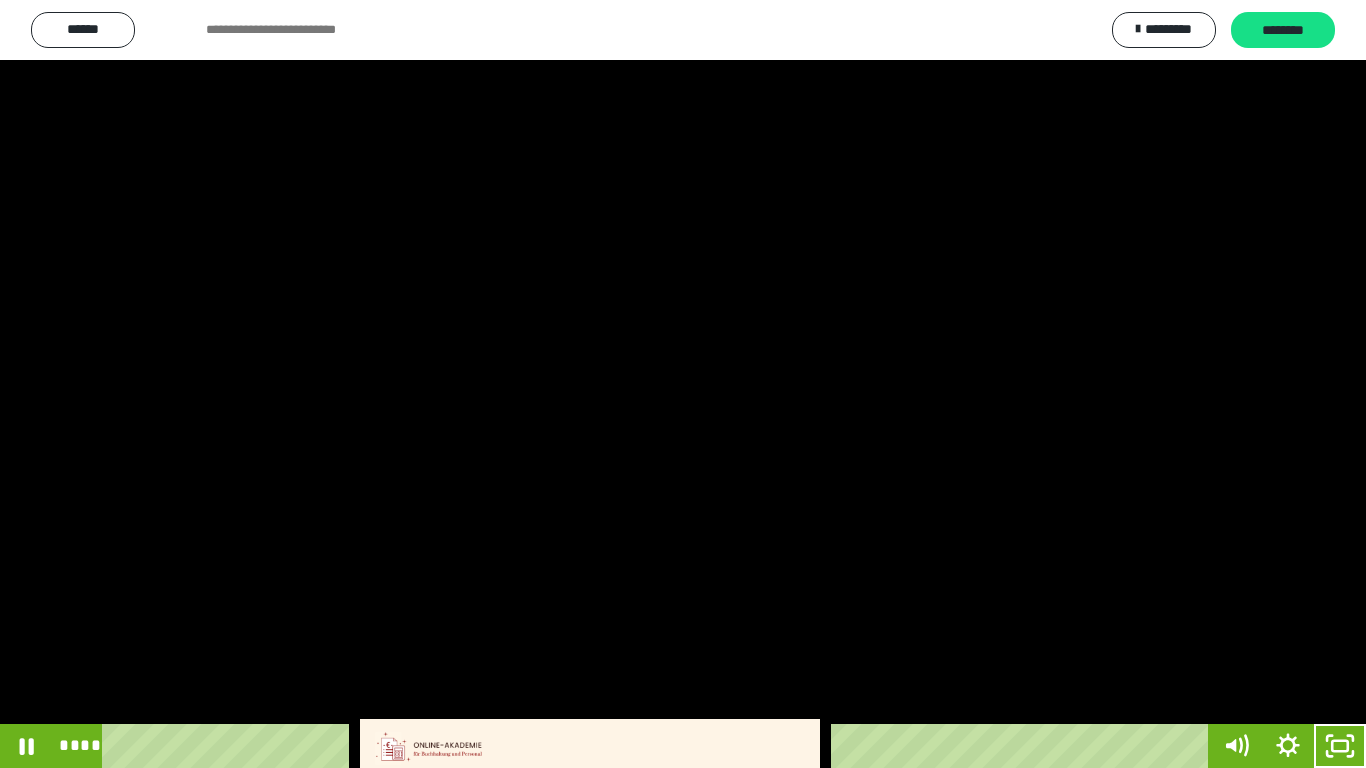 drag, startPoint x: 734, startPoint y: 416, endPoint x: 722, endPoint y: 416, distance: 12 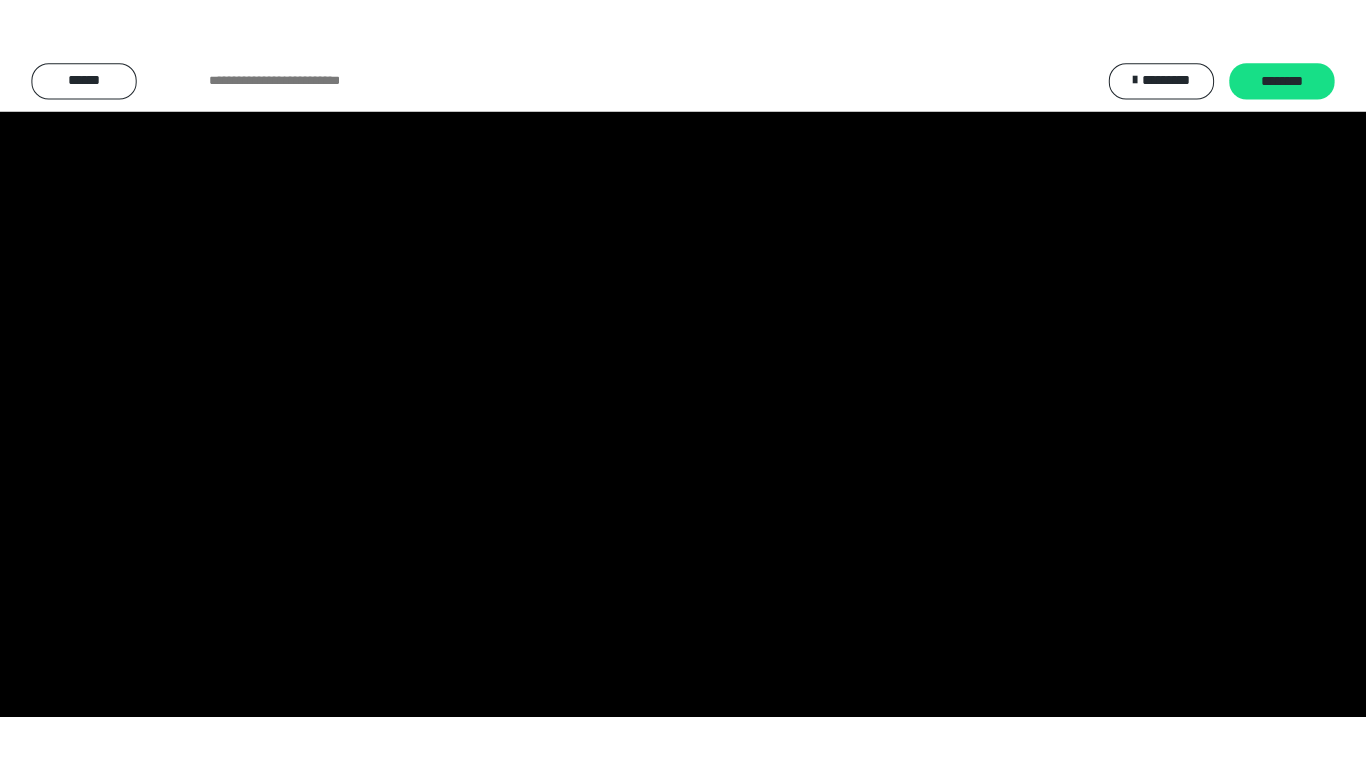 scroll, scrollTop: 4033, scrollLeft: 0, axis: vertical 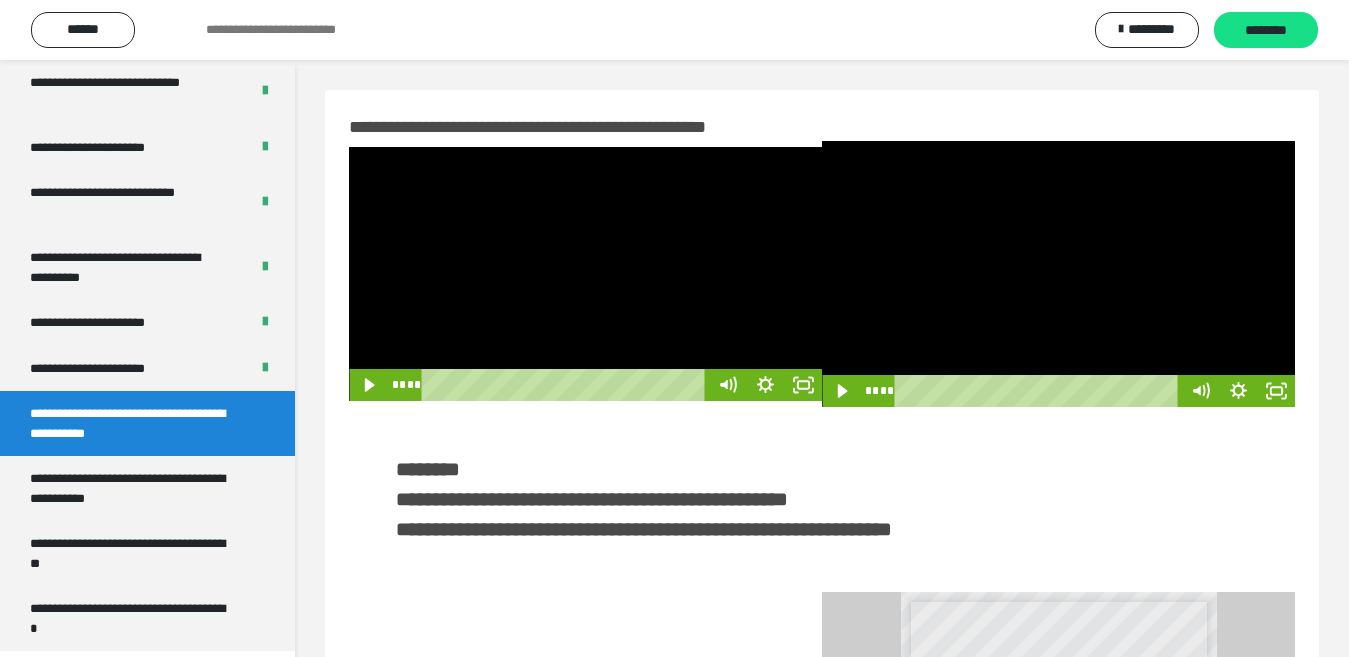 click at bounding box center [1058, 274] 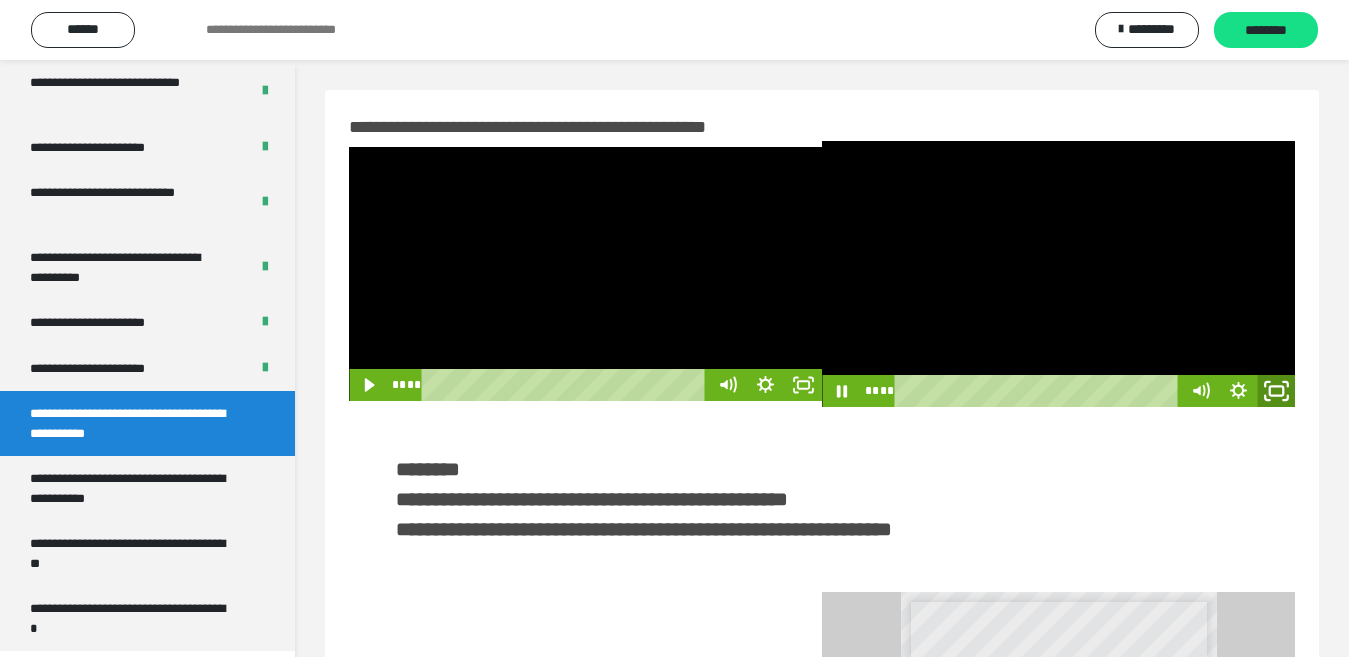 click 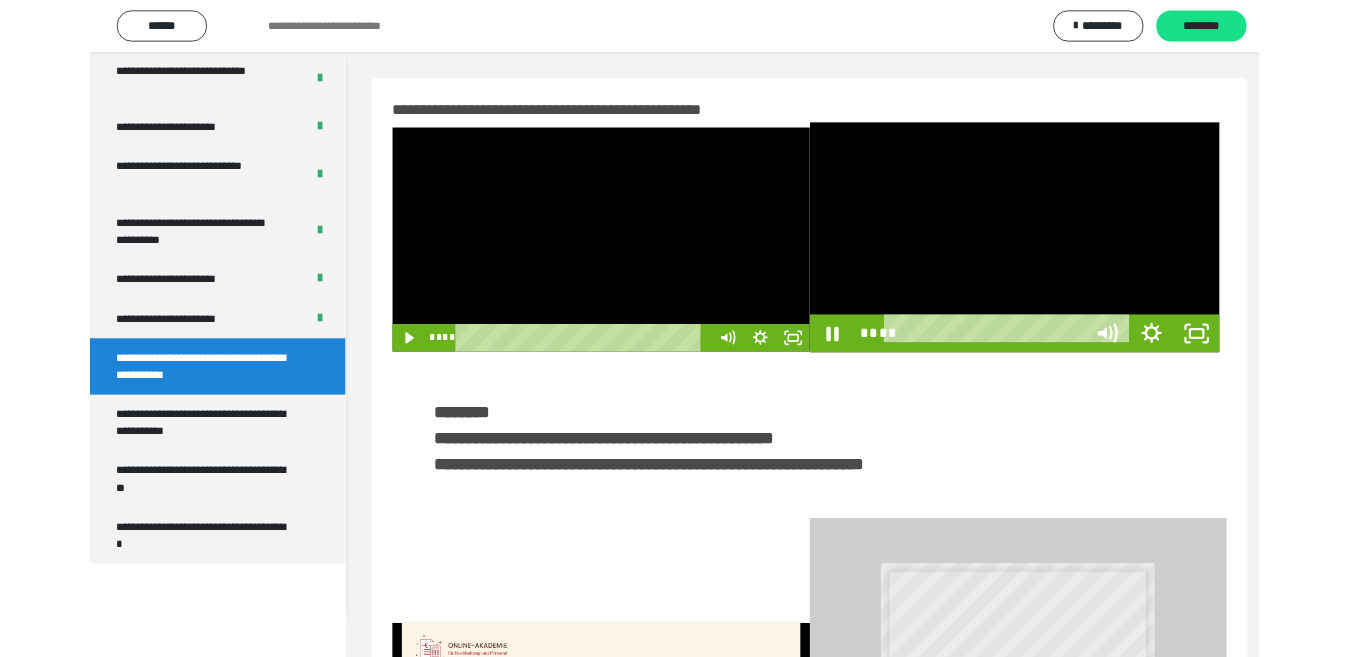 scroll, scrollTop: 3922, scrollLeft: 0, axis: vertical 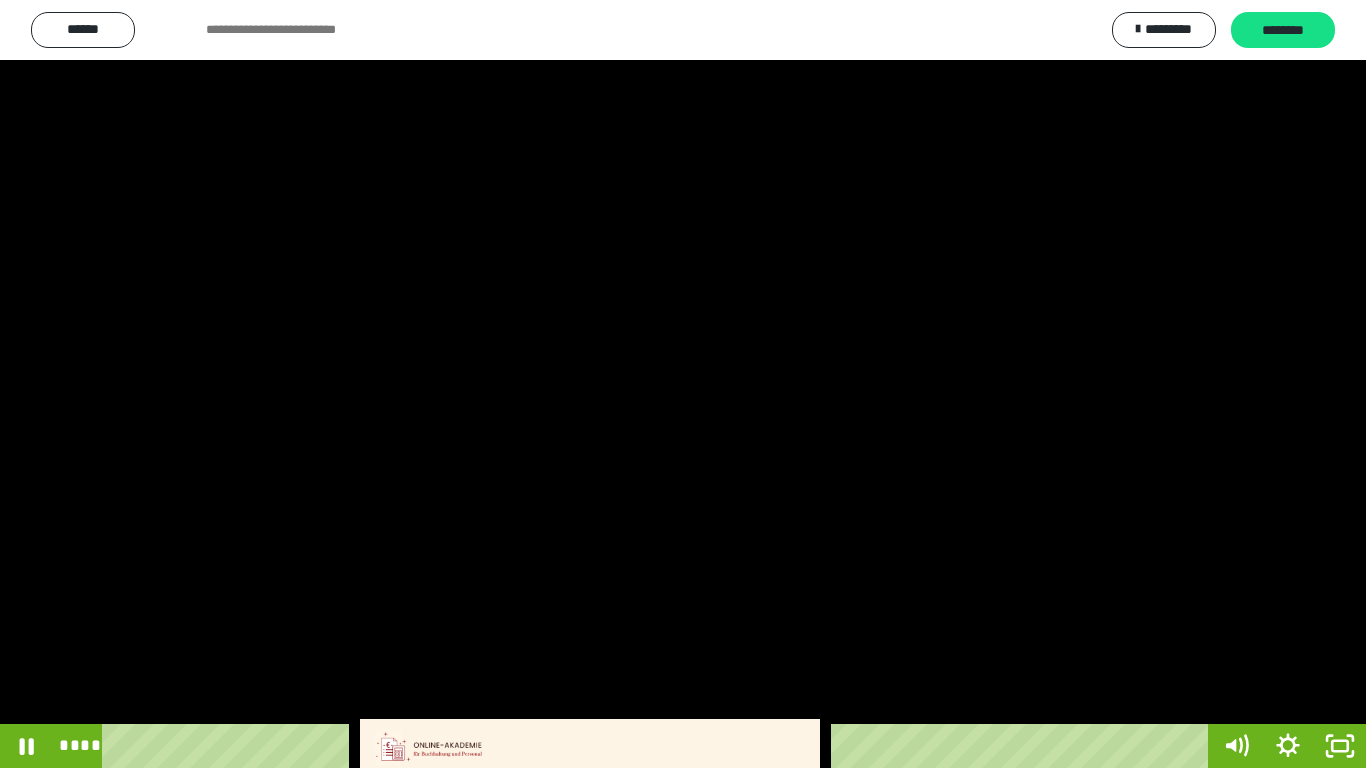 click at bounding box center [683, 384] 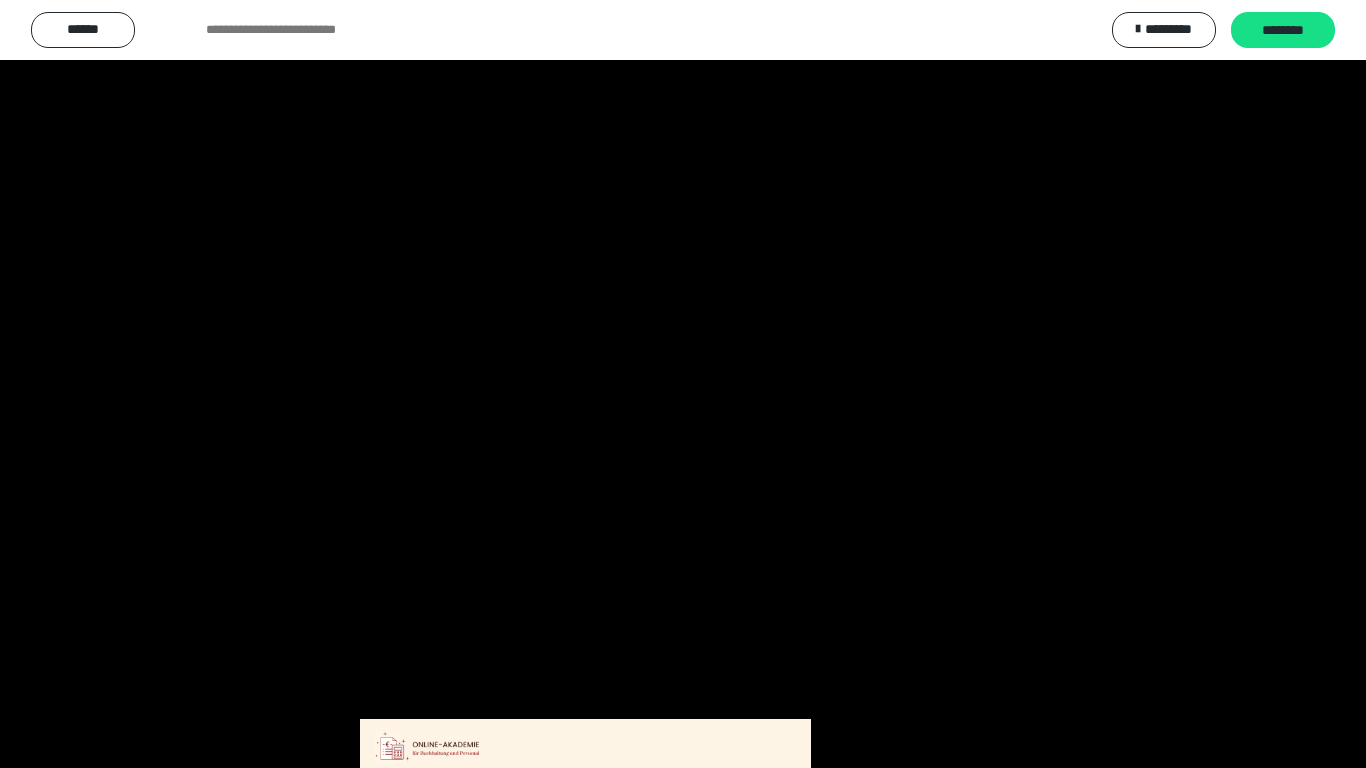 scroll, scrollTop: 4033, scrollLeft: 0, axis: vertical 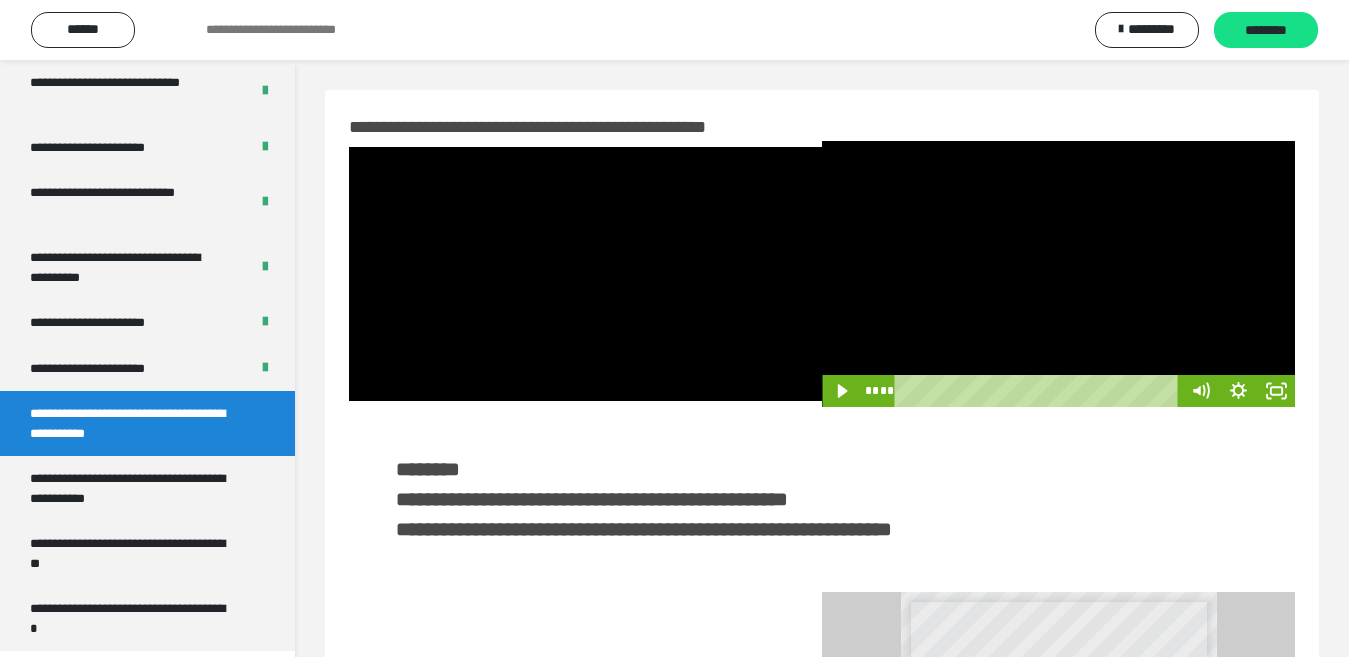click at bounding box center [1058, 274] 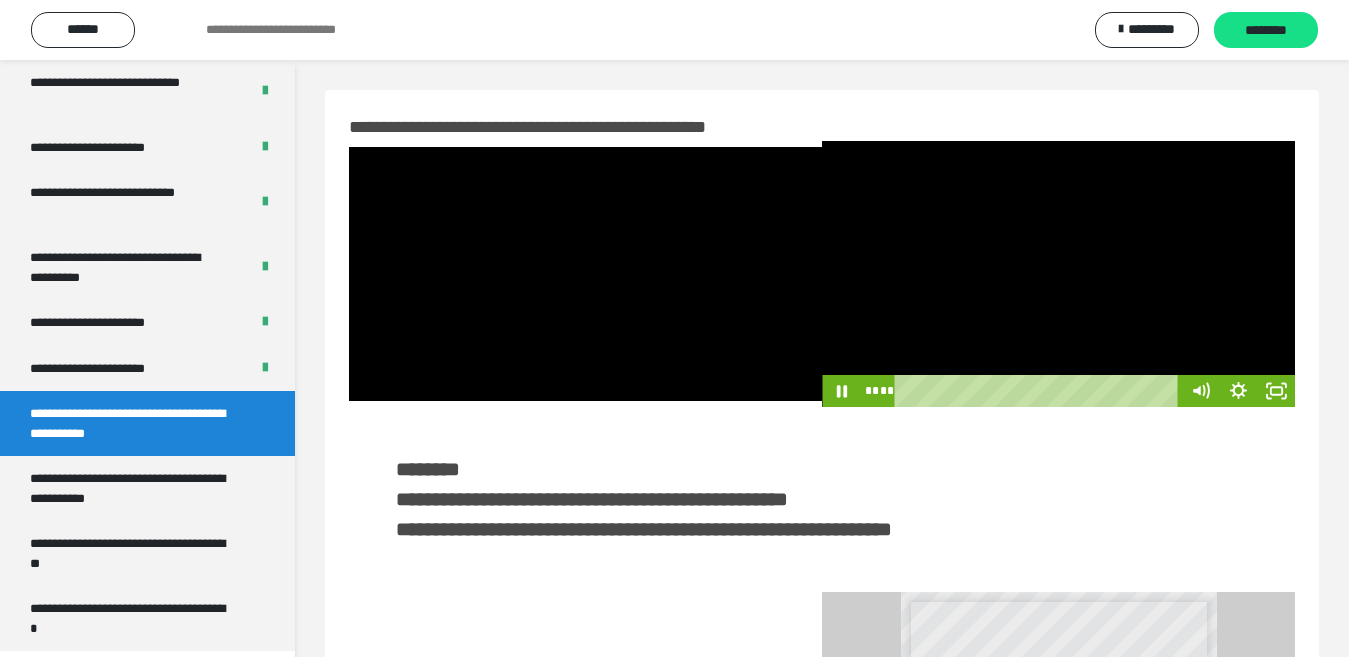 click at bounding box center (1058, 274) 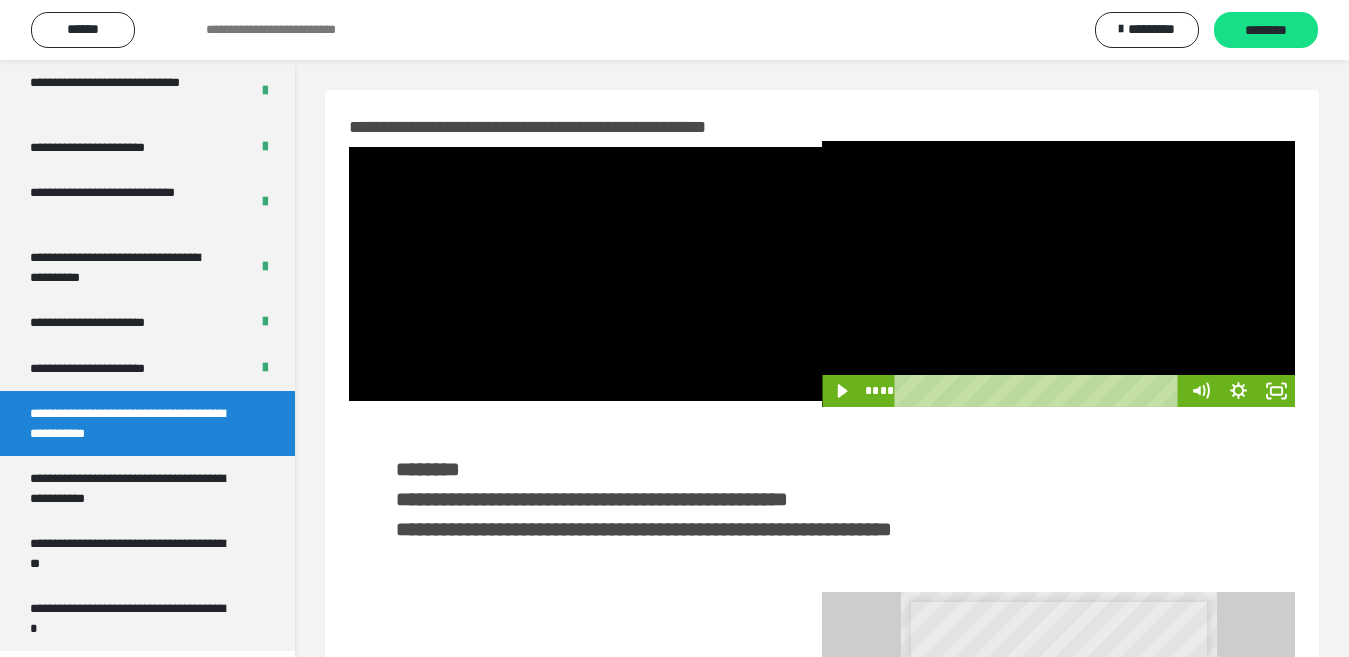 click at bounding box center [1058, 274] 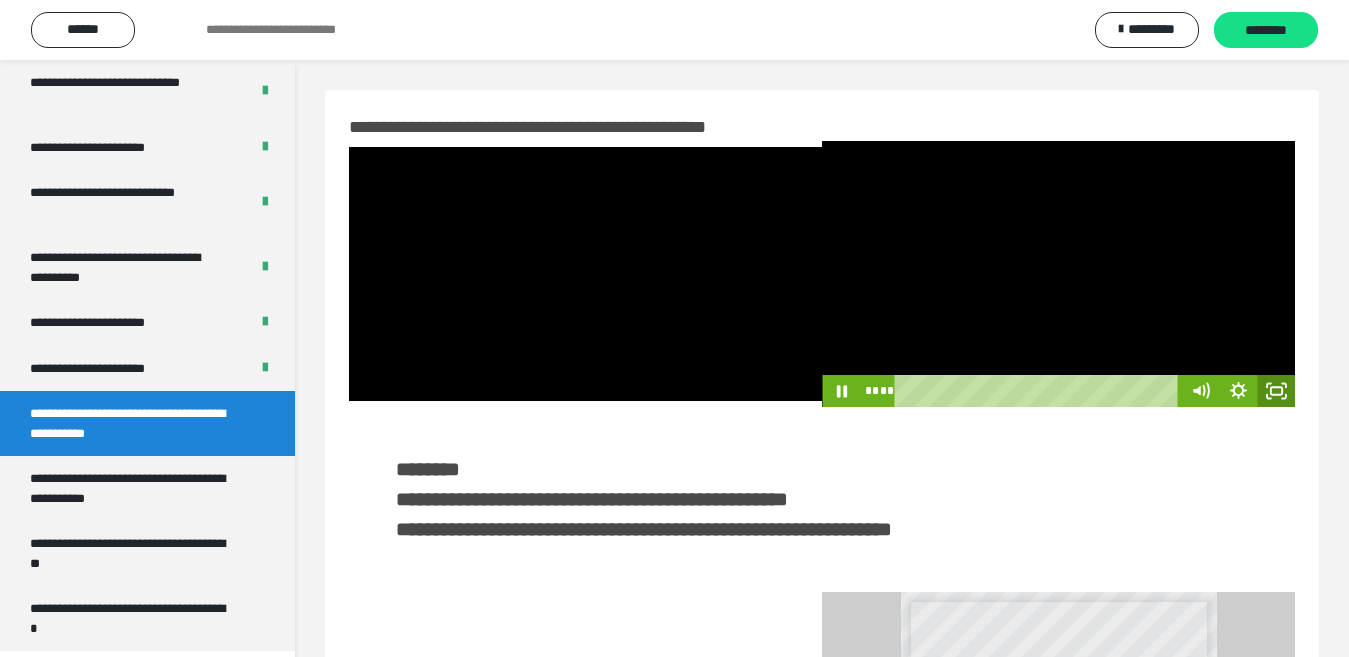click 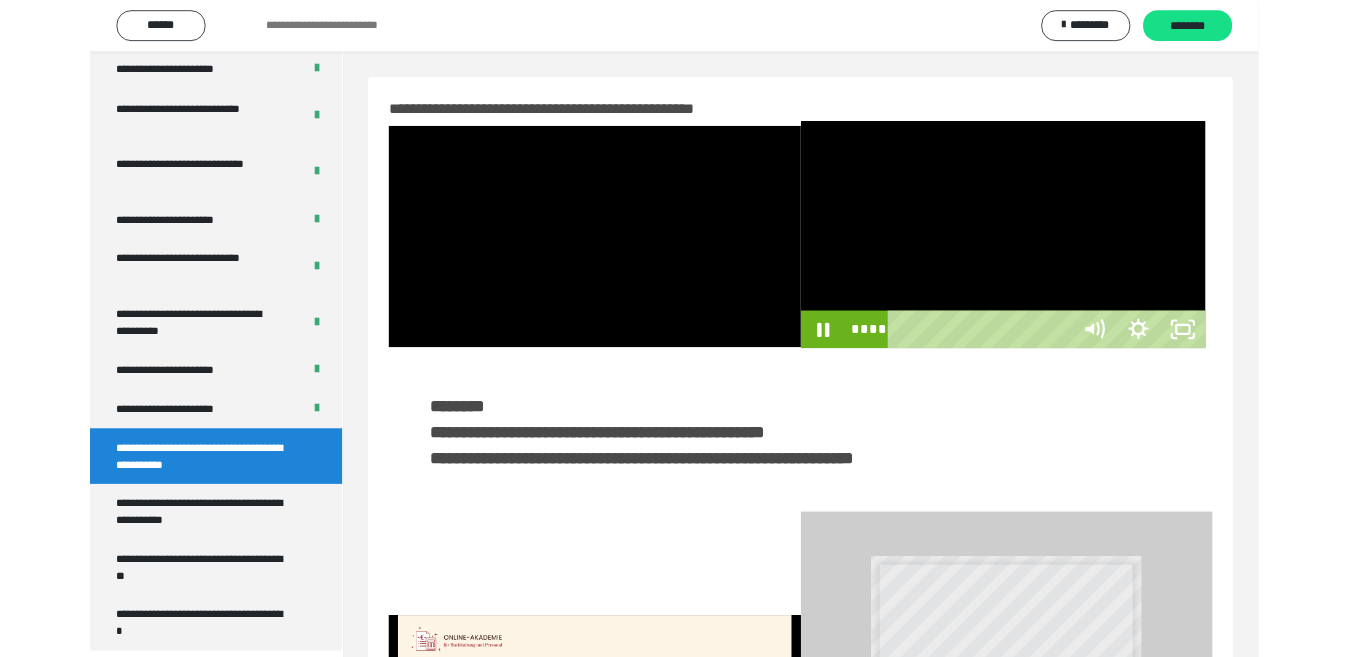 scroll, scrollTop: 3922, scrollLeft: 0, axis: vertical 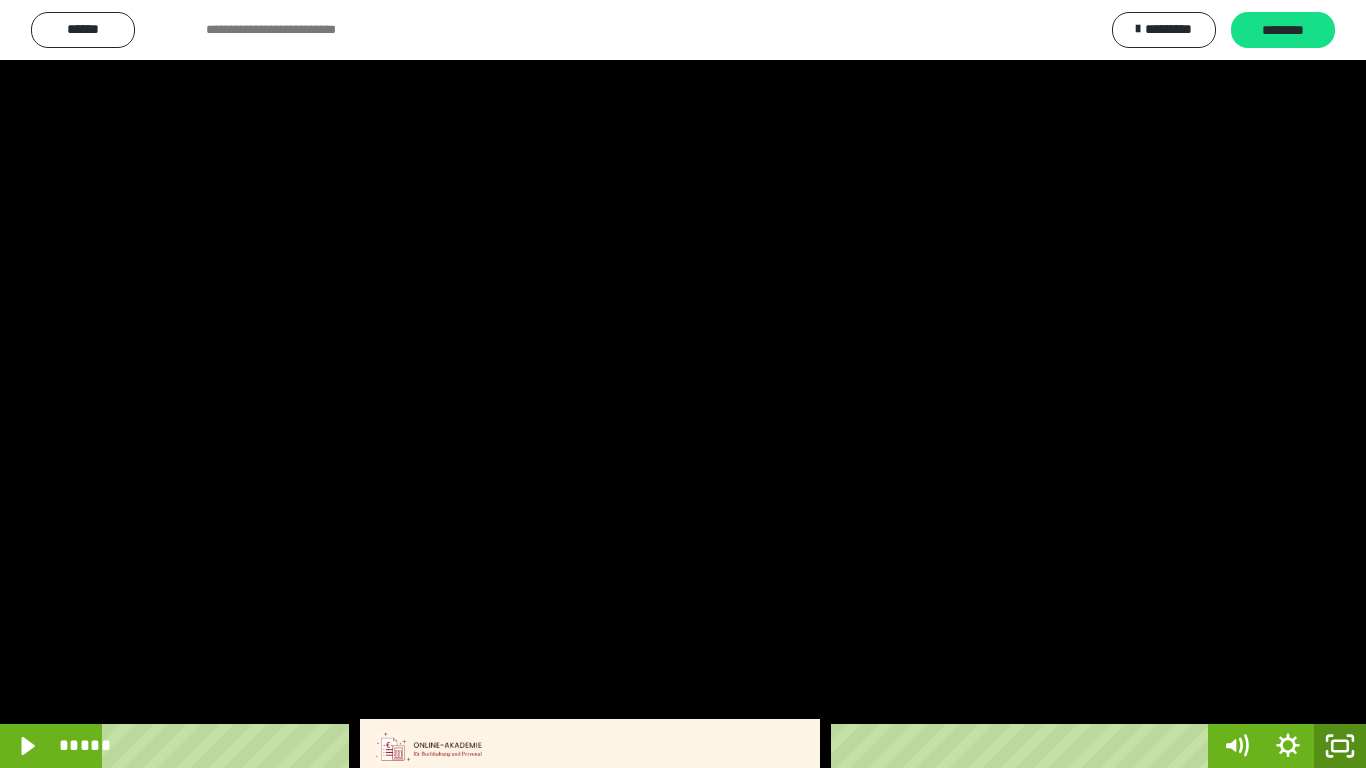 click 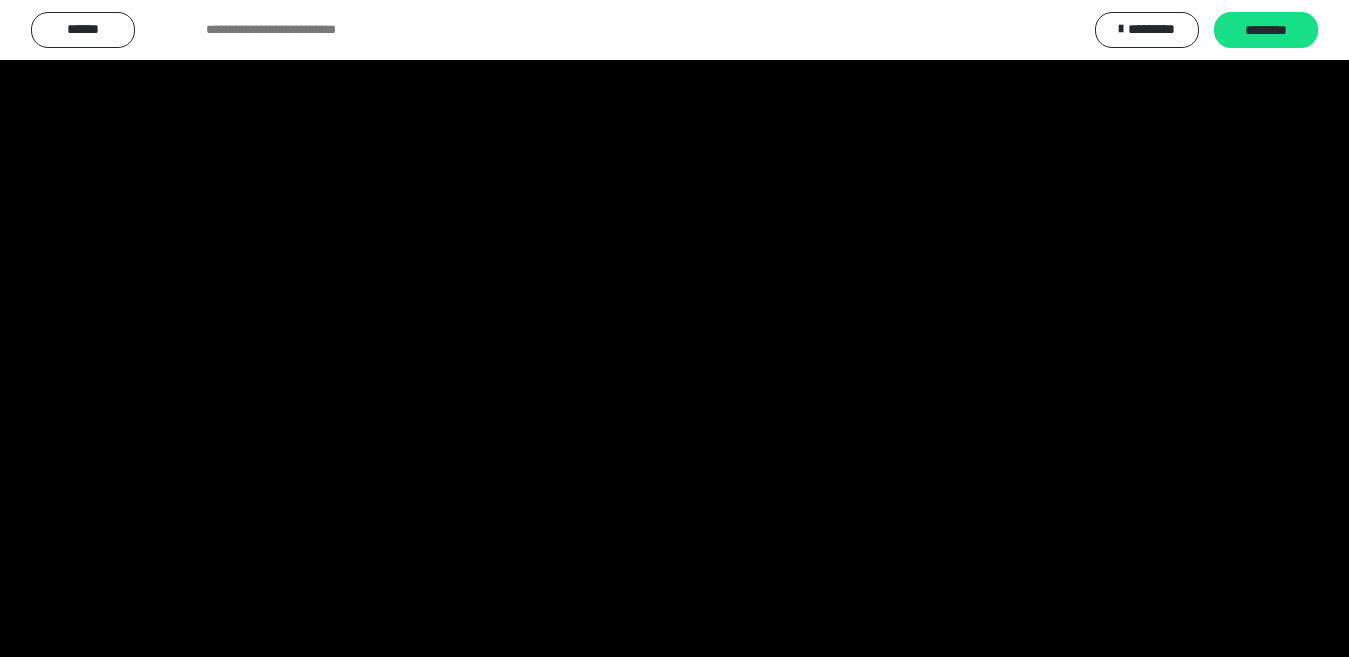 scroll, scrollTop: 4033, scrollLeft: 0, axis: vertical 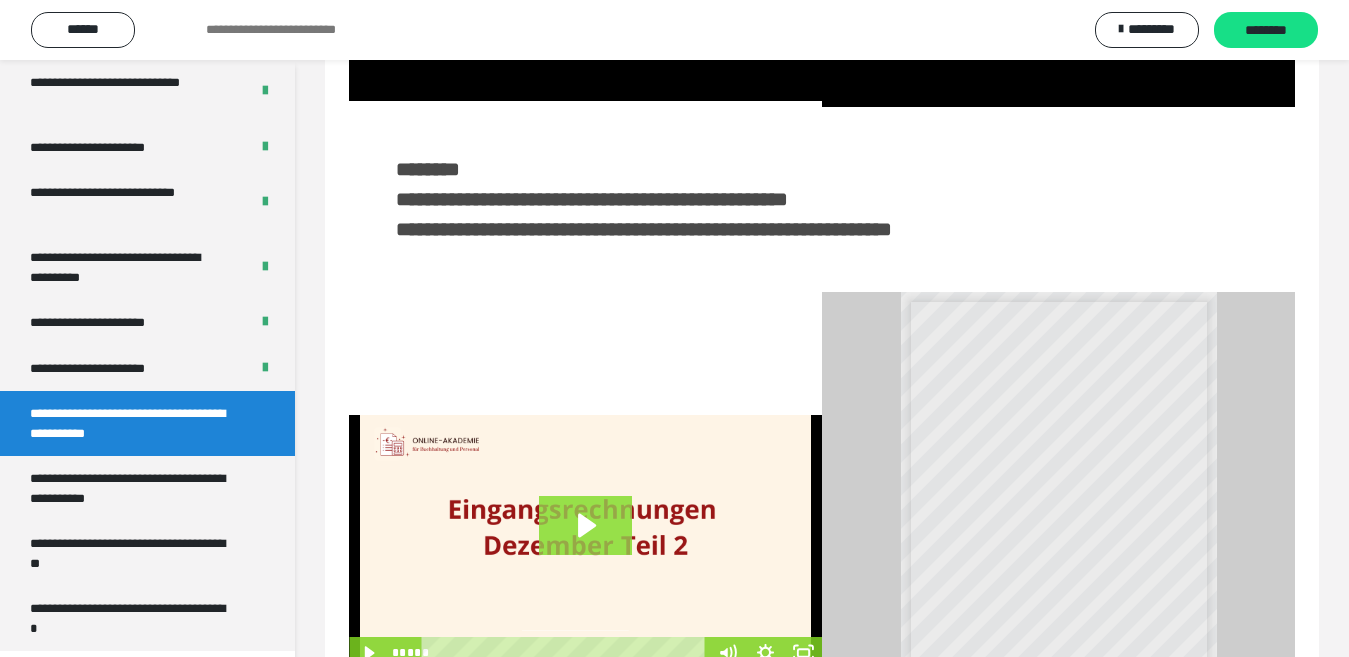 click 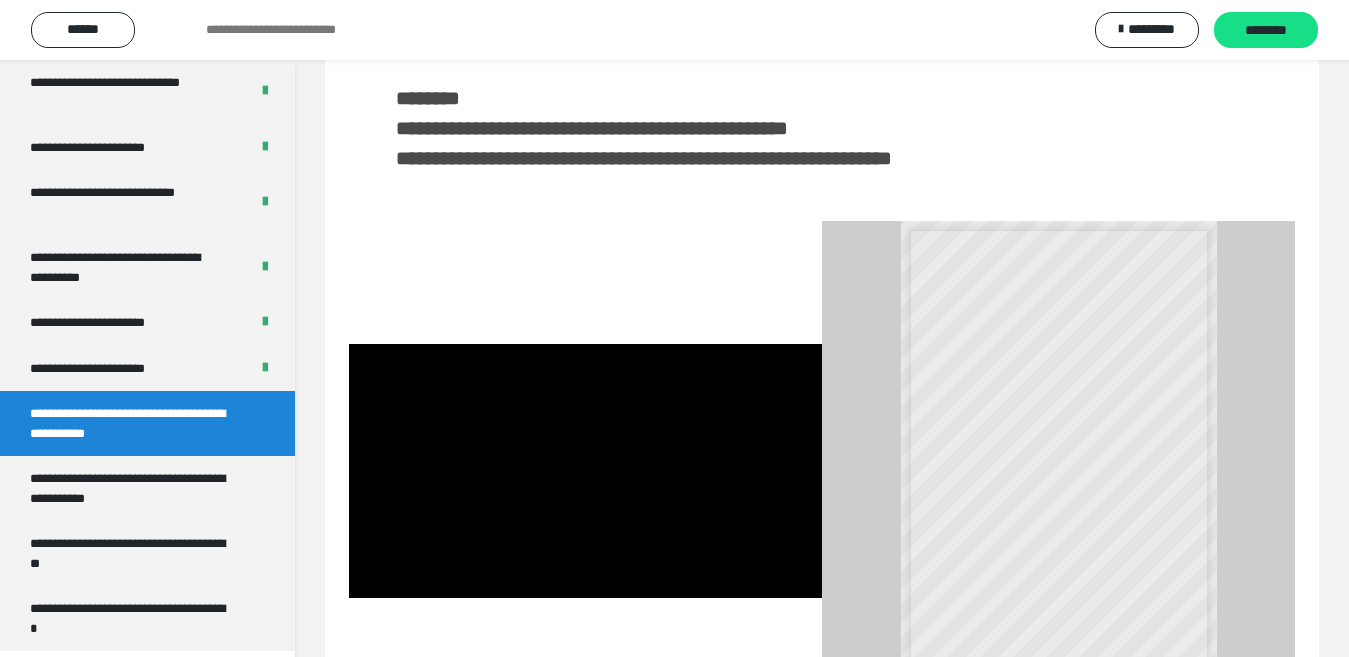 scroll, scrollTop: 489, scrollLeft: 0, axis: vertical 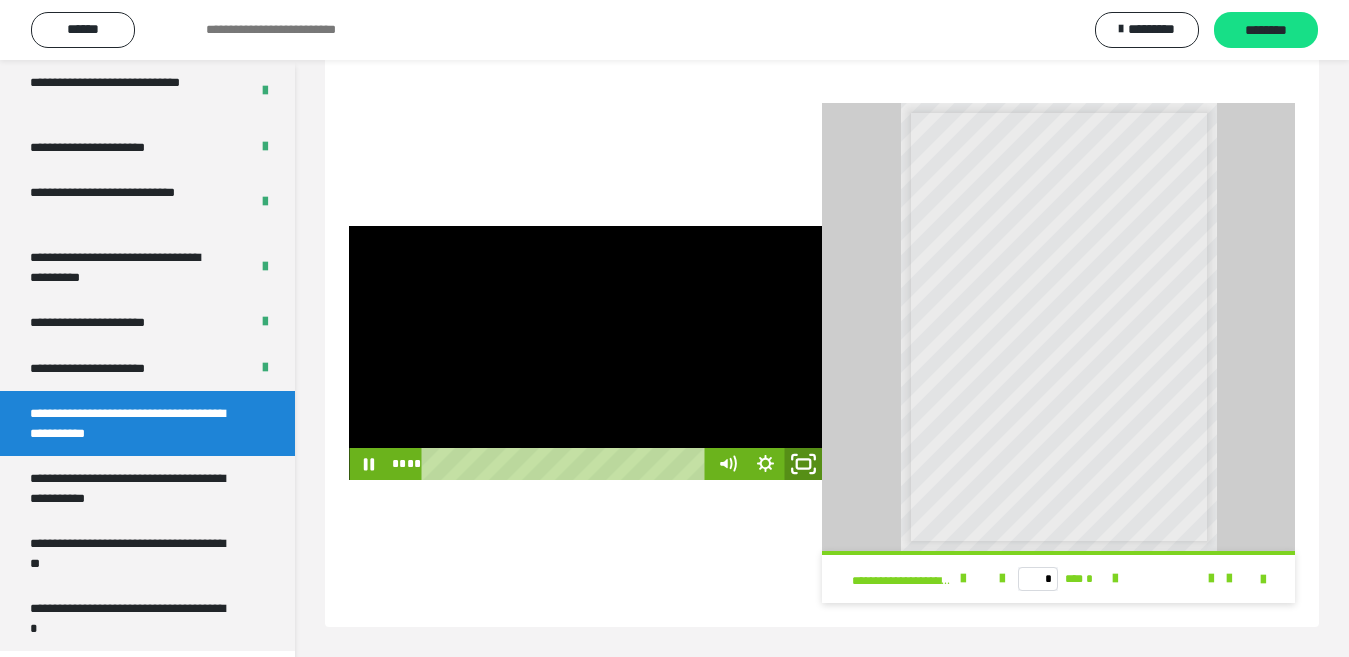 click 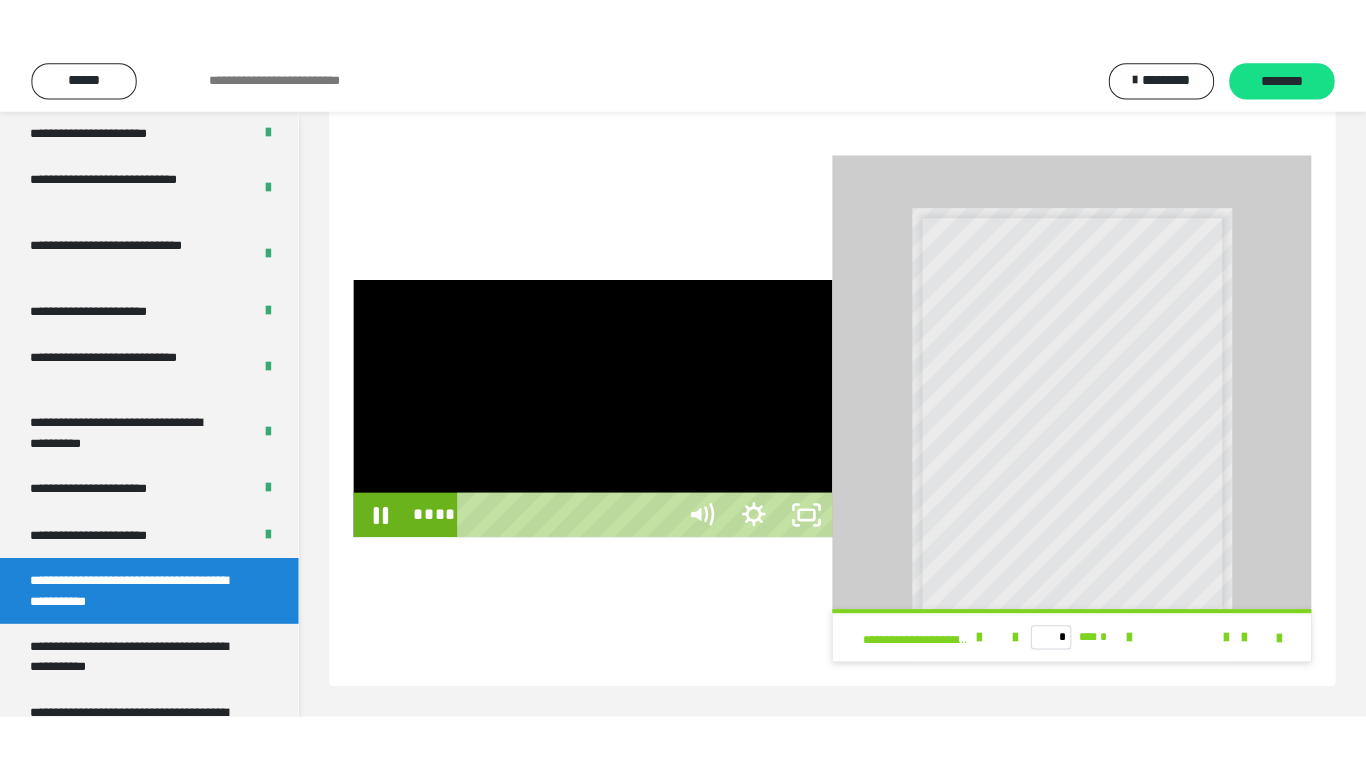 scroll, scrollTop: 384, scrollLeft: 0, axis: vertical 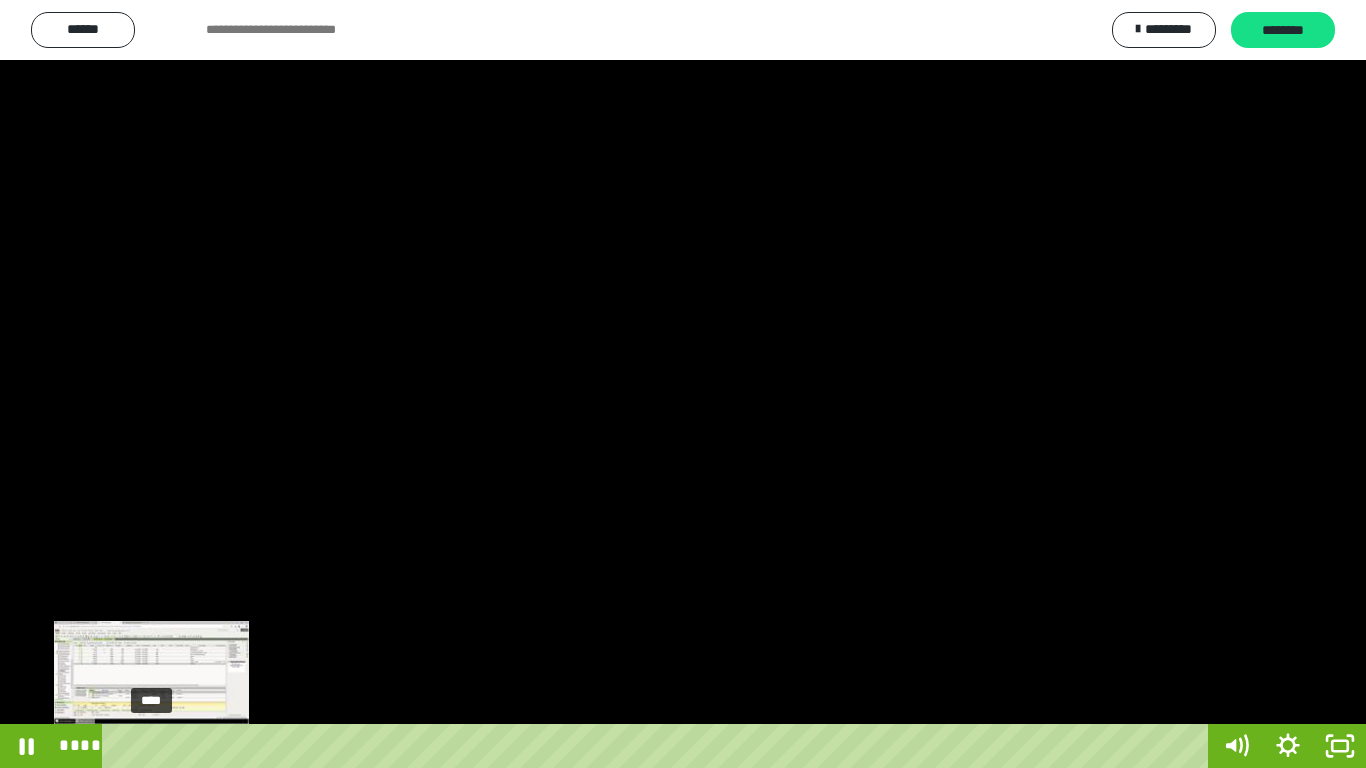 click on "****" at bounding box center (659, 746) 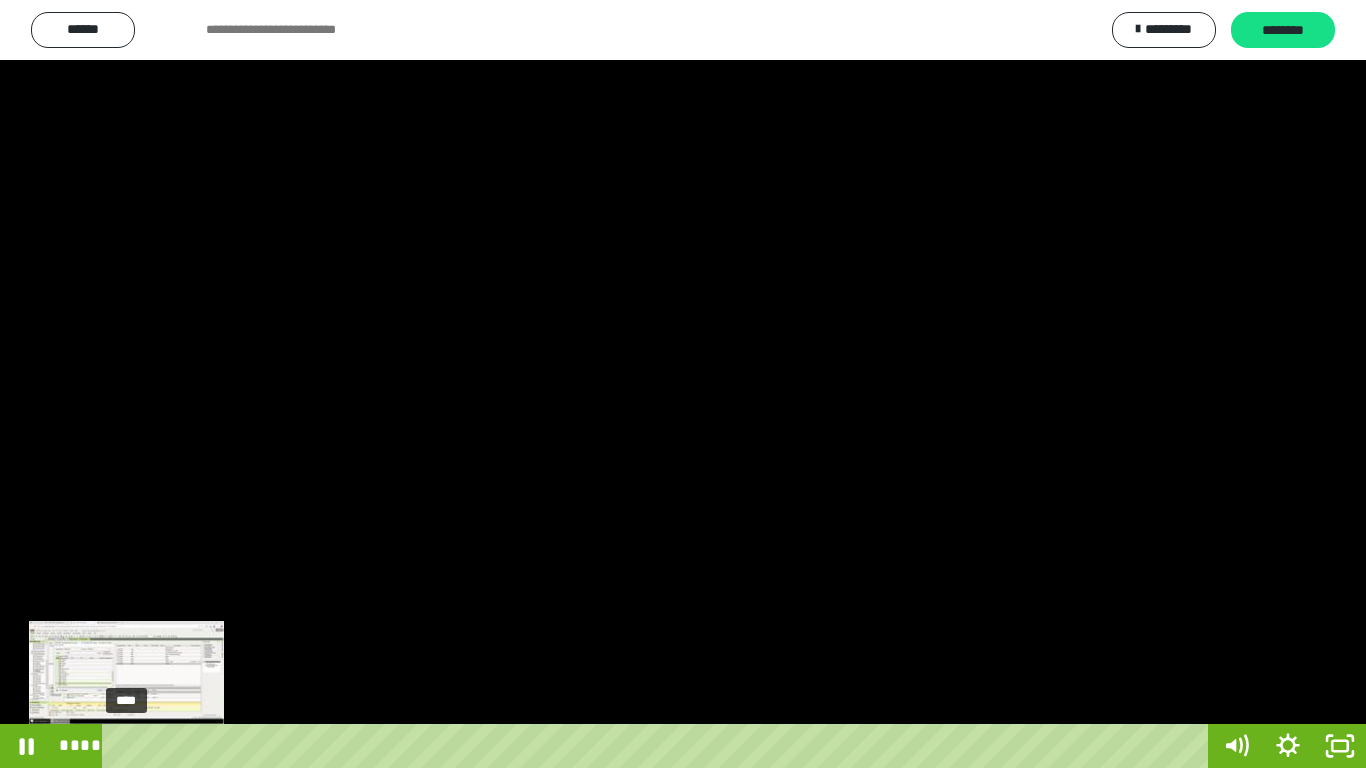 click on "****" at bounding box center (659, 746) 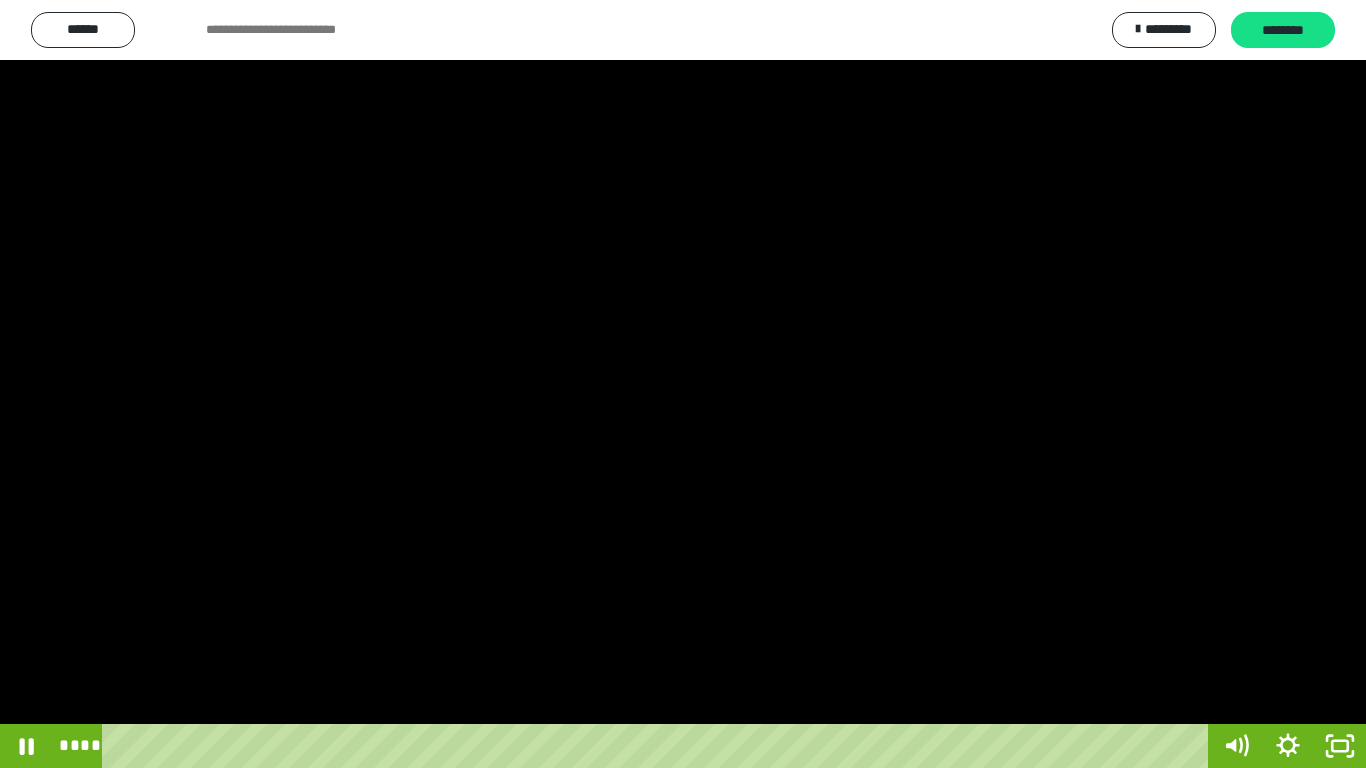 click at bounding box center [683, 384] 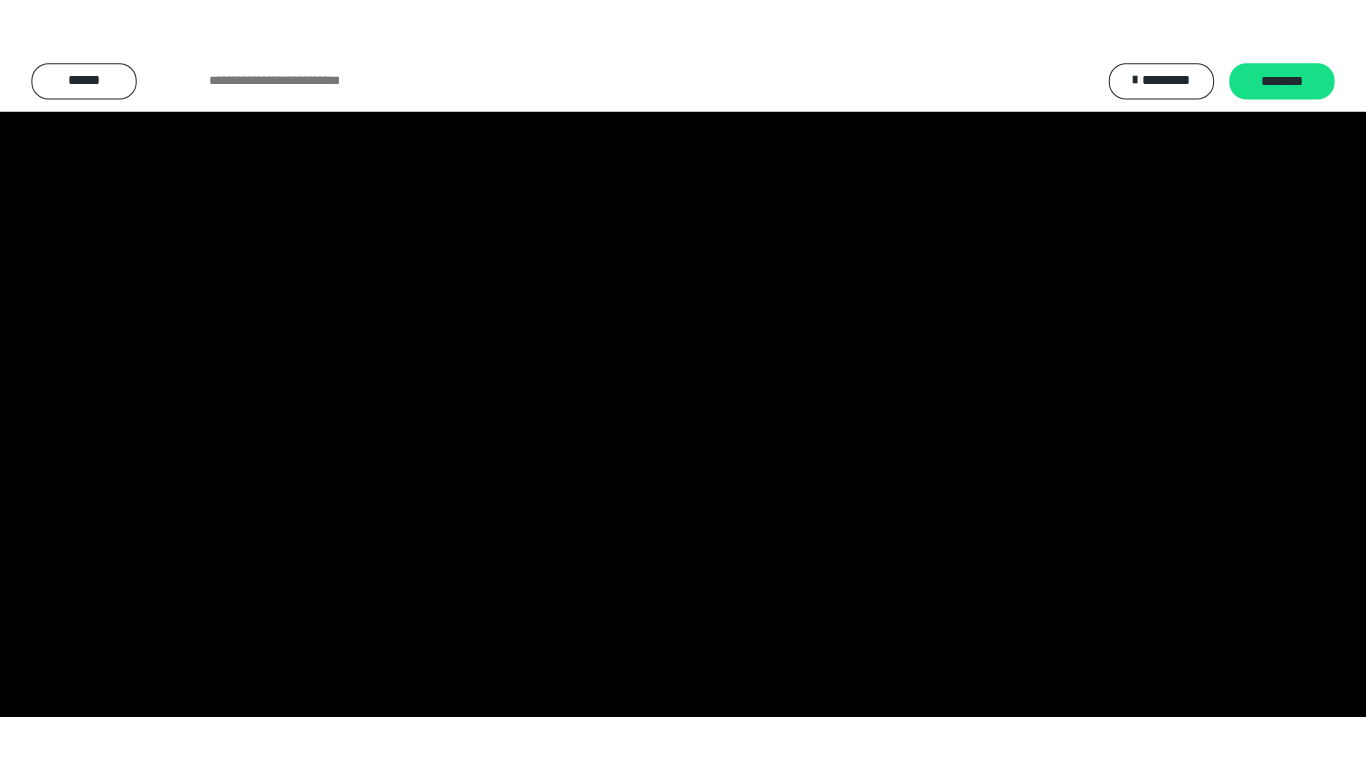 scroll, scrollTop: 4033, scrollLeft: 0, axis: vertical 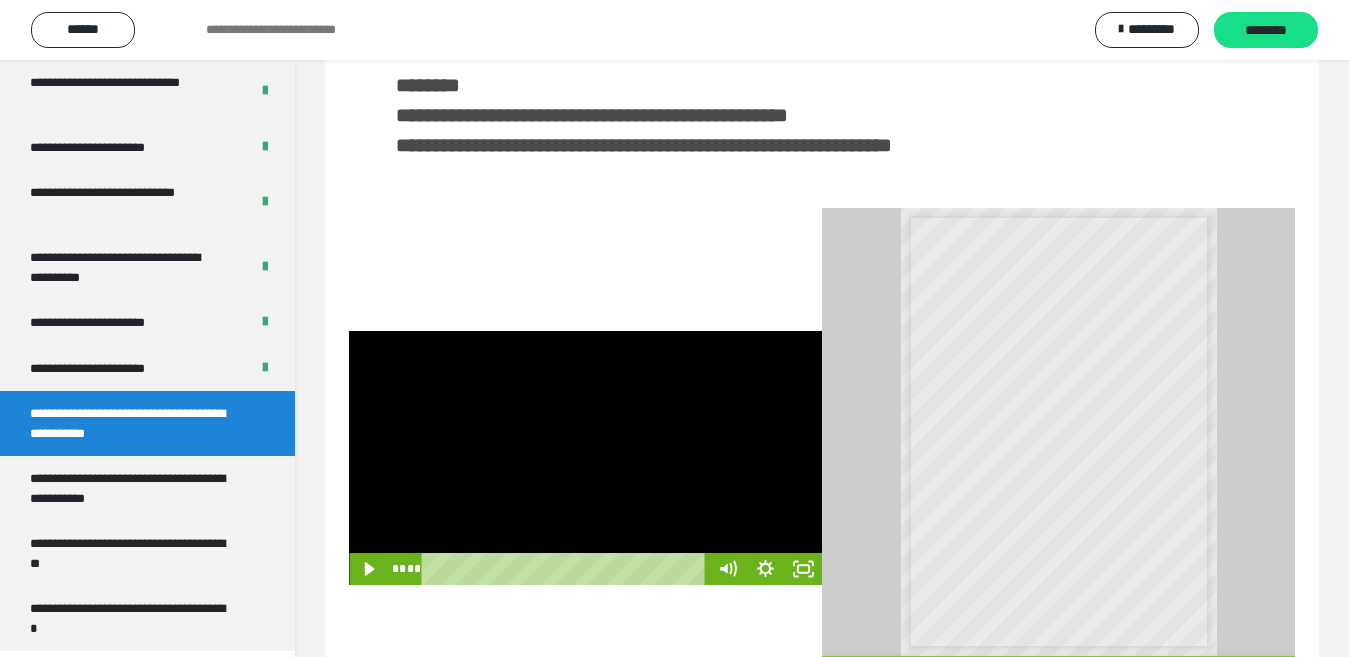 click at bounding box center (585, 458) 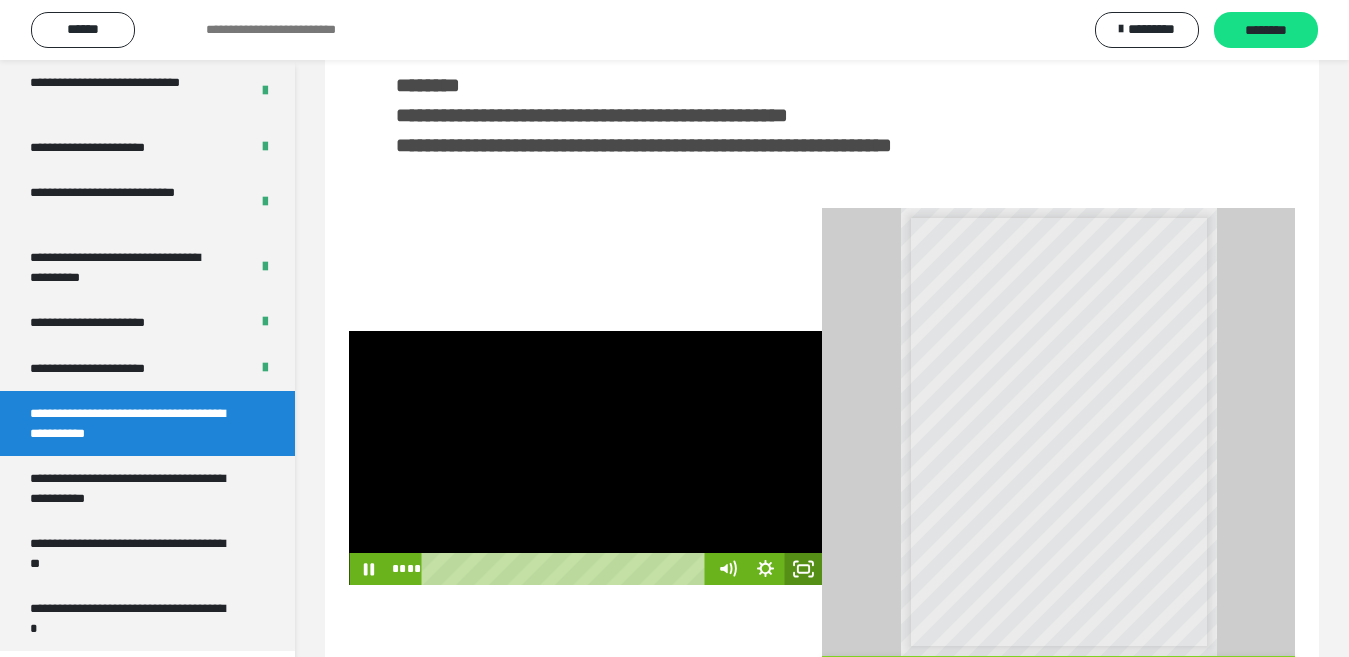 click 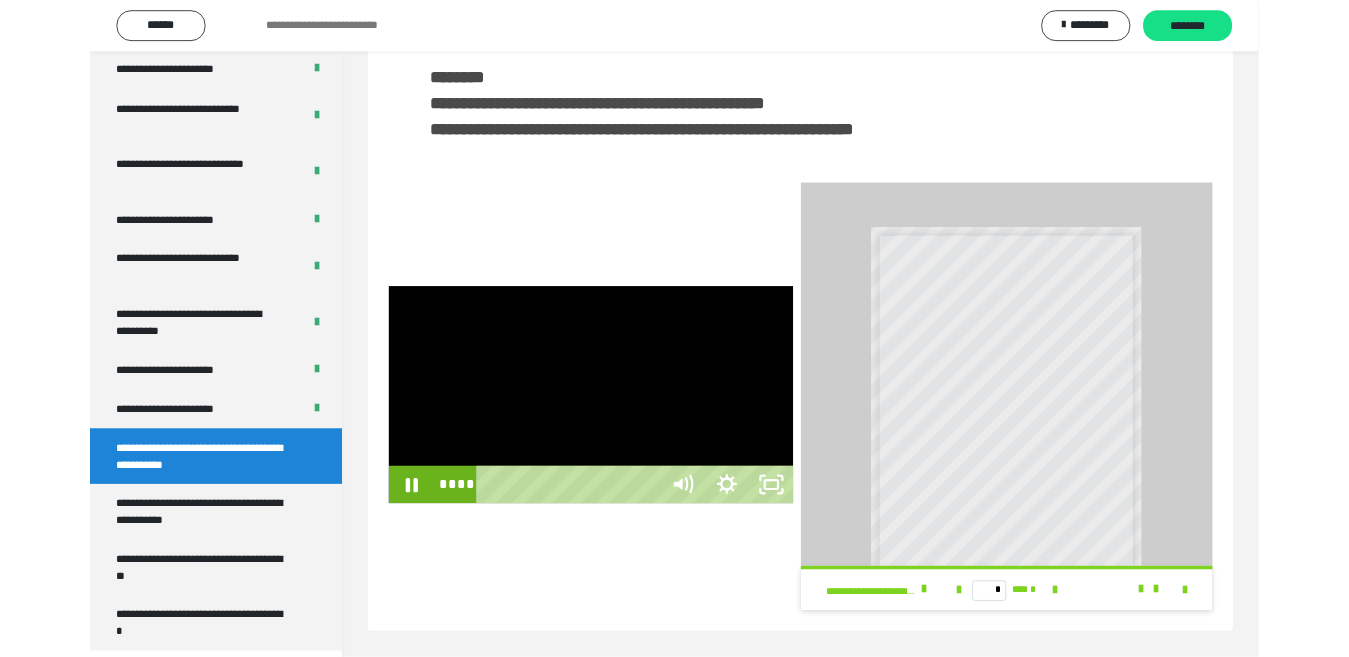 scroll, scrollTop: 3922, scrollLeft: 0, axis: vertical 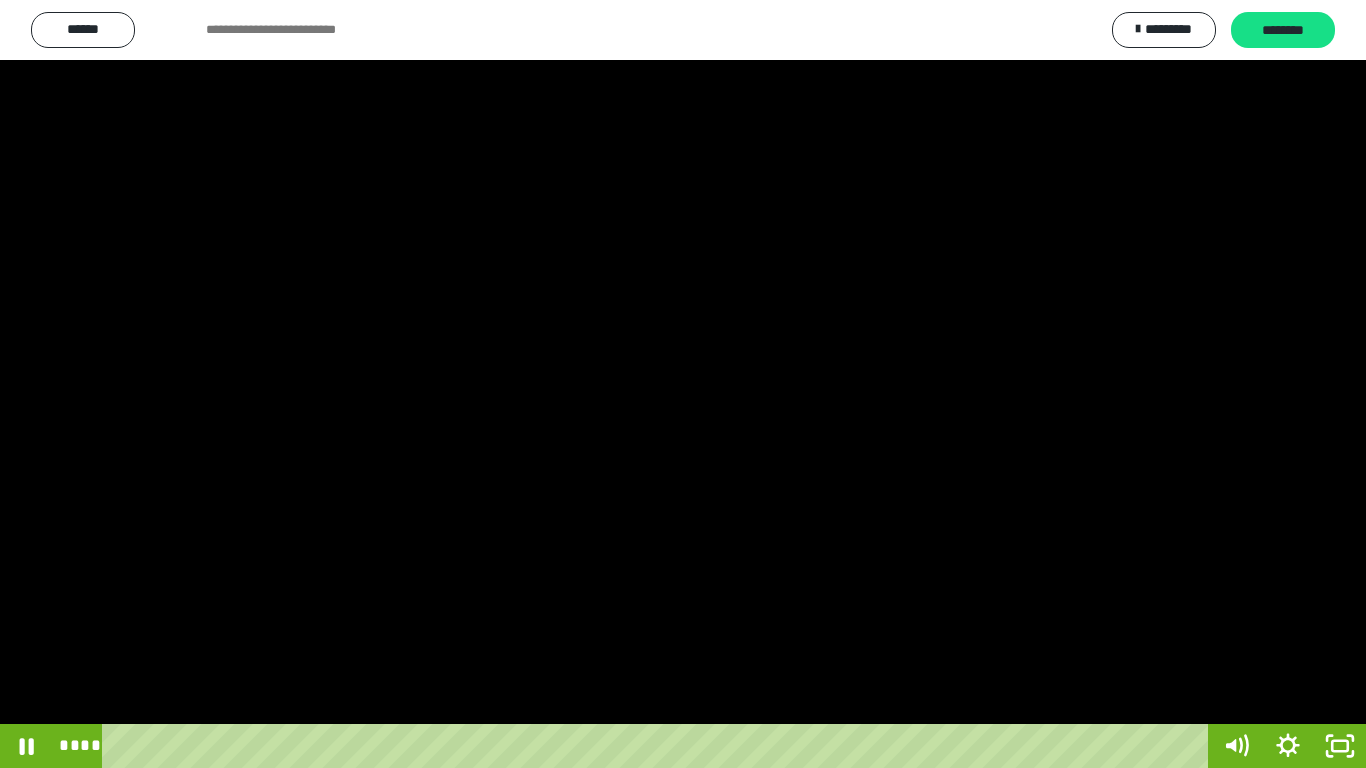 click at bounding box center (683, 384) 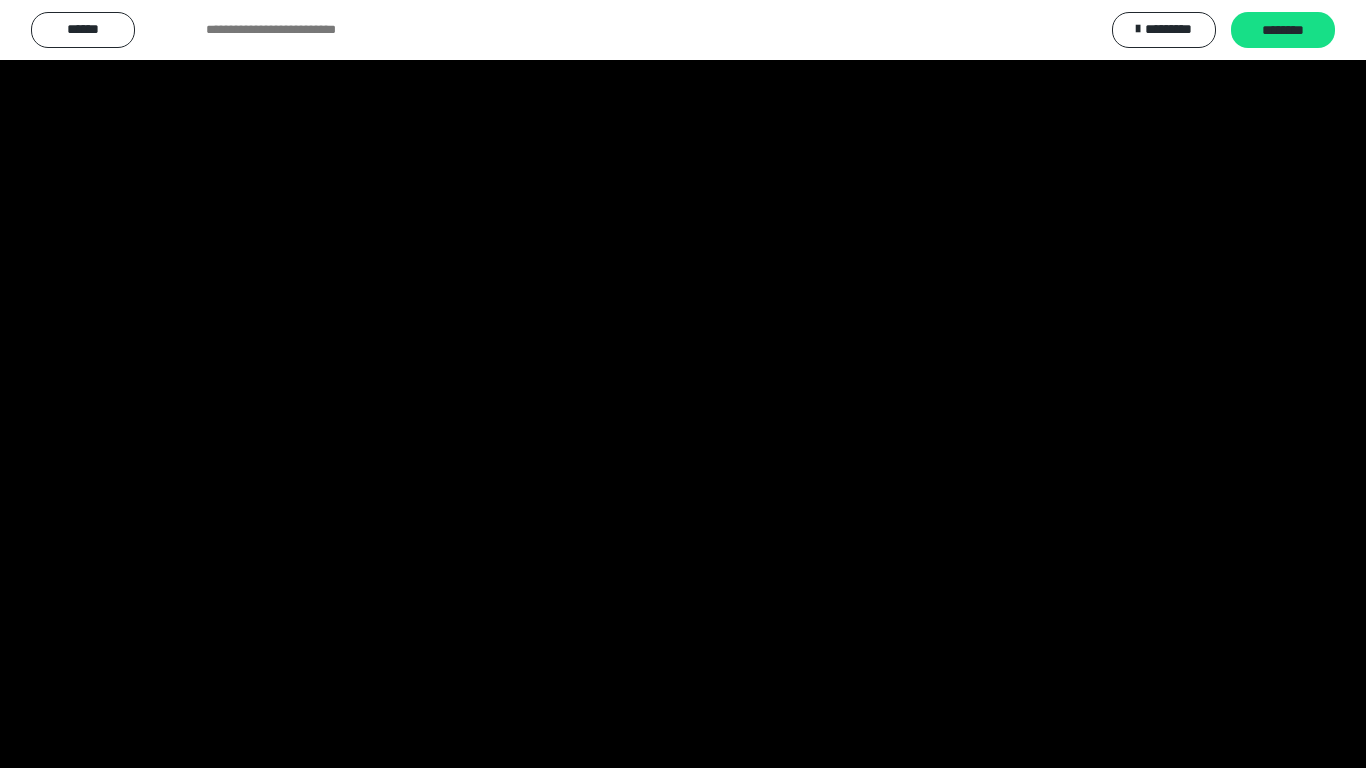 scroll, scrollTop: 4033, scrollLeft: 0, axis: vertical 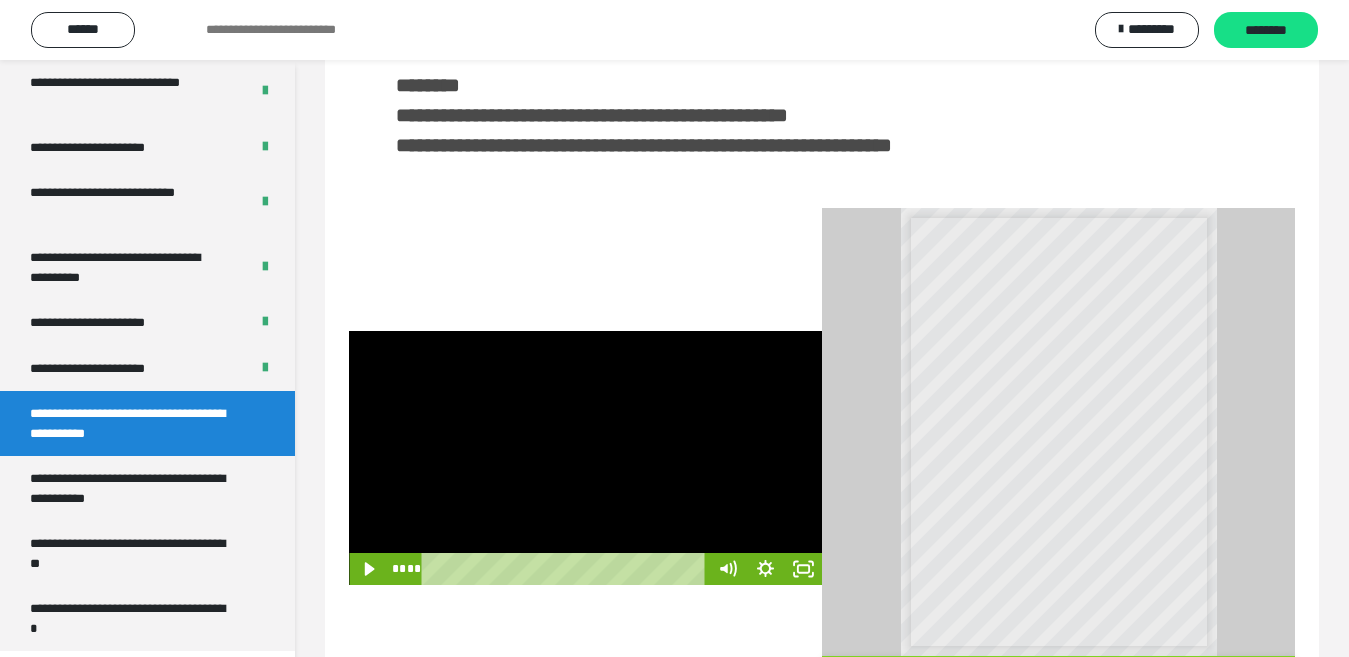 click at bounding box center [585, 458] 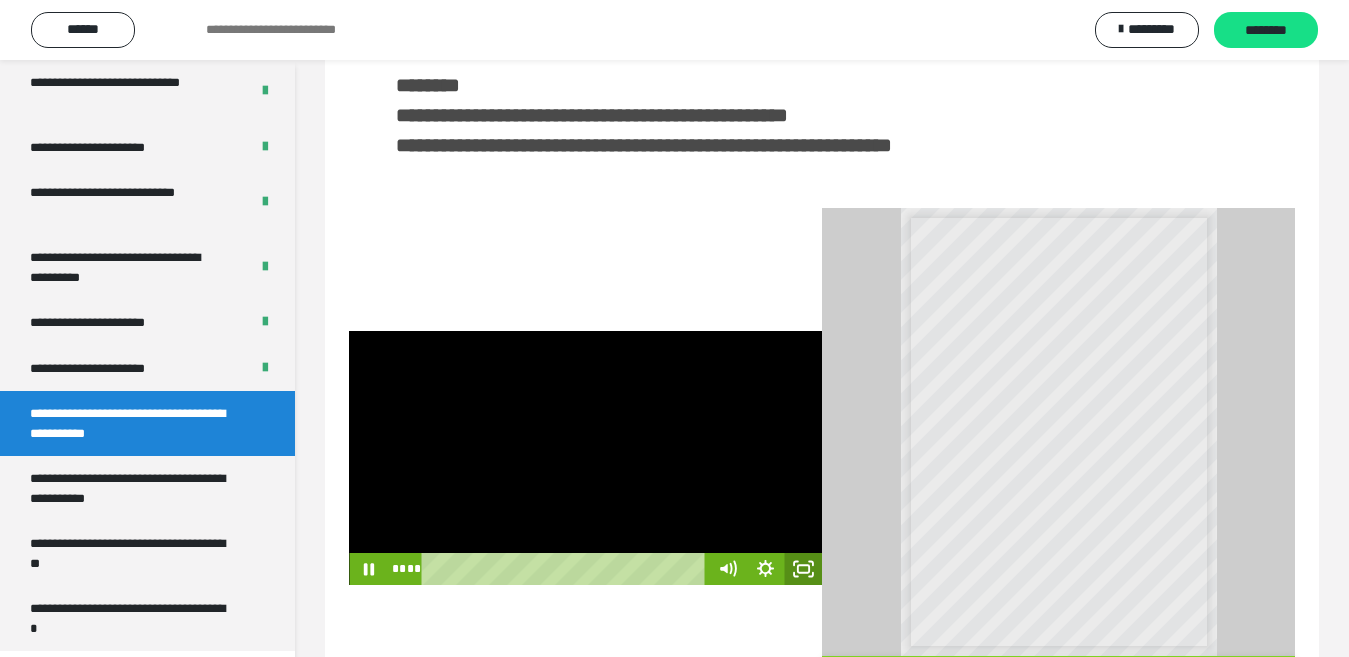 click 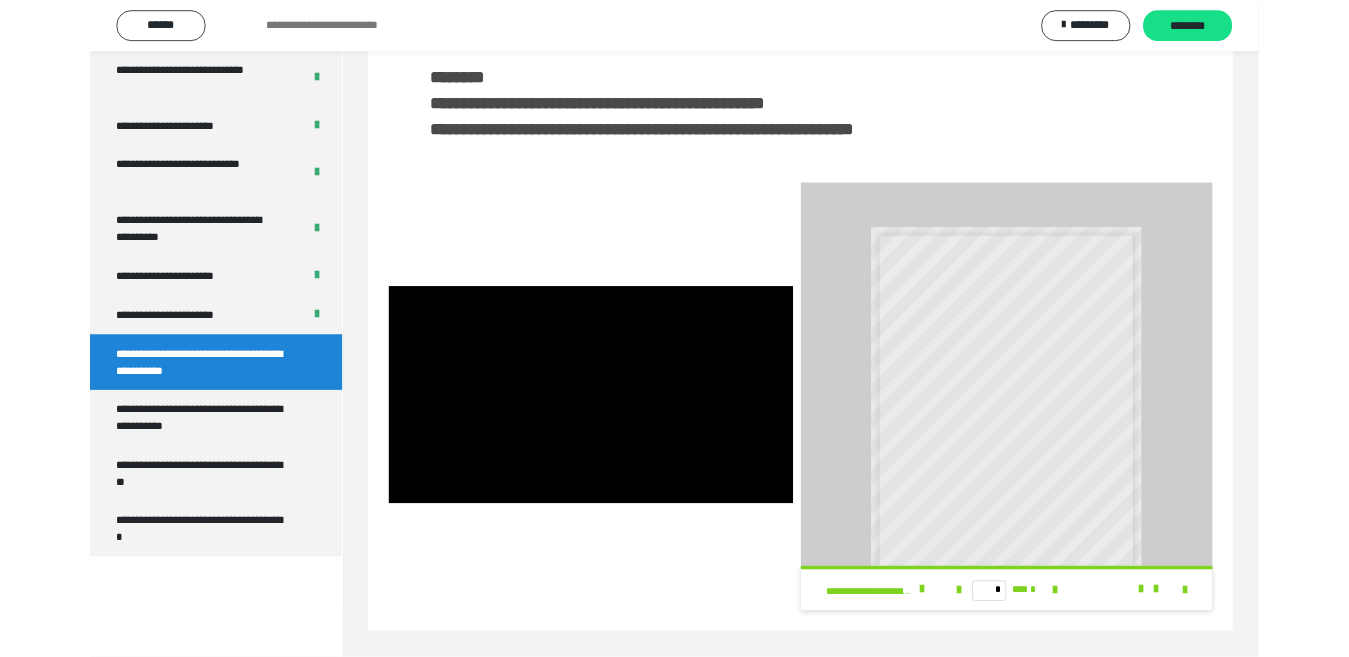 scroll, scrollTop: 3922, scrollLeft: 0, axis: vertical 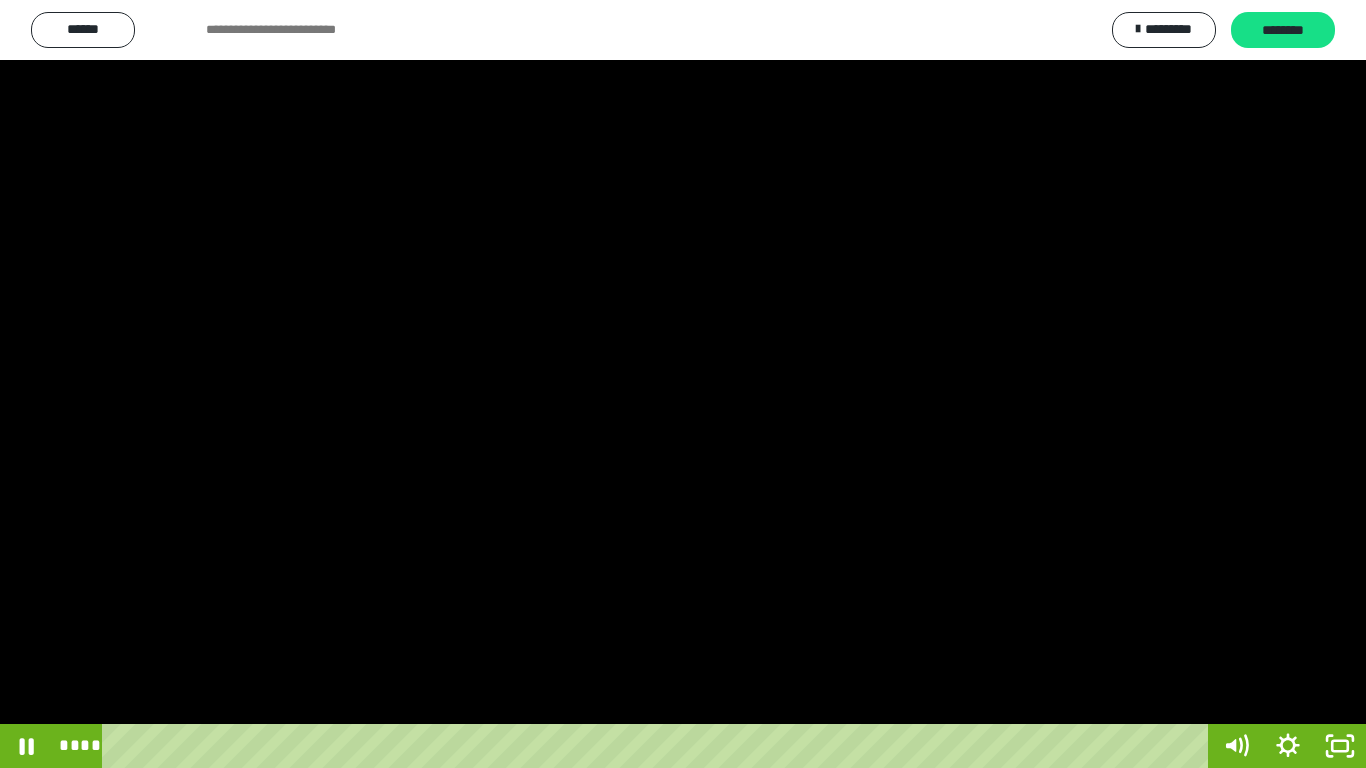 click at bounding box center [683, 384] 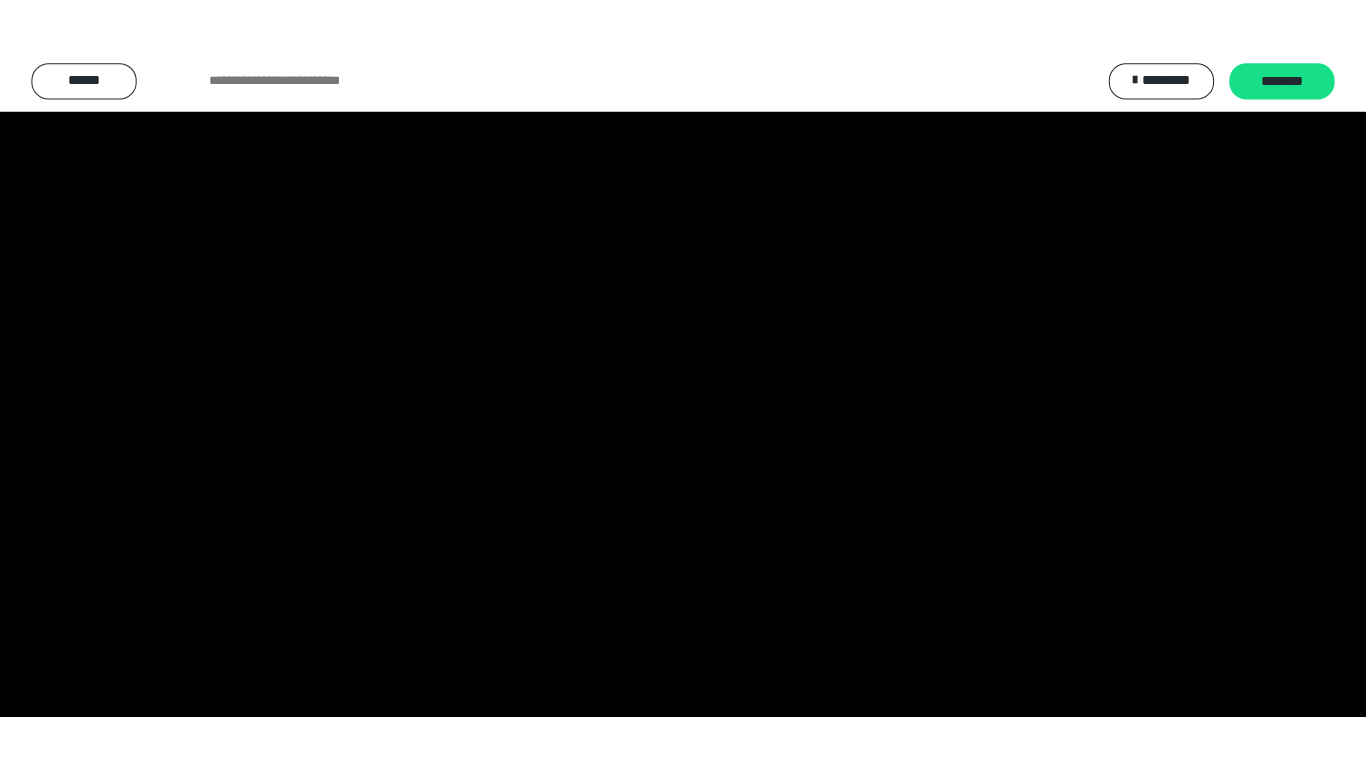 scroll, scrollTop: 4033, scrollLeft: 0, axis: vertical 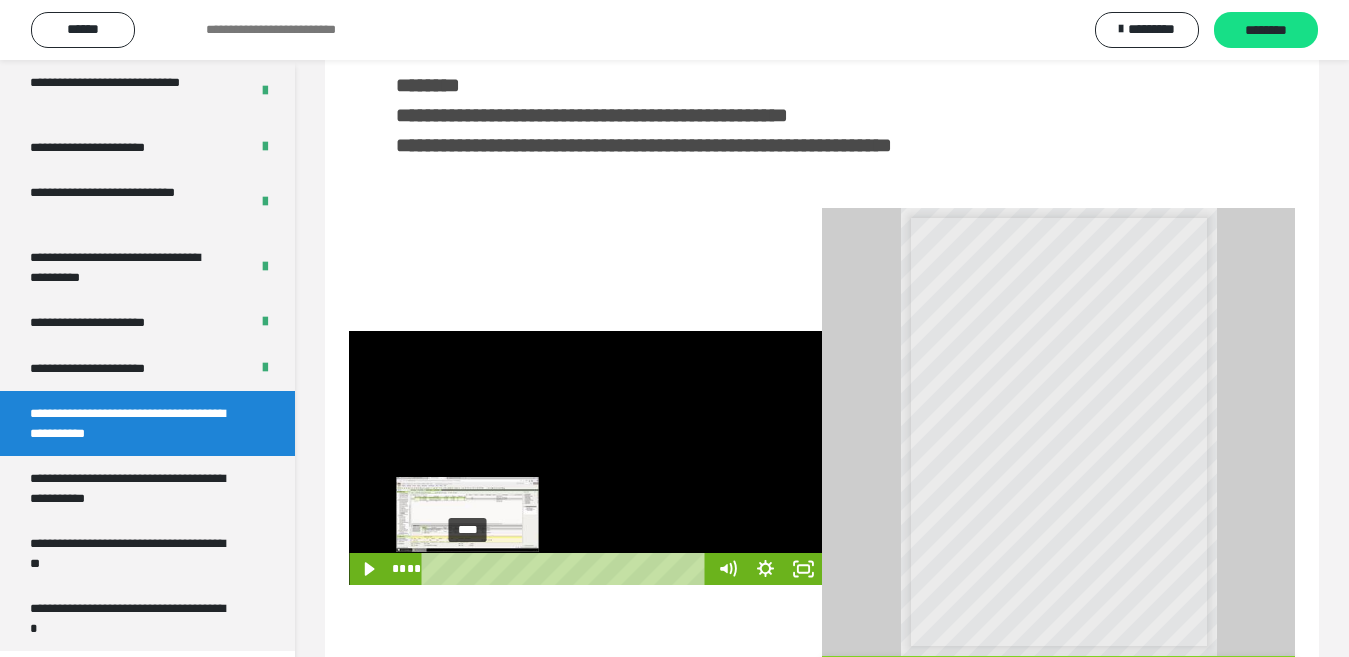 click on "****" at bounding box center (567, 569) 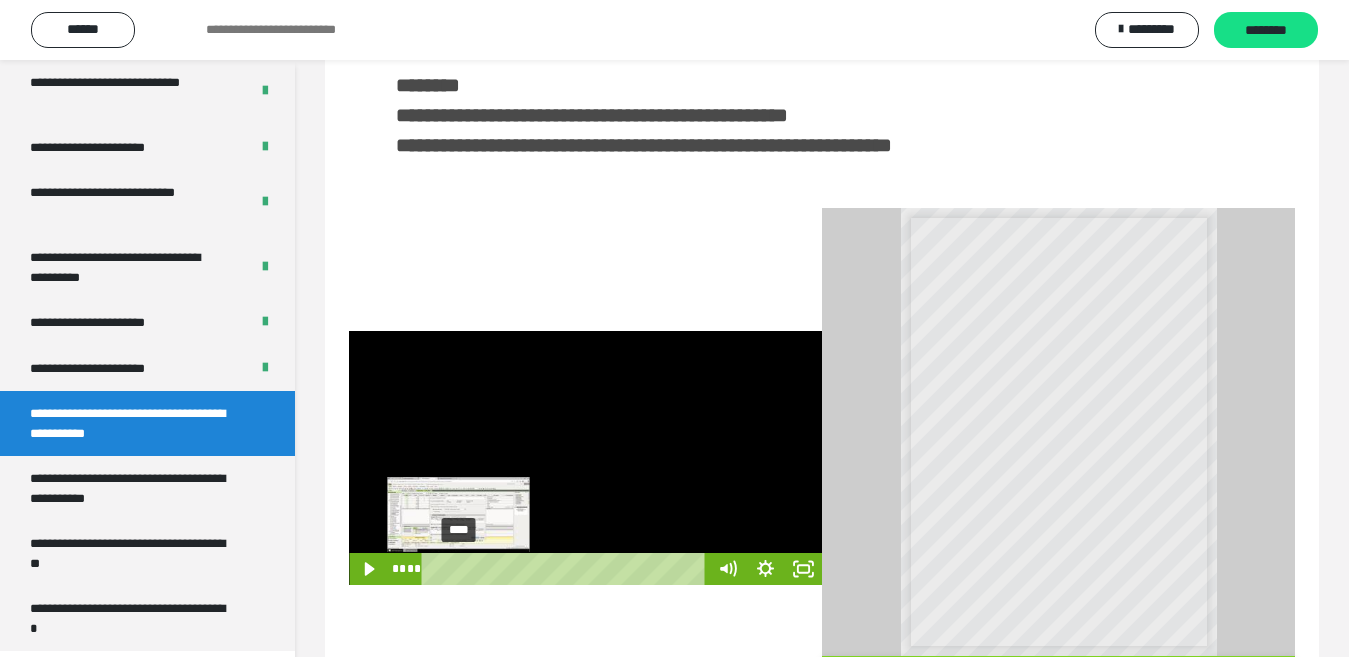 click on "****" at bounding box center (567, 569) 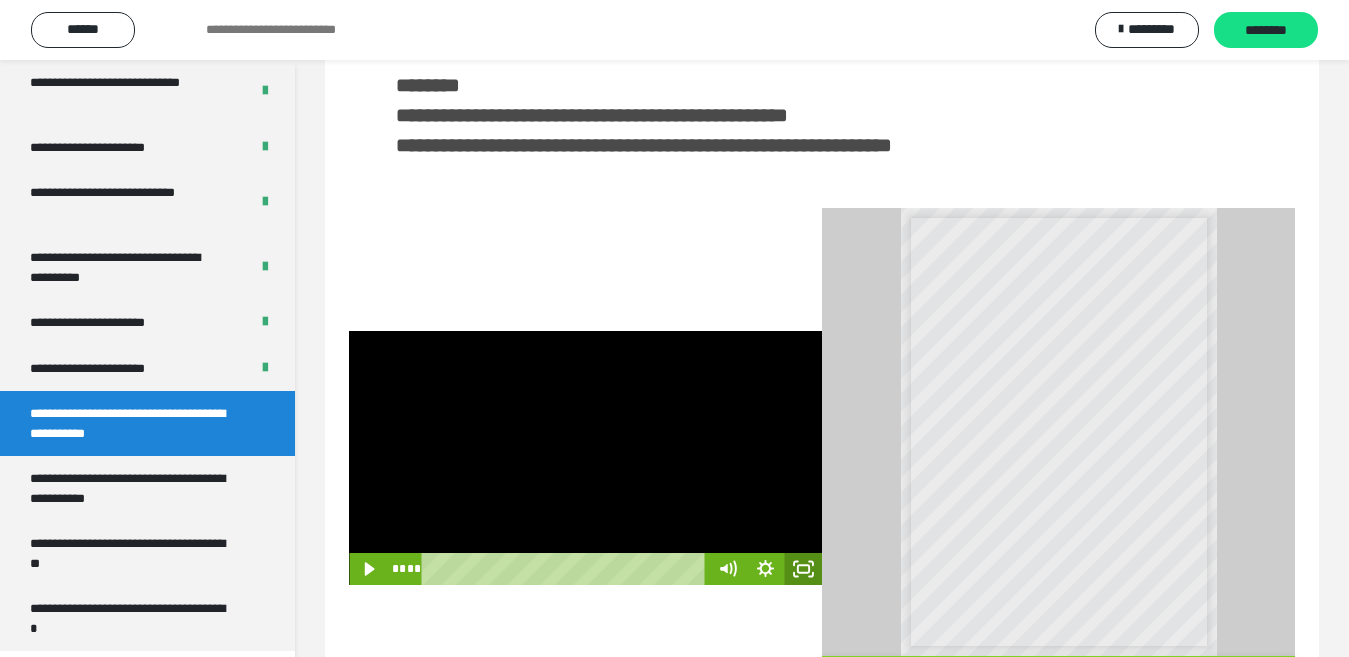 click 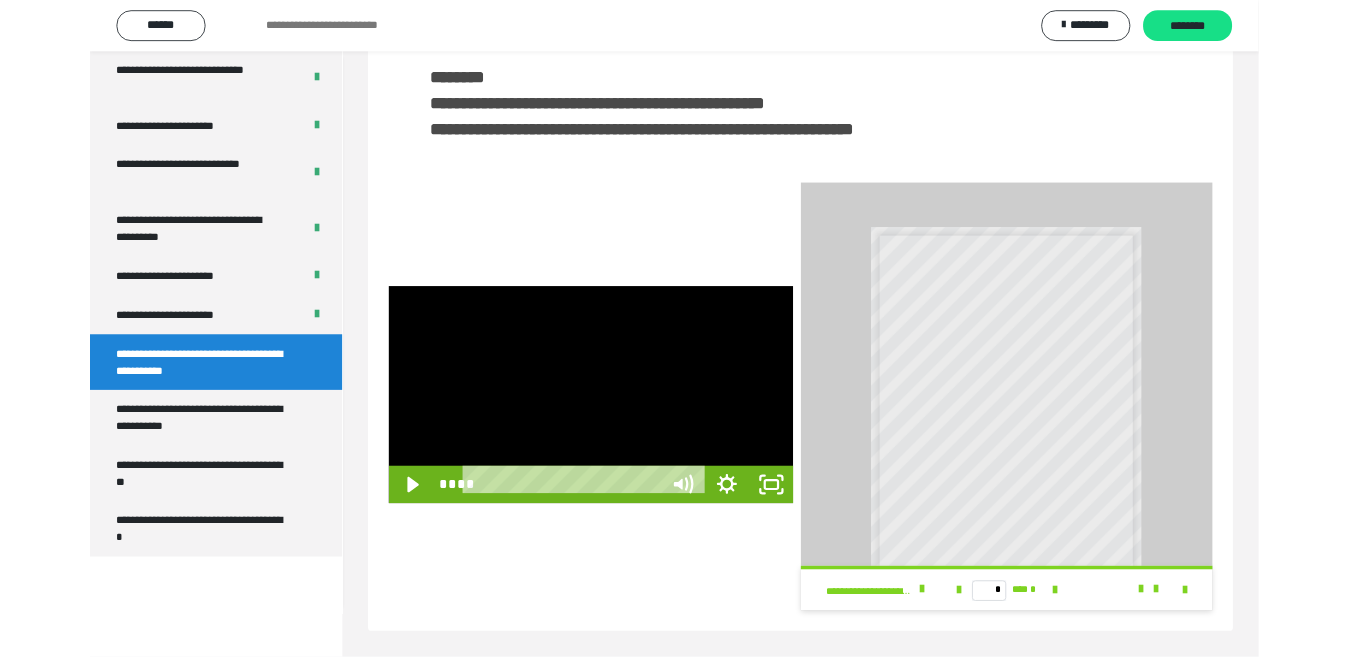 scroll, scrollTop: 3922, scrollLeft: 0, axis: vertical 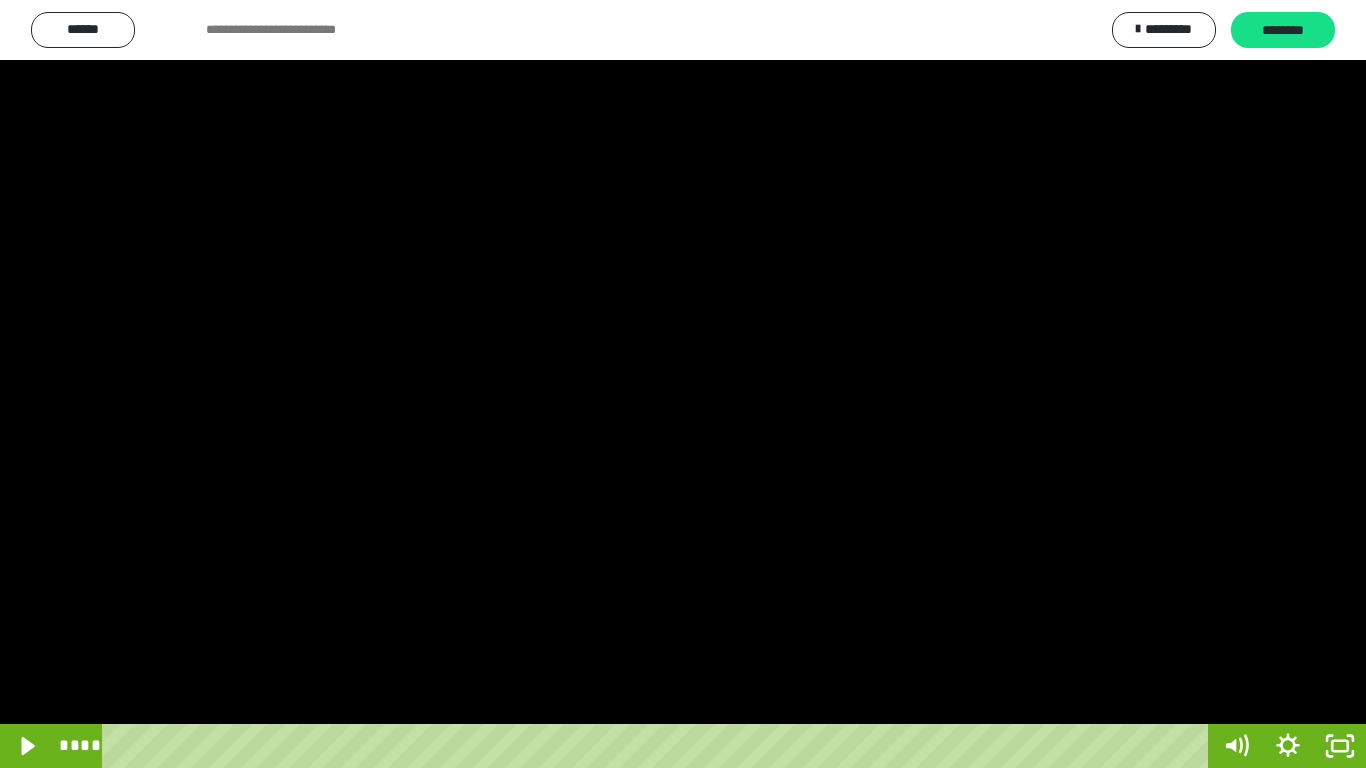 click at bounding box center [683, 384] 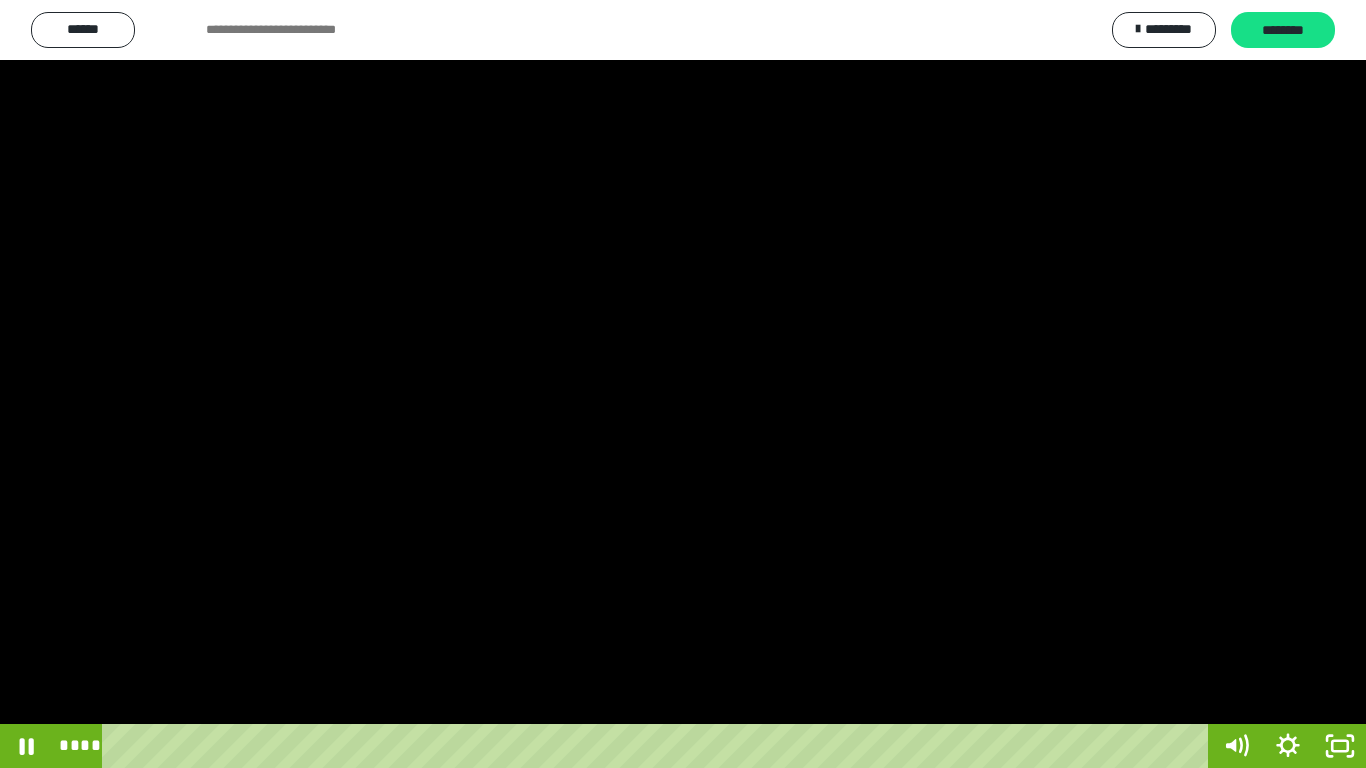 click at bounding box center [683, 384] 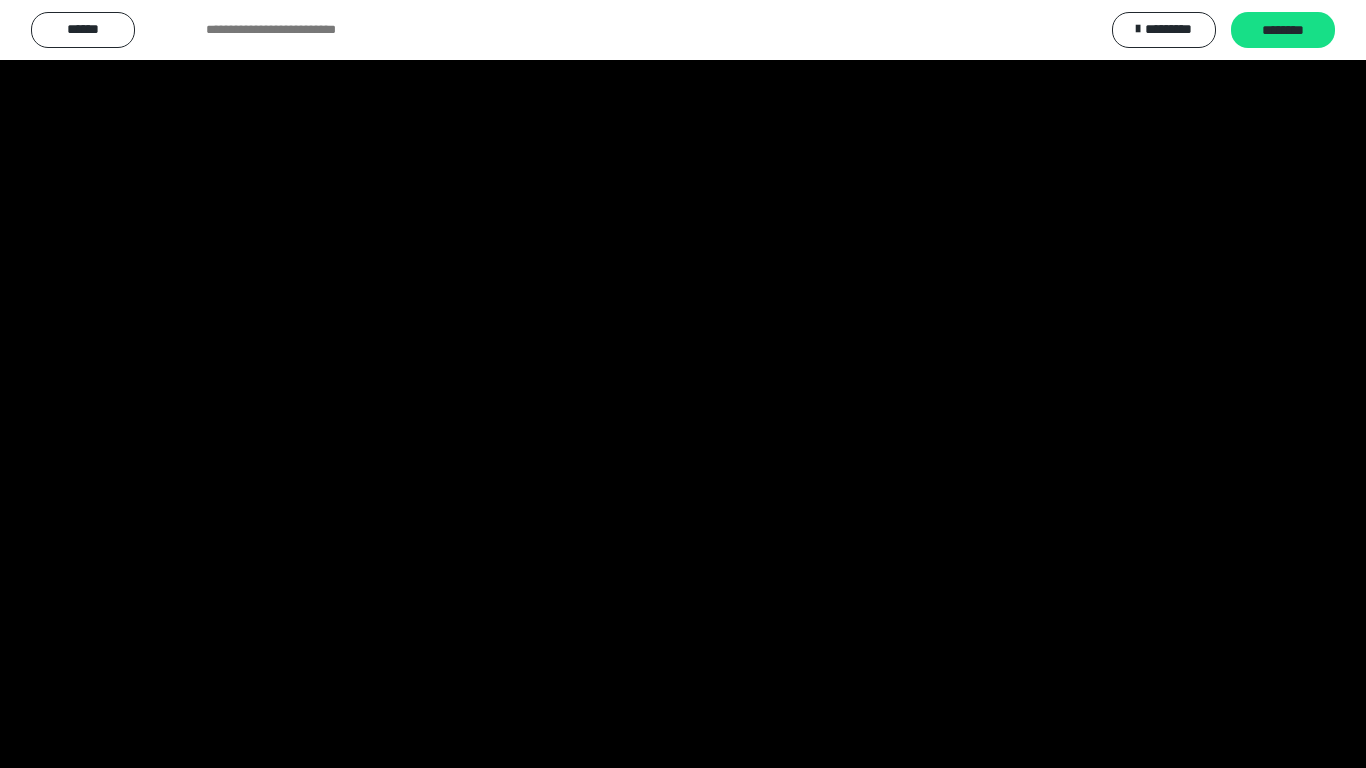 scroll, scrollTop: 4033, scrollLeft: 0, axis: vertical 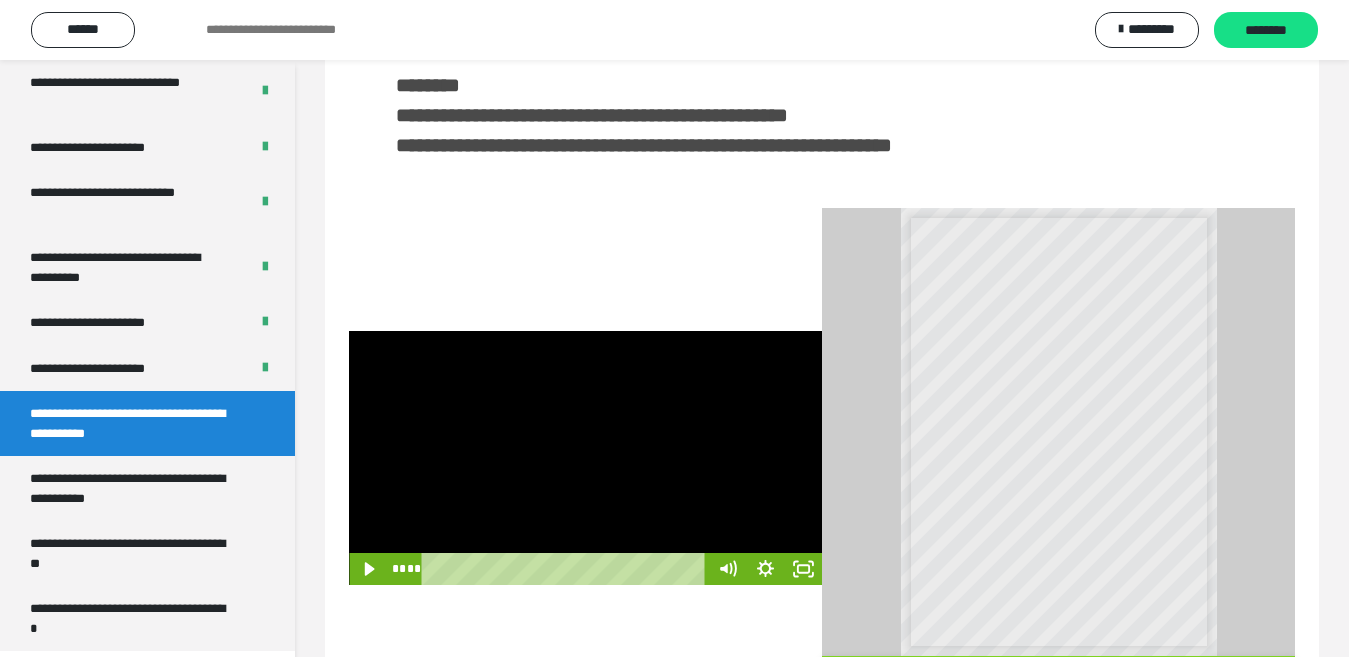 click at bounding box center (585, 458) 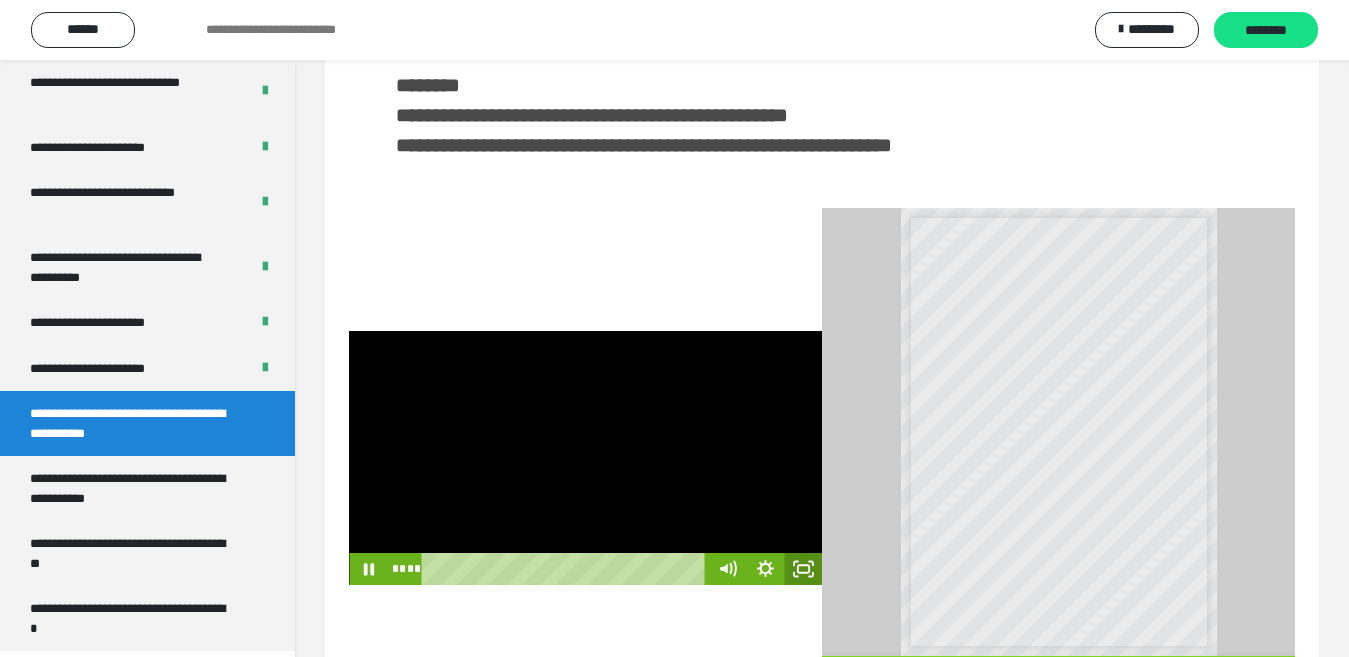 click 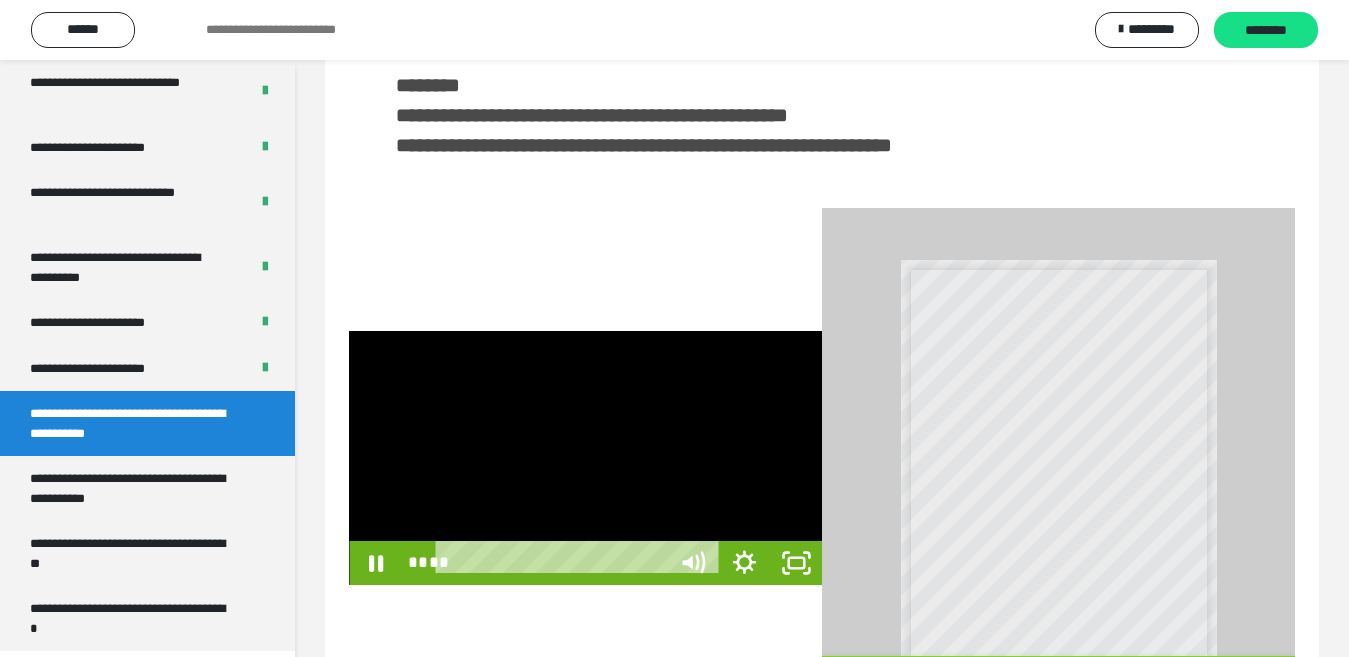 scroll, scrollTop: 3922, scrollLeft: 0, axis: vertical 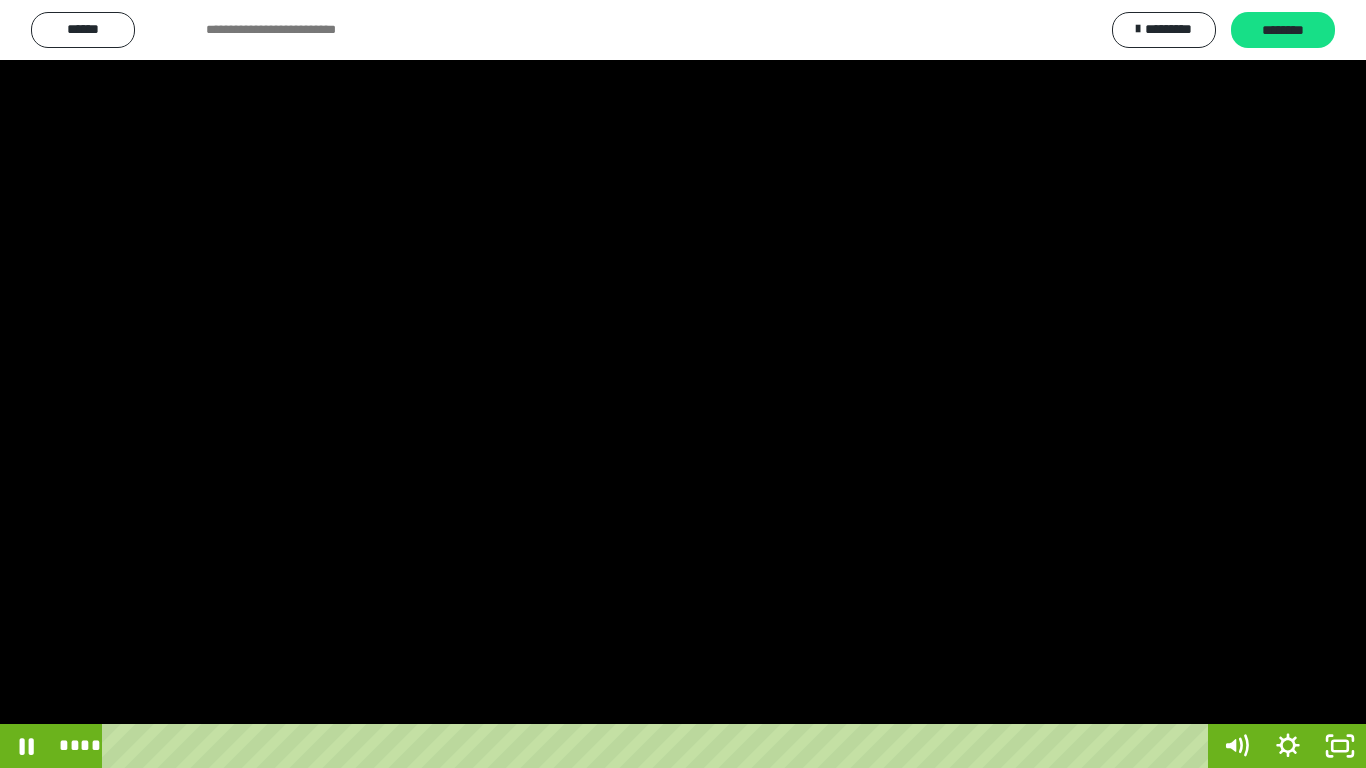 click at bounding box center (683, 384) 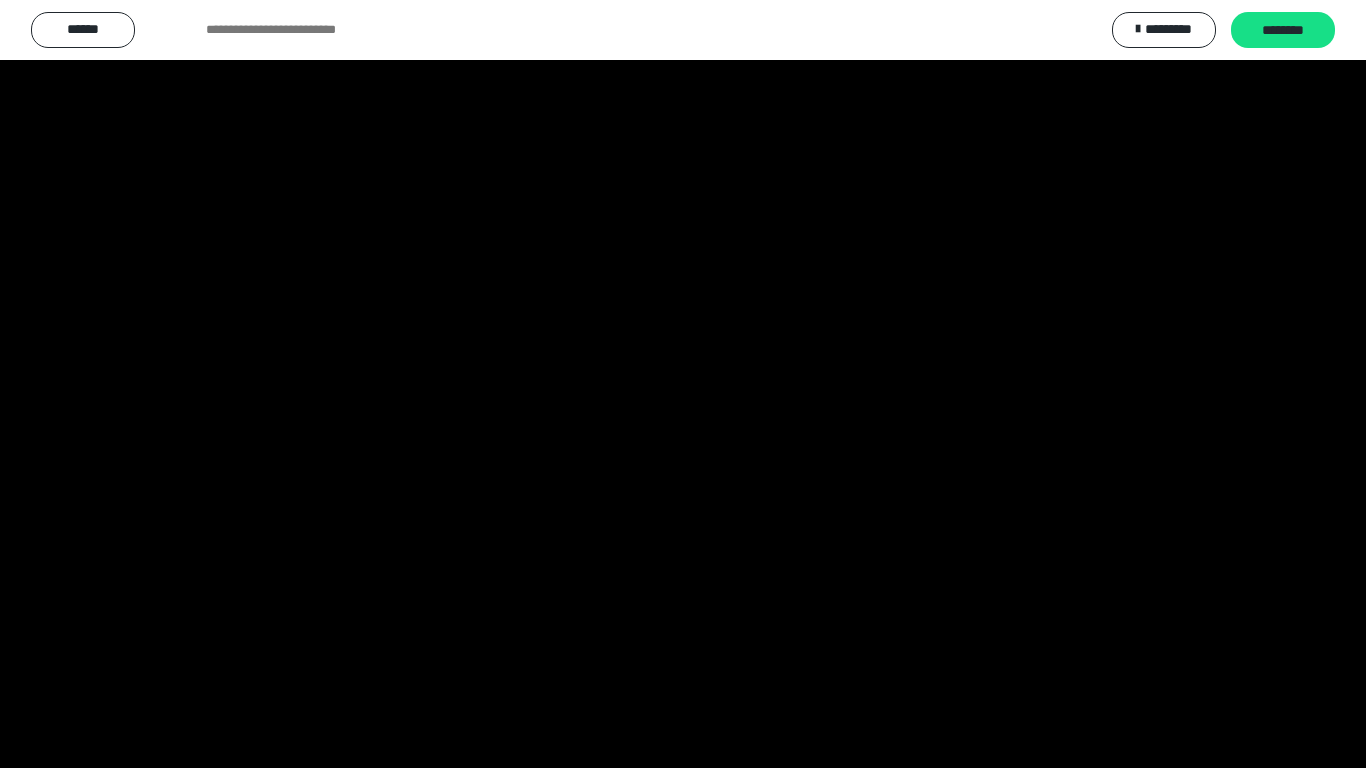 scroll, scrollTop: 4033, scrollLeft: 0, axis: vertical 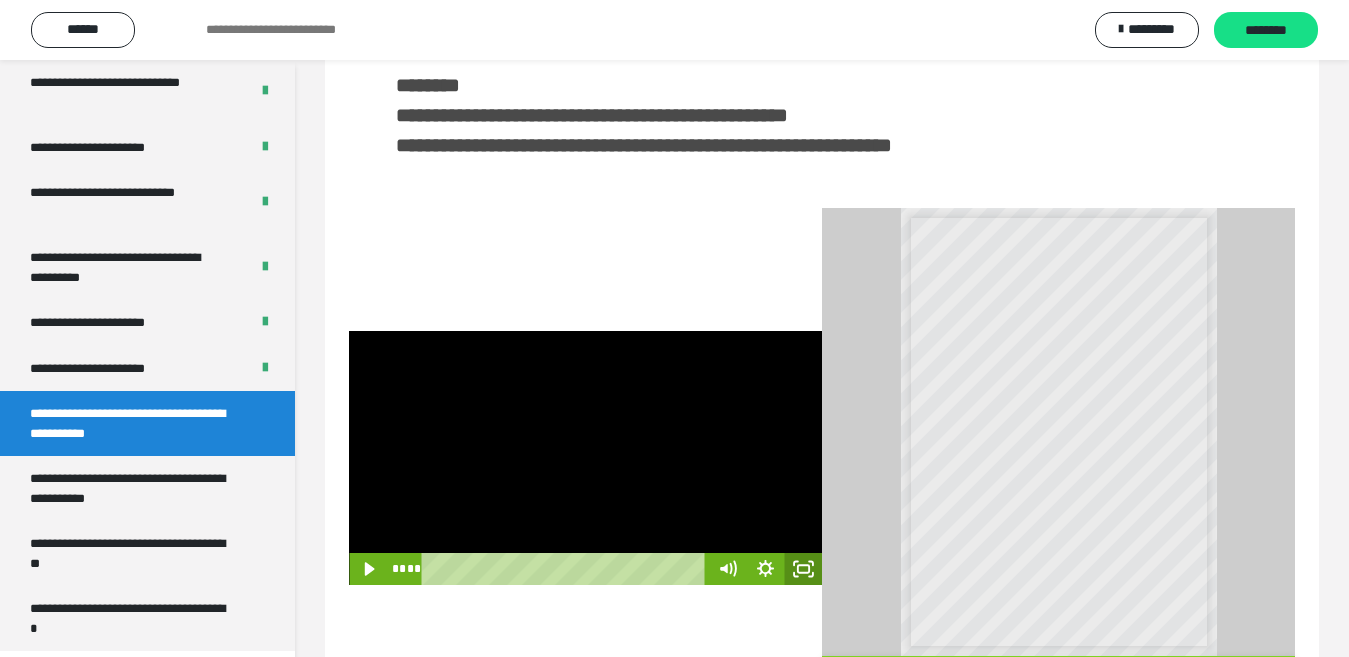 click 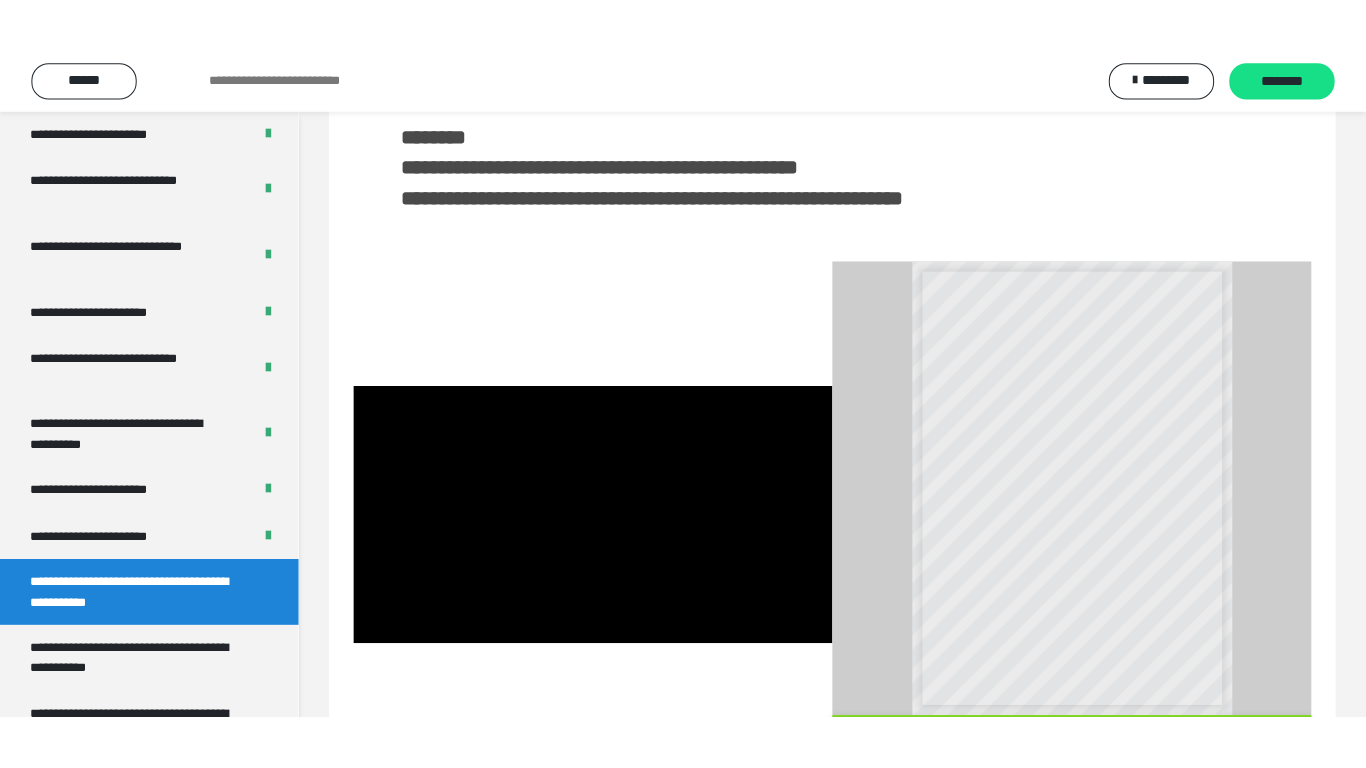 scroll, scrollTop: 4033, scrollLeft: 0, axis: vertical 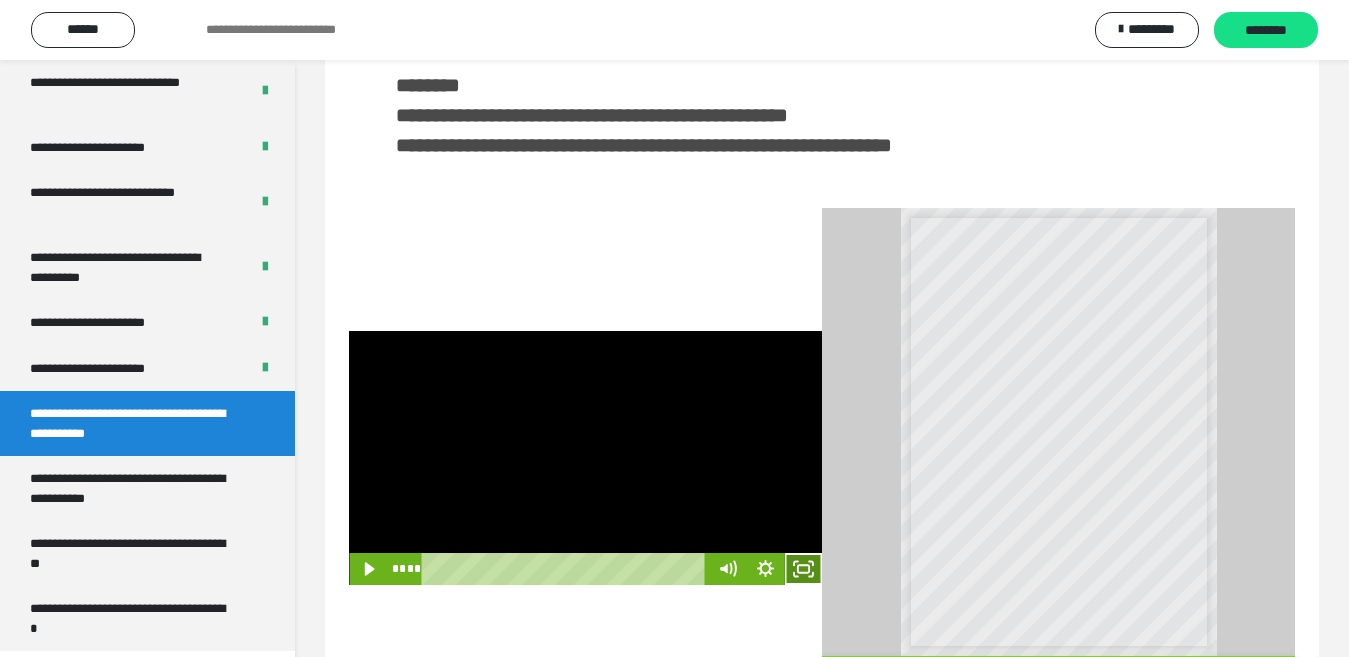 click 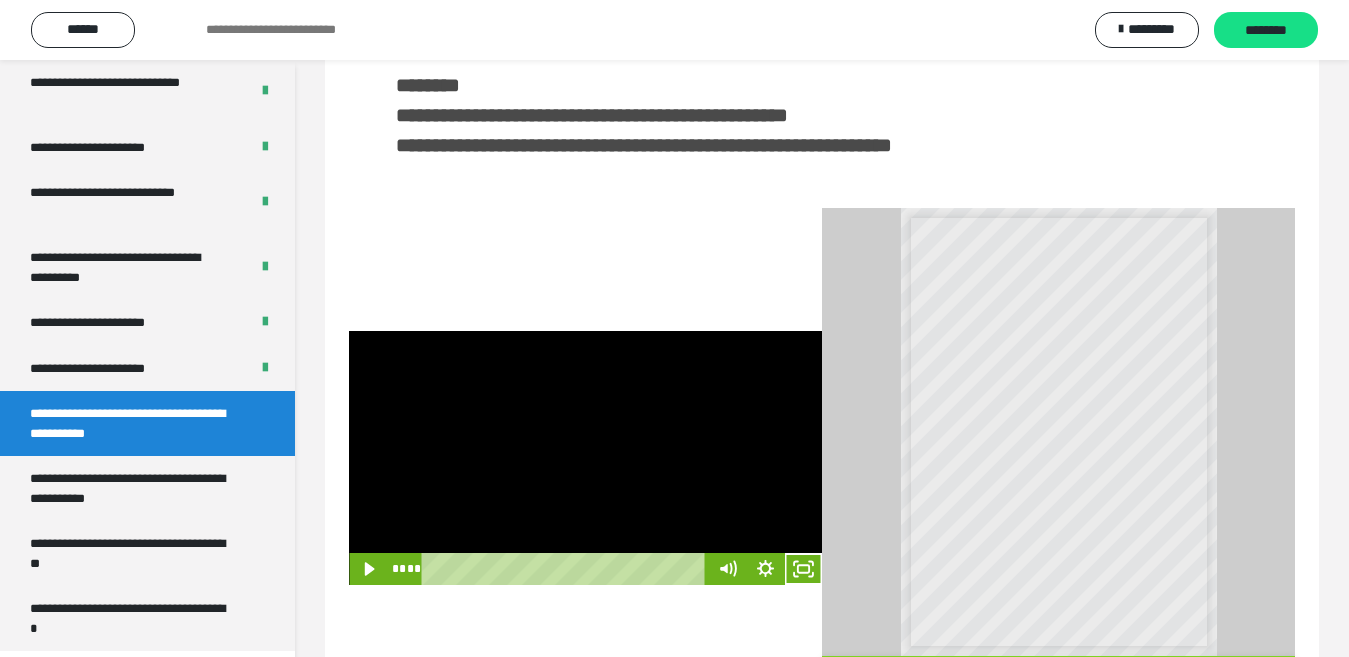 scroll, scrollTop: 3922, scrollLeft: 0, axis: vertical 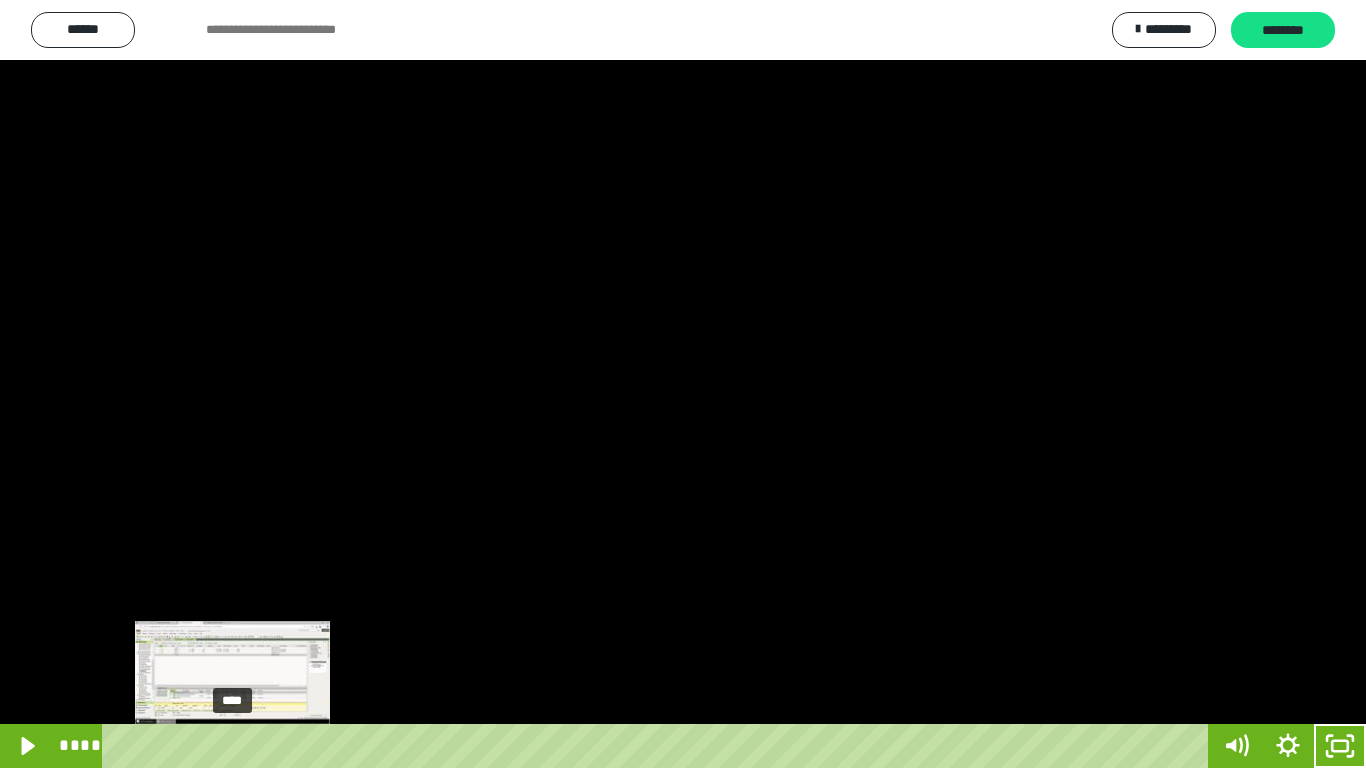 click on "****" at bounding box center [659, 746] 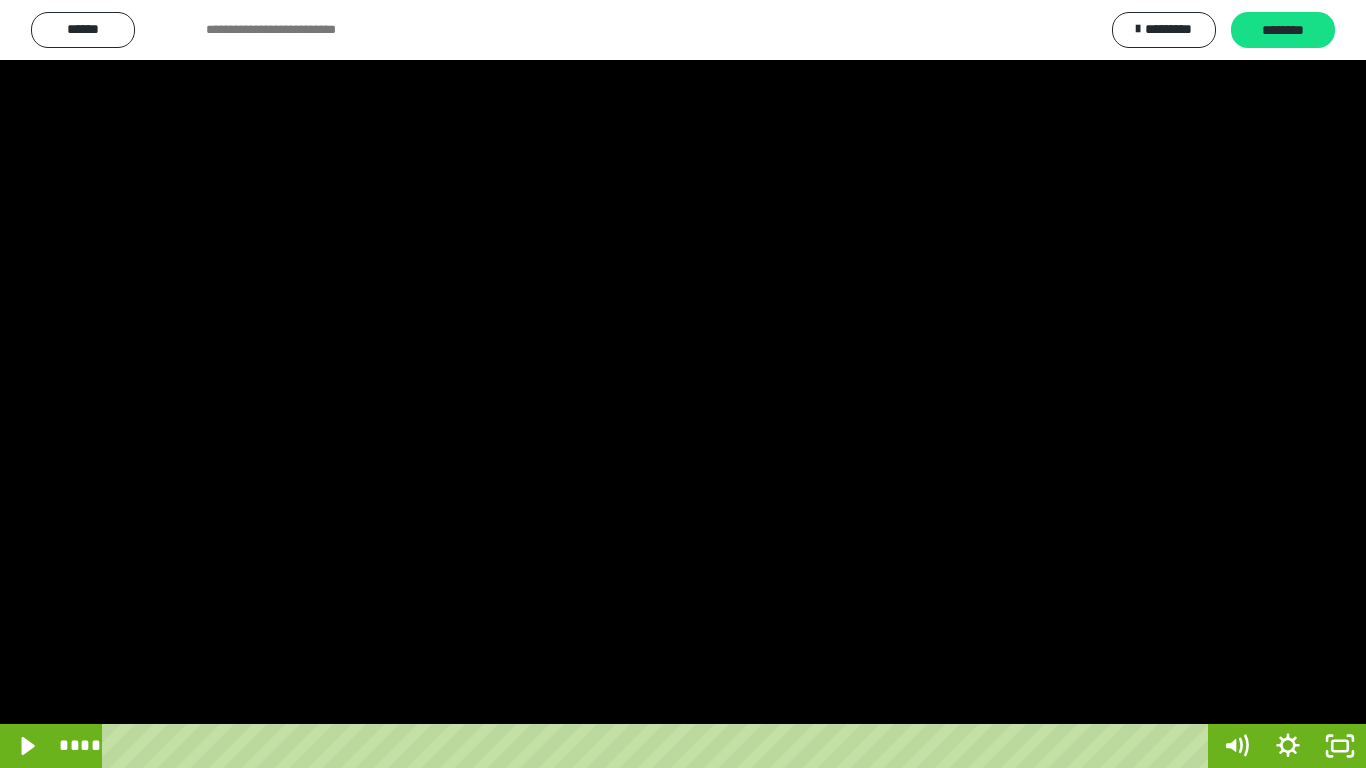 click at bounding box center (683, 384) 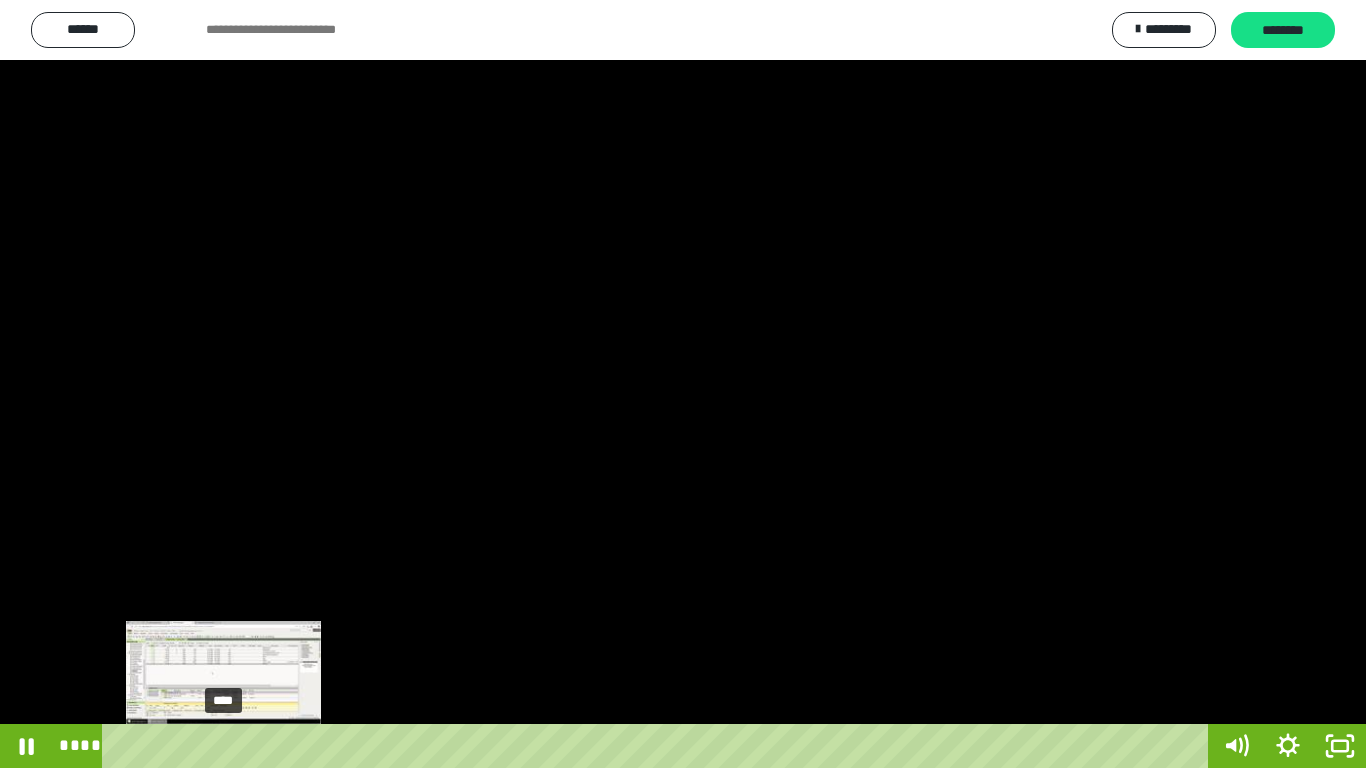 click on "****" at bounding box center (659, 746) 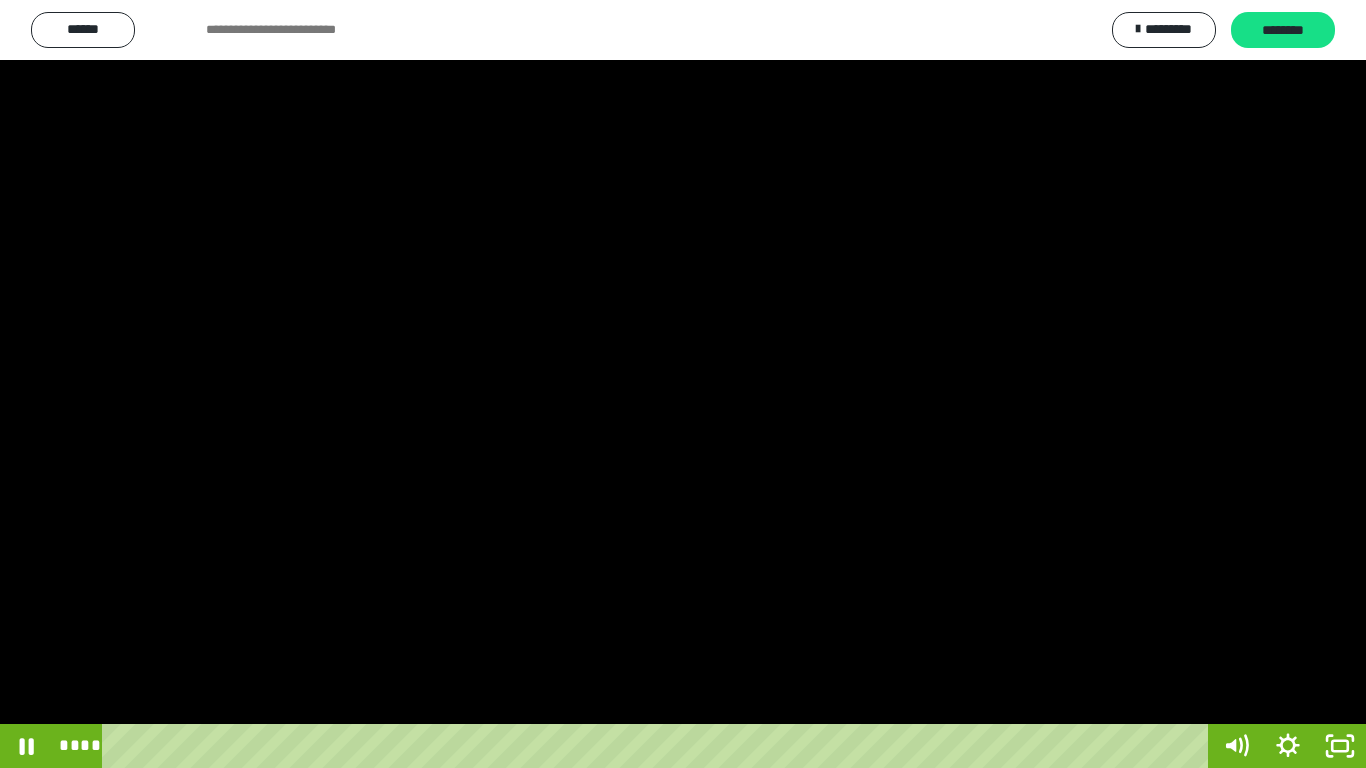 click at bounding box center (683, 384) 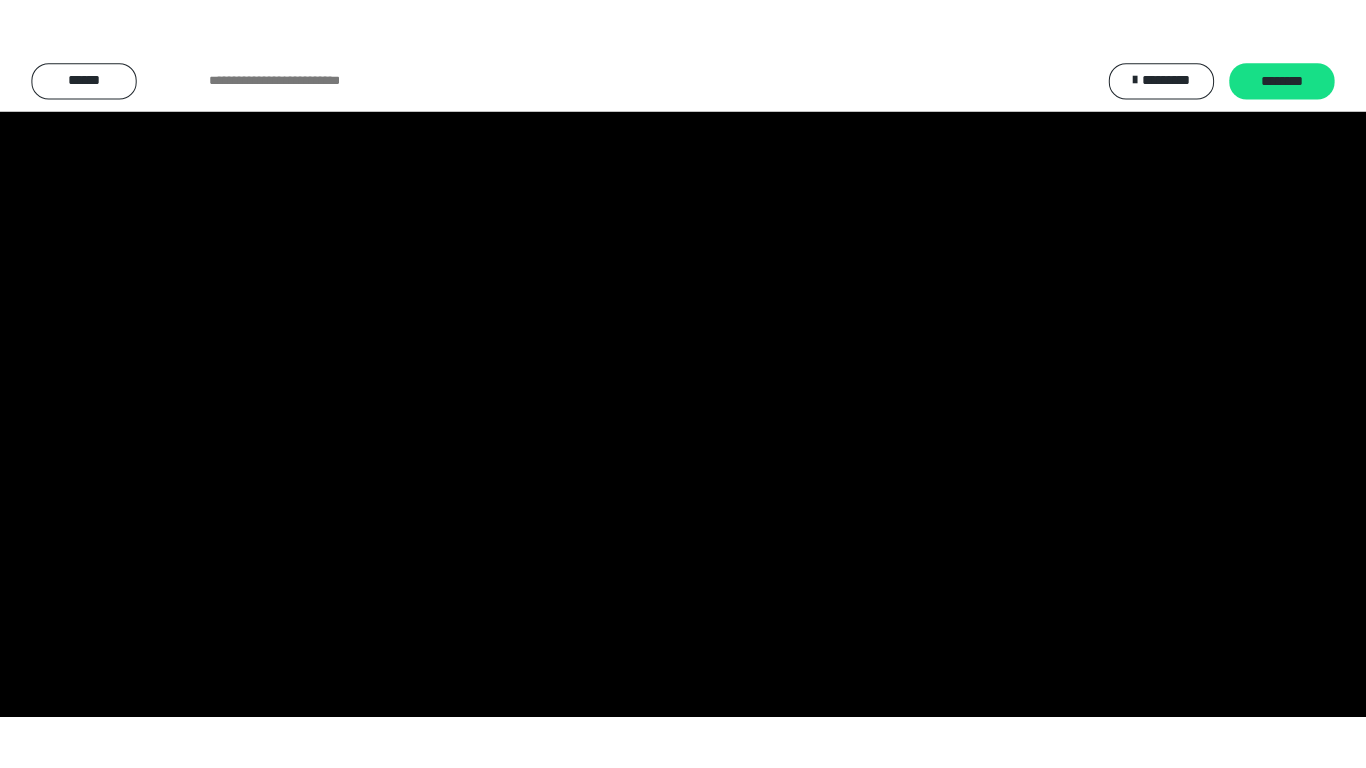 scroll, scrollTop: 4033, scrollLeft: 0, axis: vertical 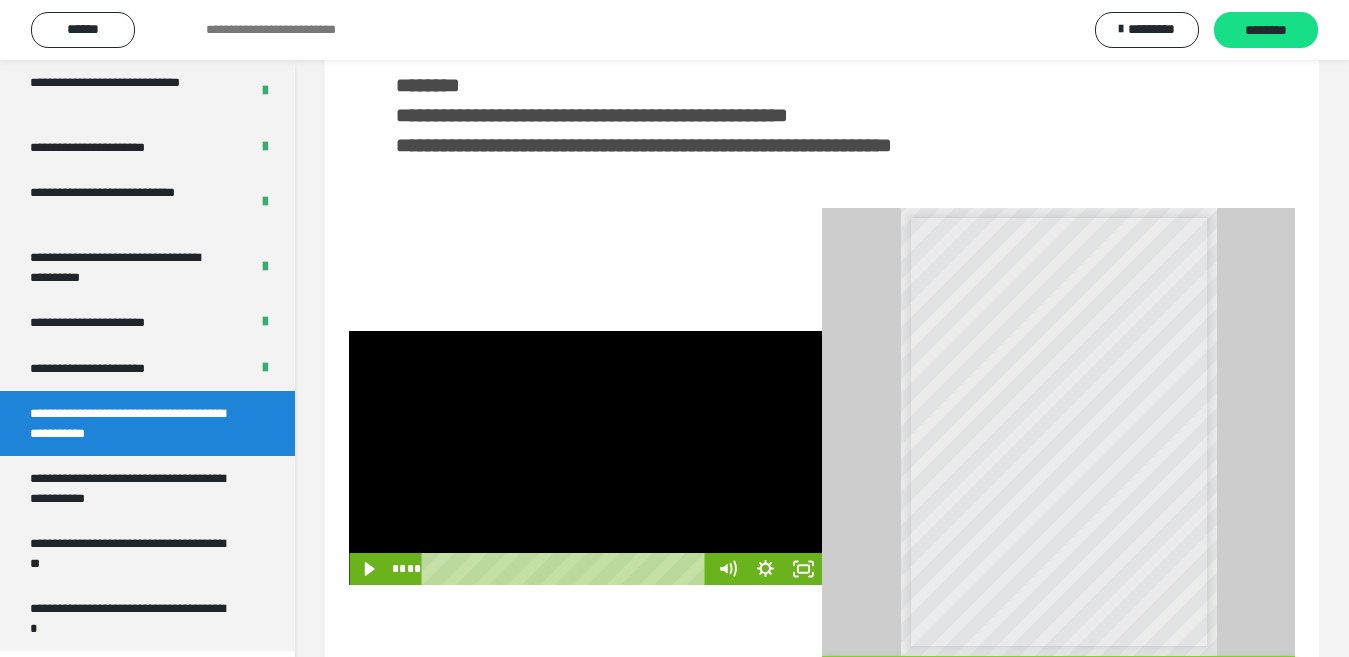 click at bounding box center [585, 458] 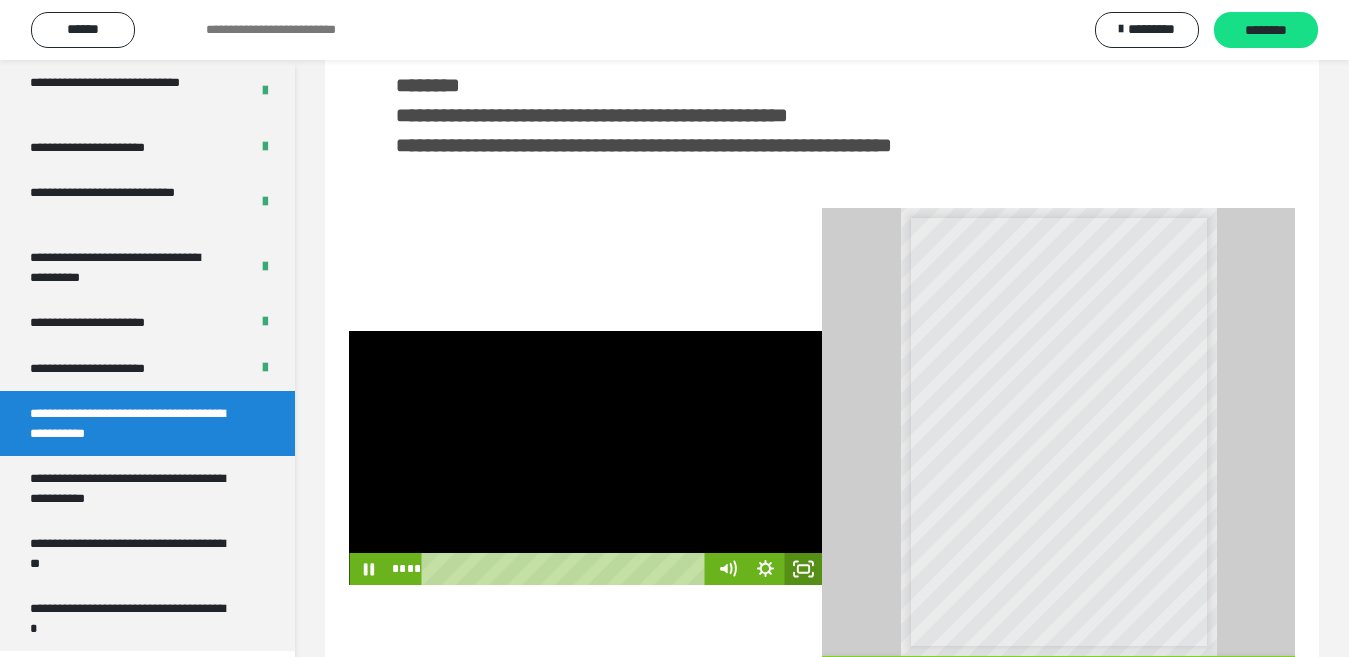 click 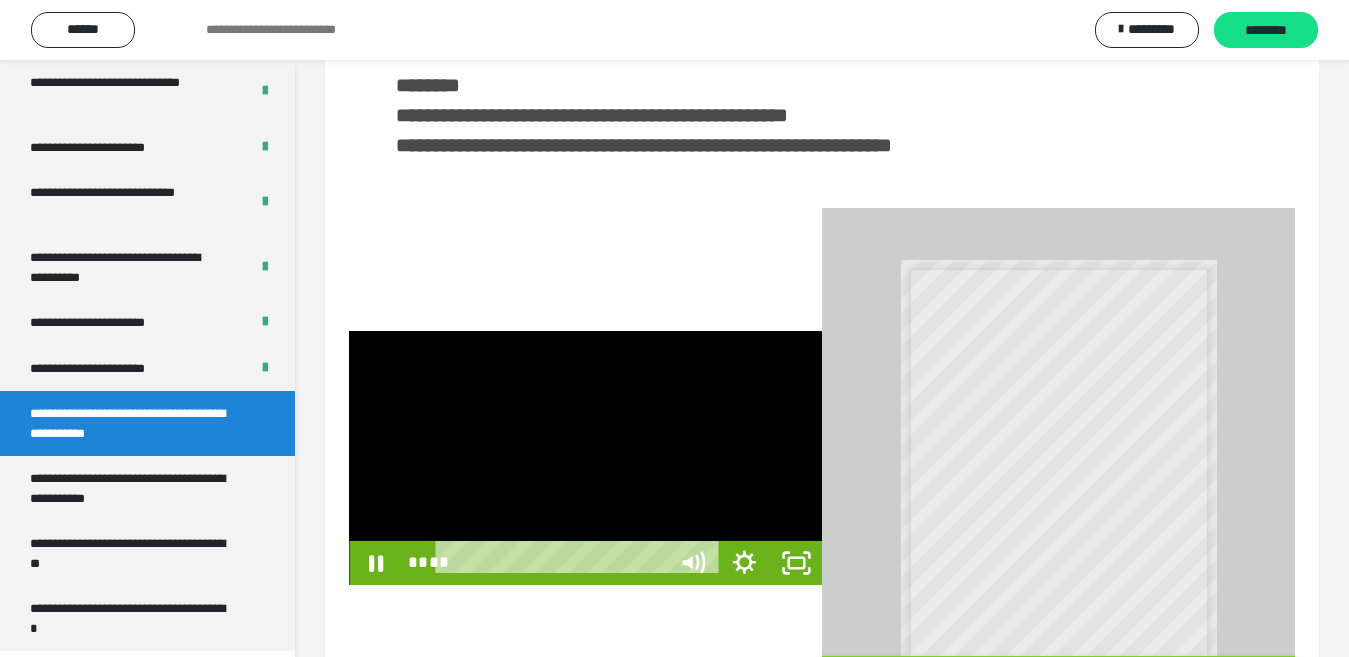 scroll, scrollTop: 3922, scrollLeft: 0, axis: vertical 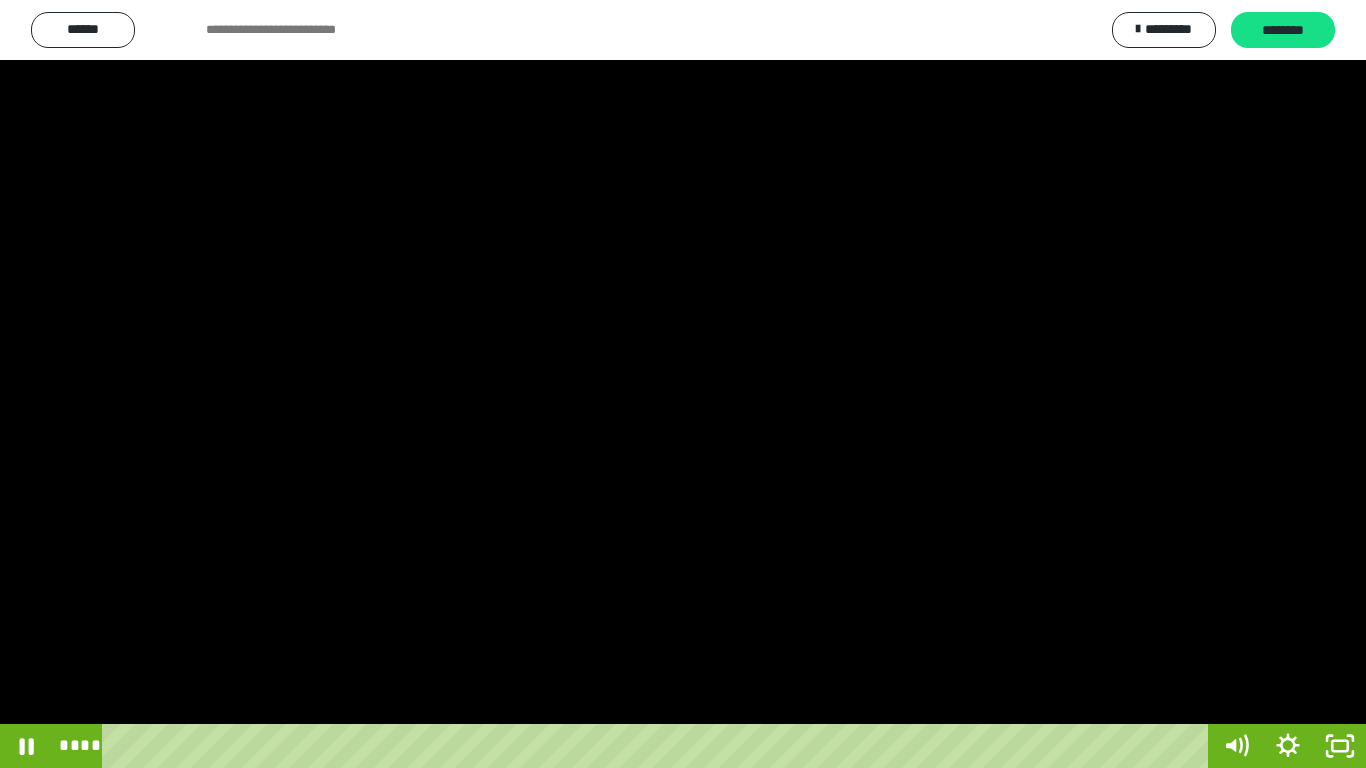 click at bounding box center (683, 384) 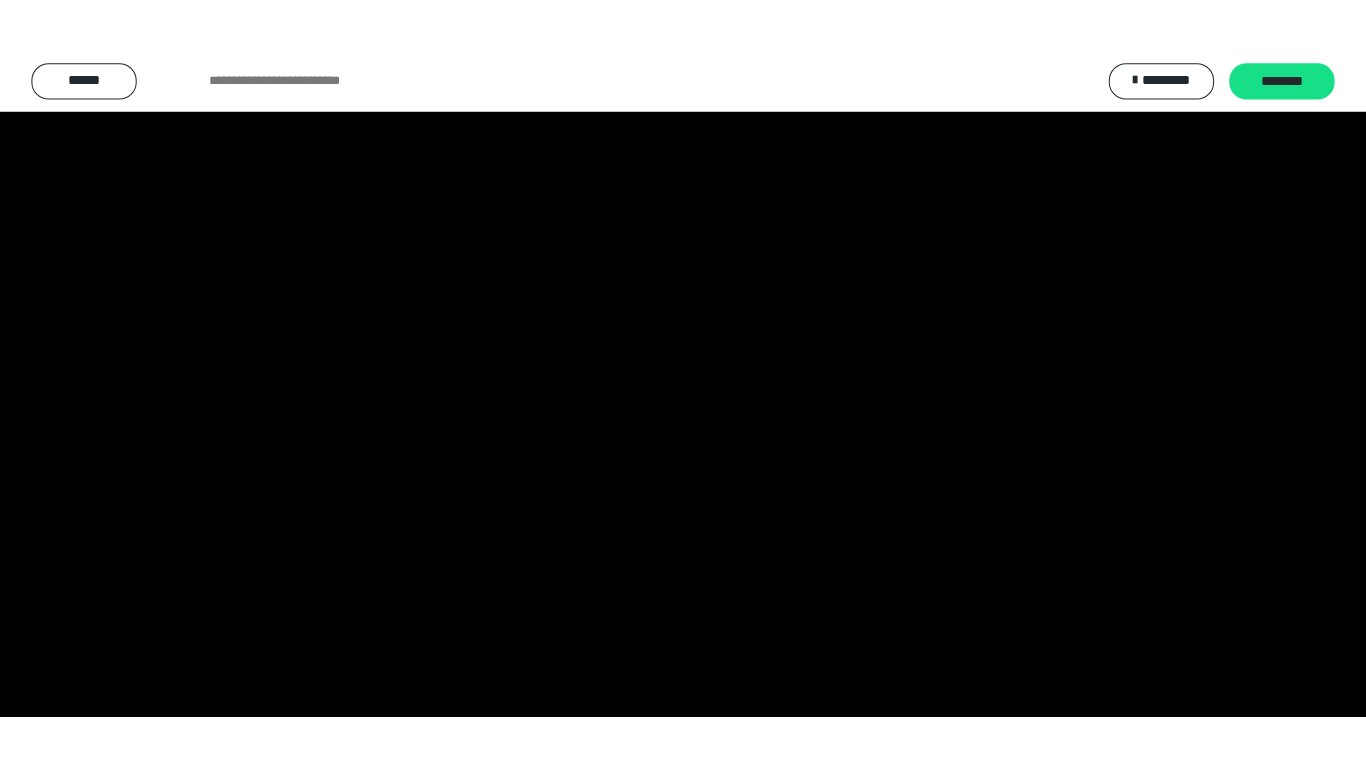 scroll, scrollTop: 4033, scrollLeft: 0, axis: vertical 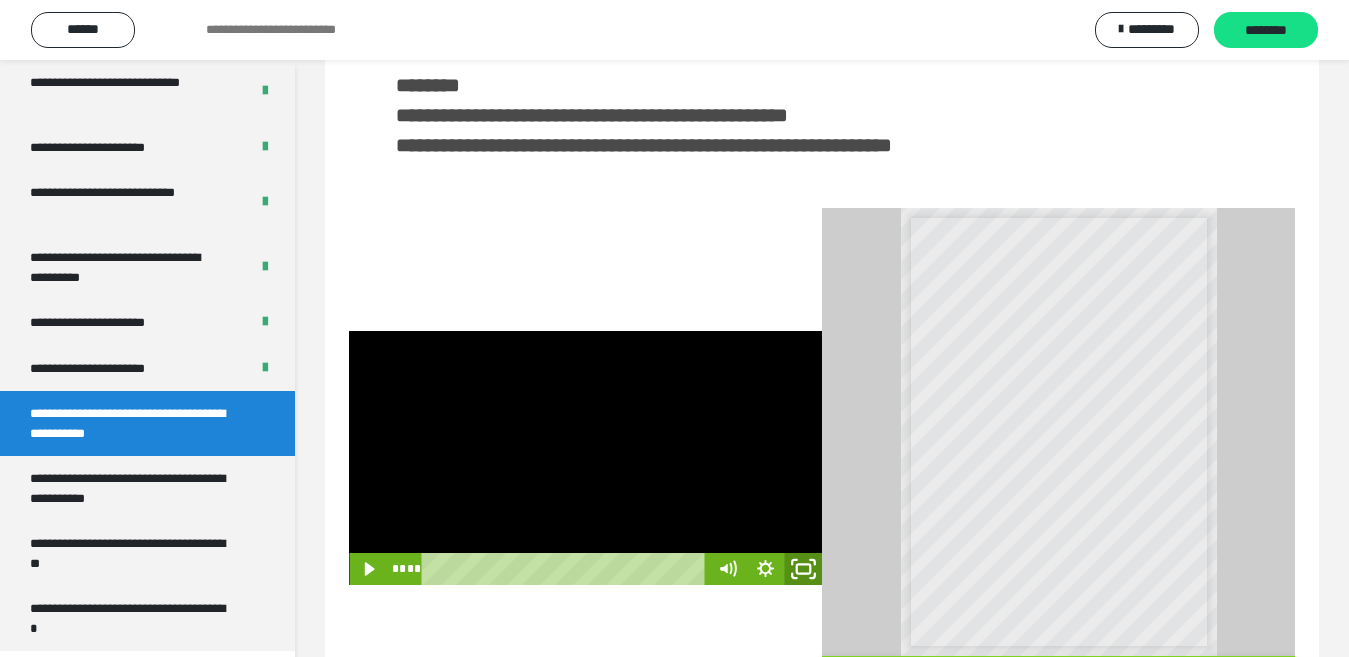 click 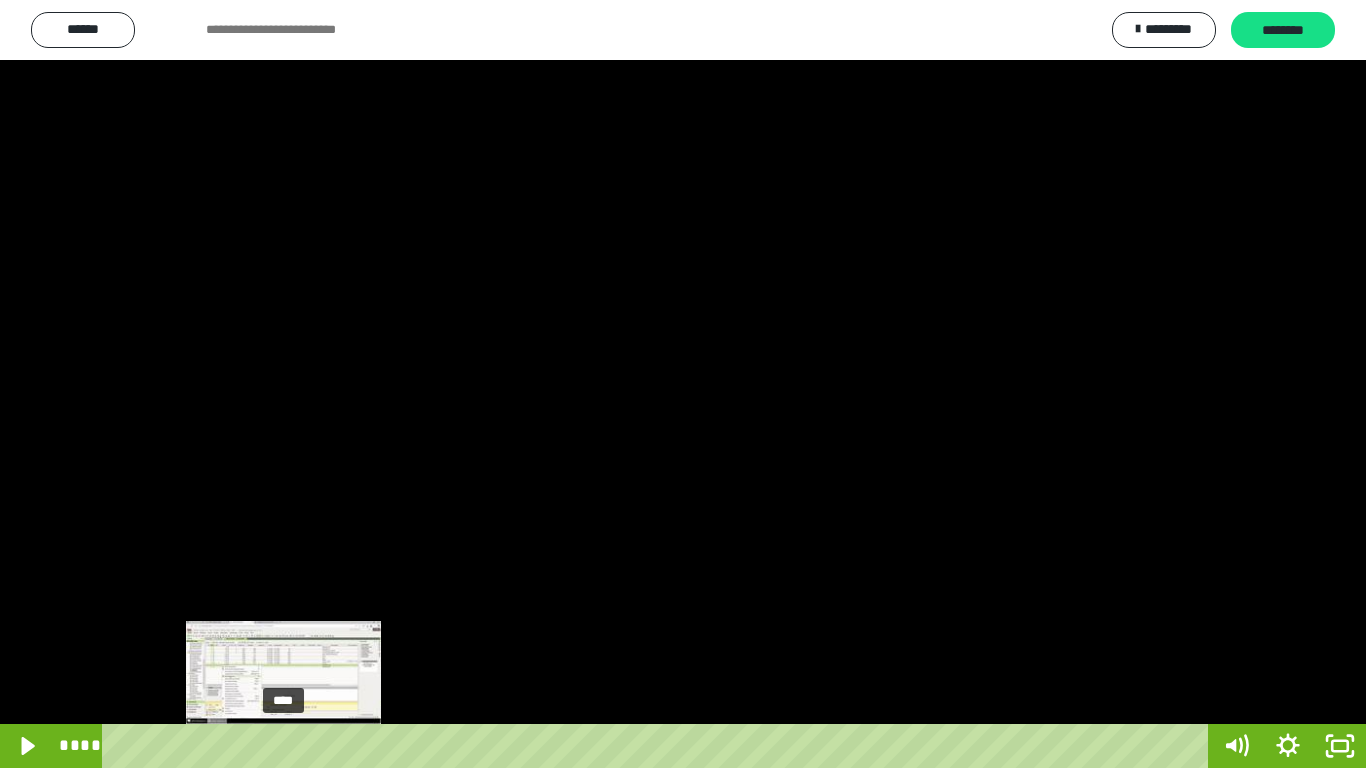 click on "****" at bounding box center (659, 746) 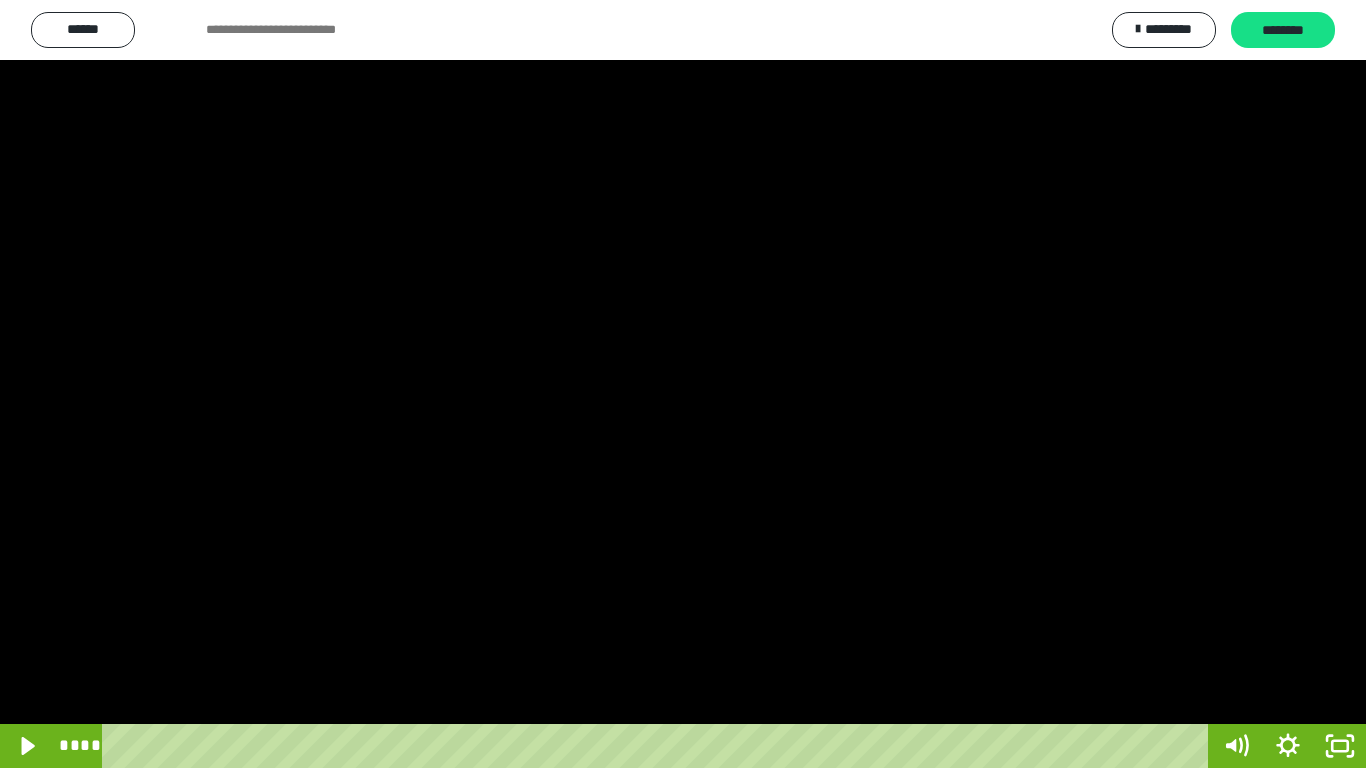 click at bounding box center (683, 384) 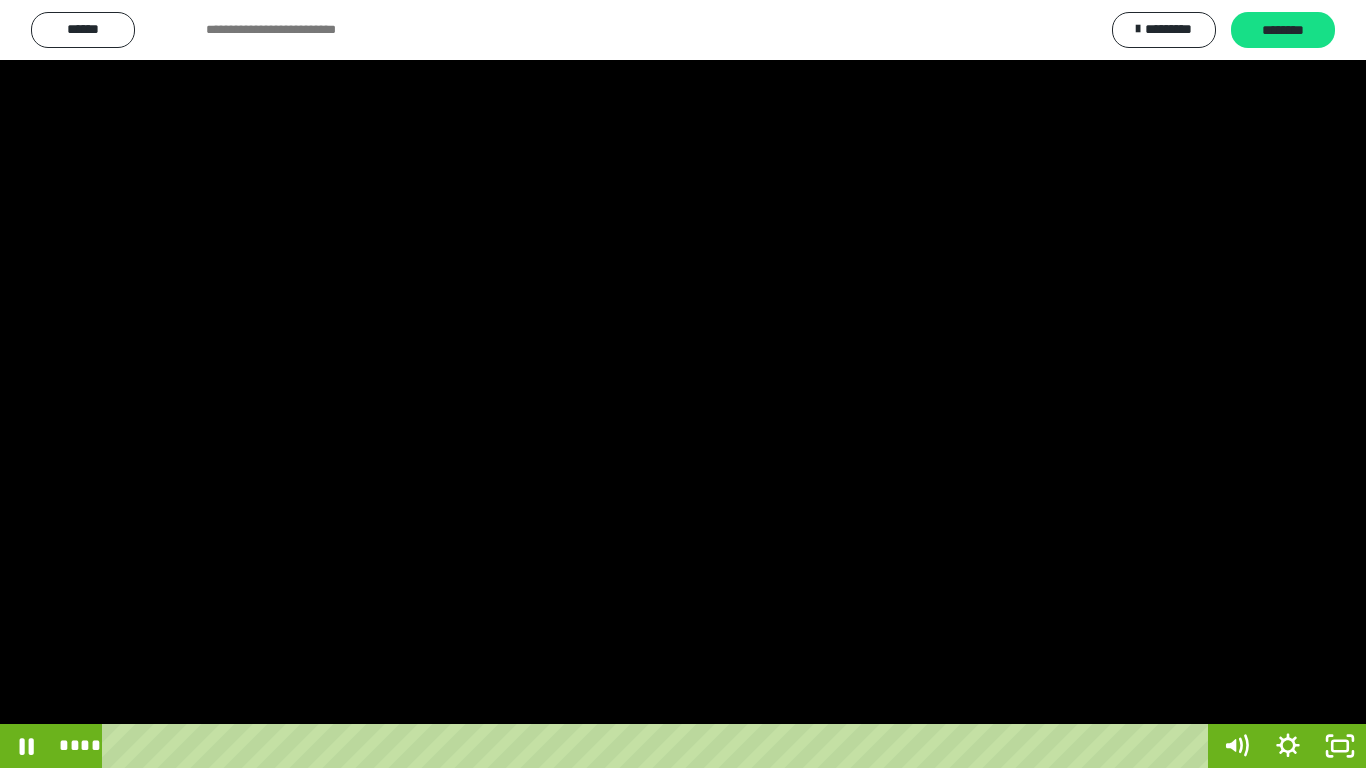 click at bounding box center (683, 384) 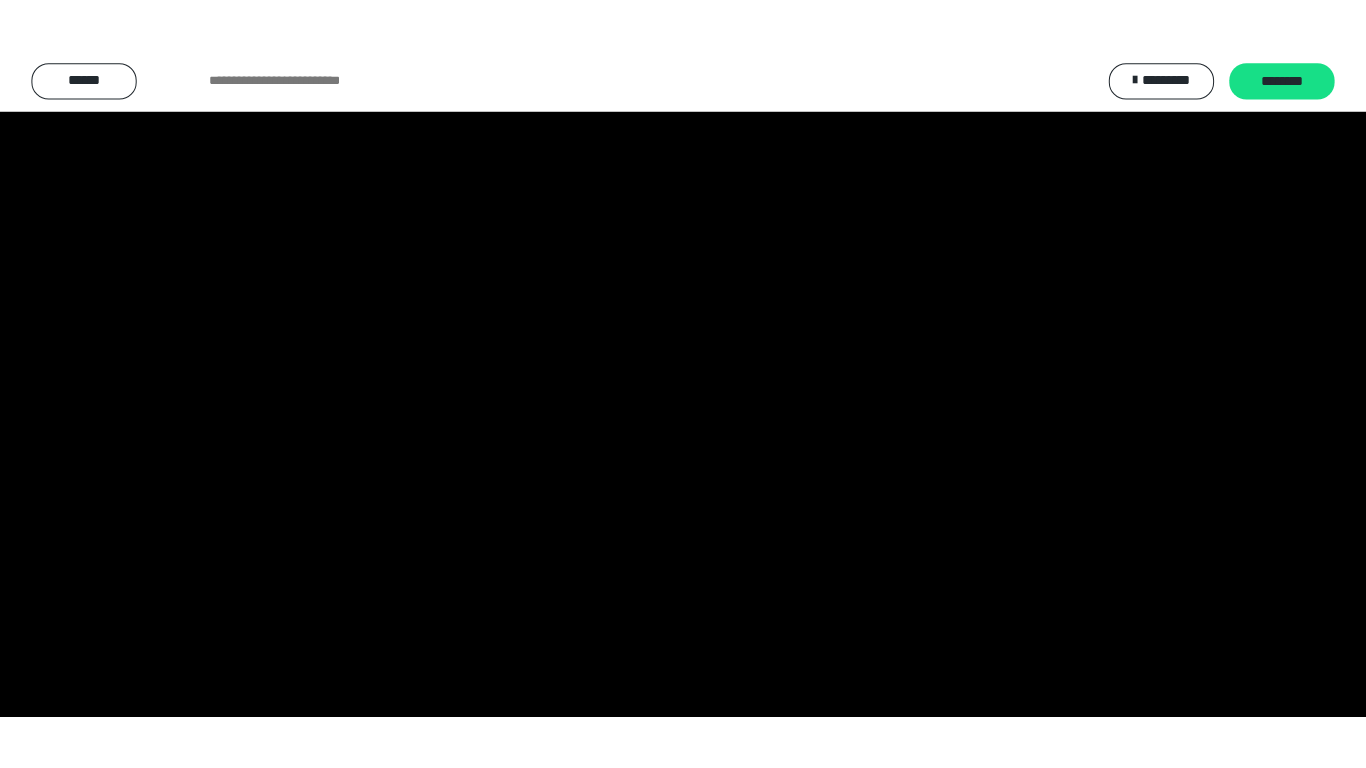scroll, scrollTop: 4033, scrollLeft: 0, axis: vertical 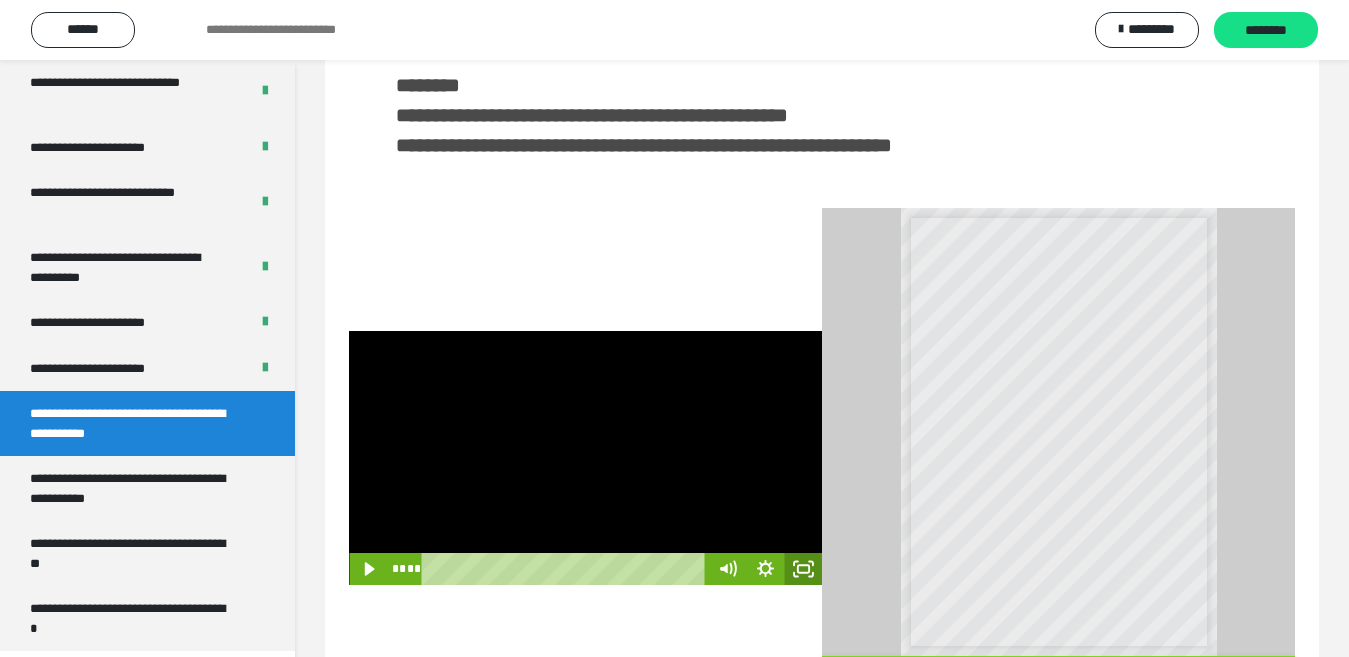 click 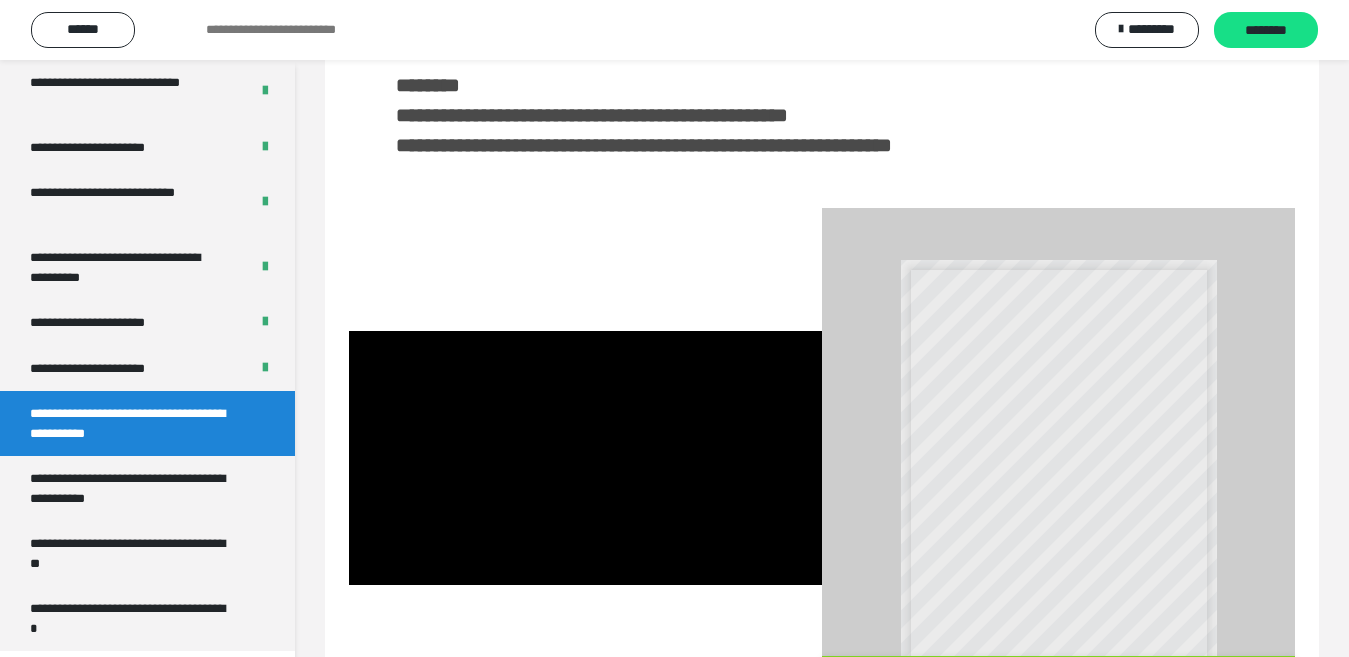scroll, scrollTop: 3922, scrollLeft: 0, axis: vertical 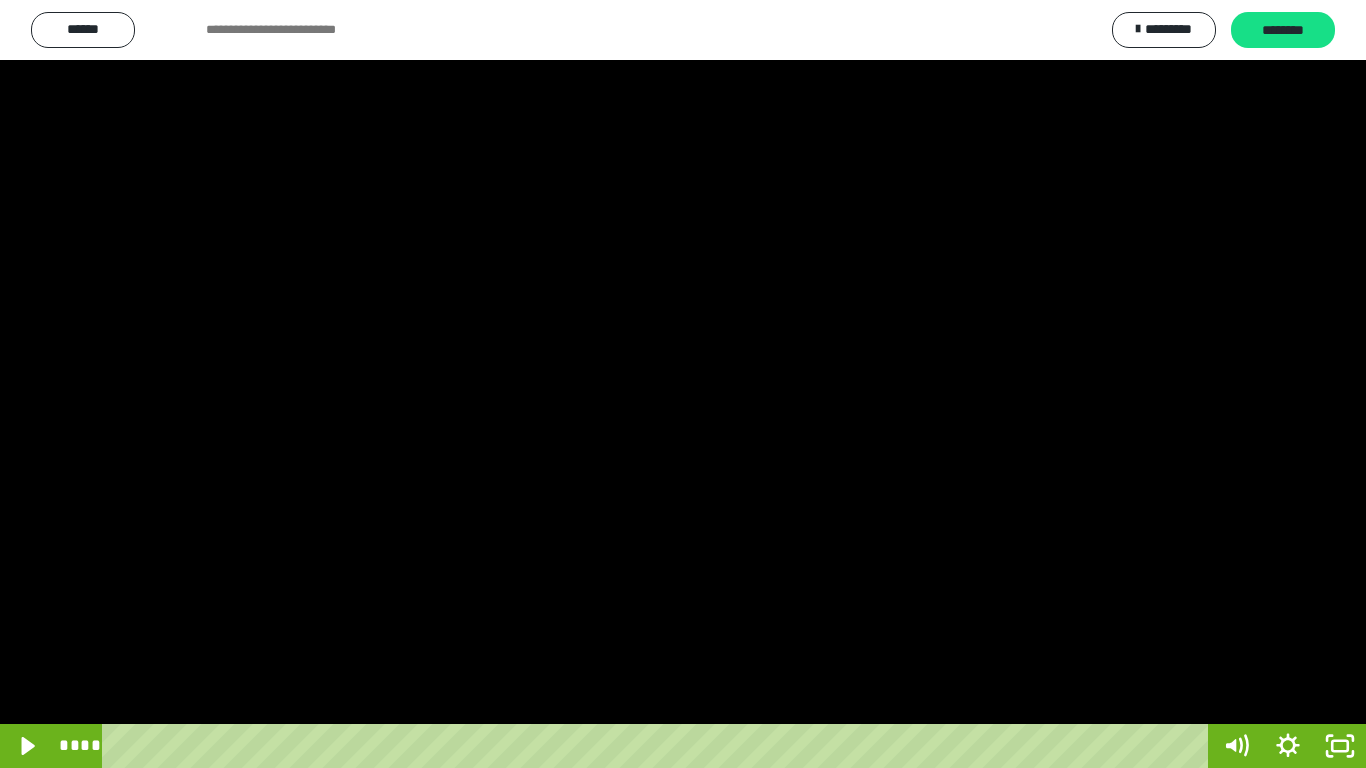 click at bounding box center (683, 384) 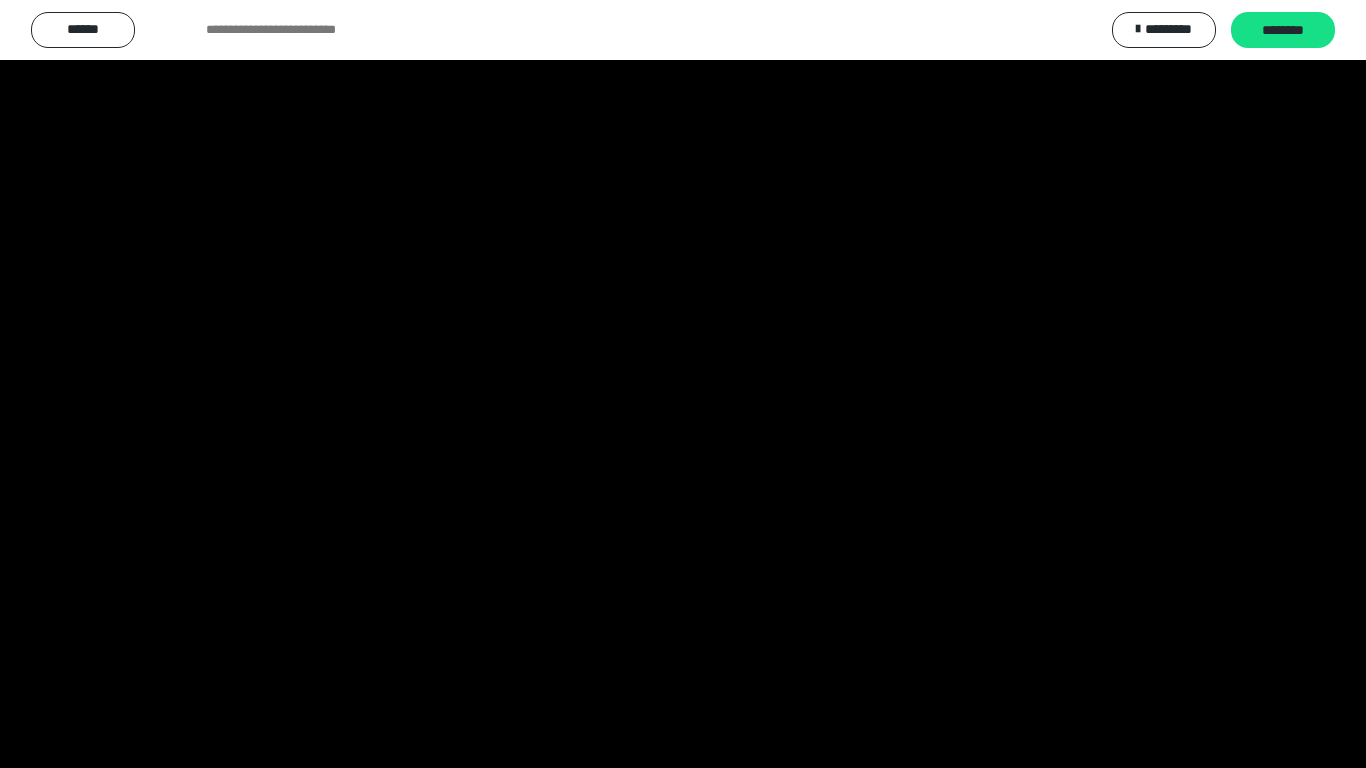 scroll, scrollTop: 4033, scrollLeft: 0, axis: vertical 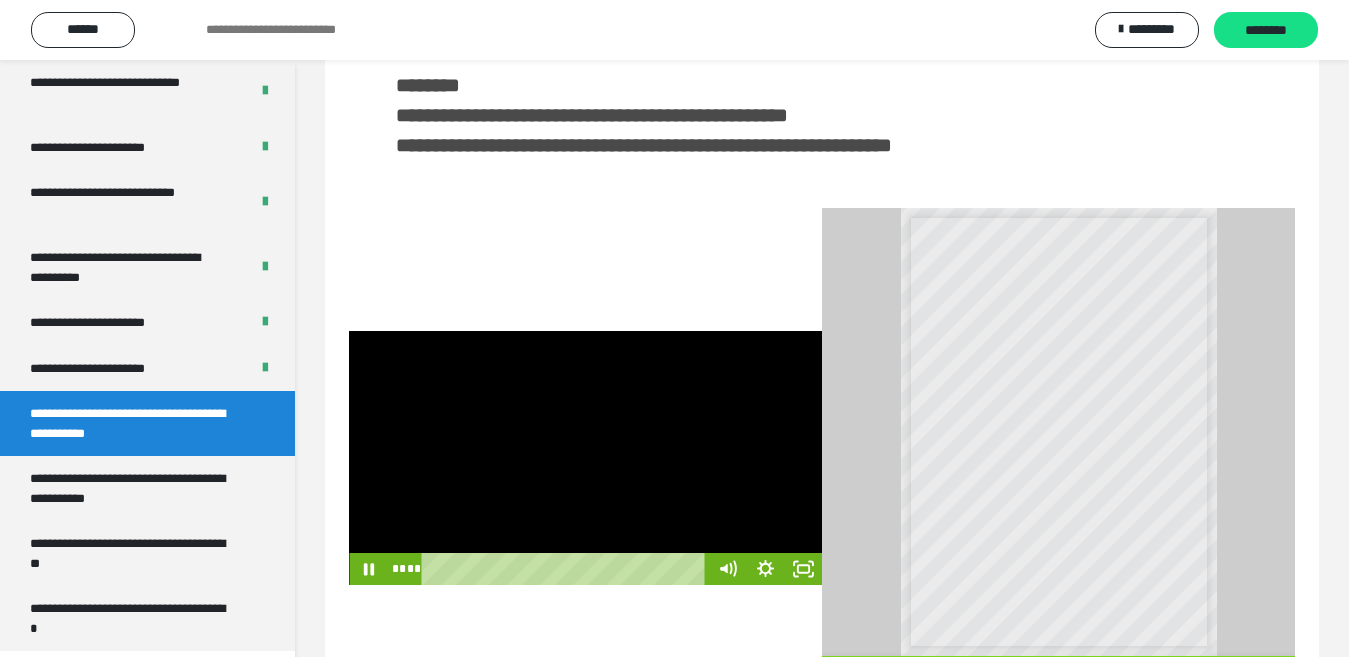 click at bounding box center [585, 458] 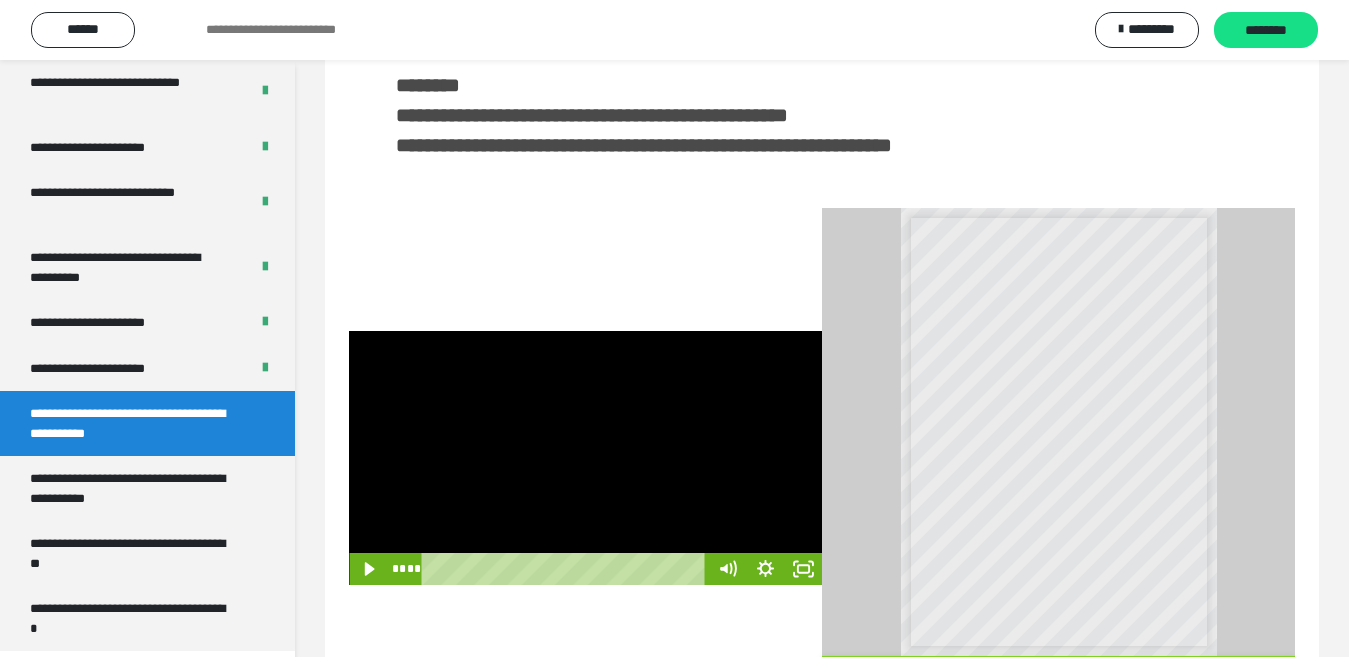 click at bounding box center [585, 458] 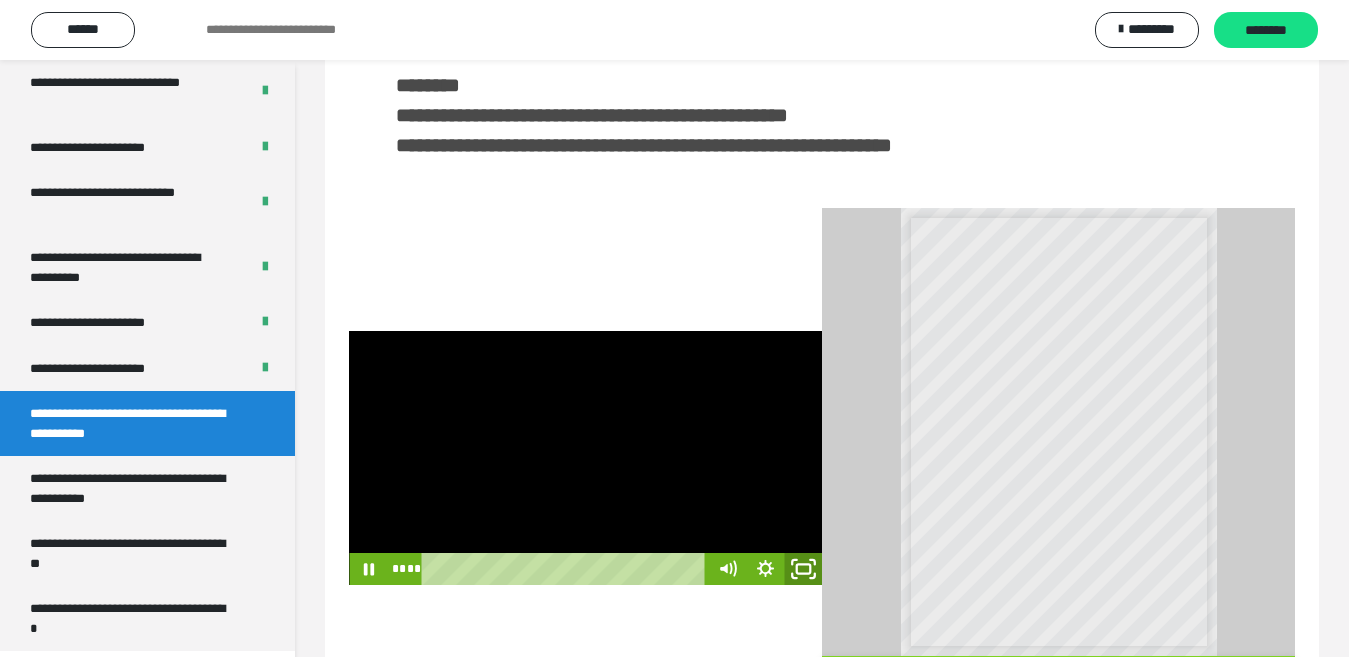 click 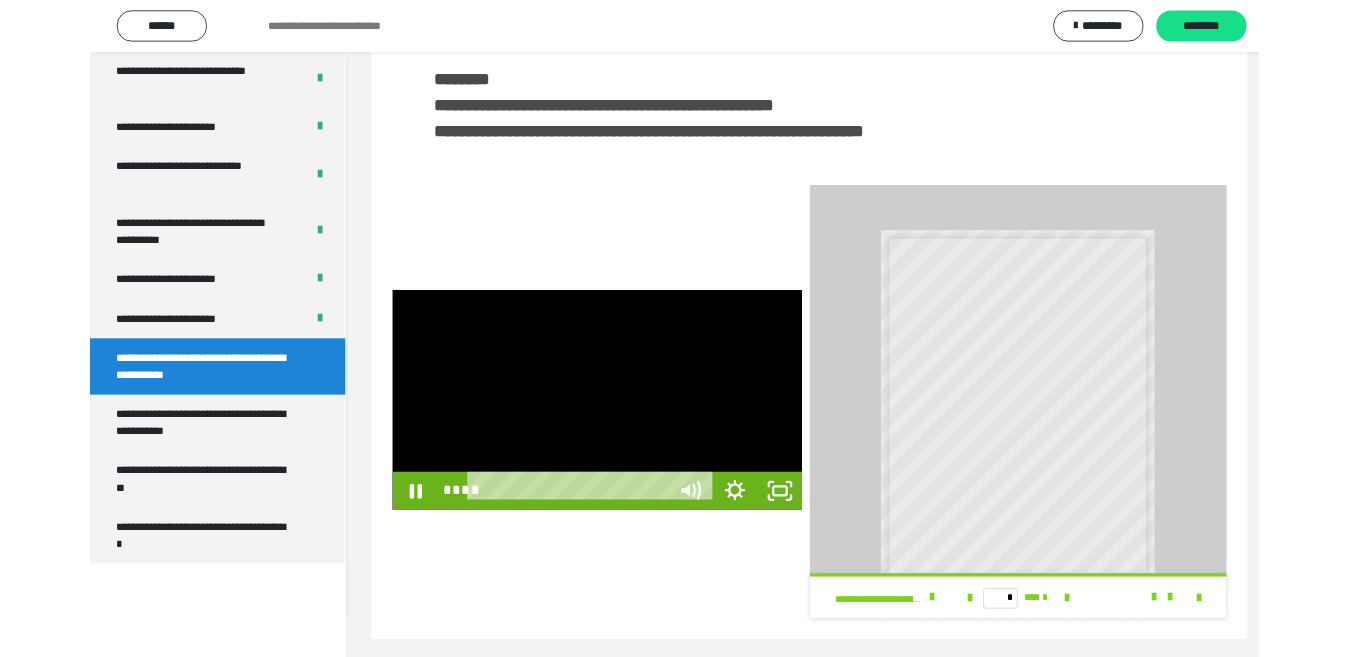 scroll, scrollTop: 3922, scrollLeft: 0, axis: vertical 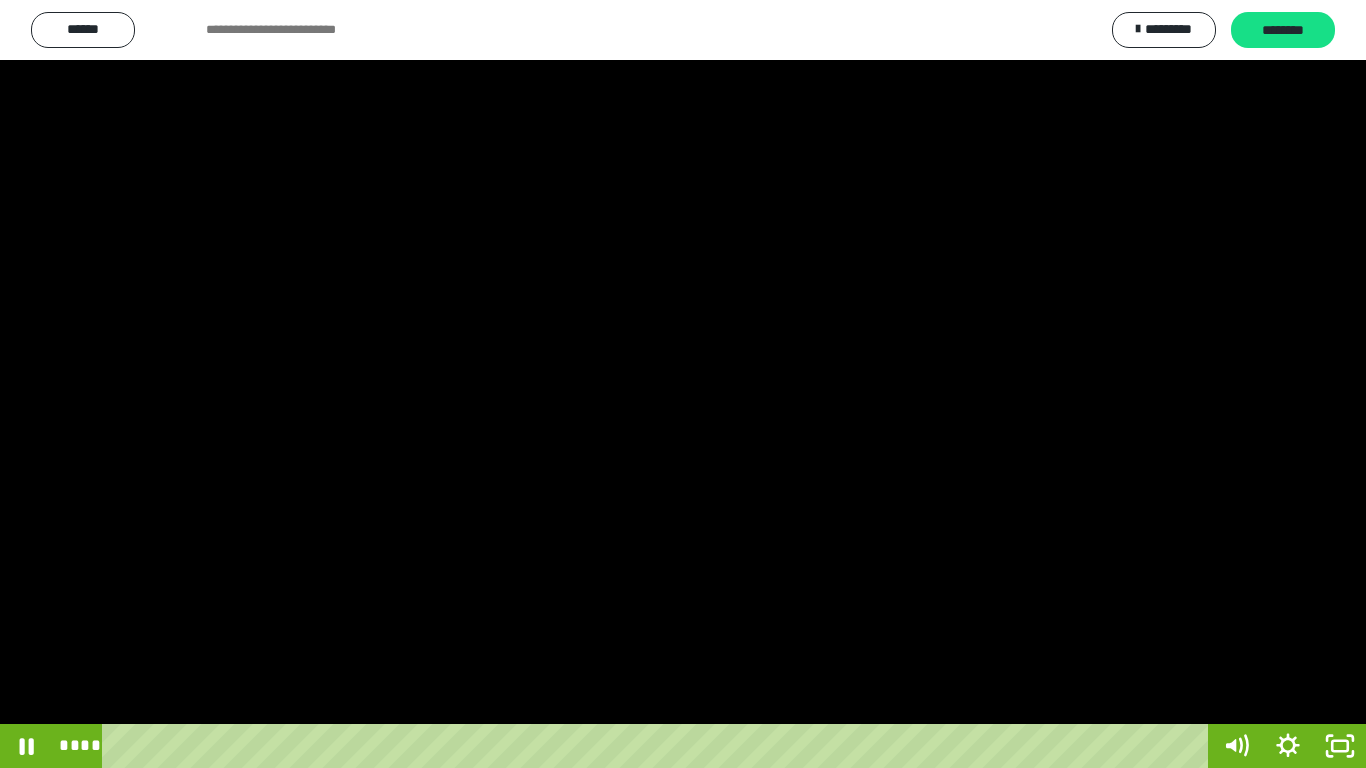 click at bounding box center (683, 384) 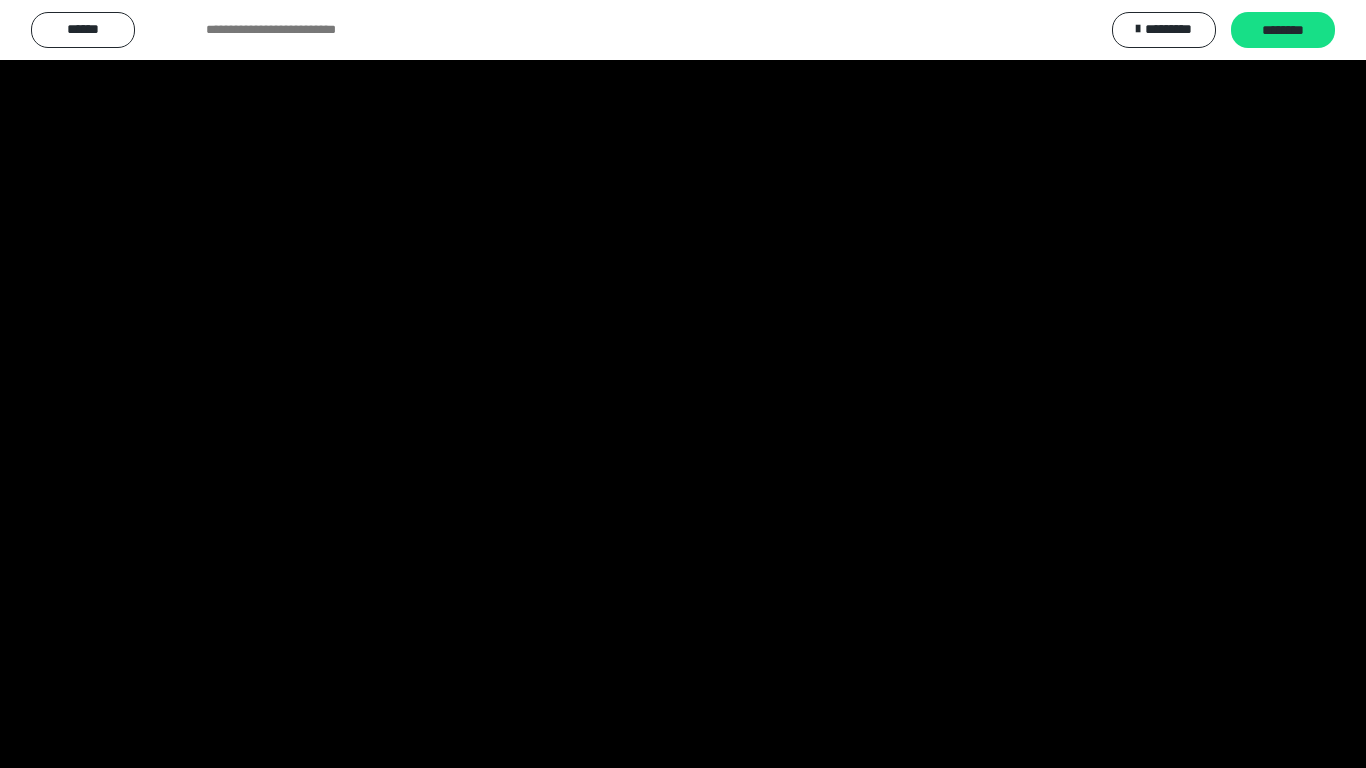 scroll, scrollTop: 4033, scrollLeft: 0, axis: vertical 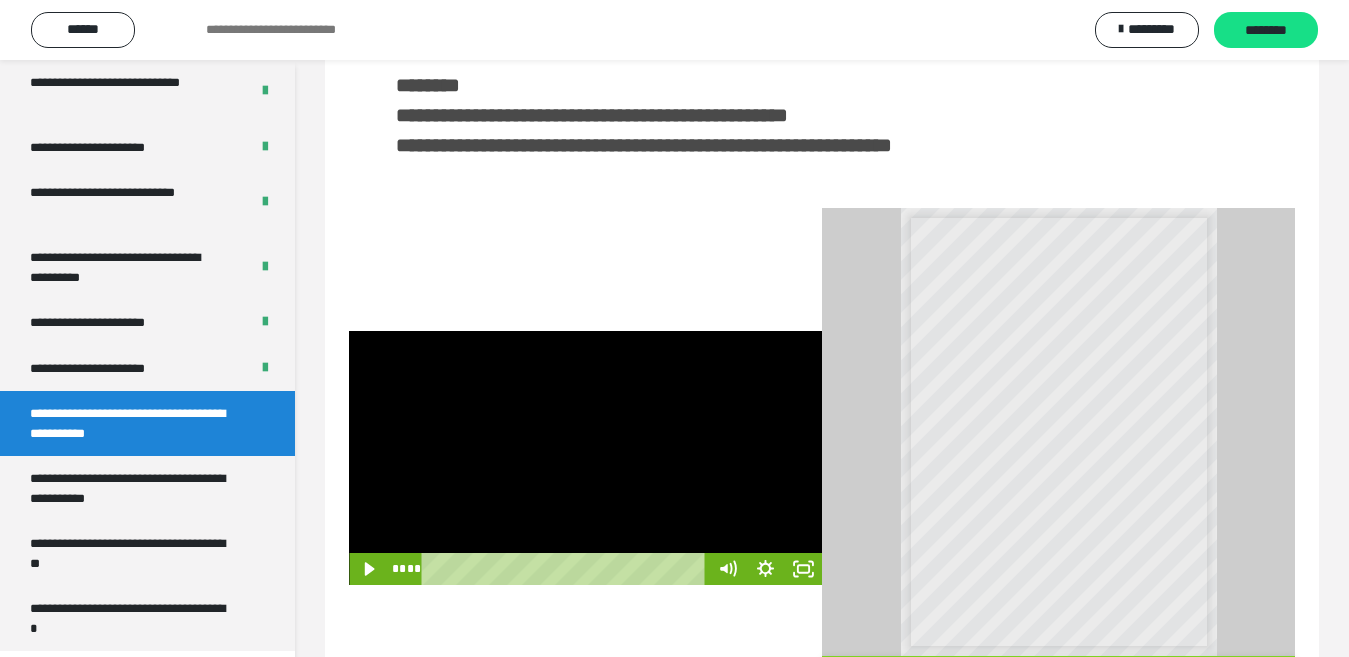 click at bounding box center [585, 458] 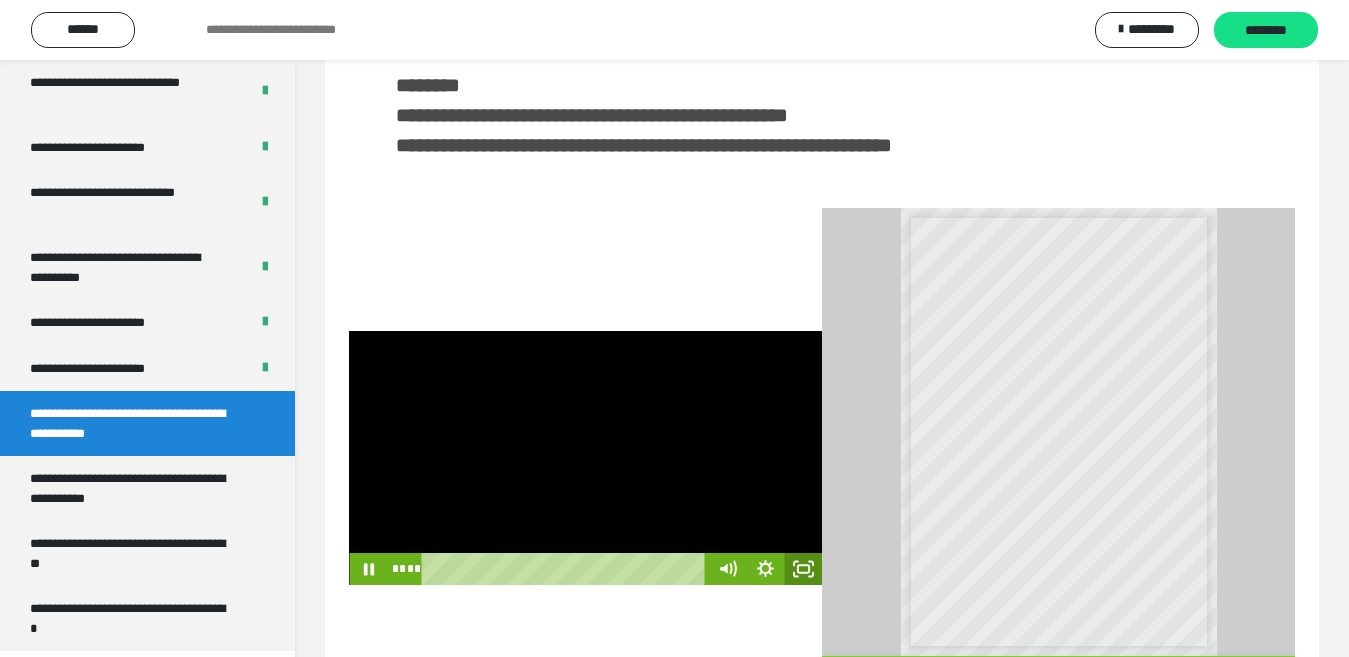 click 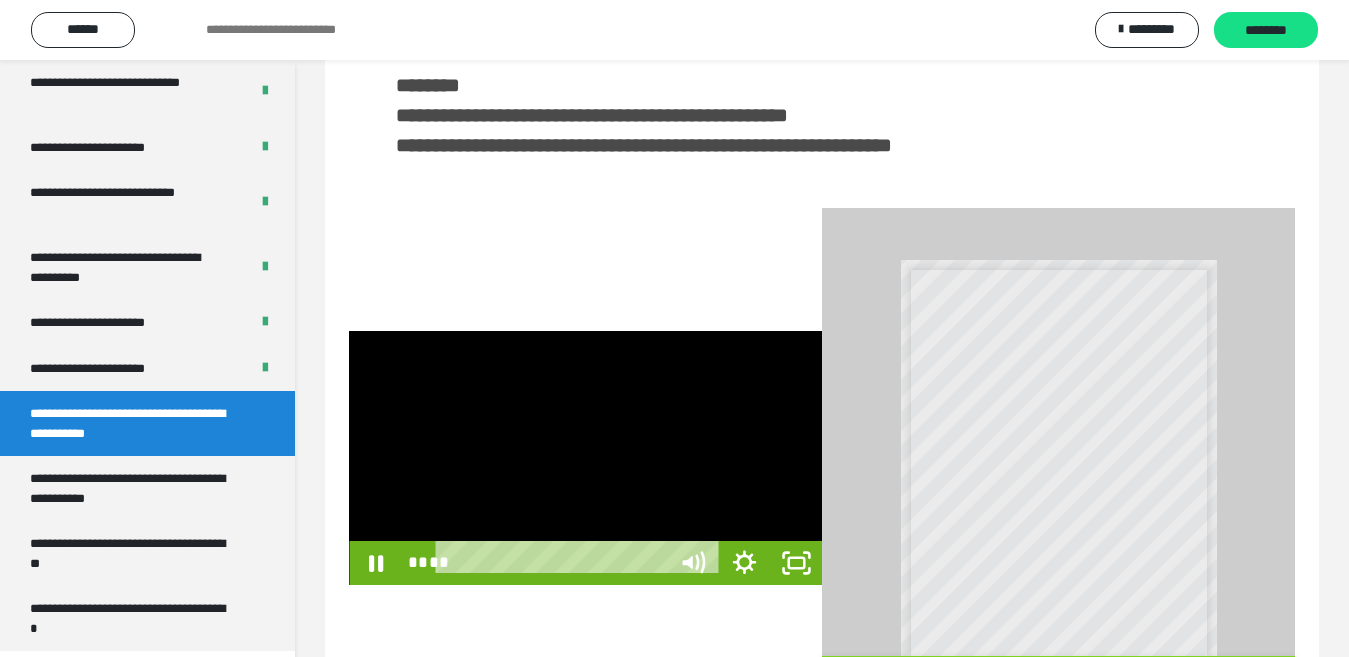 scroll, scrollTop: 3922, scrollLeft: 0, axis: vertical 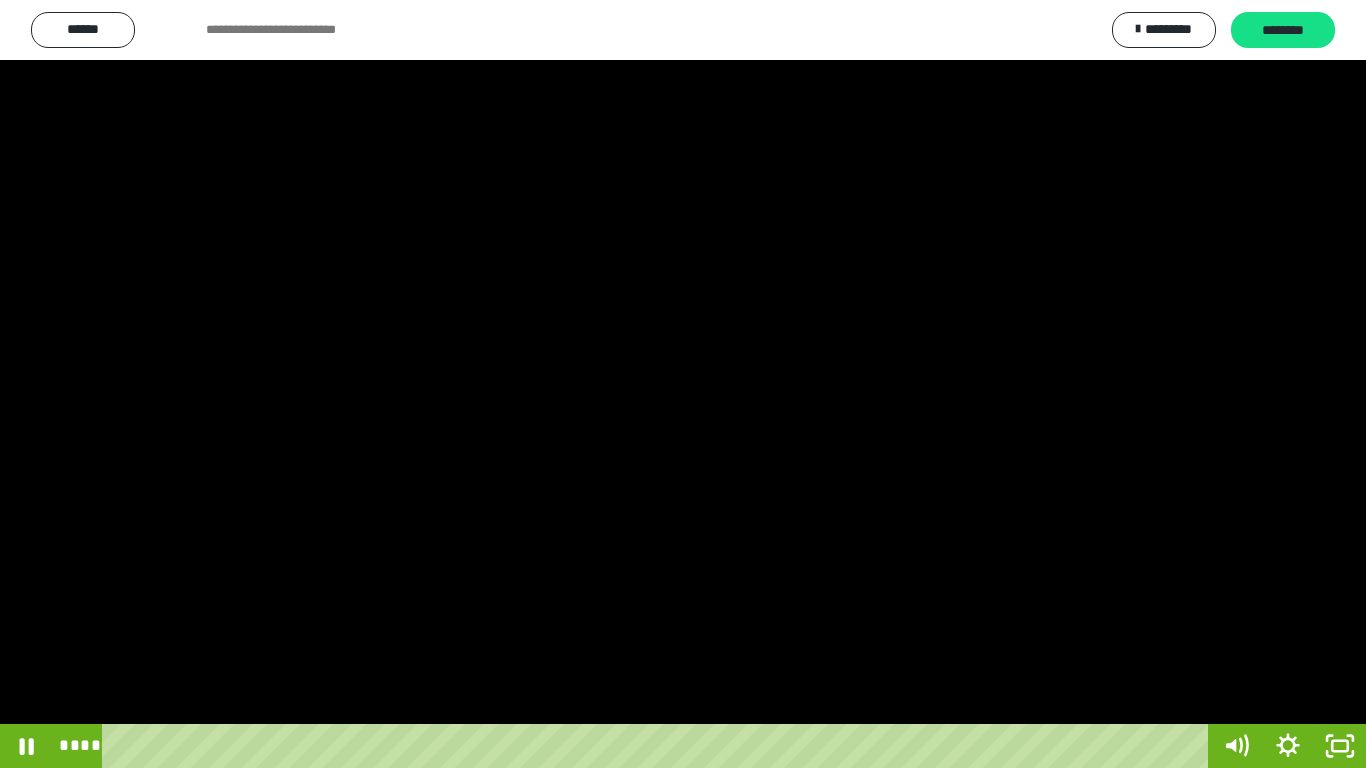 click at bounding box center [683, 384] 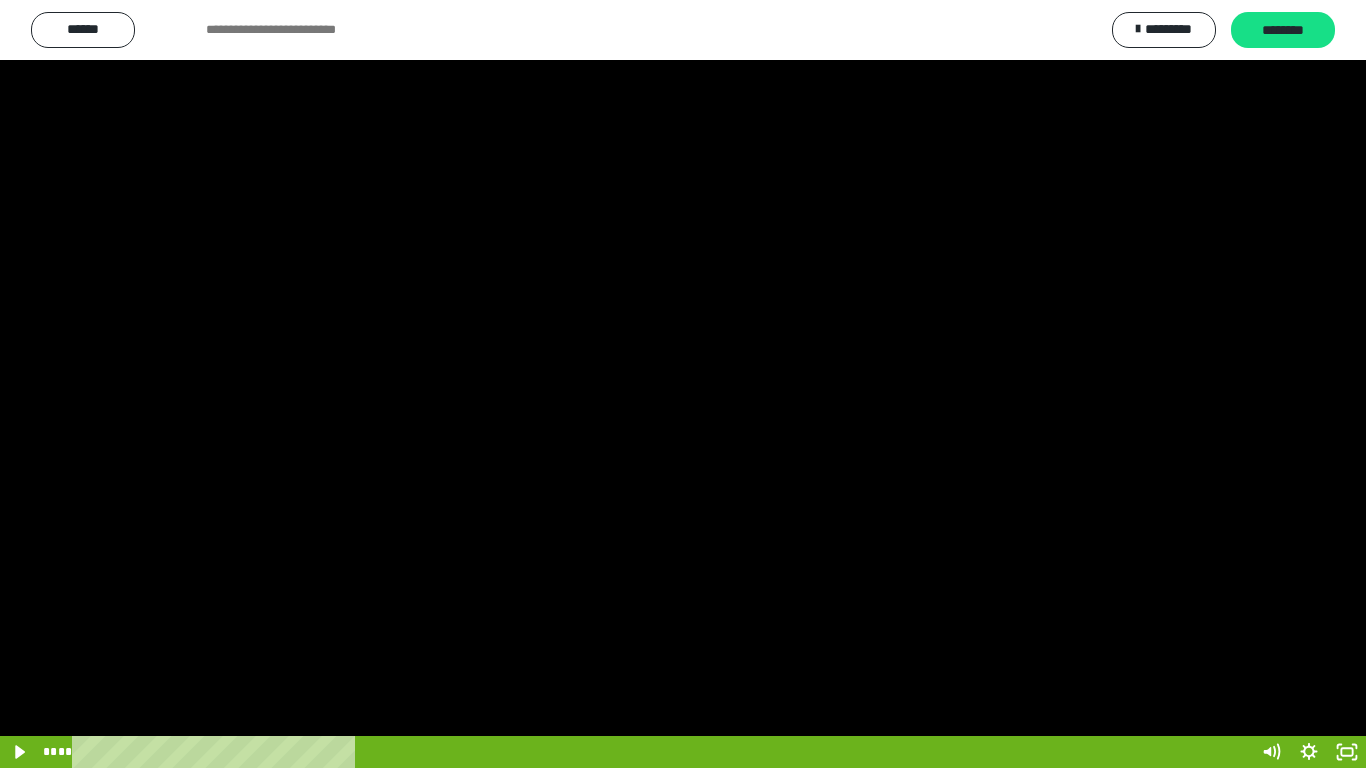 scroll, scrollTop: 4033, scrollLeft: 0, axis: vertical 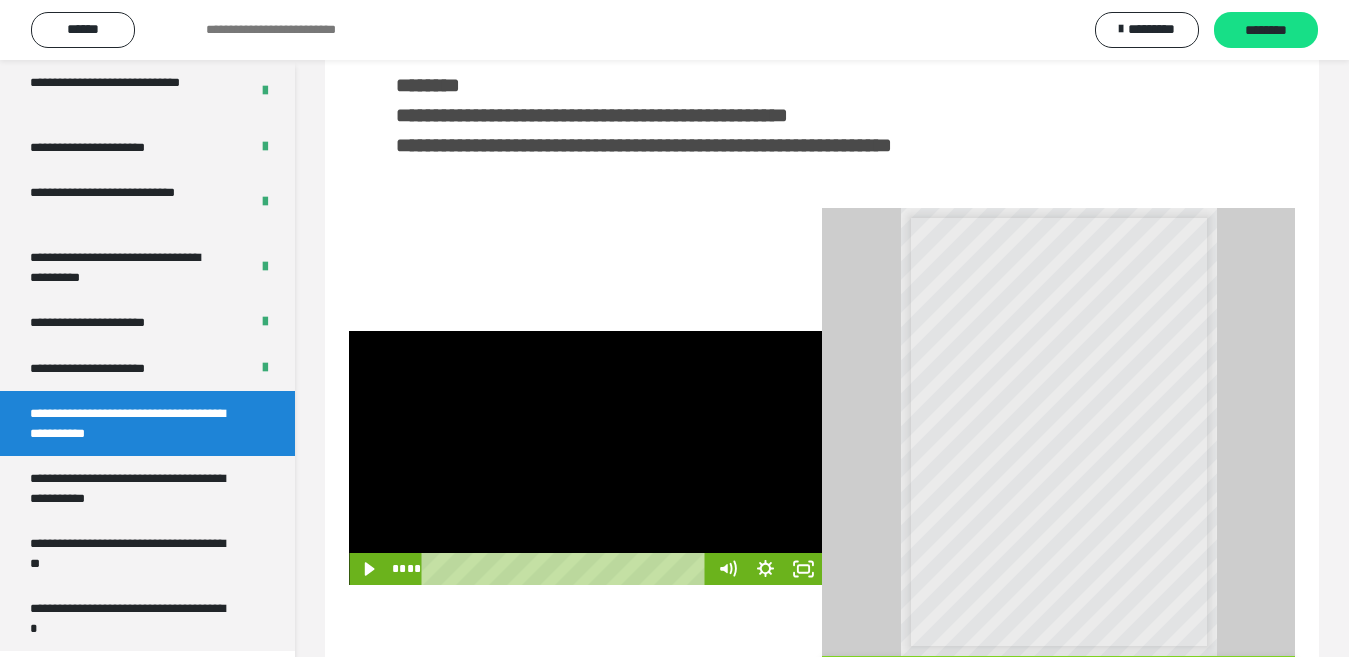 click at bounding box center [585, 458] 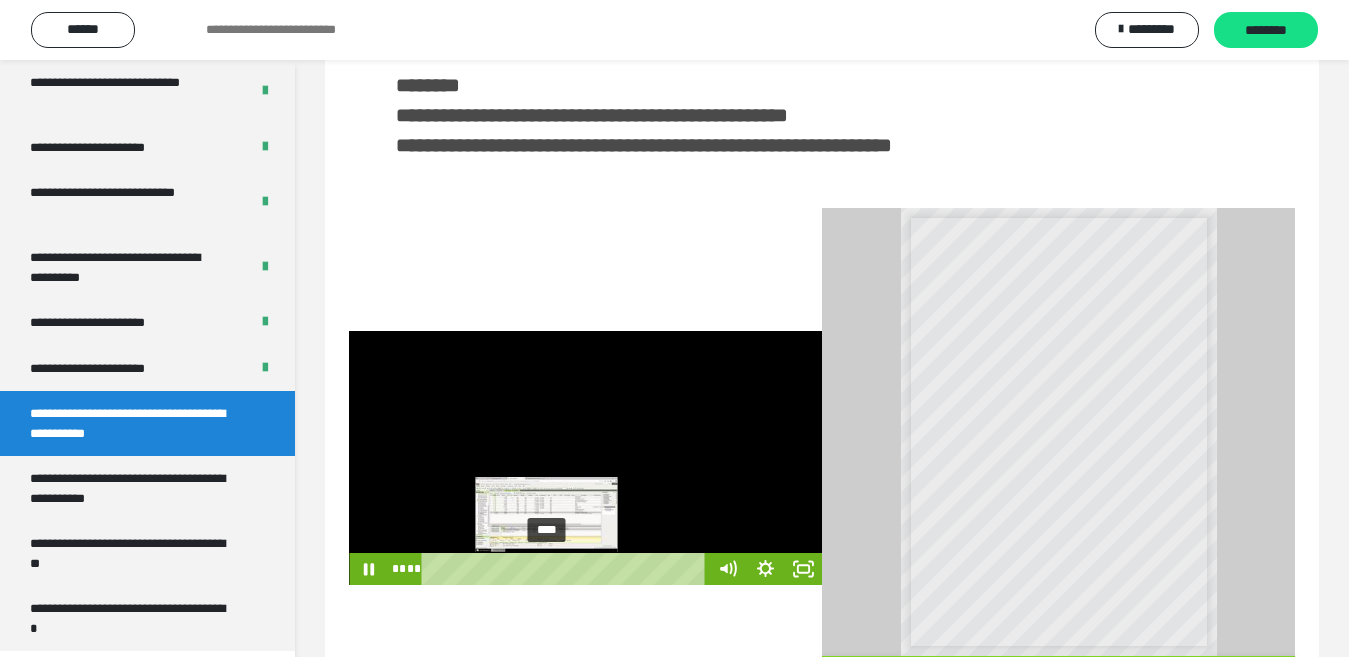click on "****" at bounding box center [567, 569] 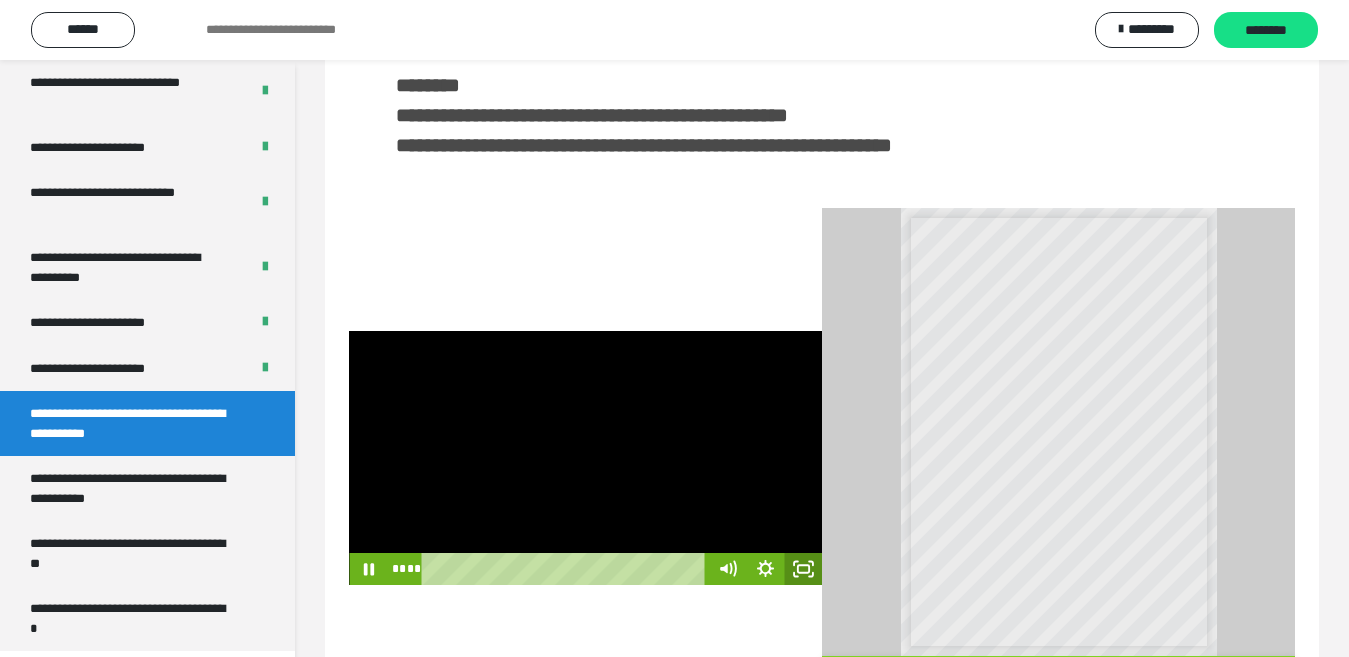 click 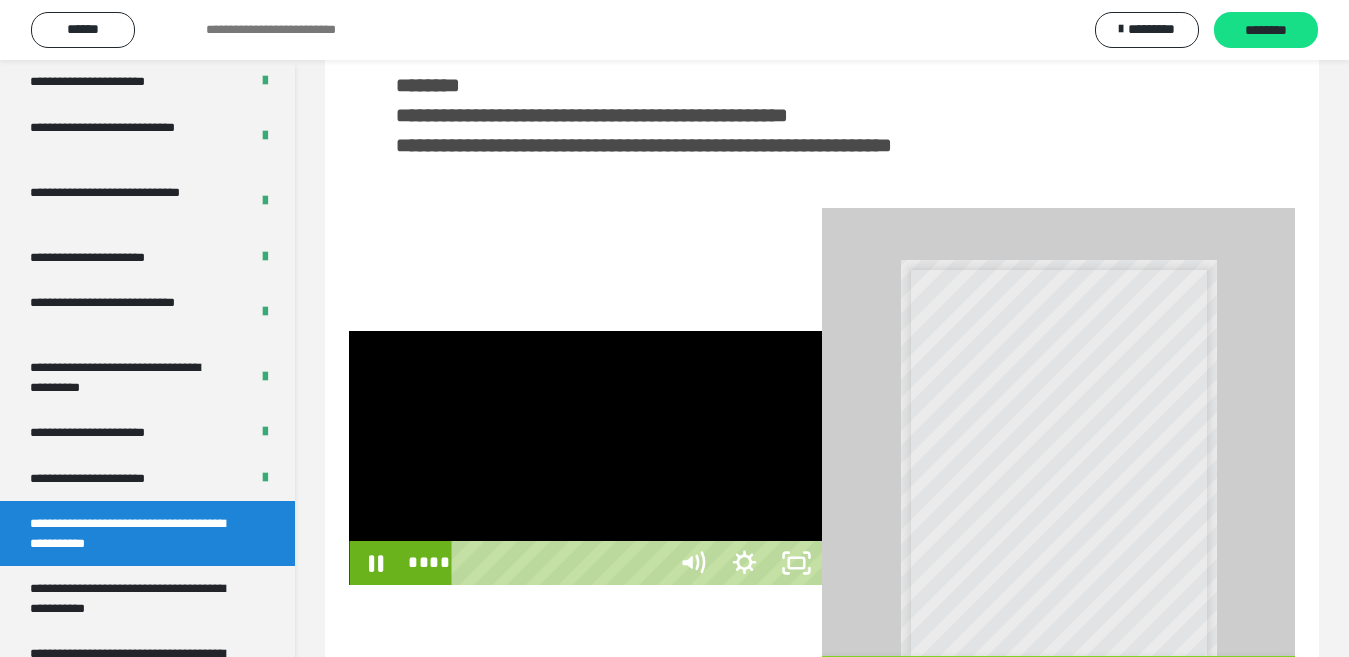 scroll, scrollTop: 3922, scrollLeft: 0, axis: vertical 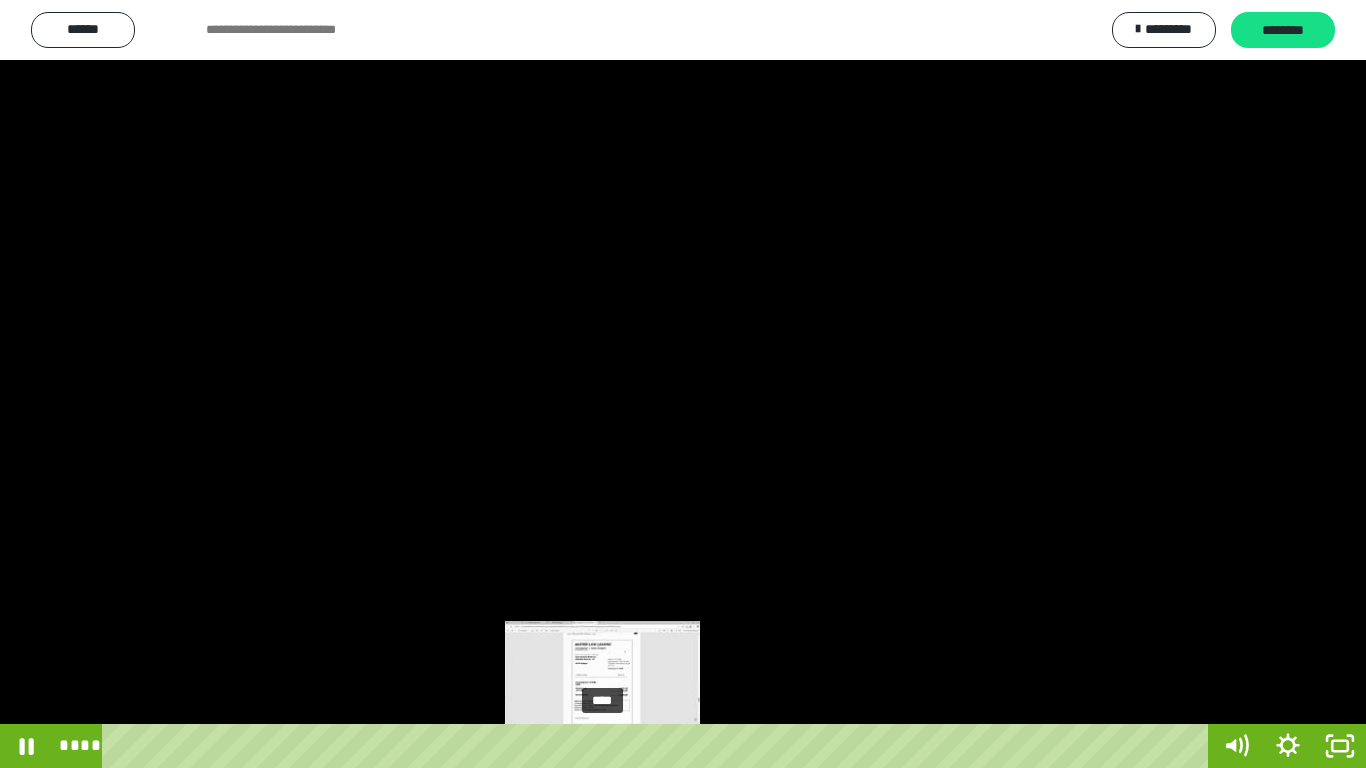 click on "****" at bounding box center (659, 746) 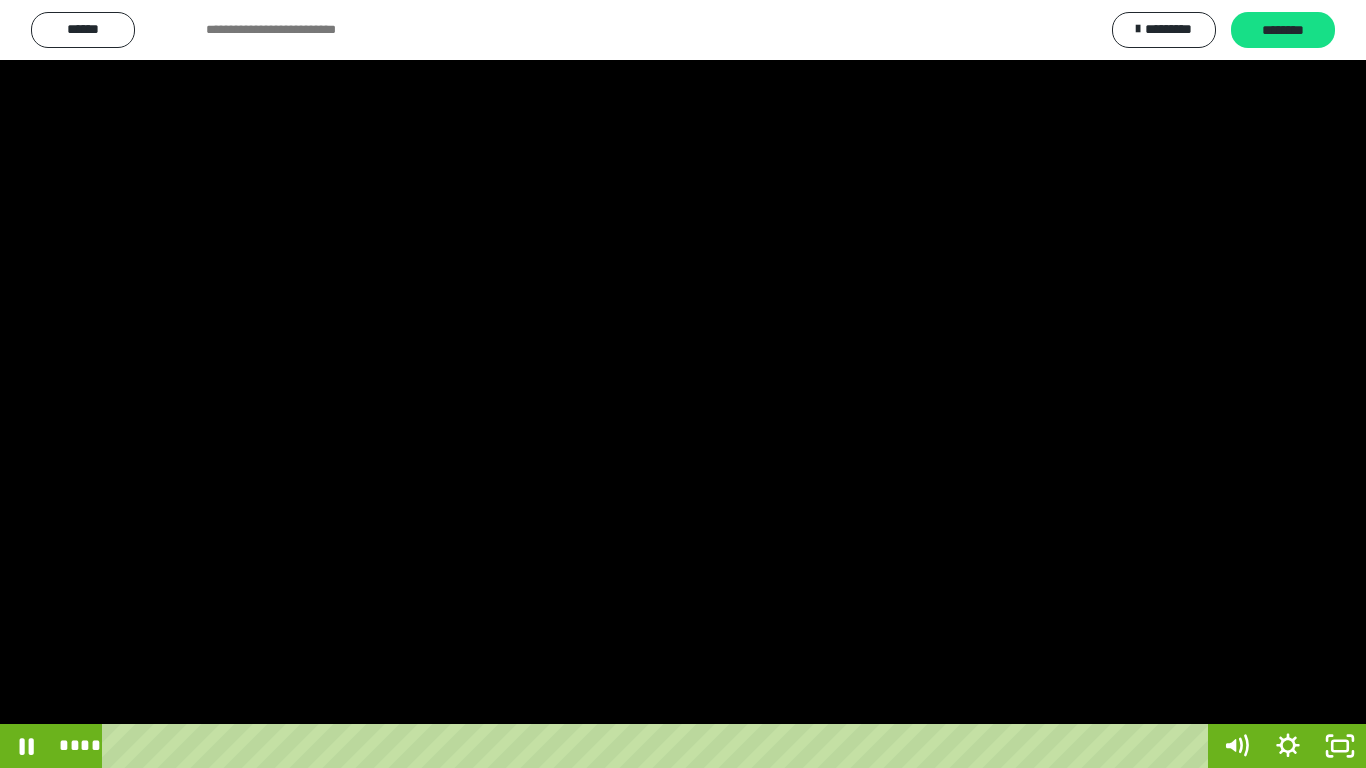click at bounding box center [683, 384] 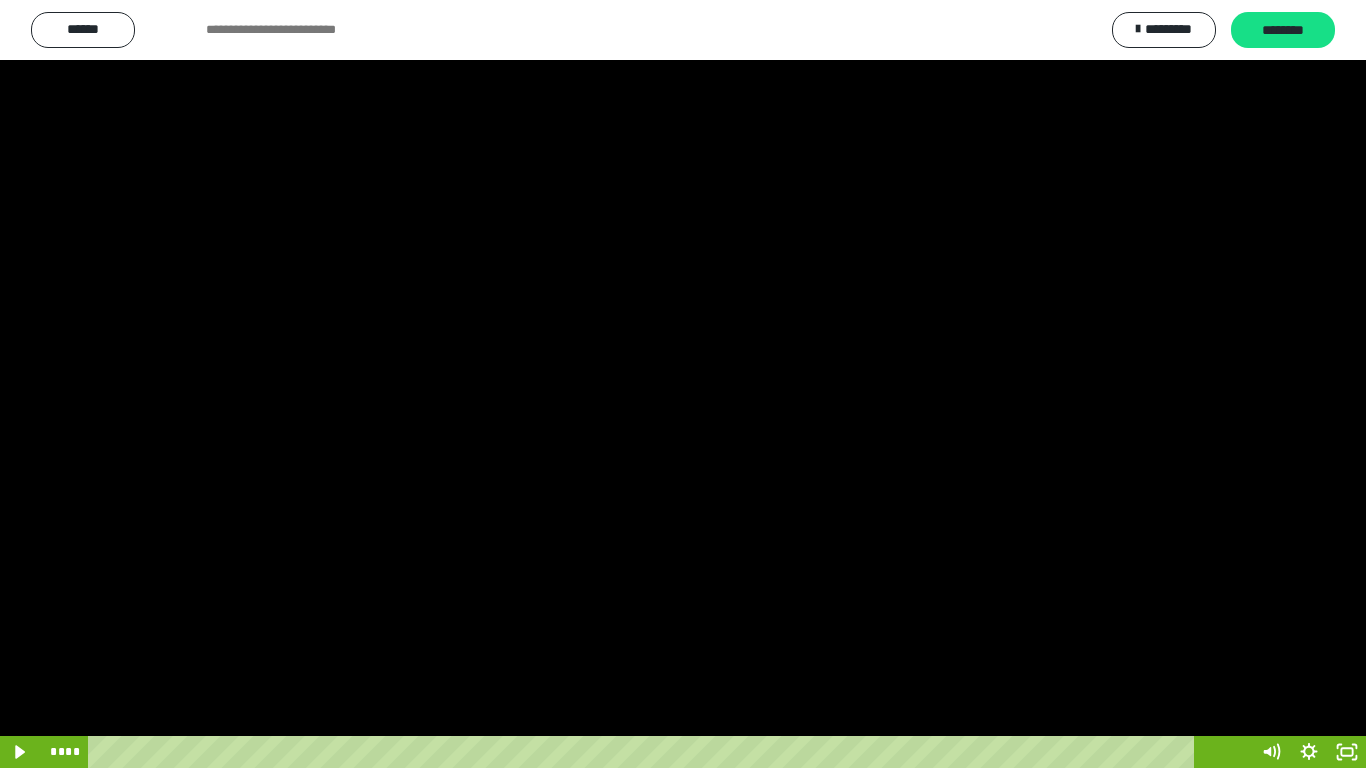 scroll, scrollTop: 4033, scrollLeft: 0, axis: vertical 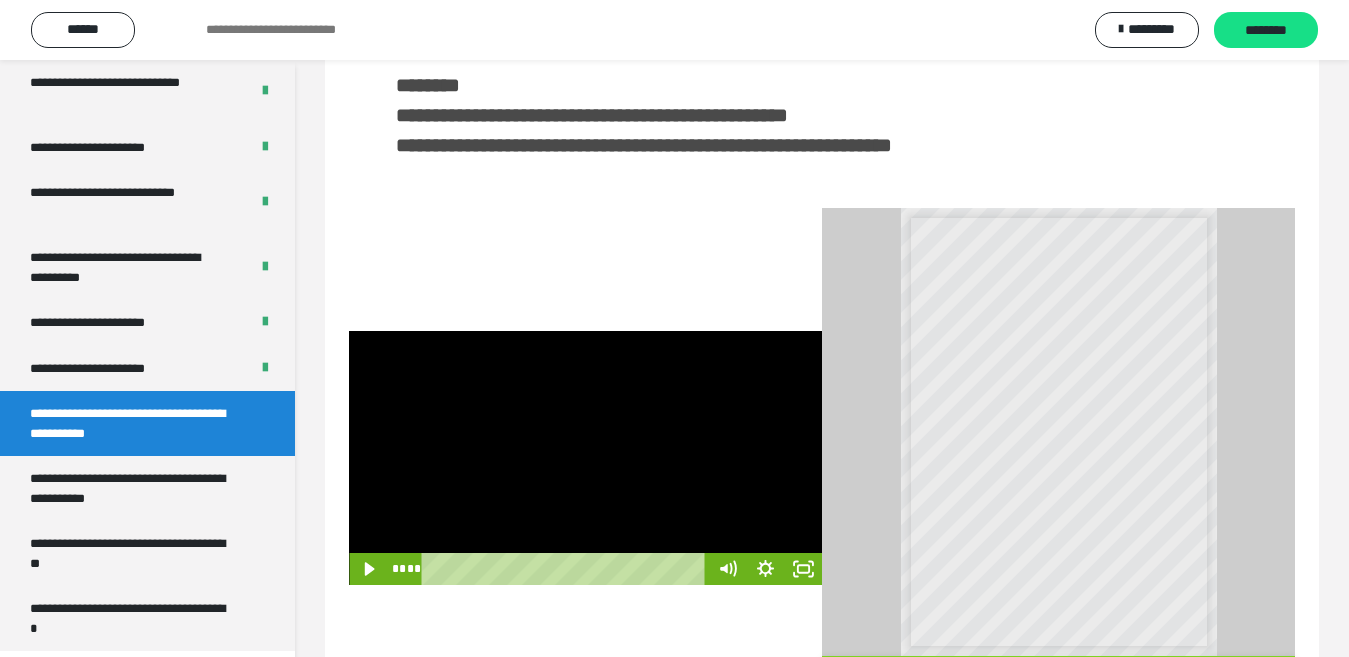 click at bounding box center [585, 458] 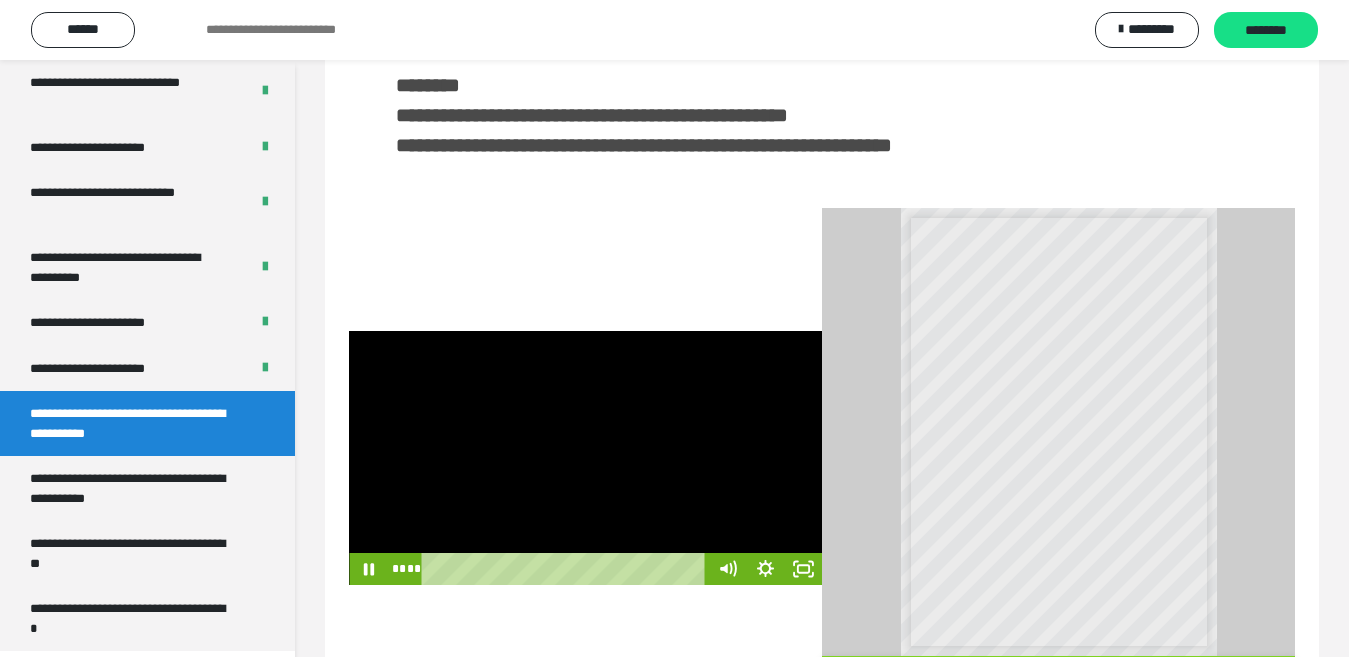 click at bounding box center (585, 458) 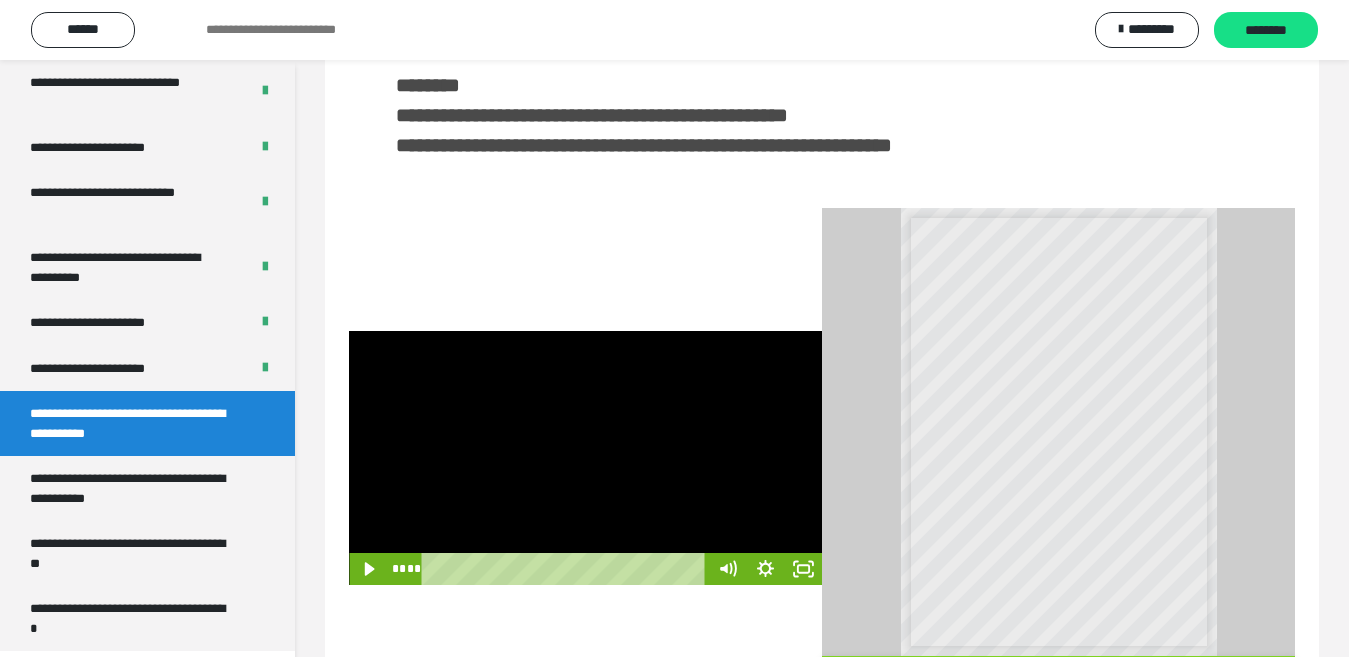 click at bounding box center (585, 458) 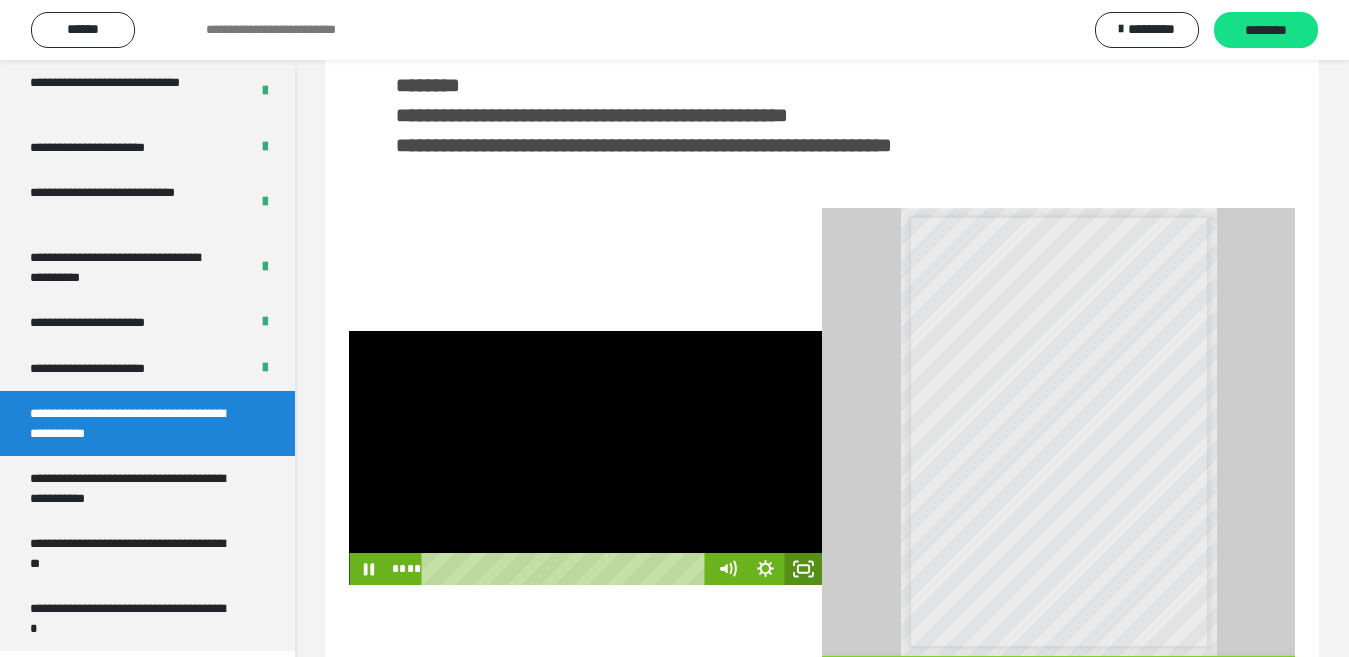 drag, startPoint x: 802, startPoint y: 564, endPoint x: 802, endPoint y: 637, distance: 73 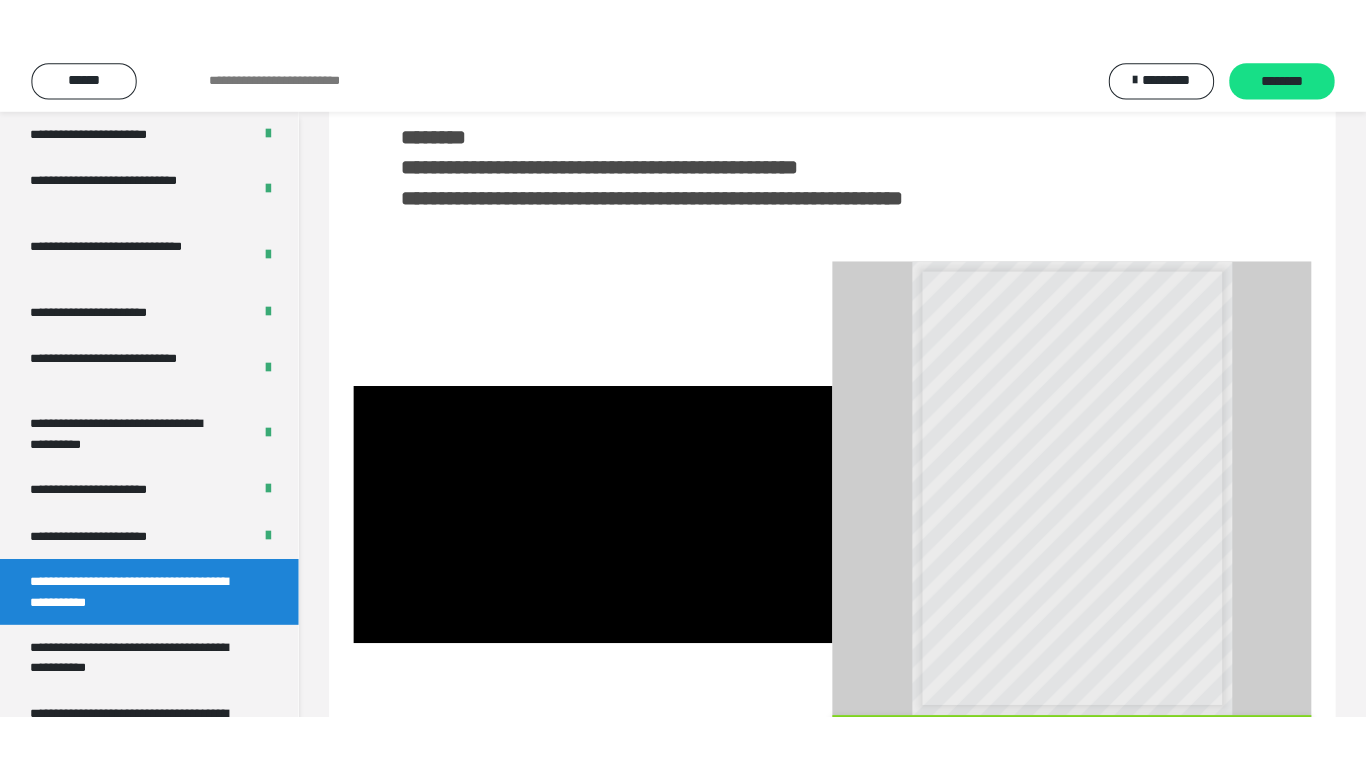 scroll, scrollTop: 4033, scrollLeft: 0, axis: vertical 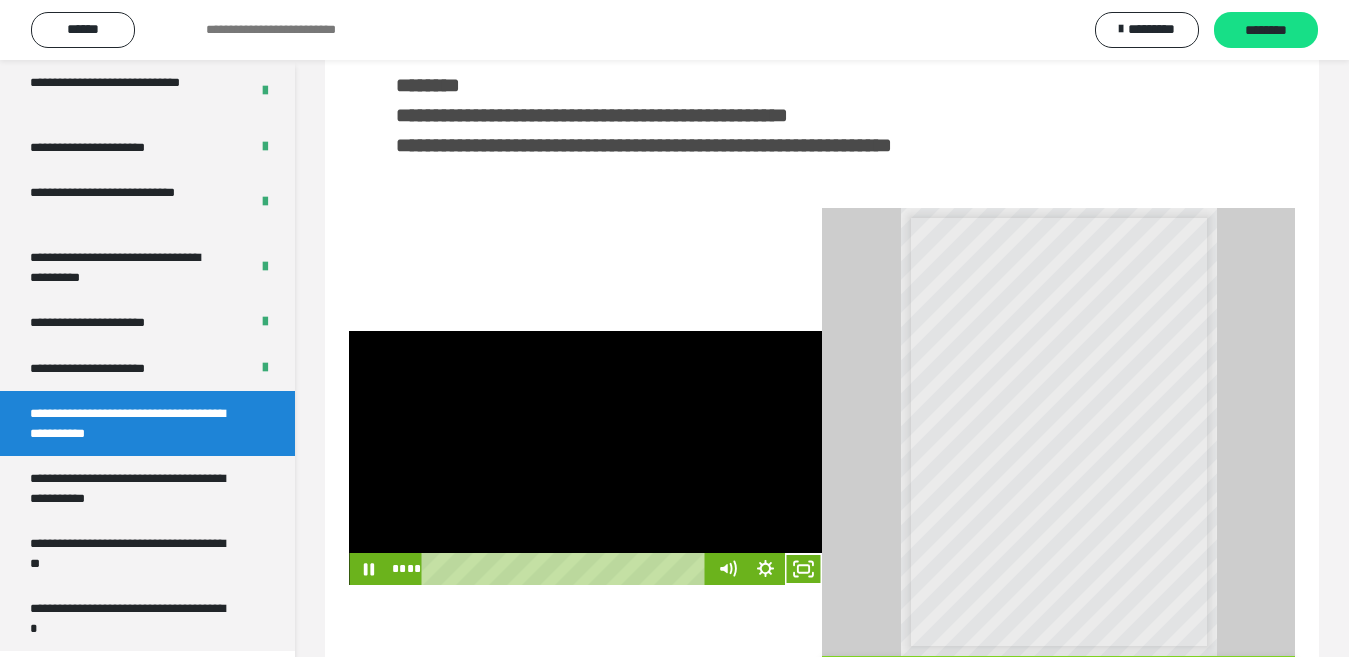 click at bounding box center [585, 458] 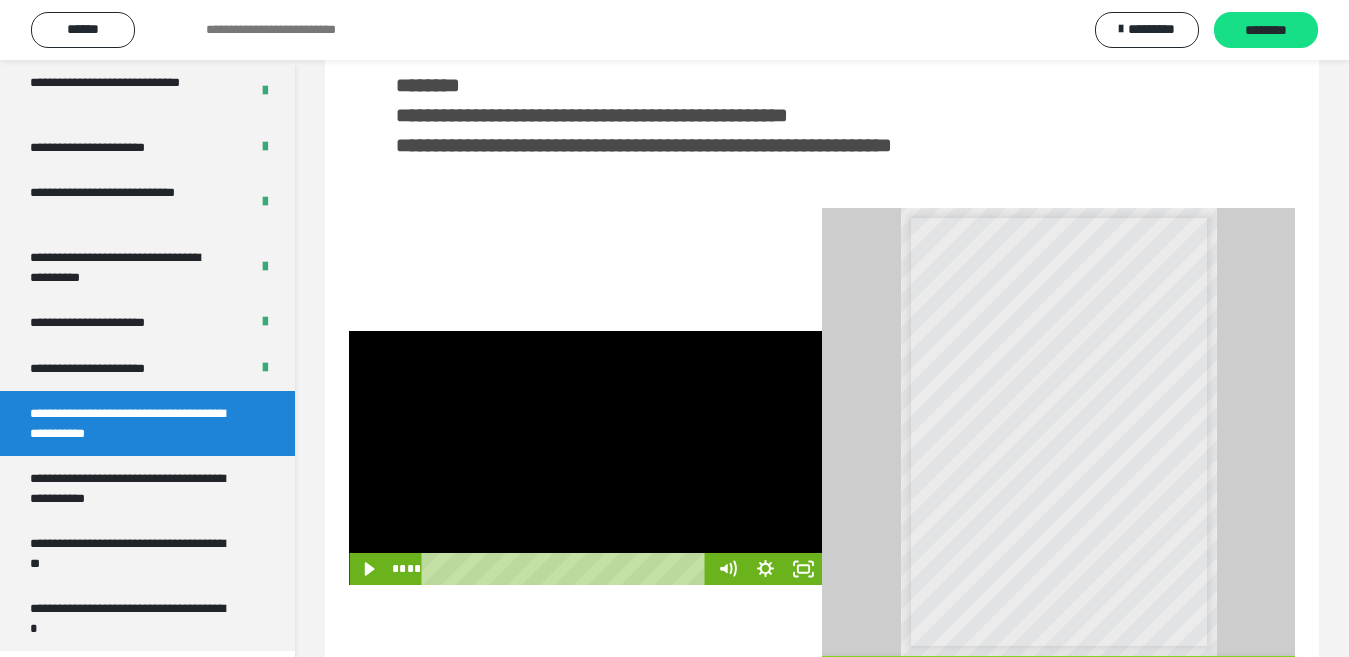 click at bounding box center (585, 458) 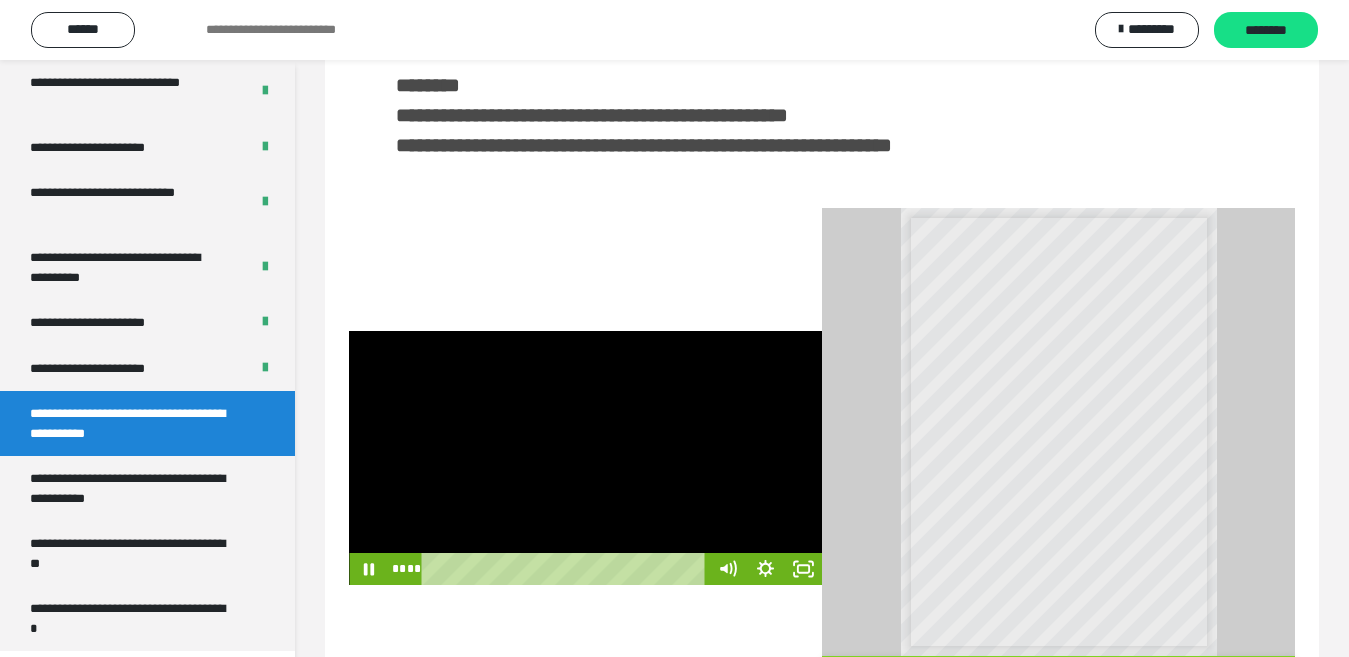 click at bounding box center [585, 458] 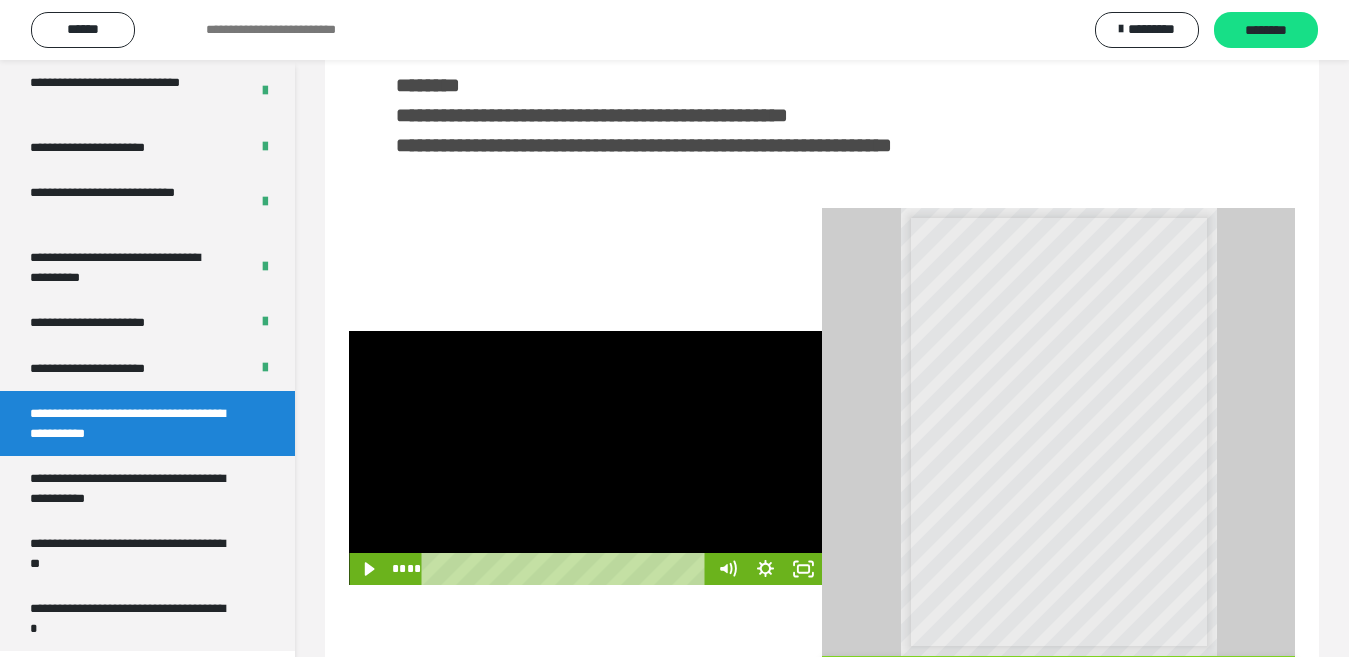 click at bounding box center (585, 458) 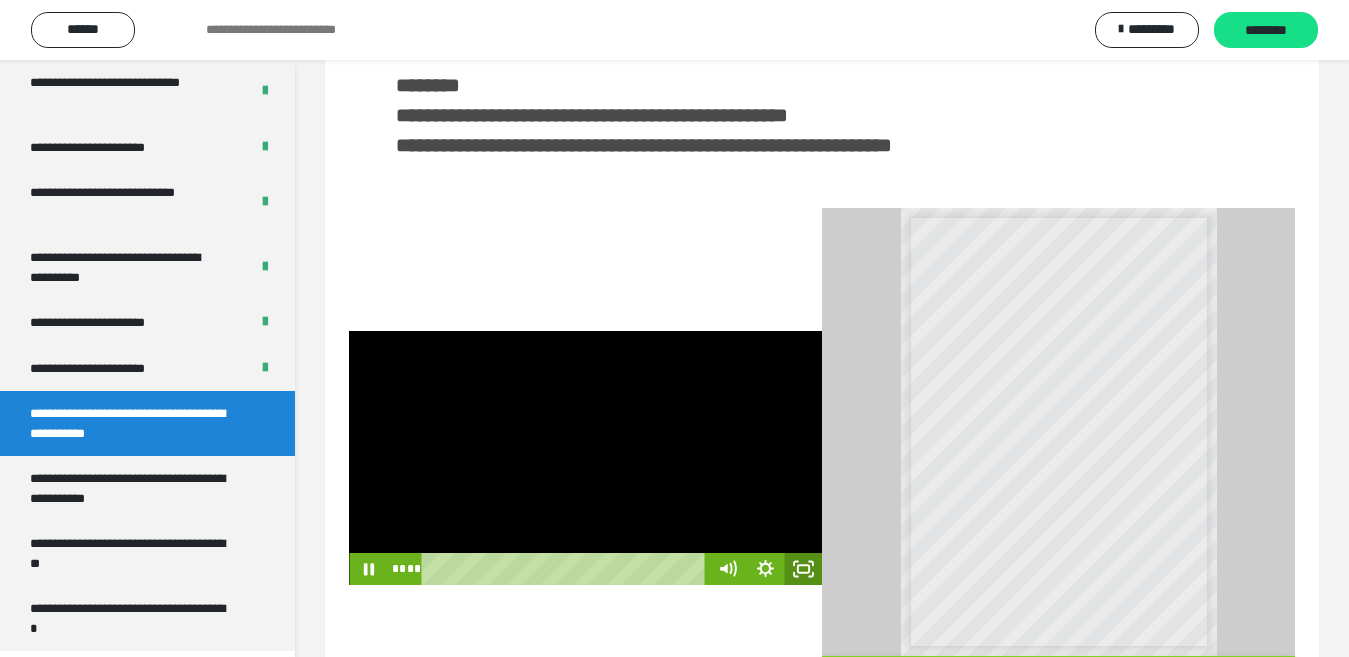 click 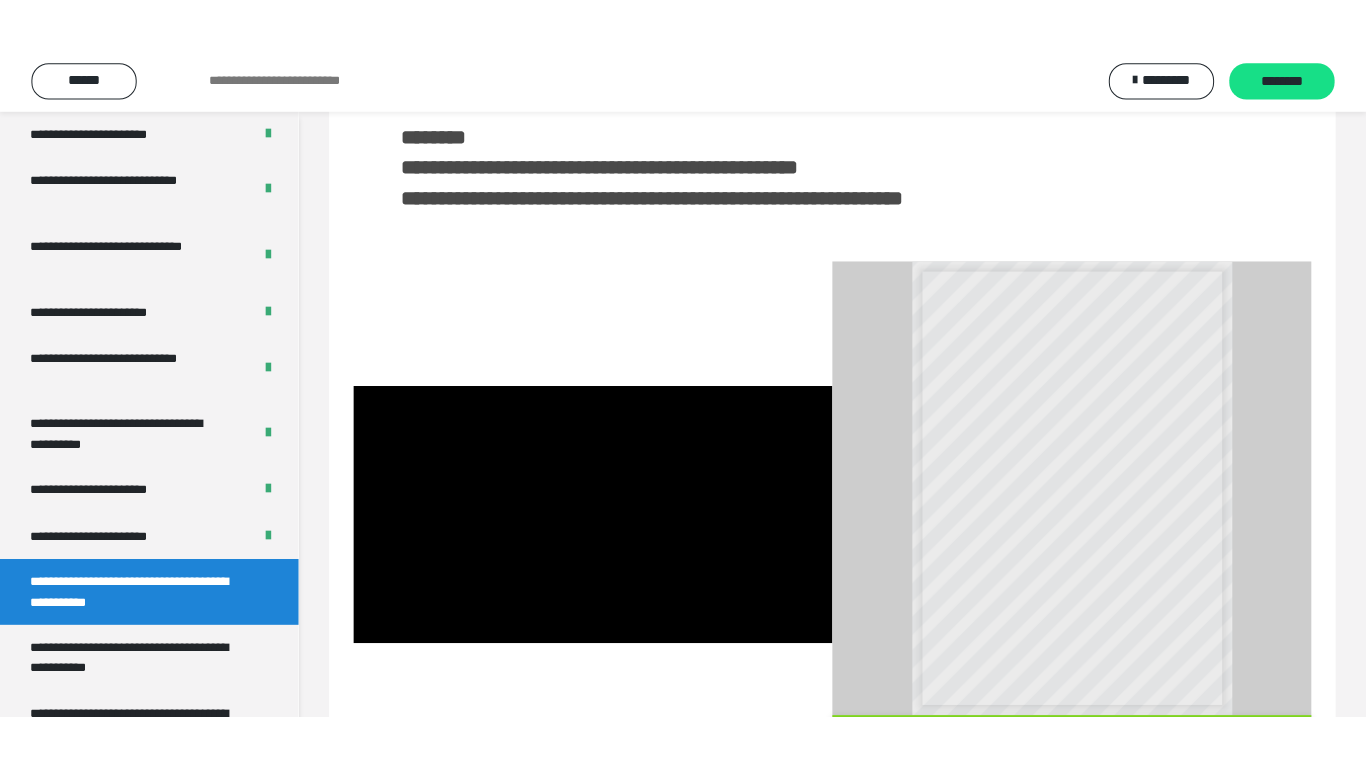 scroll, scrollTop: 4033, scrollLeft: 0, axis: vertical 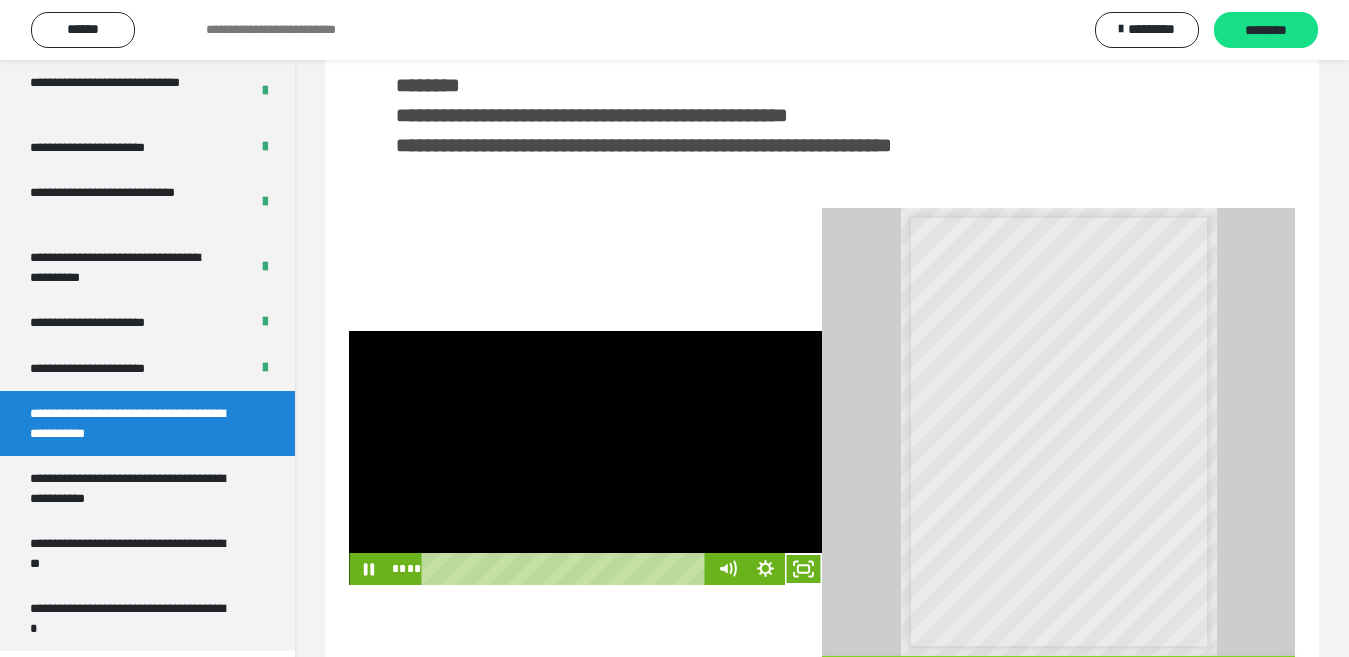 click at bounding box center [585, 458] 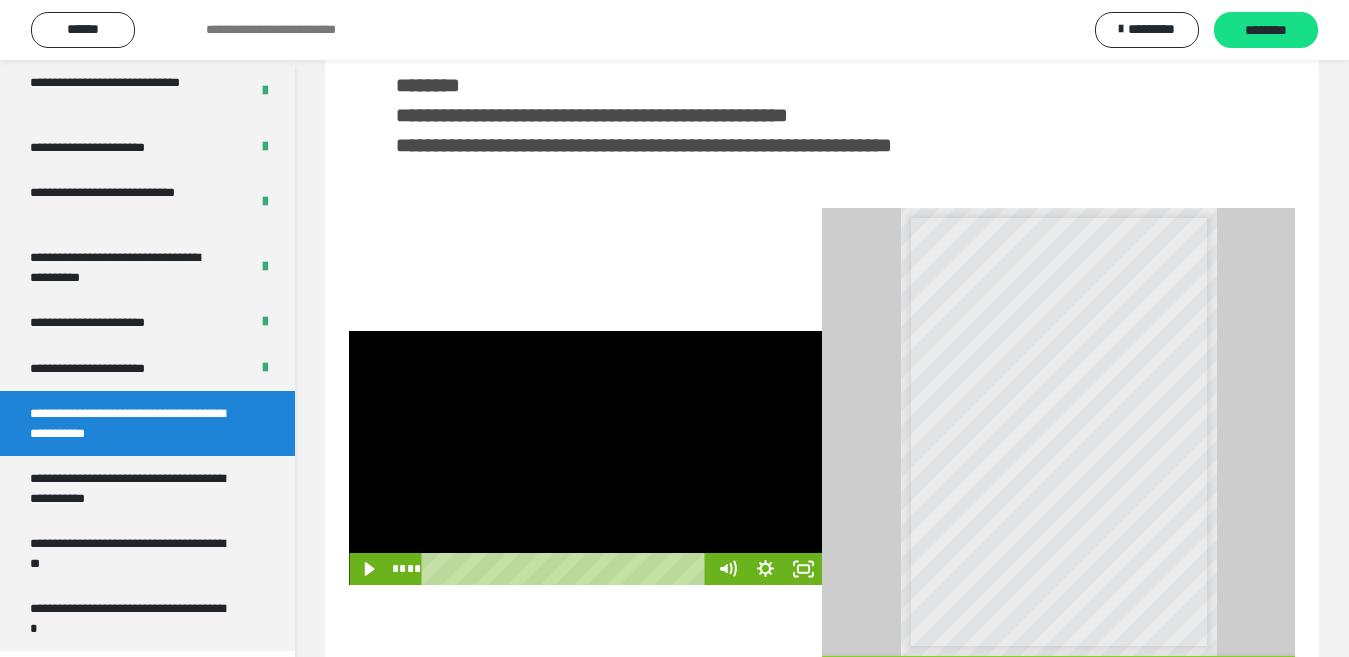 click at bounding box center [585, 458] 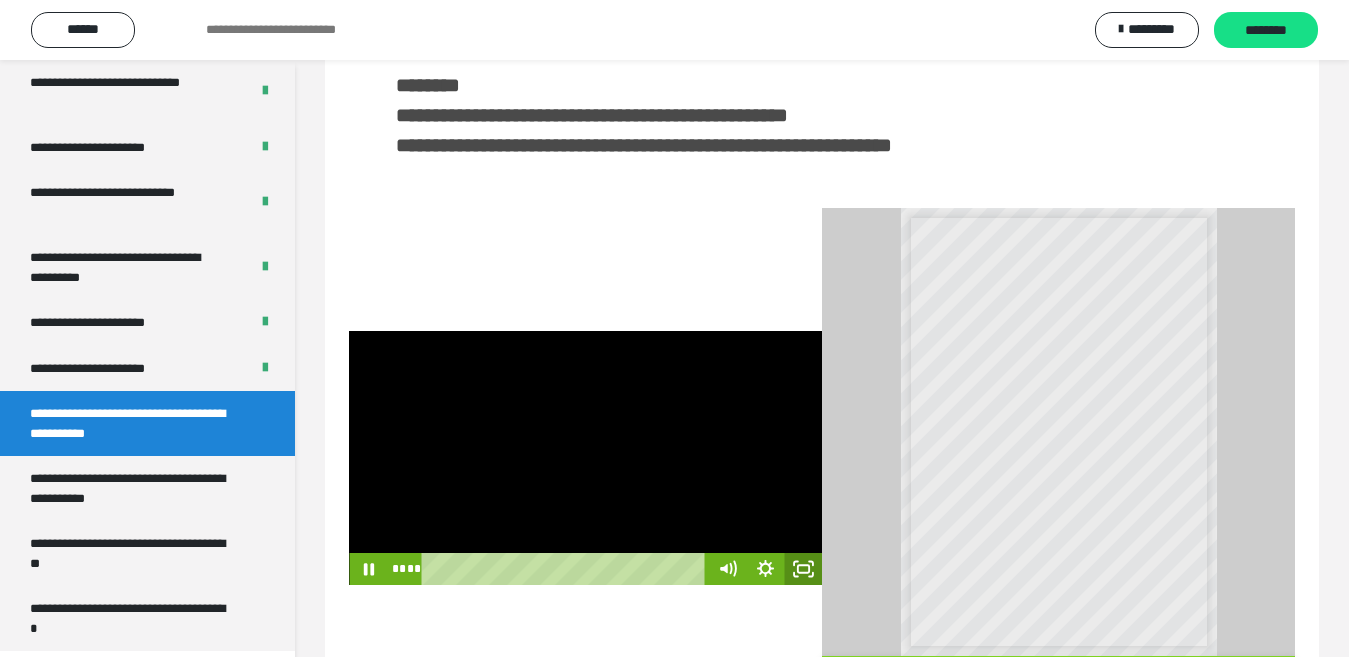 click 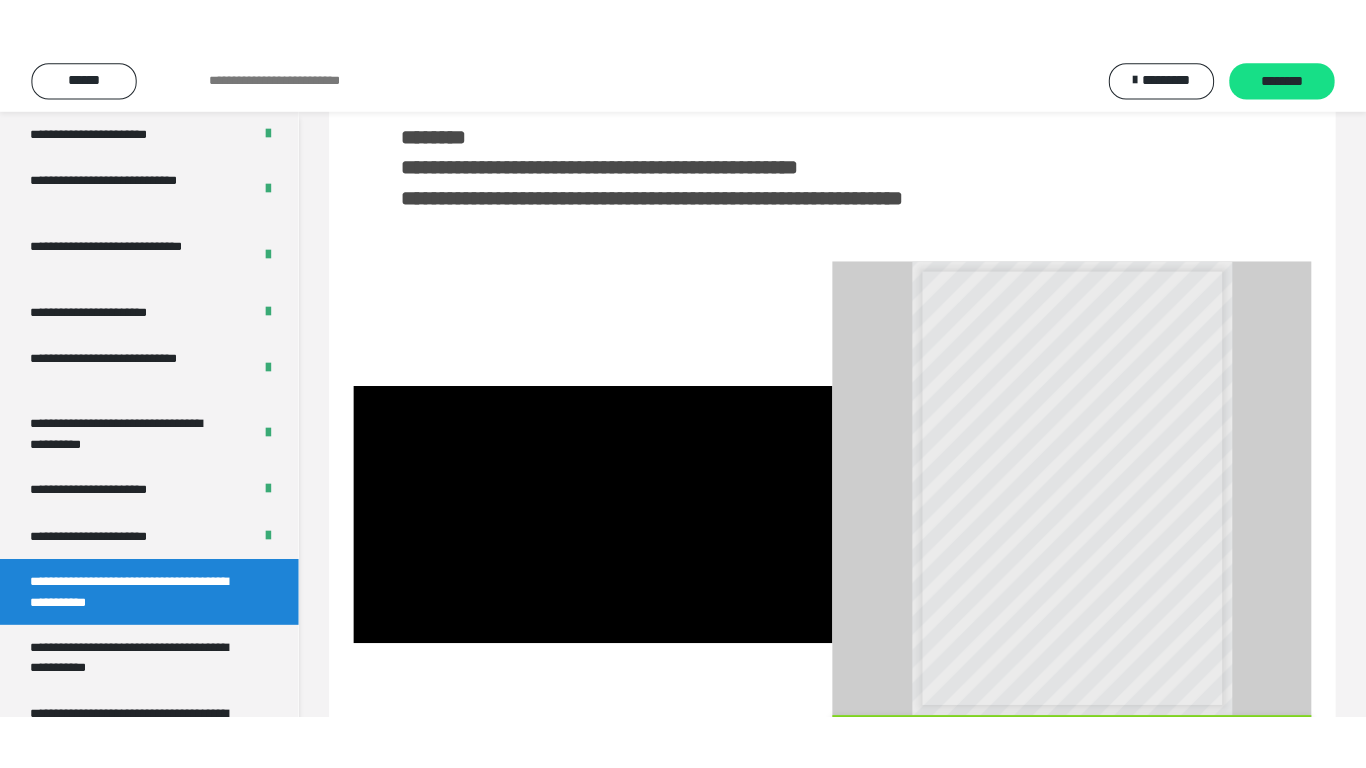 scroll, scrollTop: 4033, scrollLeft: 0, axis: vertical 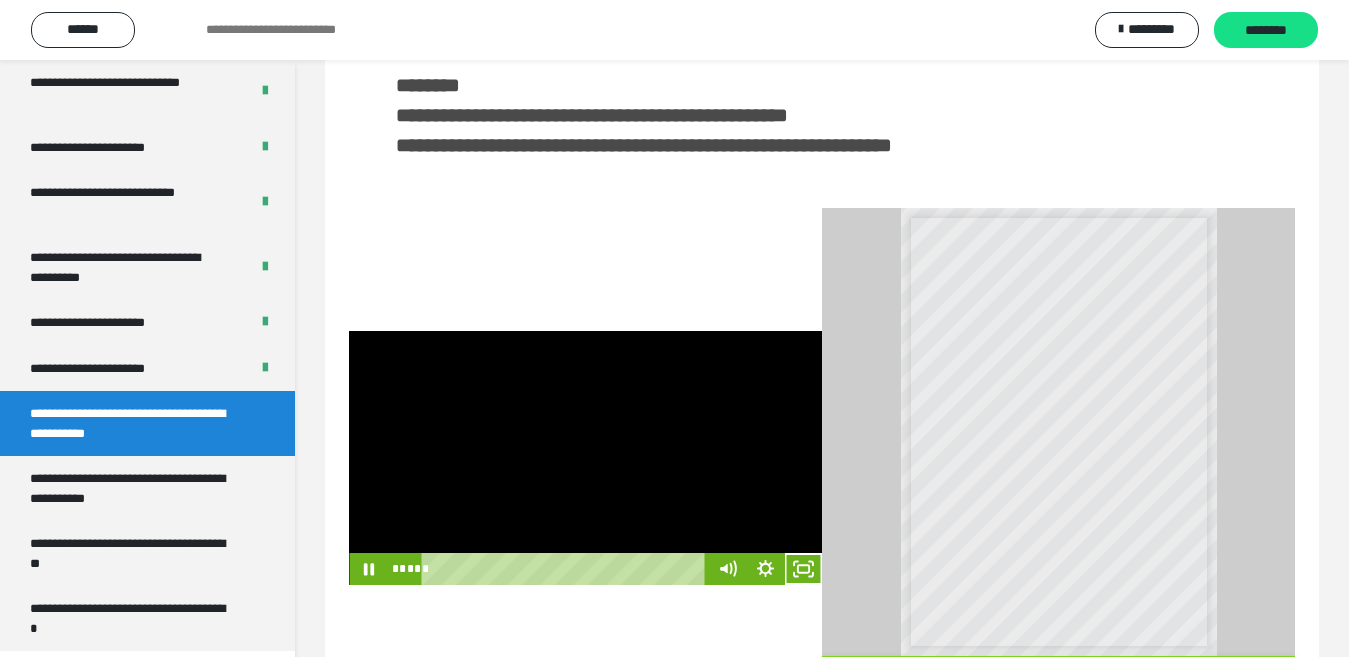 click at bounding box center [585, 458] 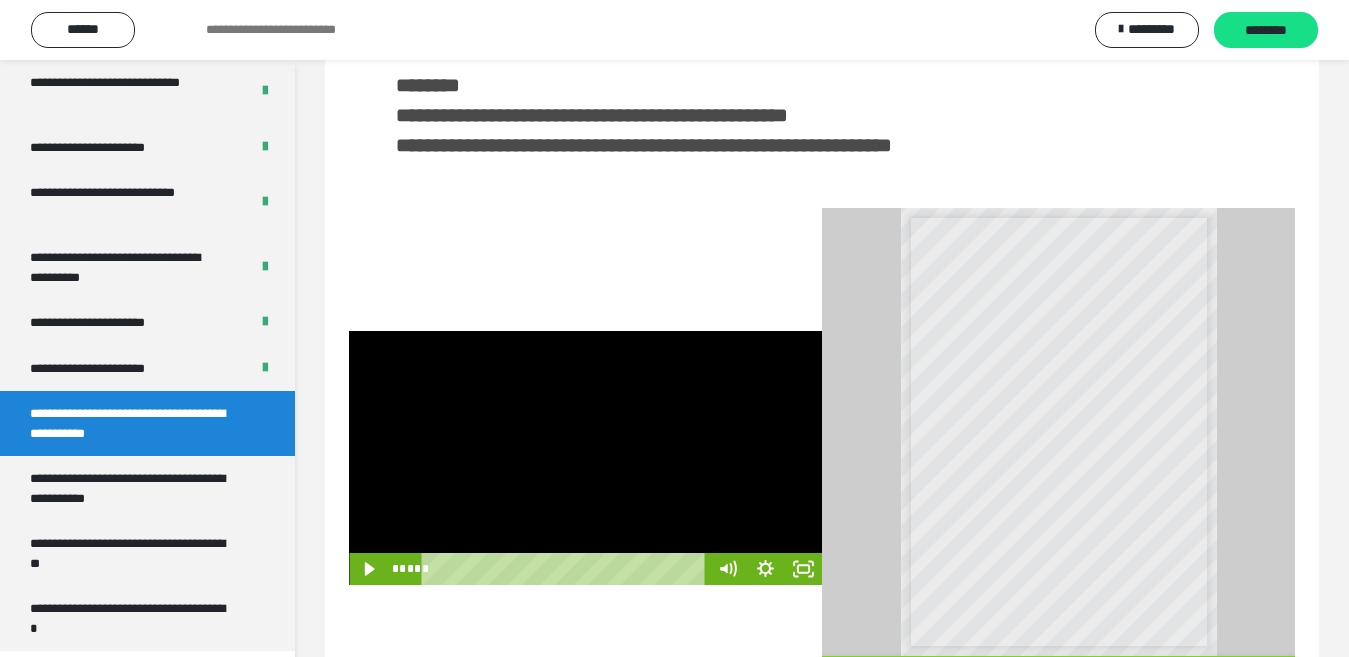 click at bounding box center [585, 458] 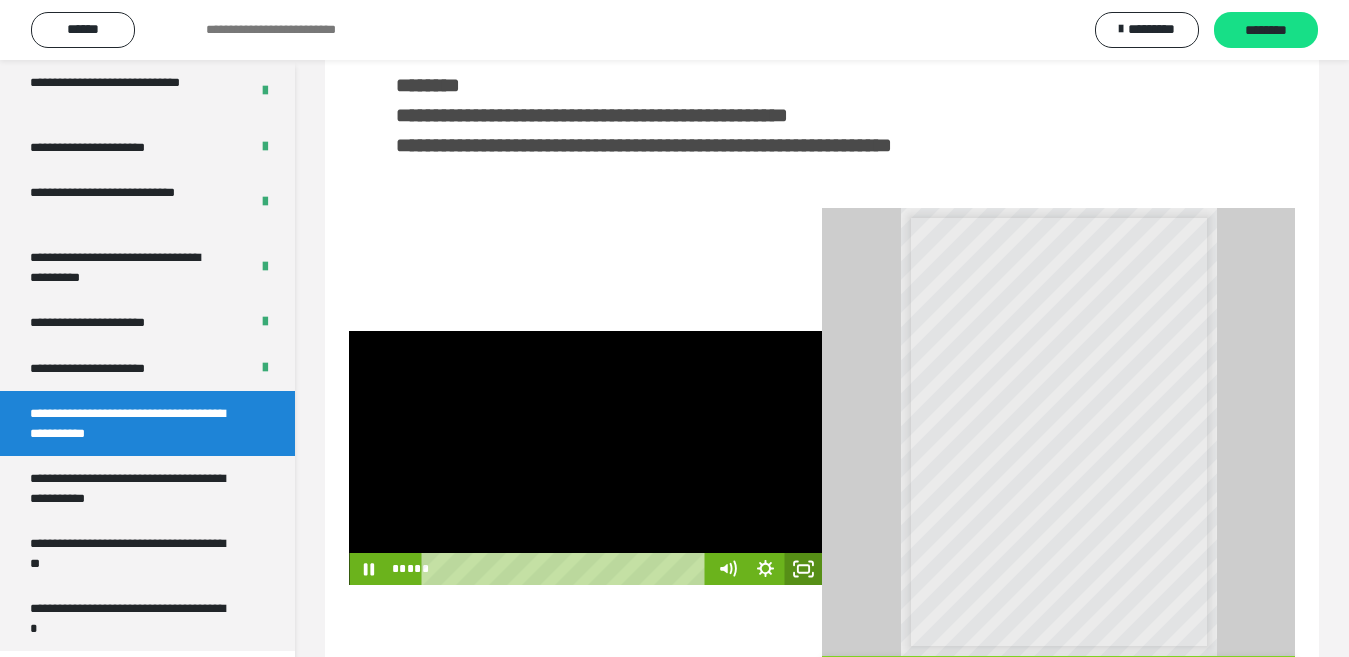 click 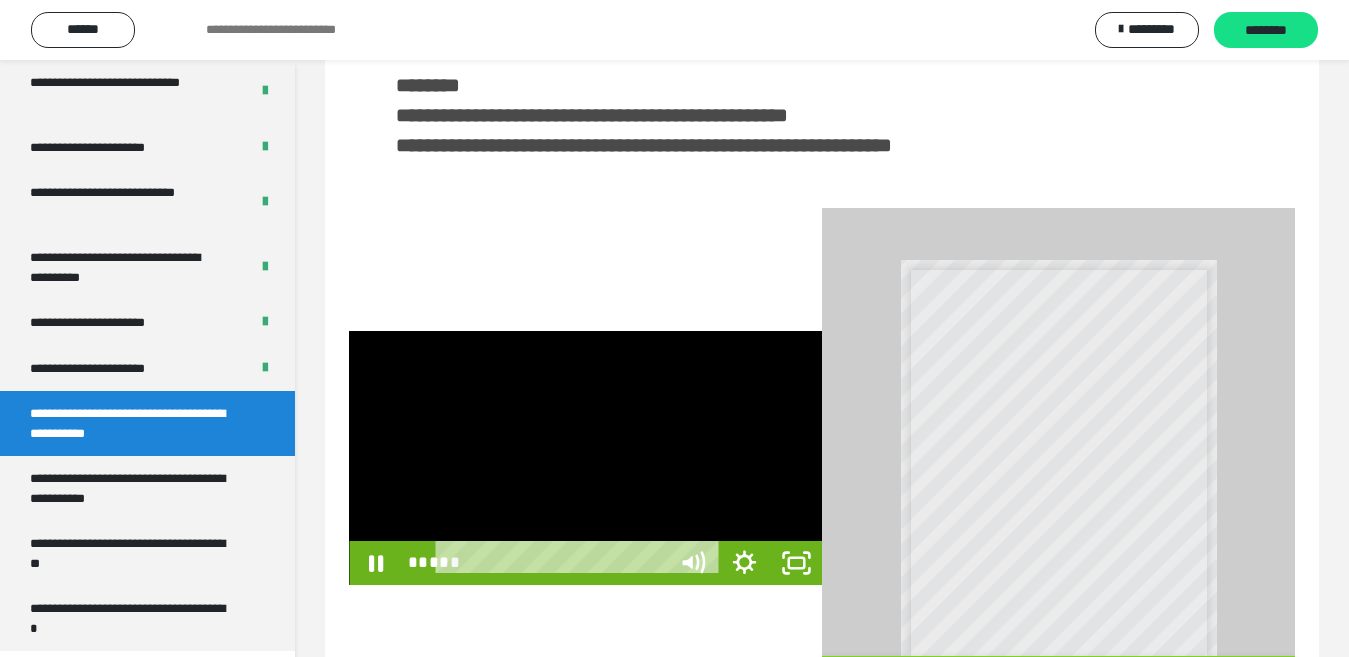 scroll, scrollTop: 3922, scrollLeft: 0, axis: vertical 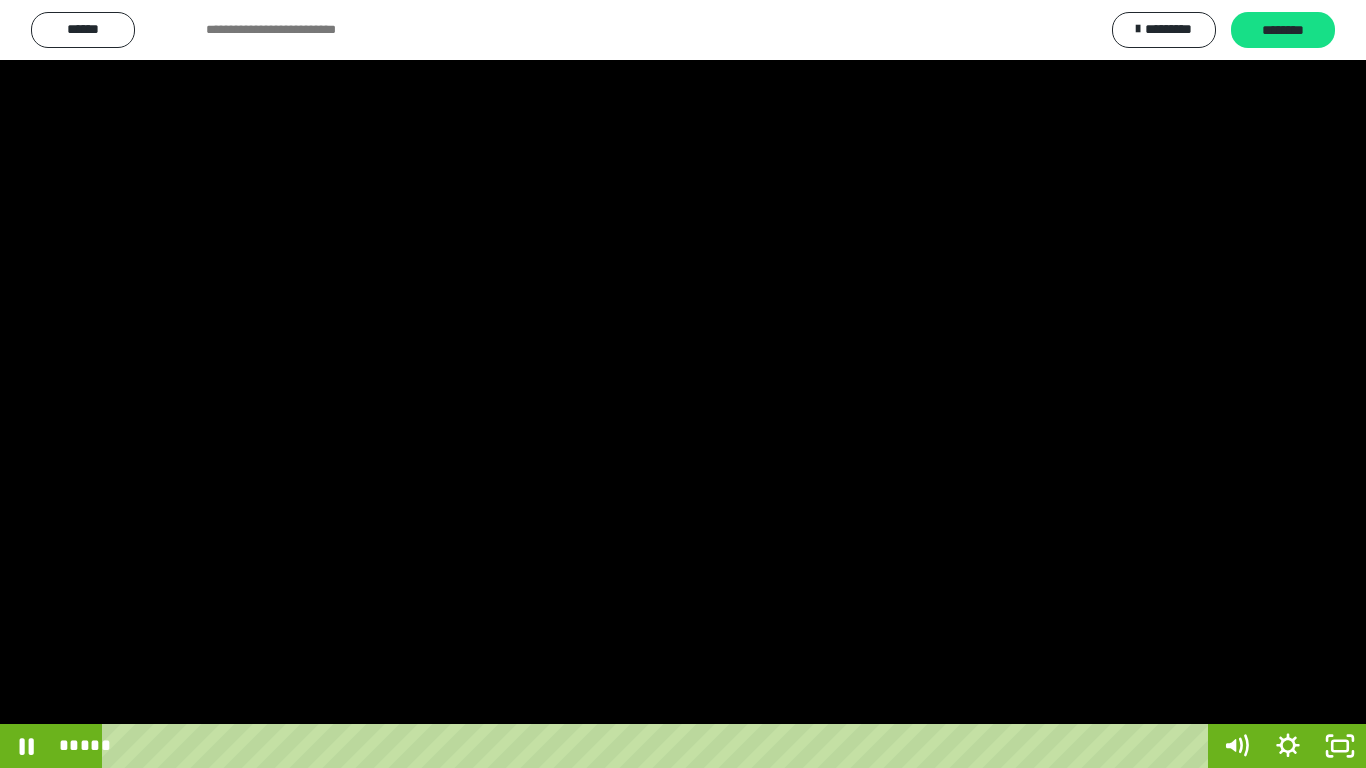 click at bounding box center (683, 384) 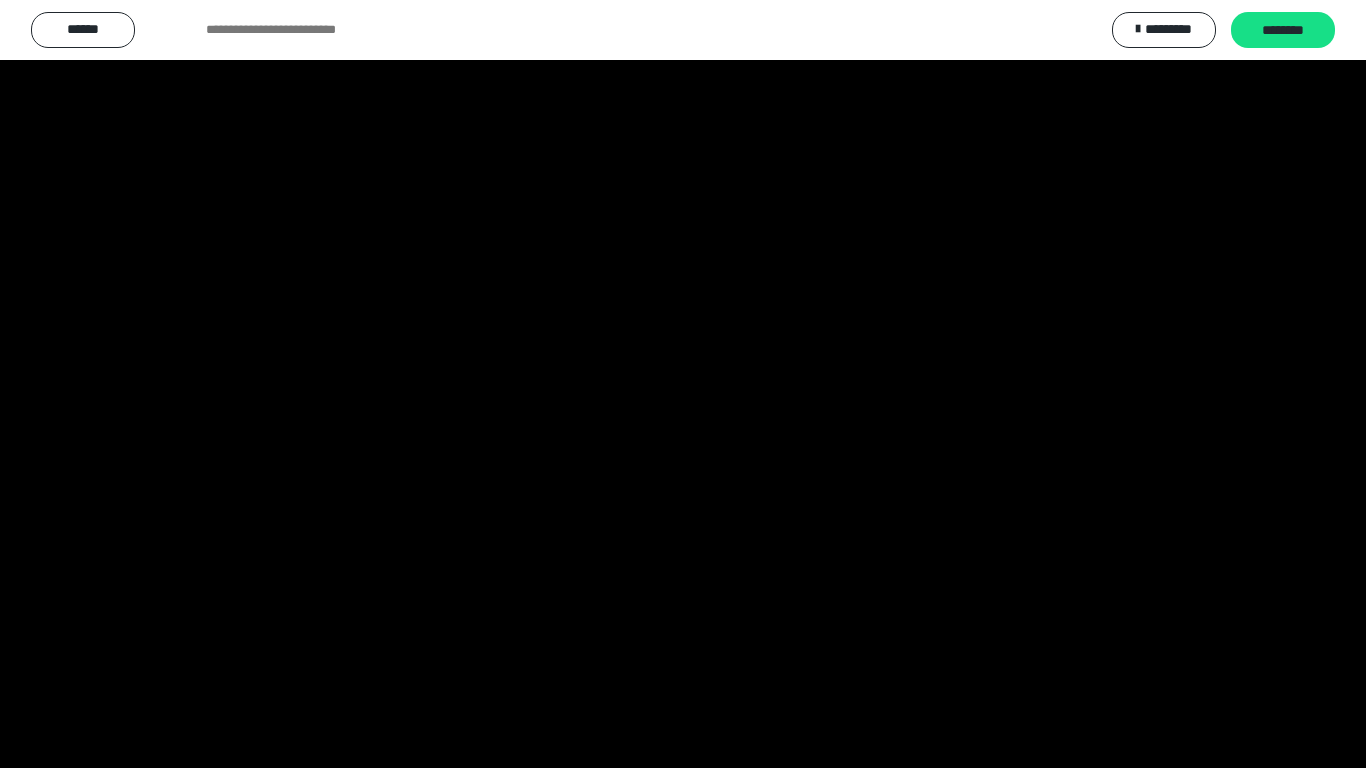 type 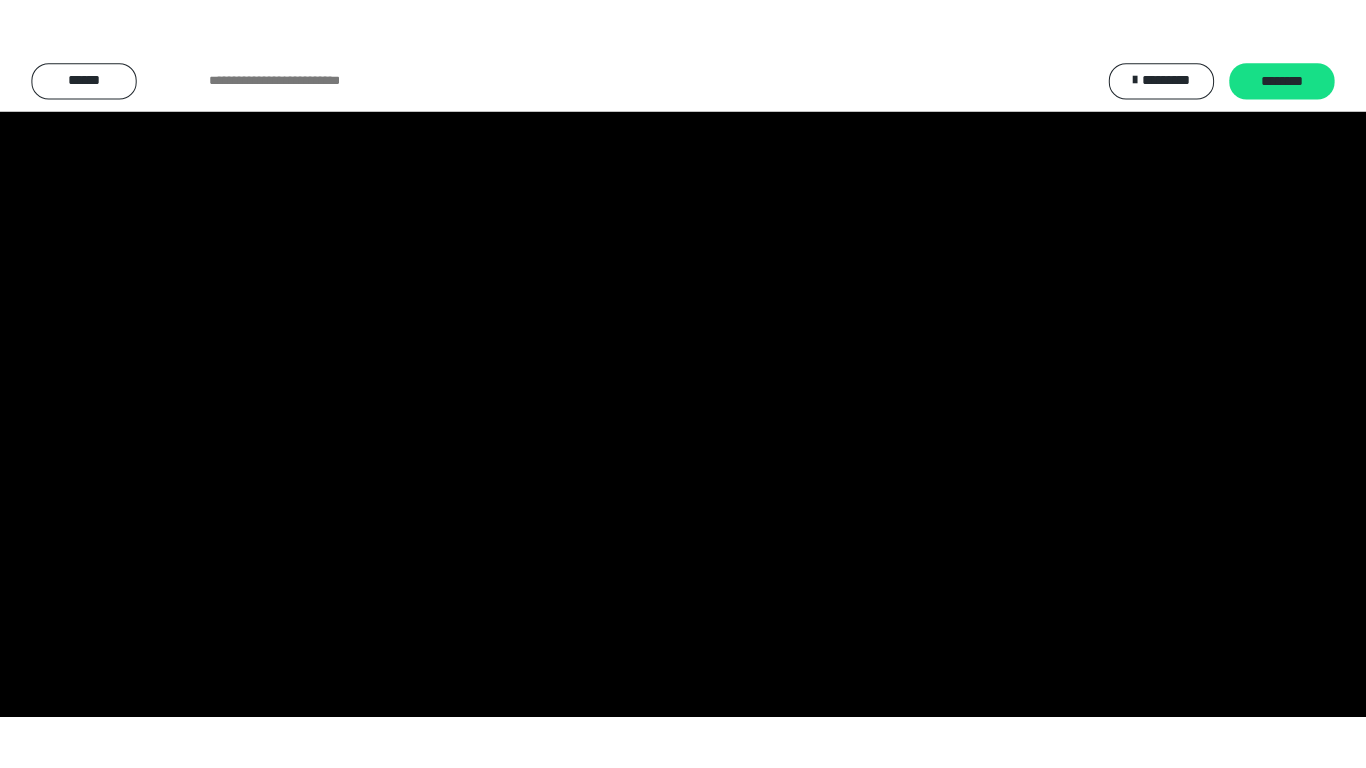 scroll, scrollTop: 4033, scrollLeft: 0, axis: vertical 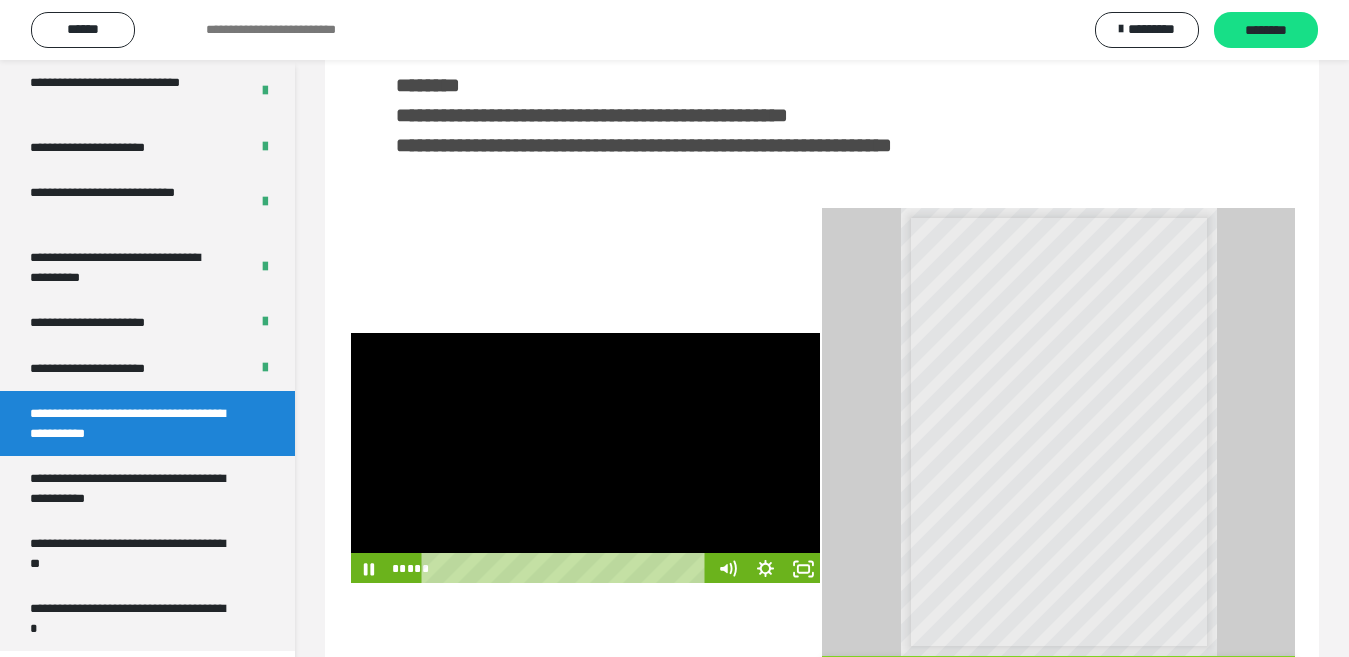 click at bounding box center [585, 458] 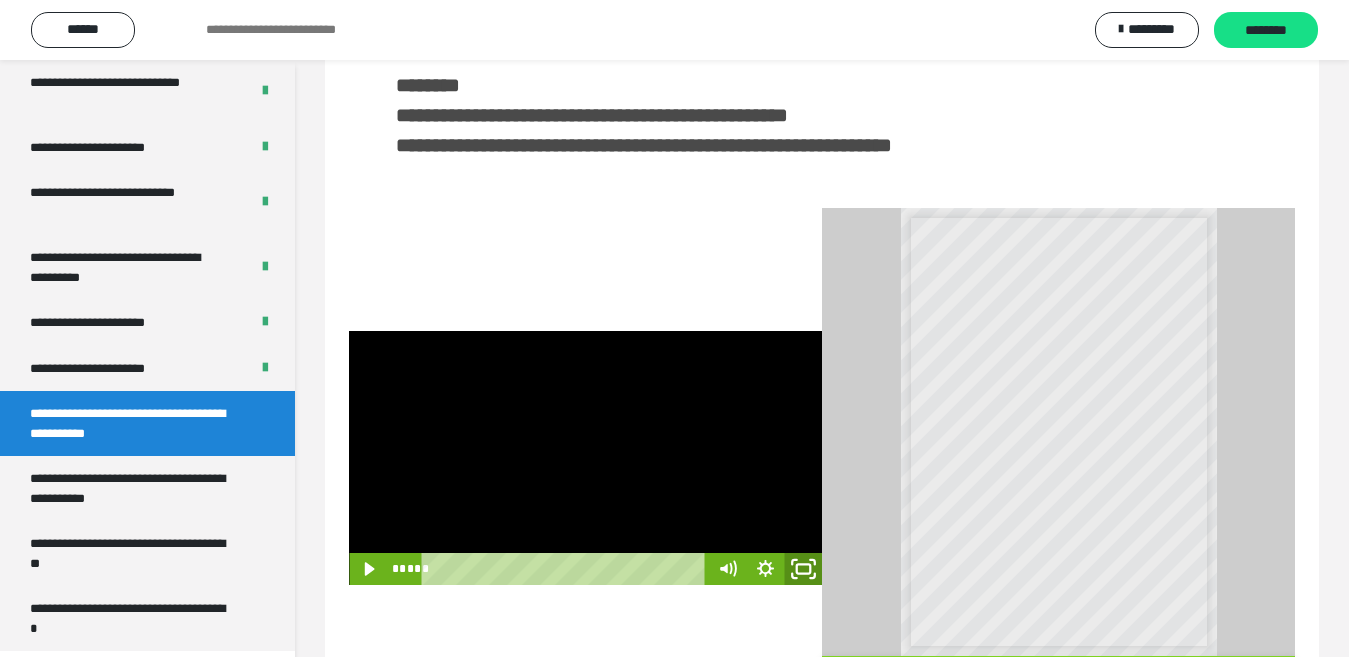 click 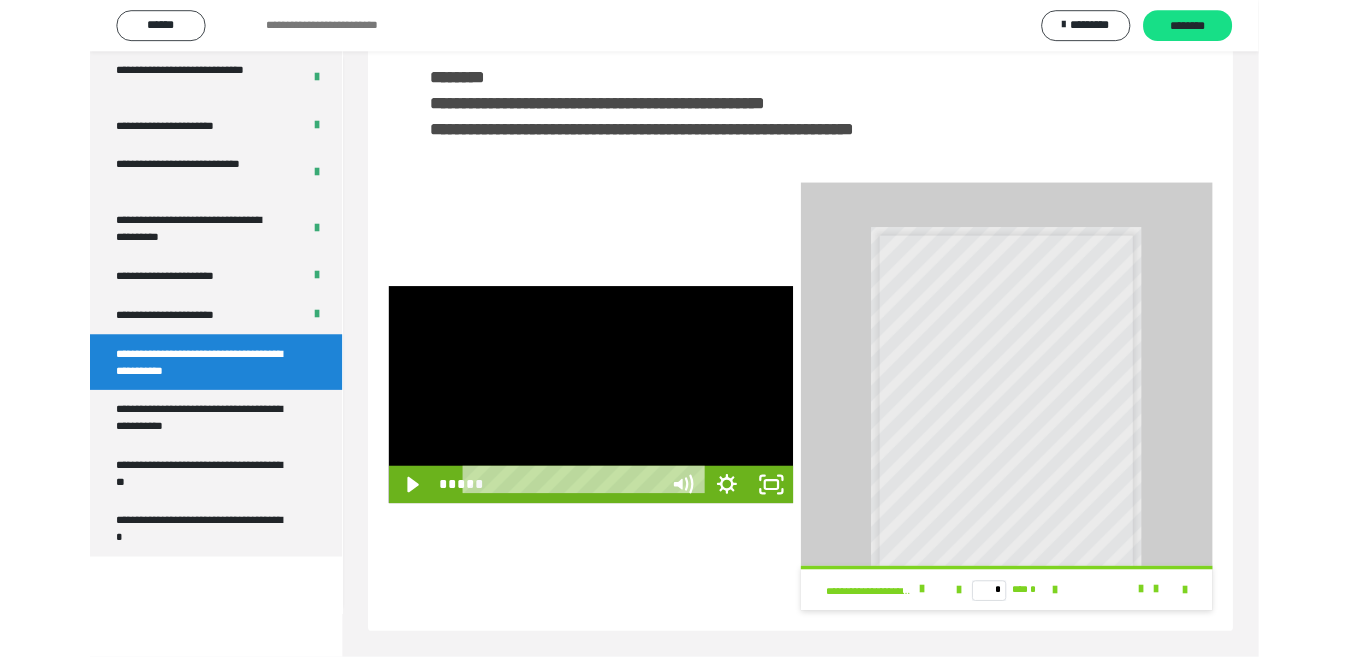 scroll, scrollTop: 3922, scrollLeft: 0, axis: vertical 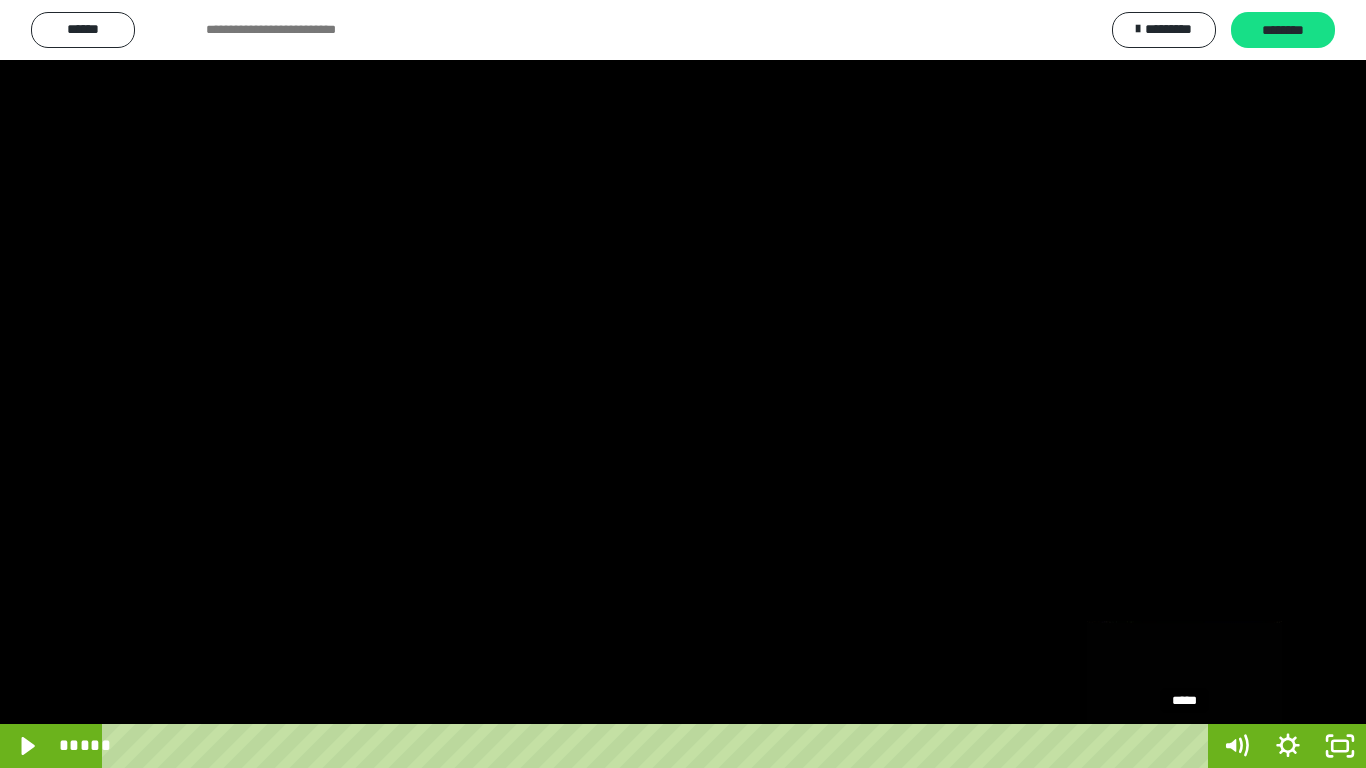 click at bounding box center [1184, 746] 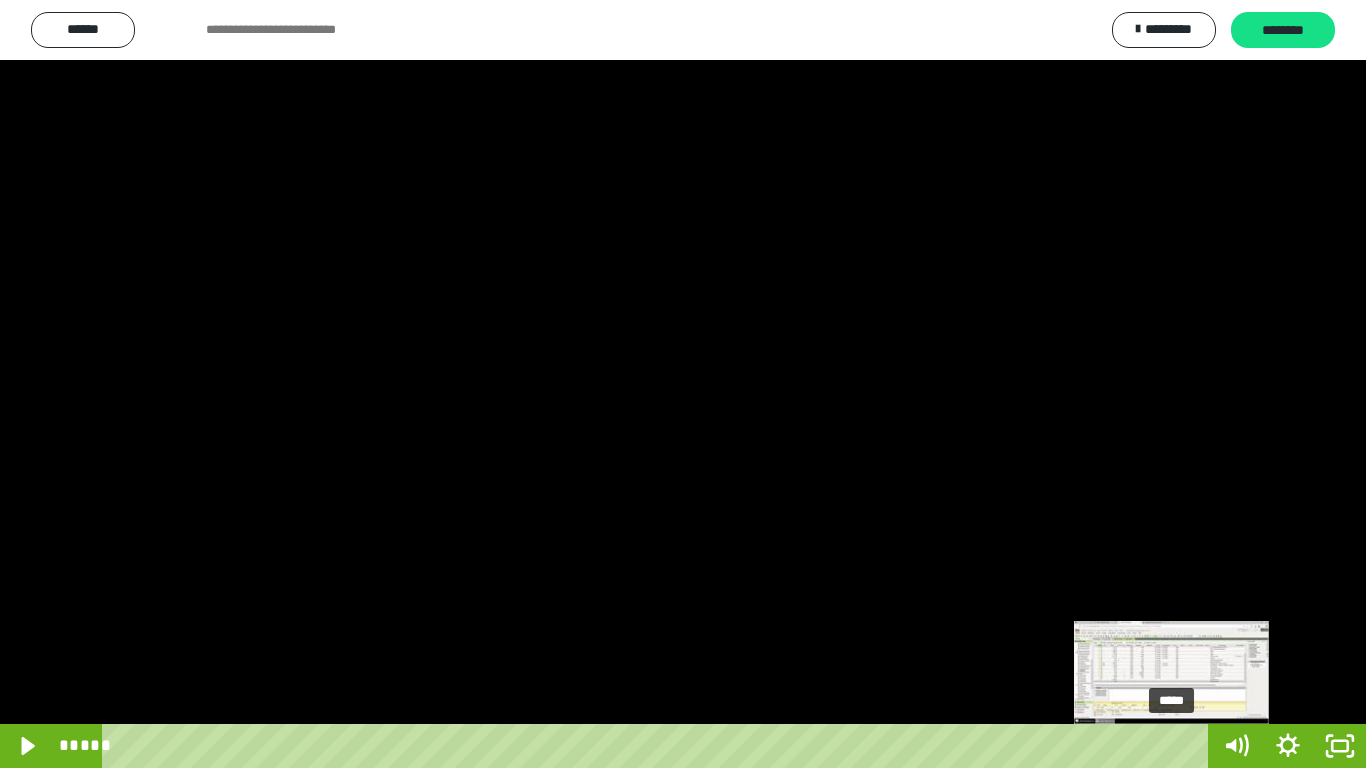click on "*****" at bounding box center [659, 746] 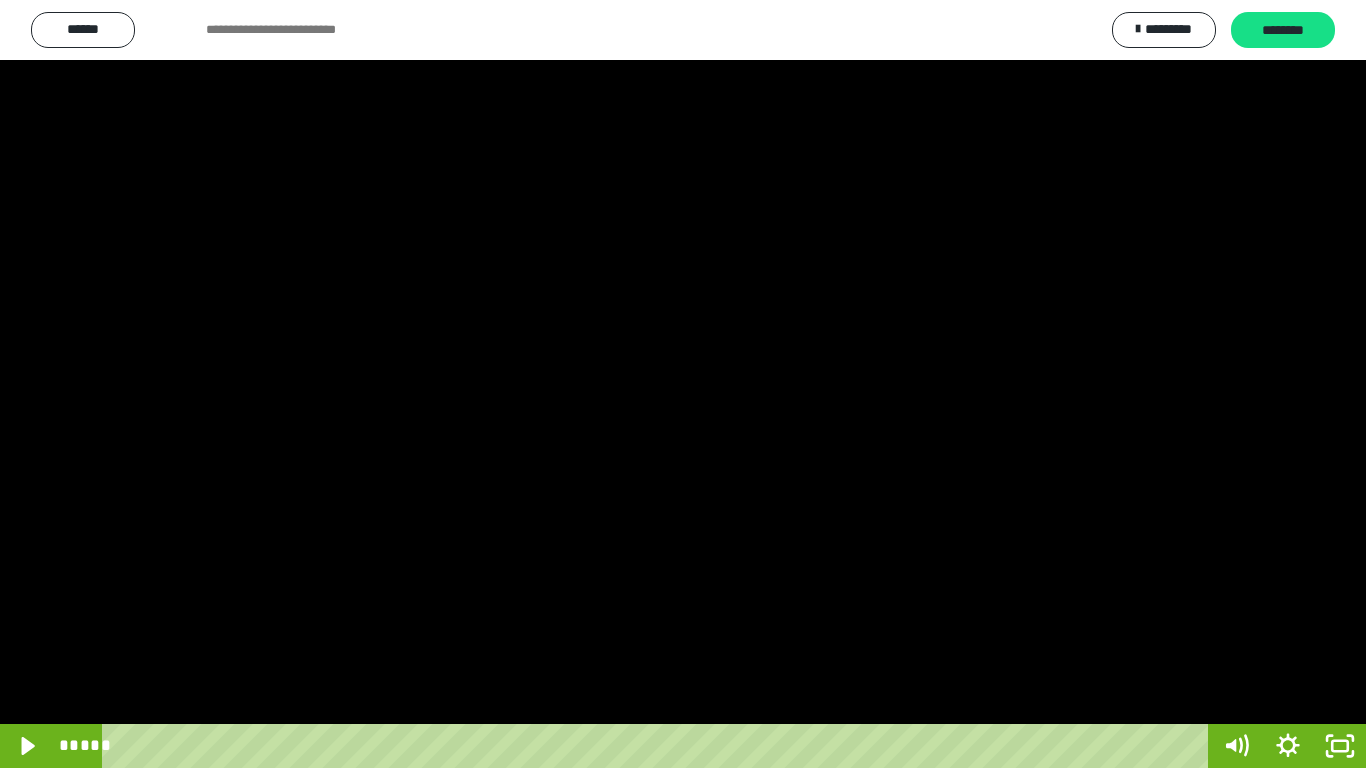click at bounding box center [683, 384] 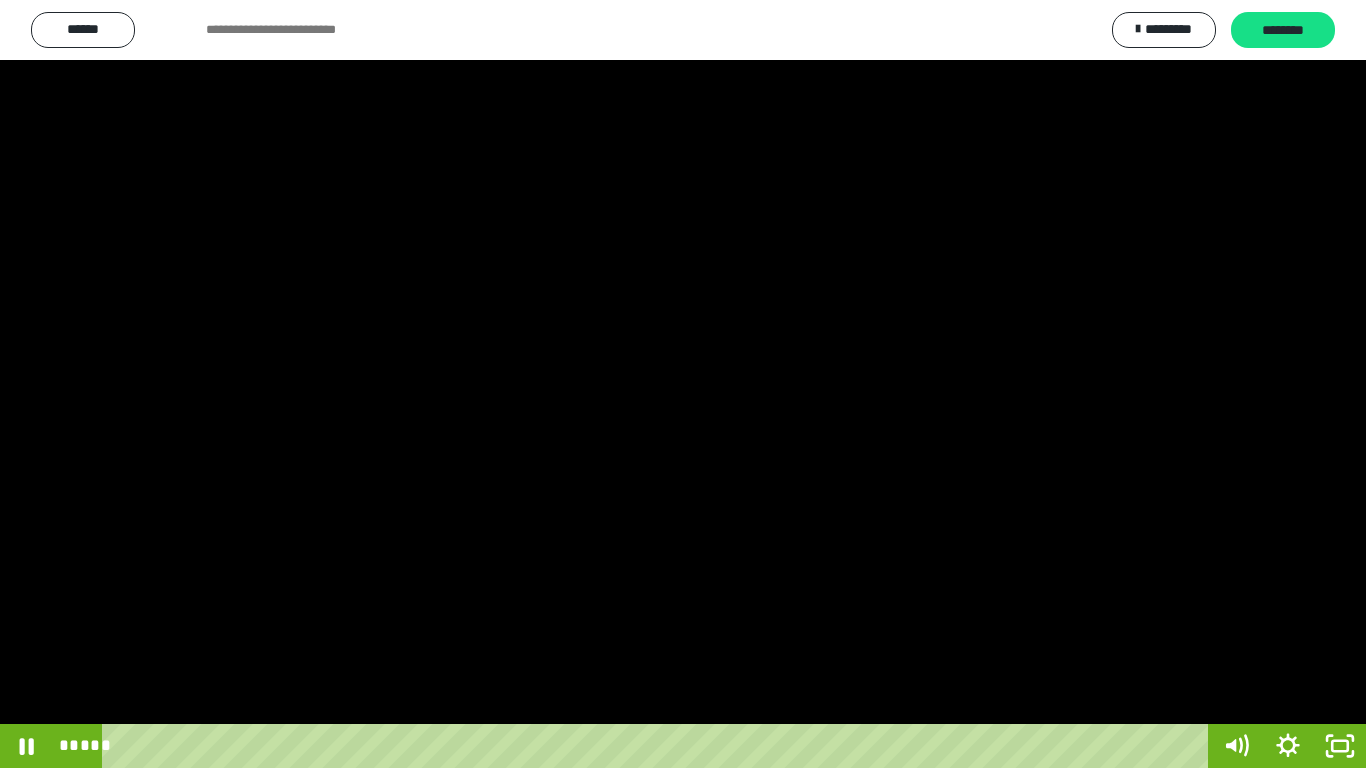 click at bounding box center (0, 0) 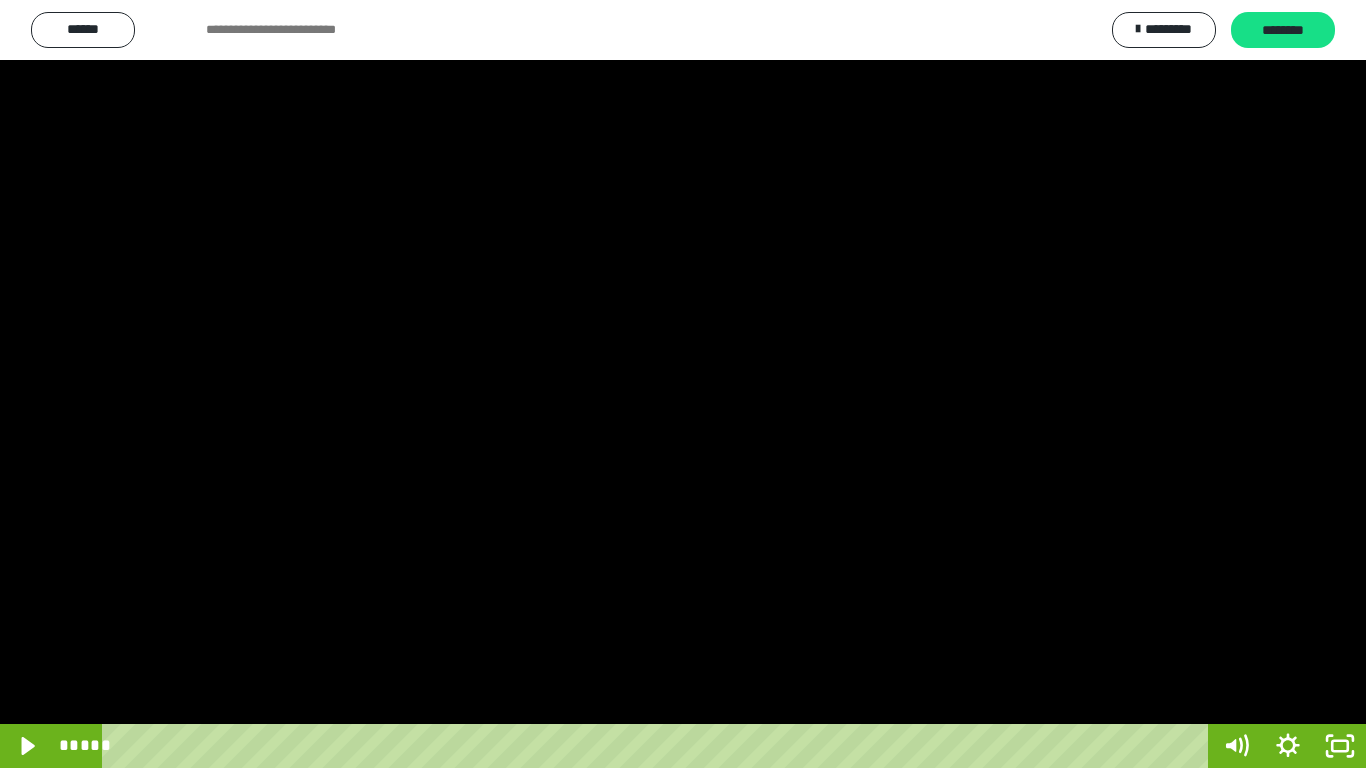 click at bounding box center (683, 384) 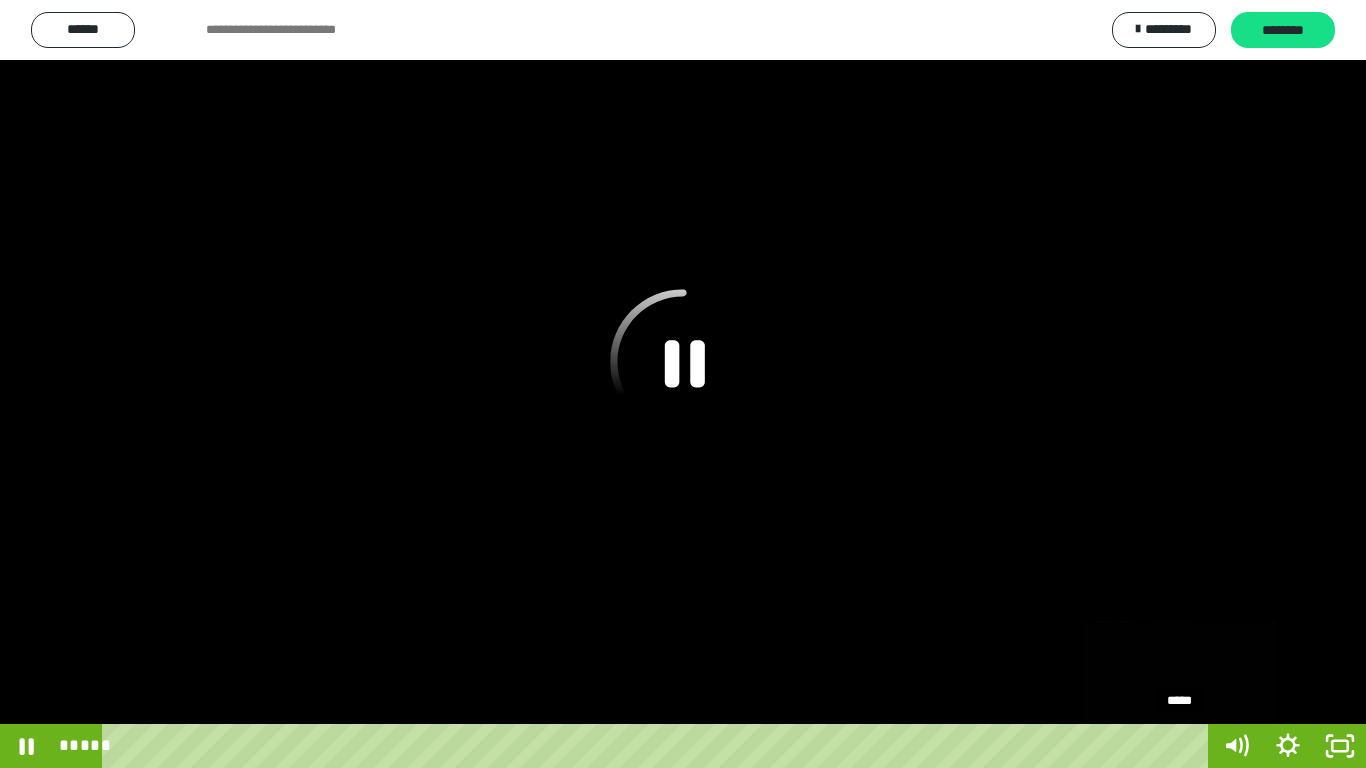 click on "*****" at bounding box center [659, 746] 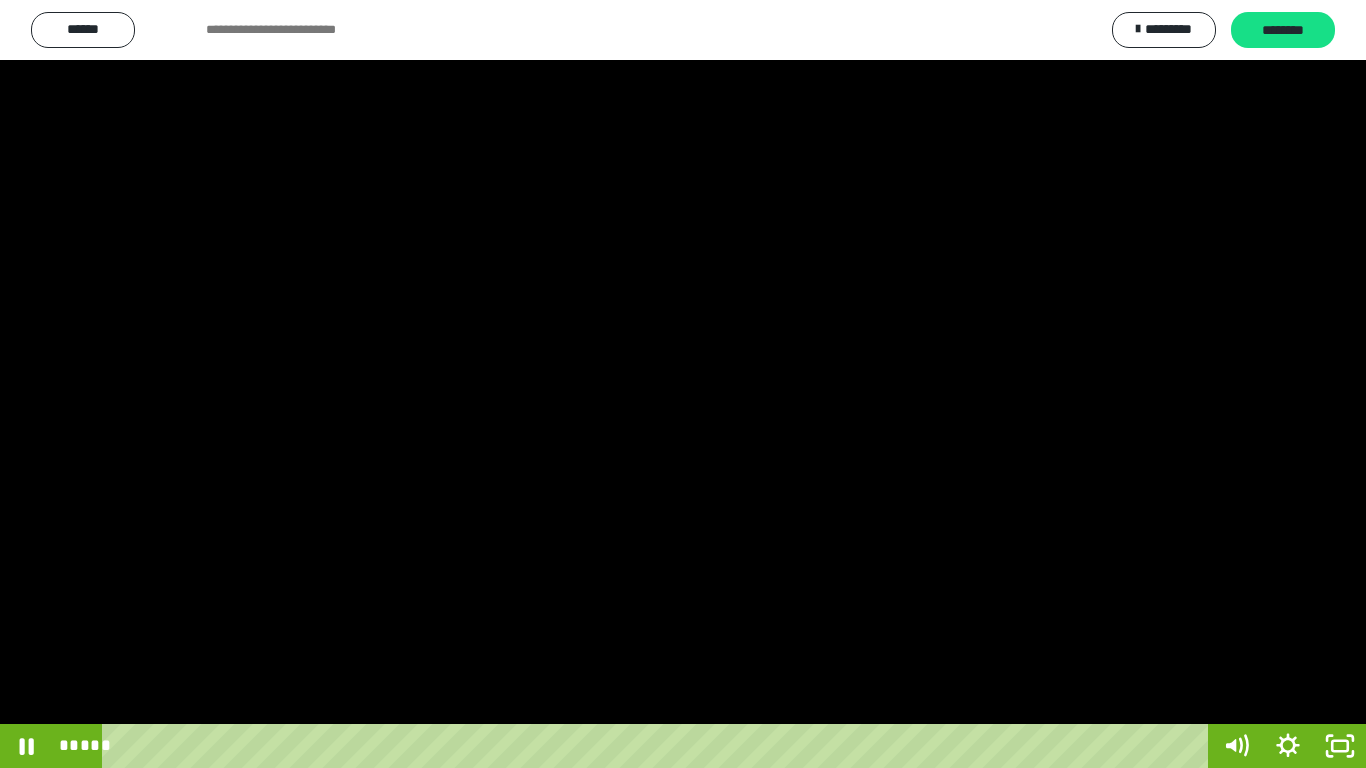 click at bounding box center [683, 384] 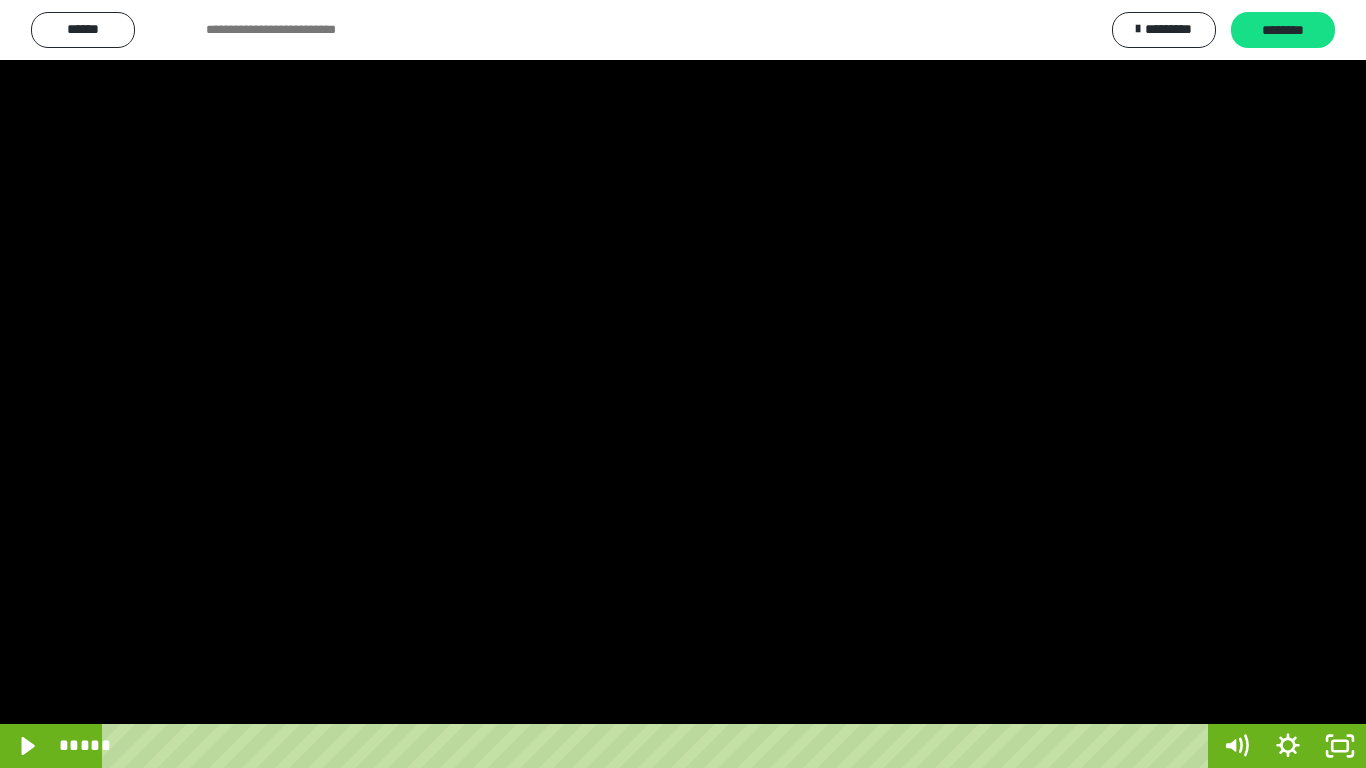 click at bounding box center (683, 384) 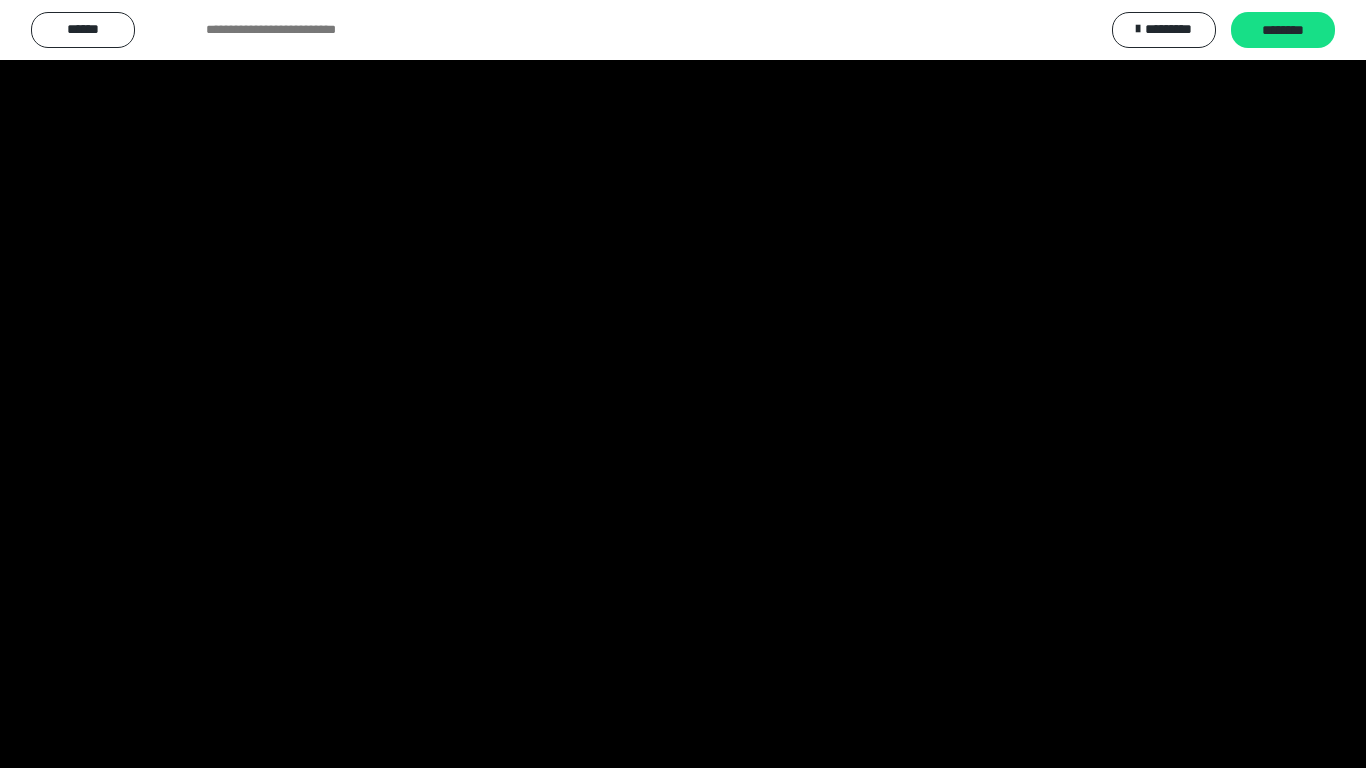 scroll, scrollTop: 4033, scrollLeft: 0, axis: vertical 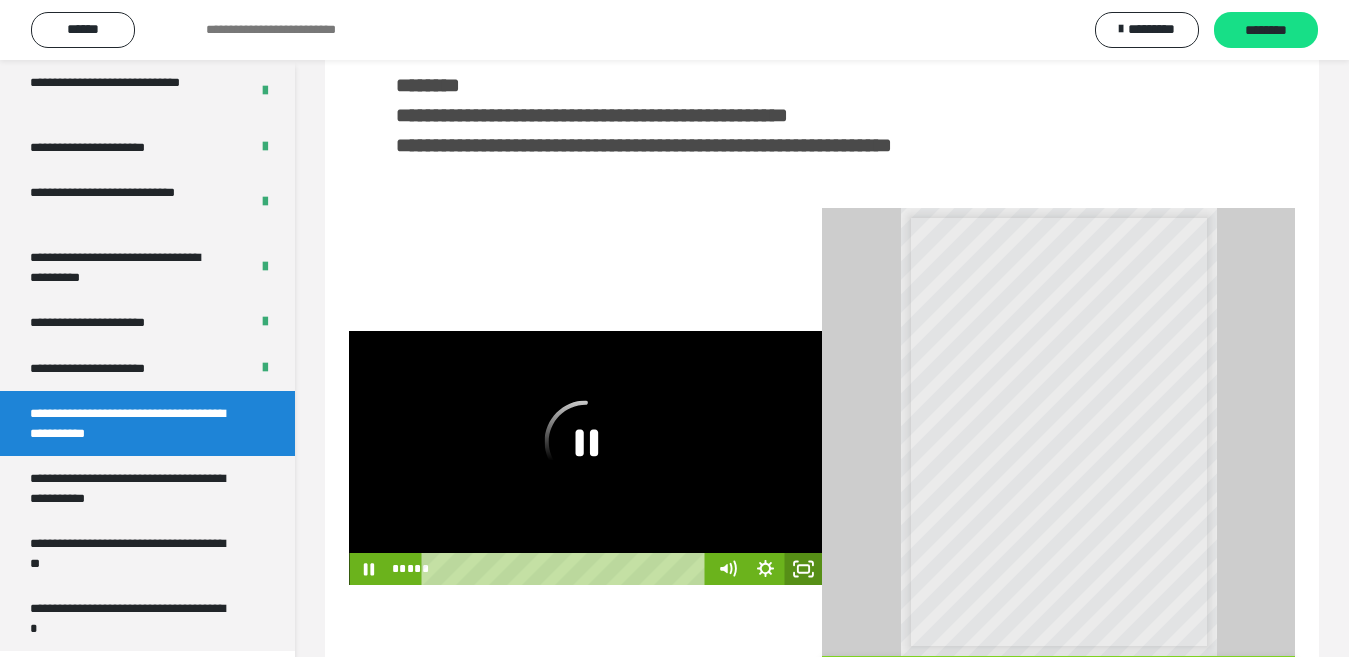 click 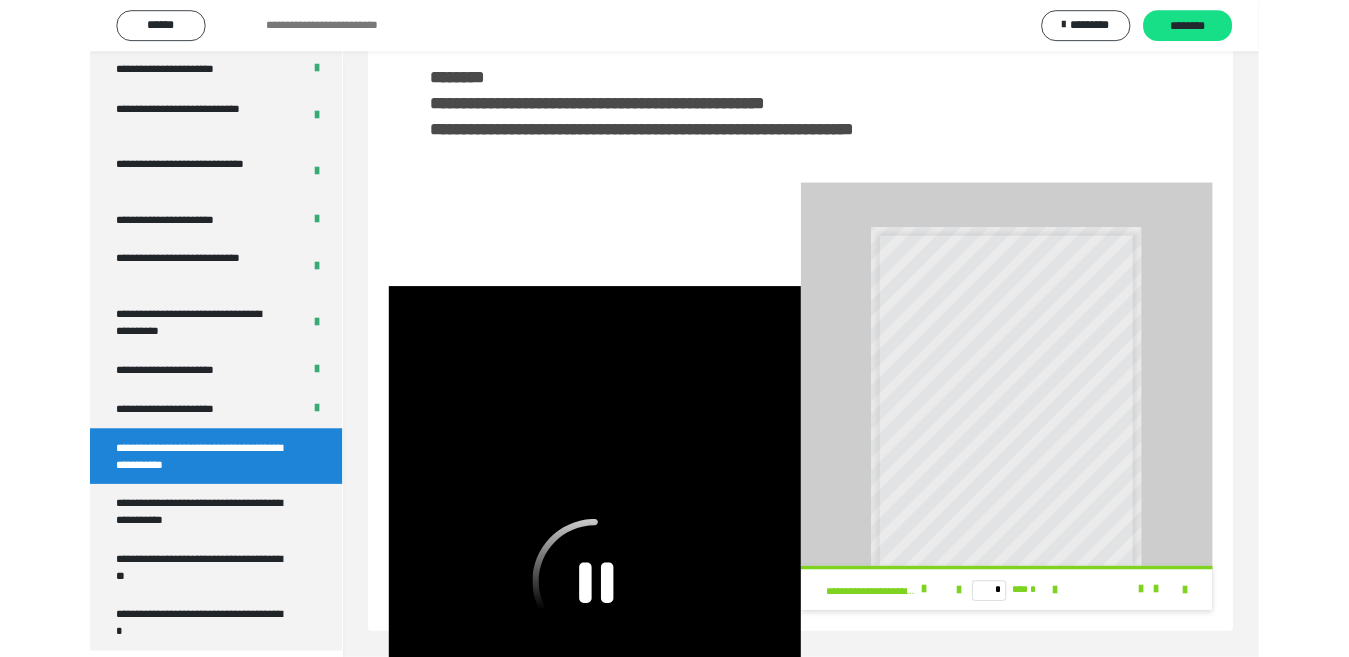 scroll, scrollTop: 3922, scrollLeft: 0, axis: vertical 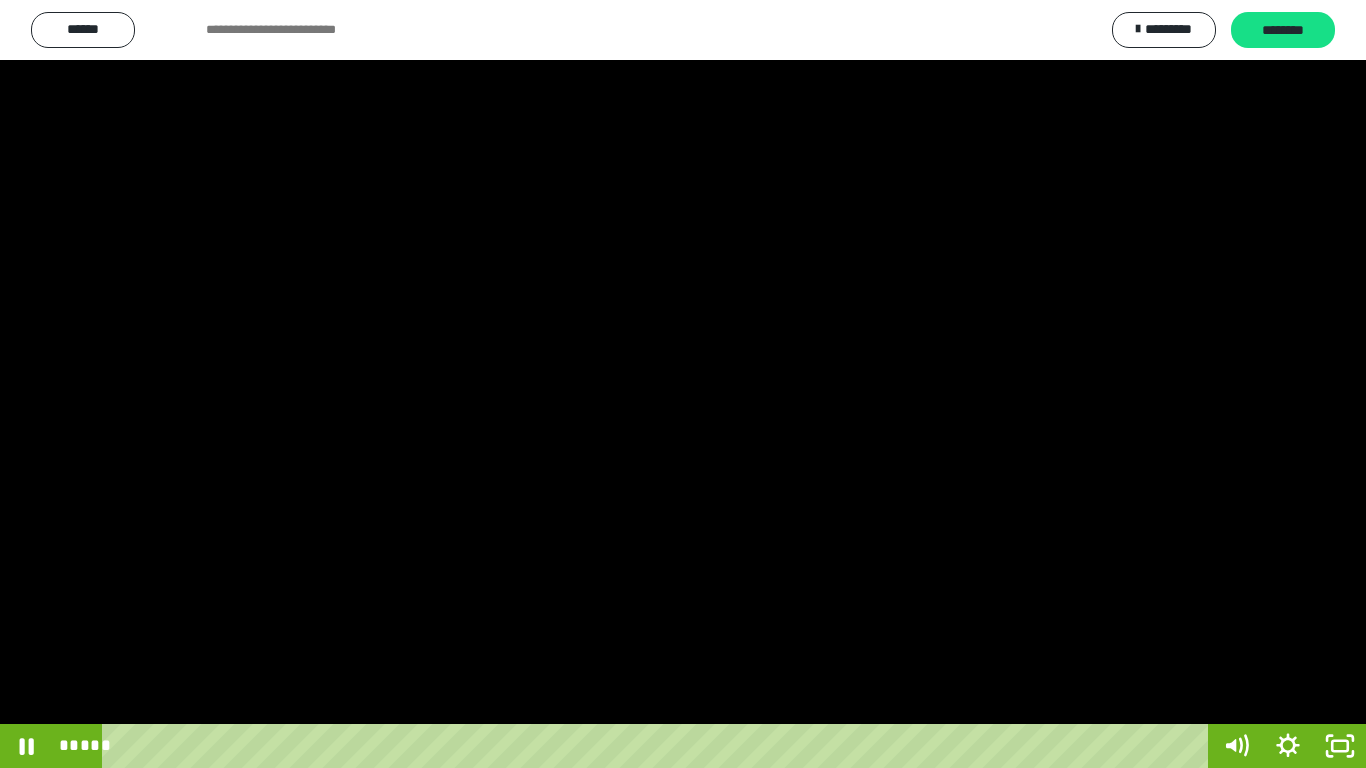 click at bounding box center (683, 384) 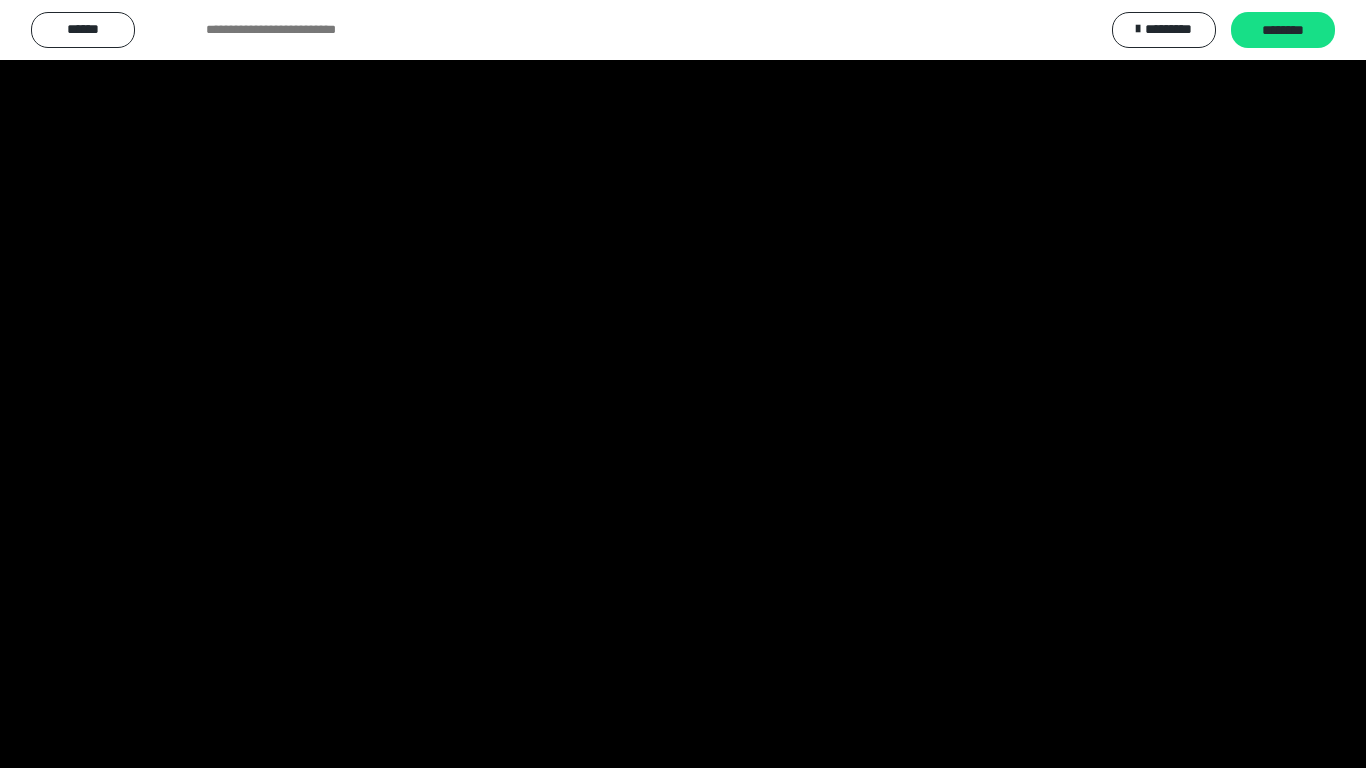 scroll, scrollTop: 4033, scrollLeft: 0, axis: vertical 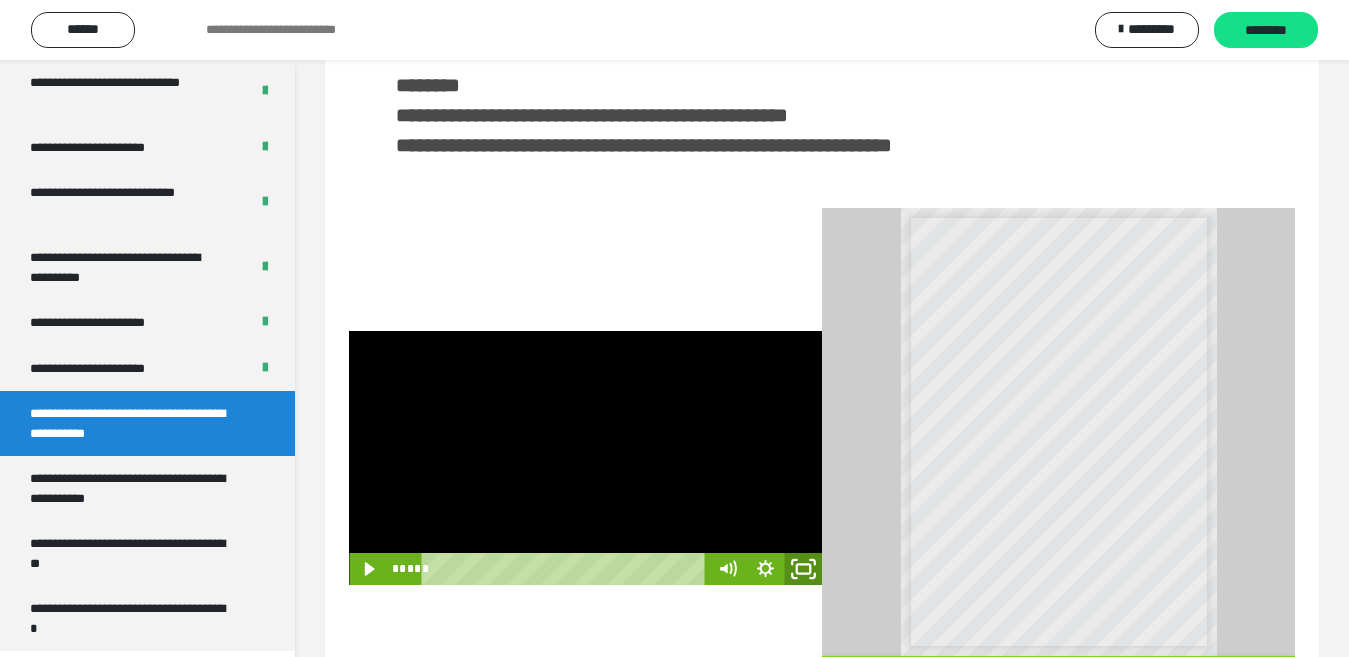 click 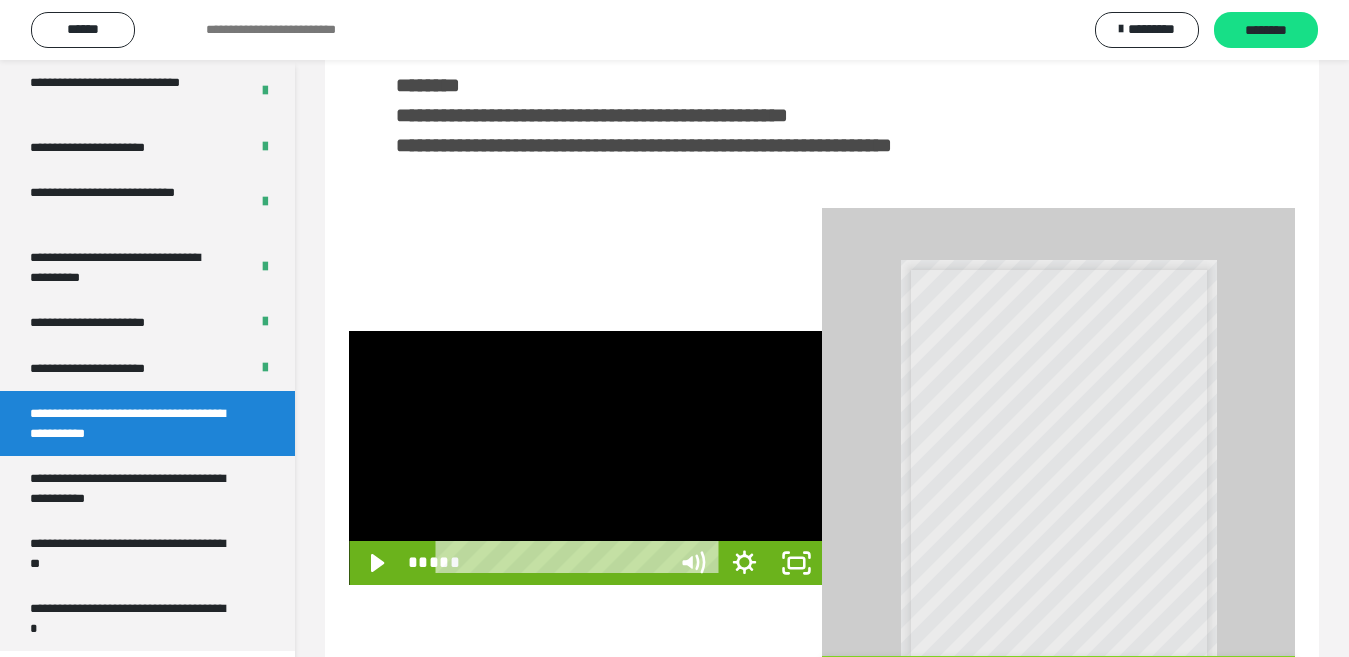 scroll, scrollTop: 3922, scrollLeft: 0, axis: vertical 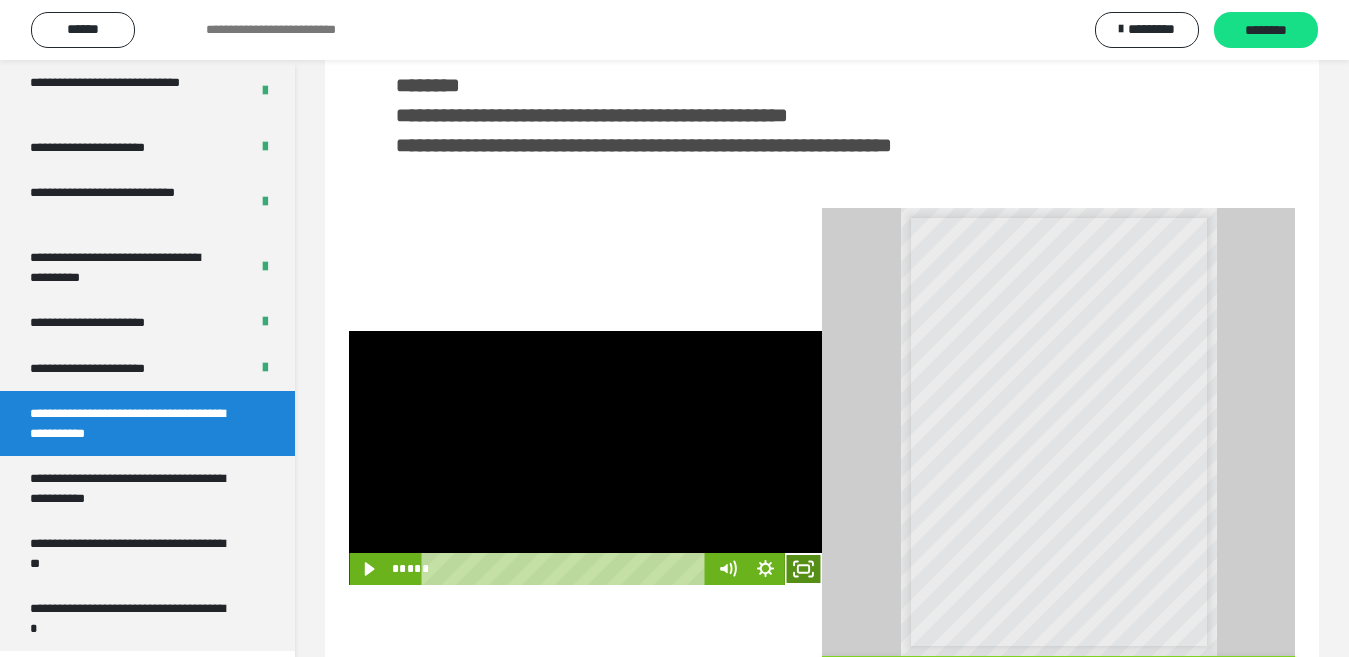 click 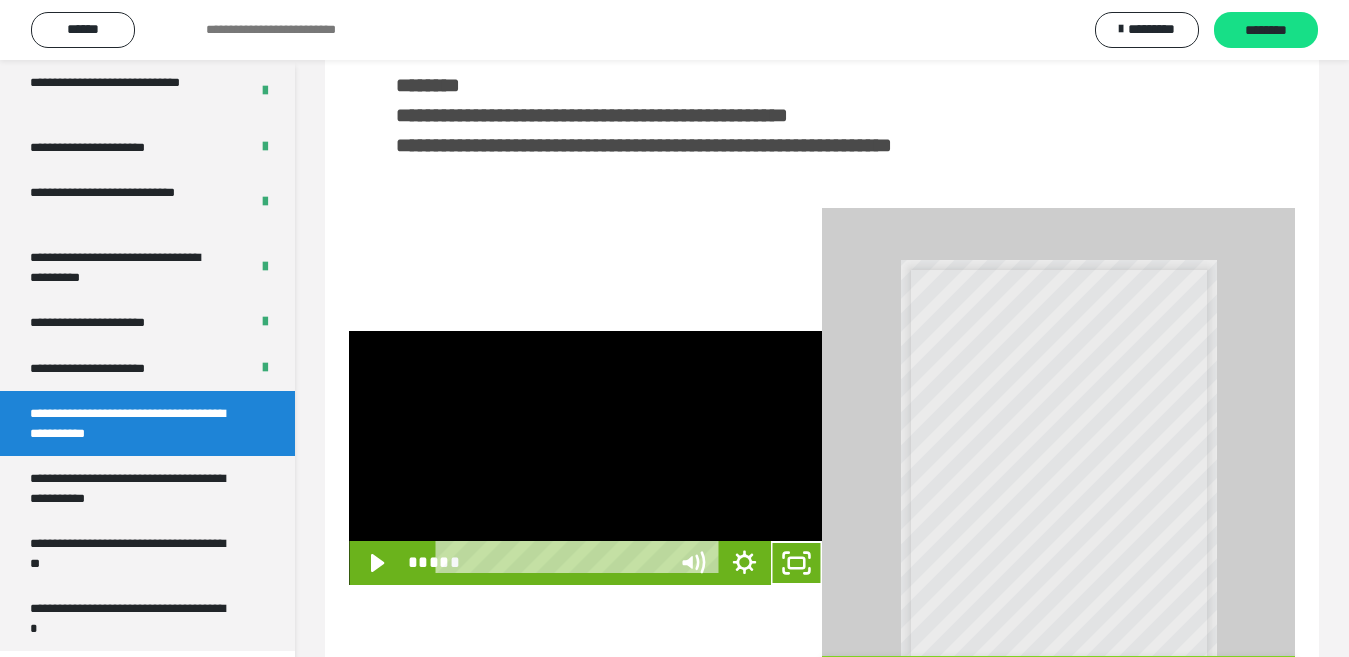 scroll, scrollTop: 3922, scrollLeft: 0, axis: vertical 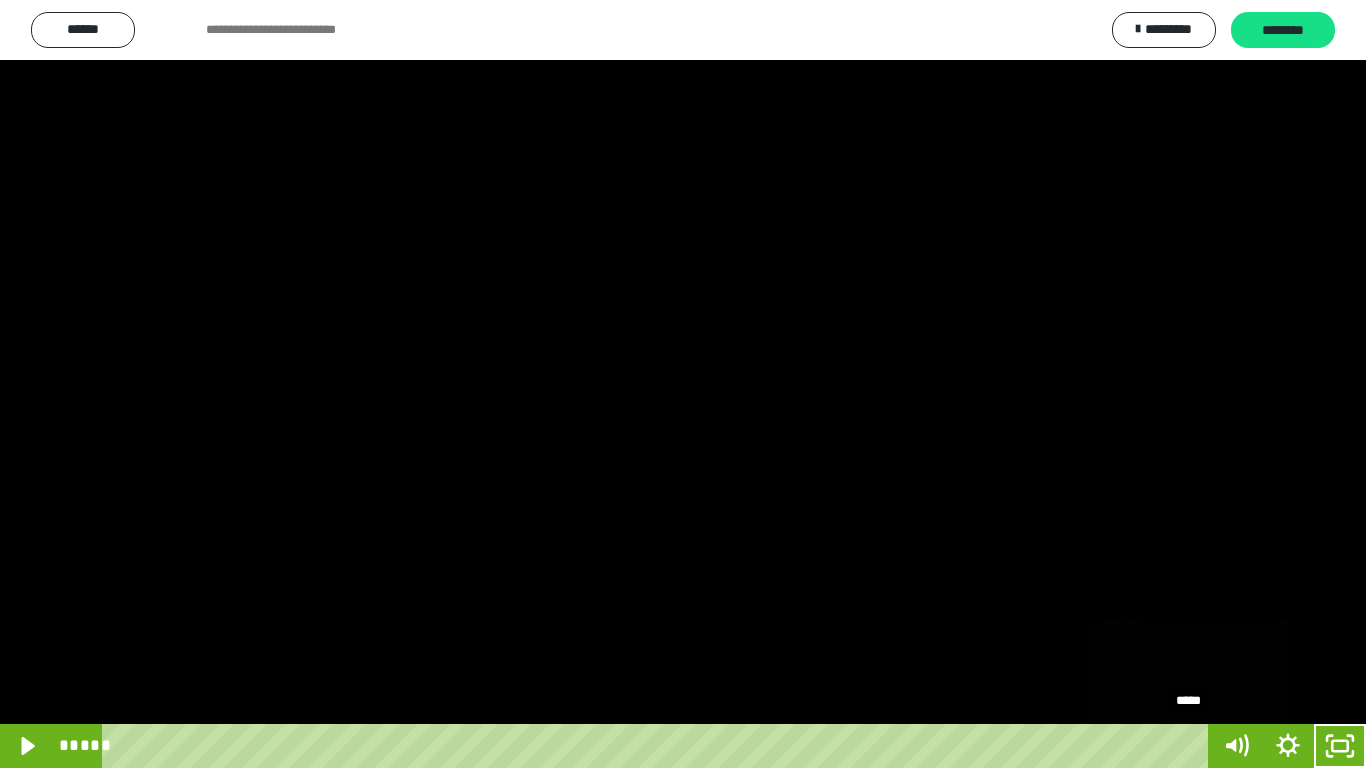 click at bounding box center (1194, 746) 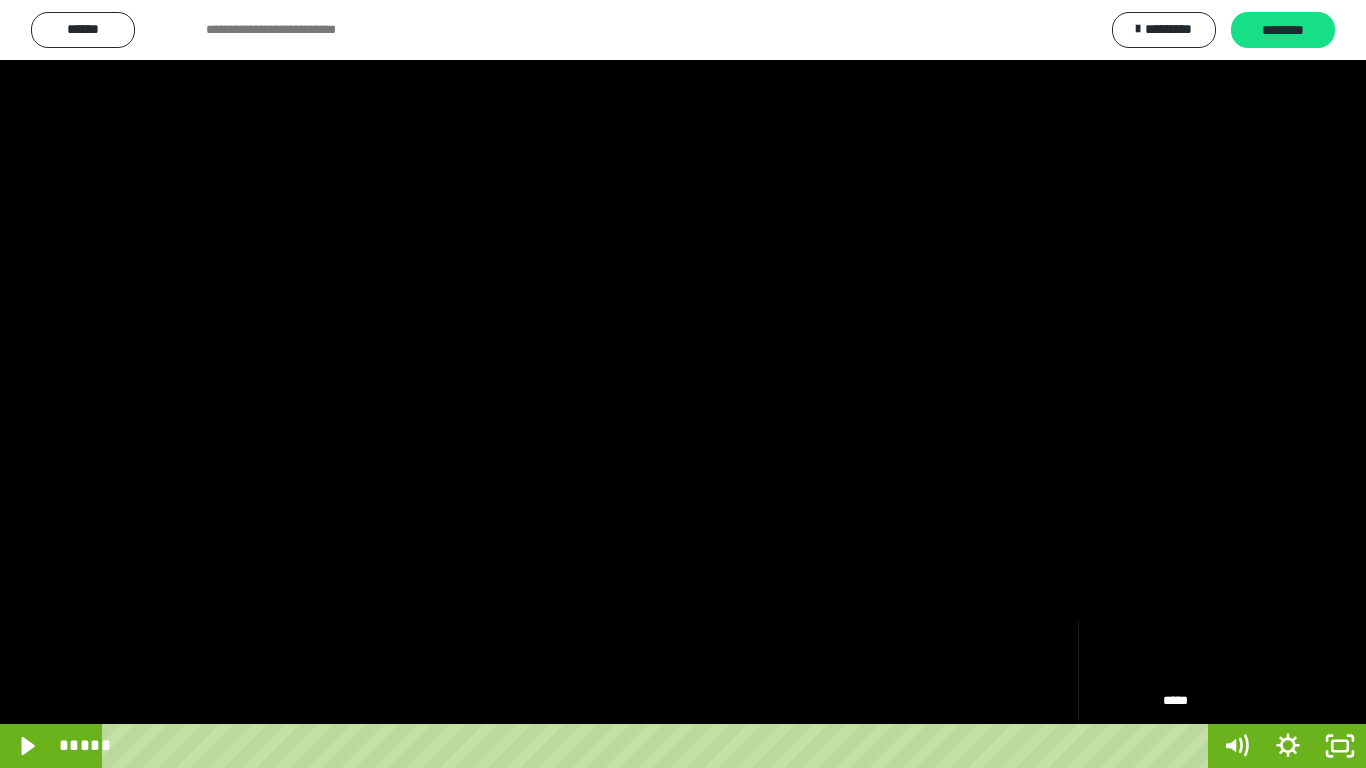 click on "*****" at bounding box center [659, 746] 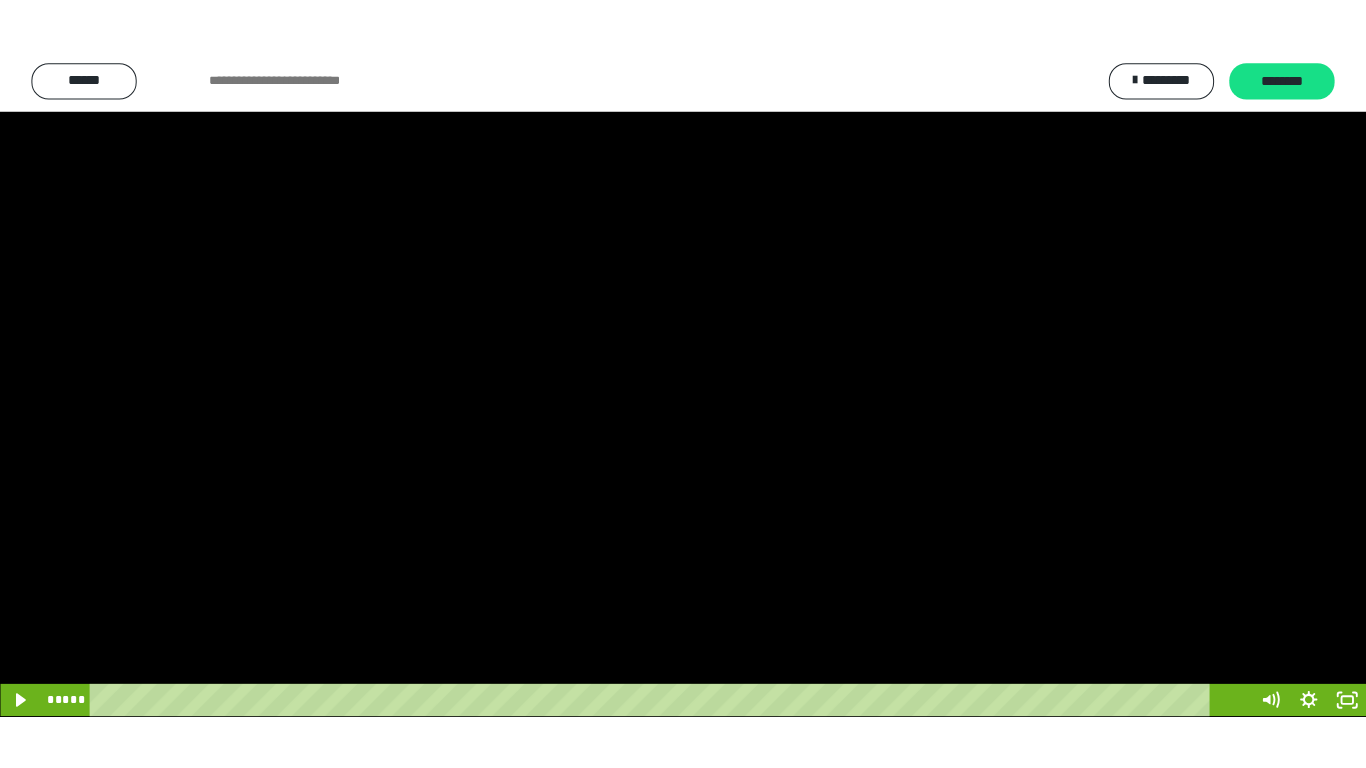 scroll, scrollTop: 4033, scrollLeft: 0, axis: vertical 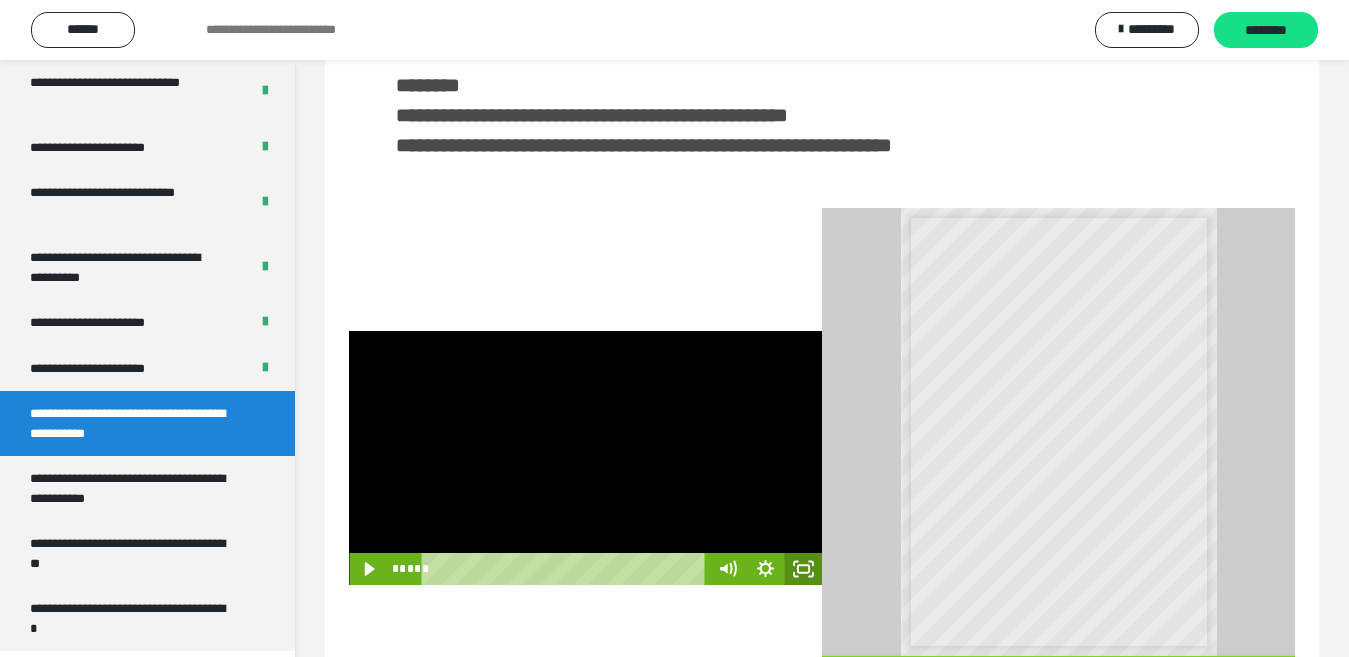 click 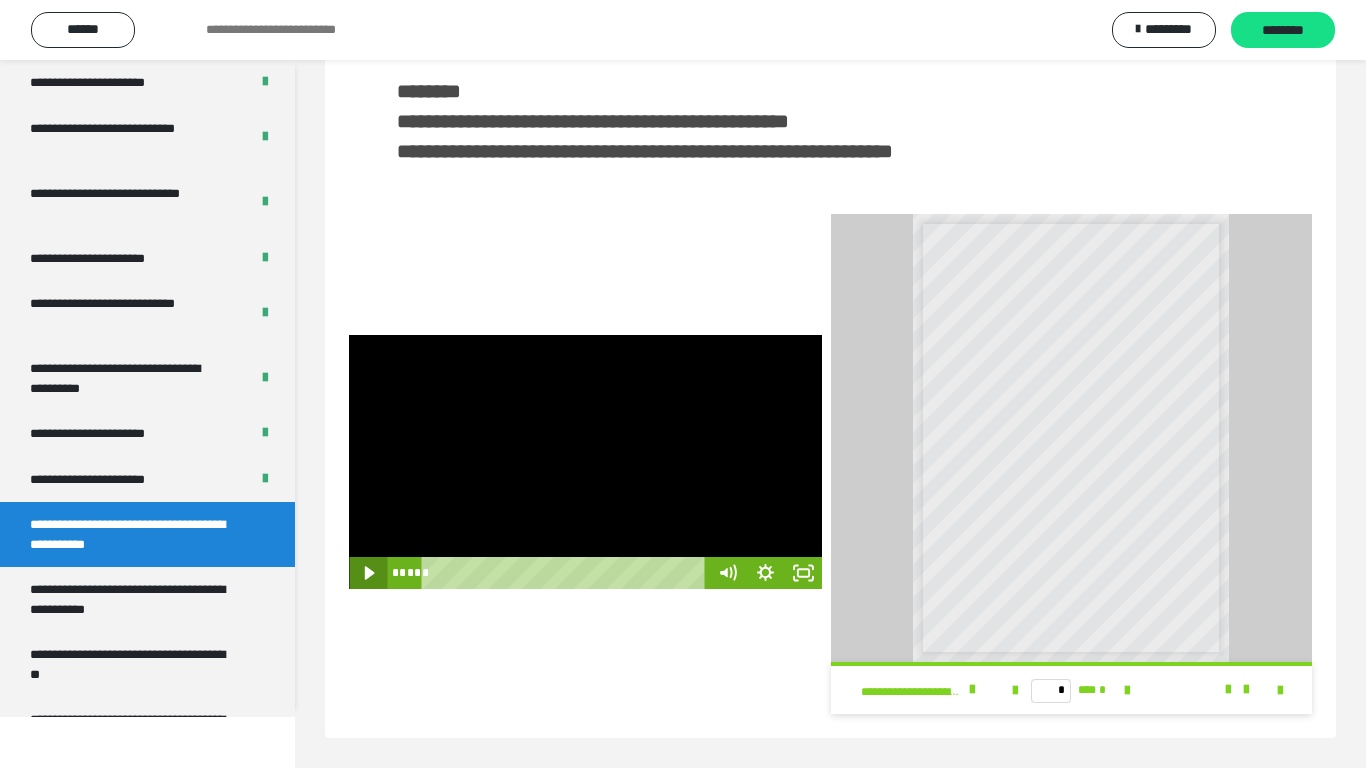 scroll, scrollTop: 4033, scrollLeft: 0, axis: vertical 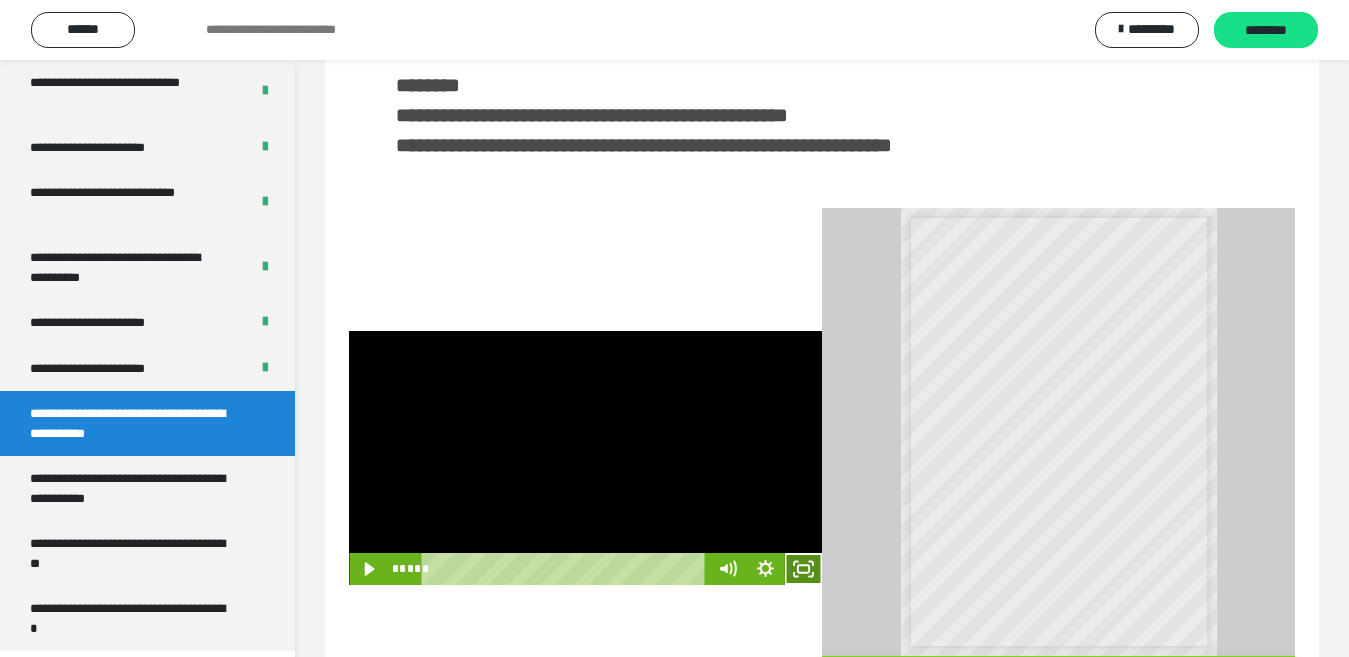 click 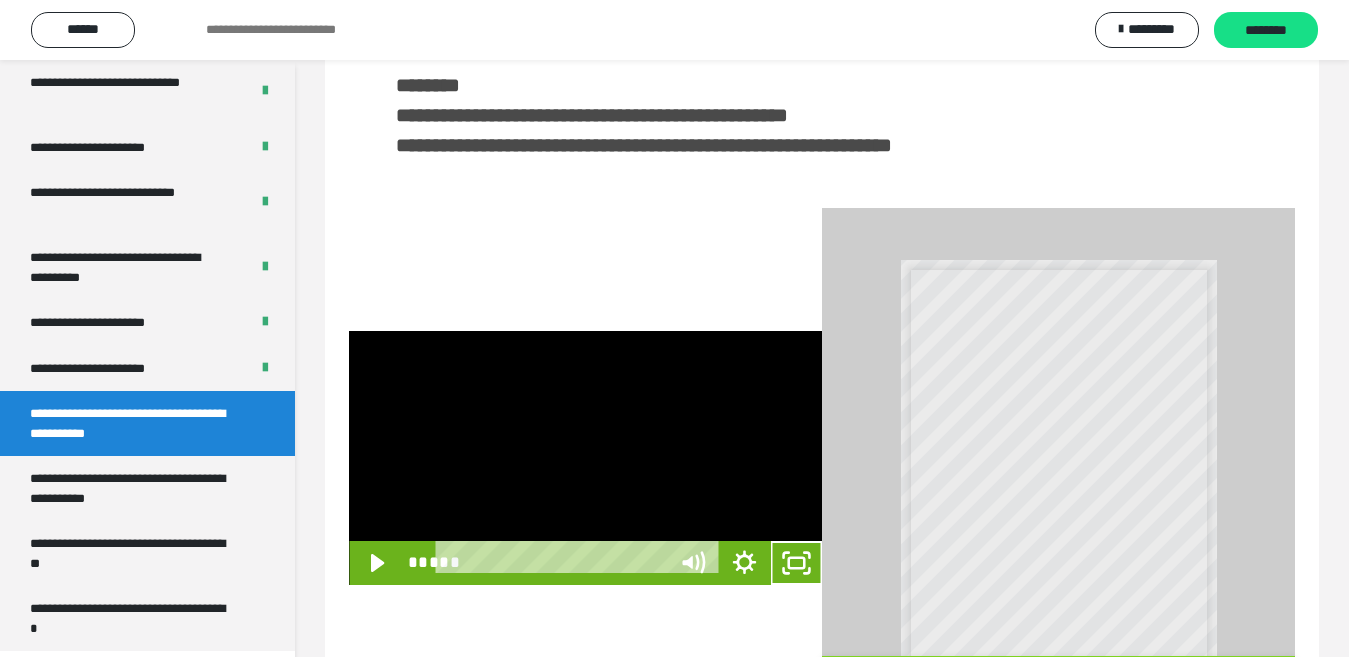 scroll, scrollTop: 3922, scrollLeft: 0, axis: vertical 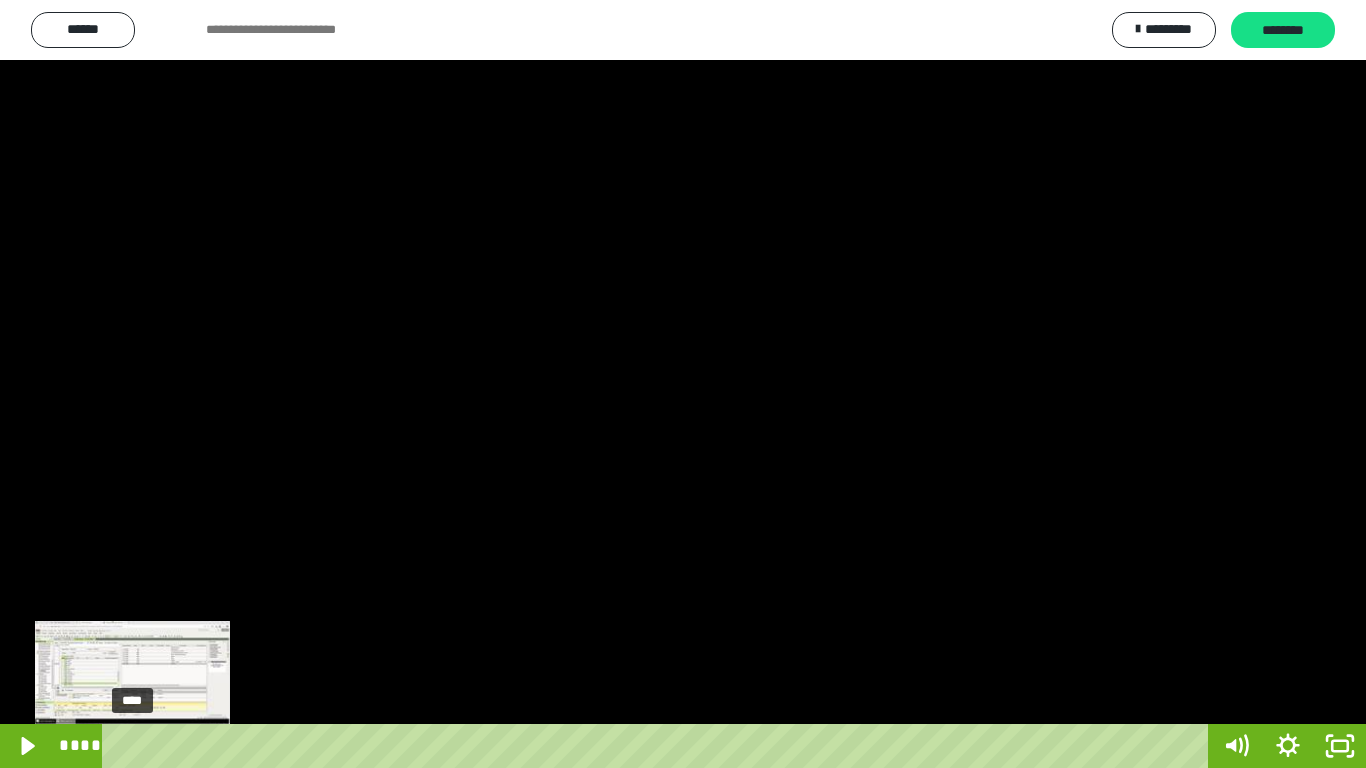 click on "****" at bounding box center [659, 746] 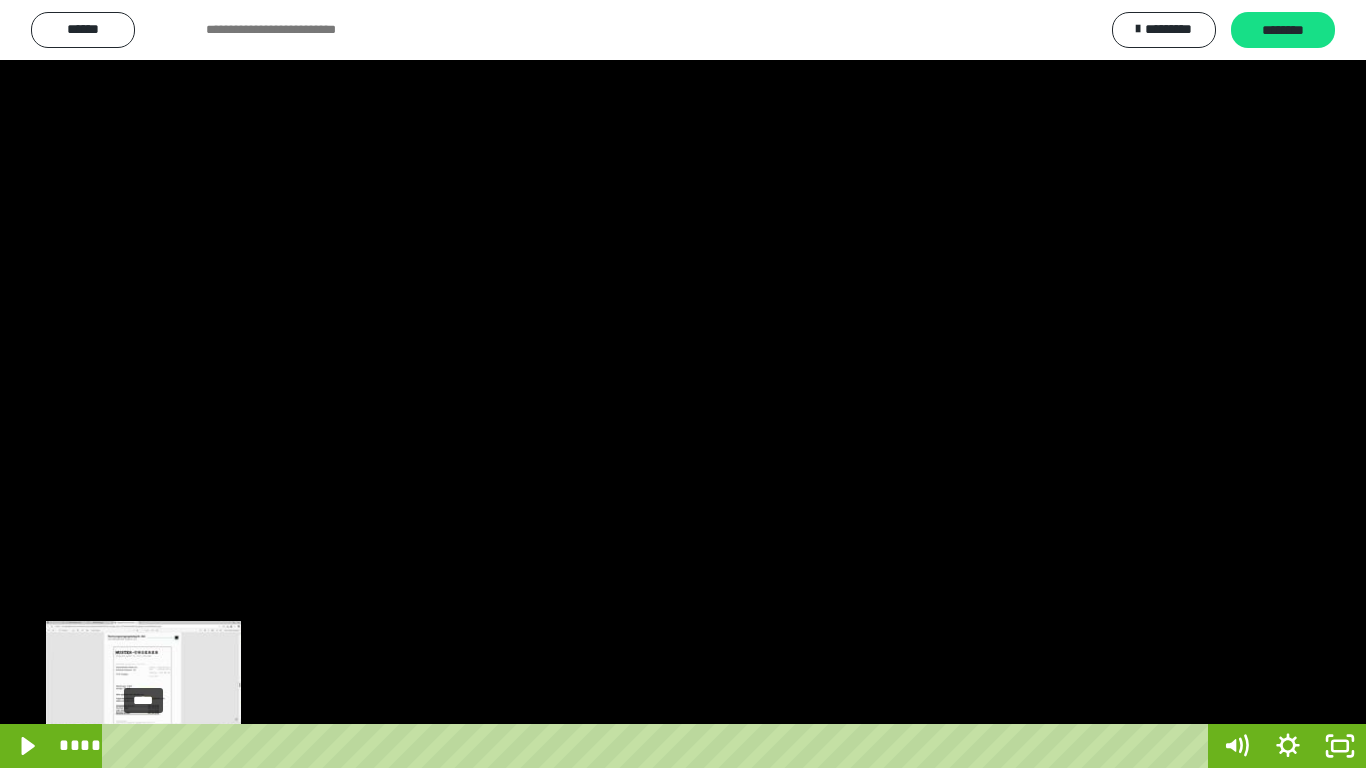click on "****" at bounding box center [659, 746] 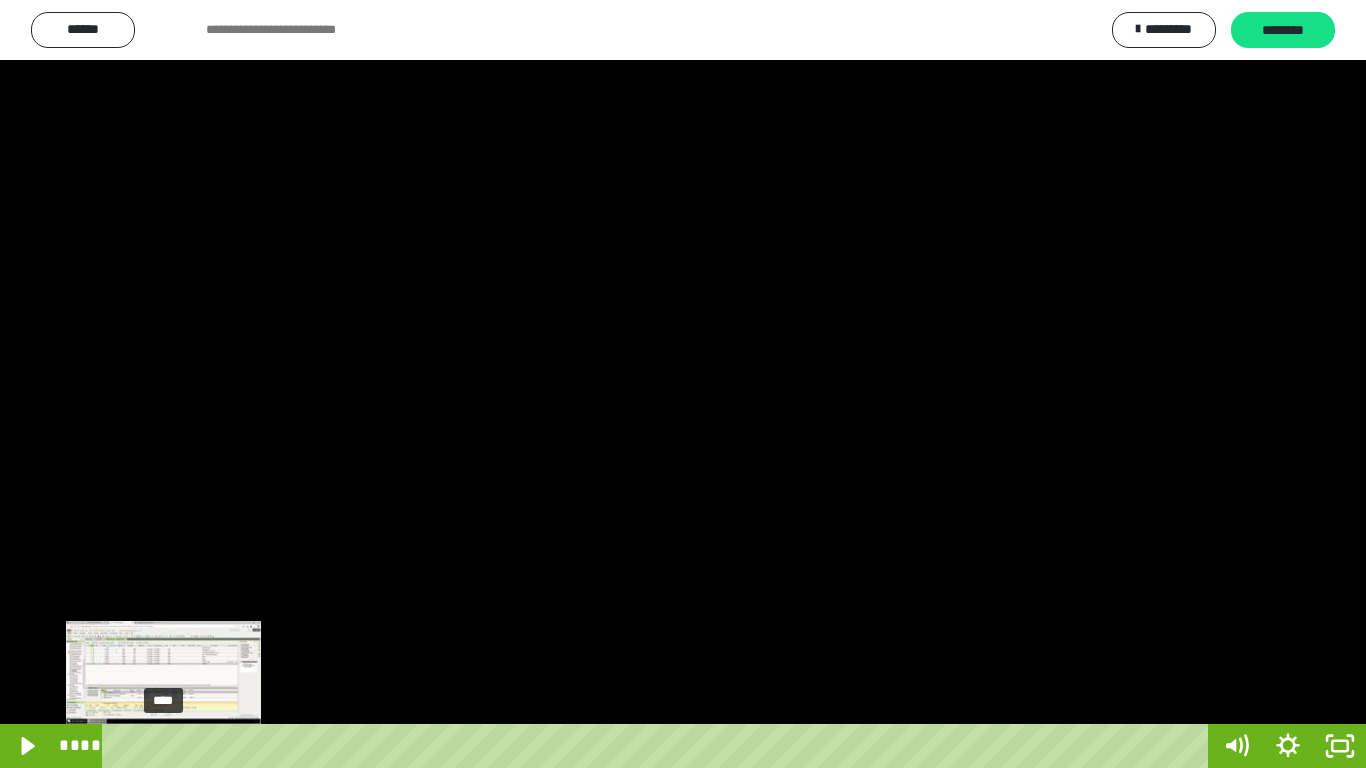 click on "****" at bounding box center [659, 746] 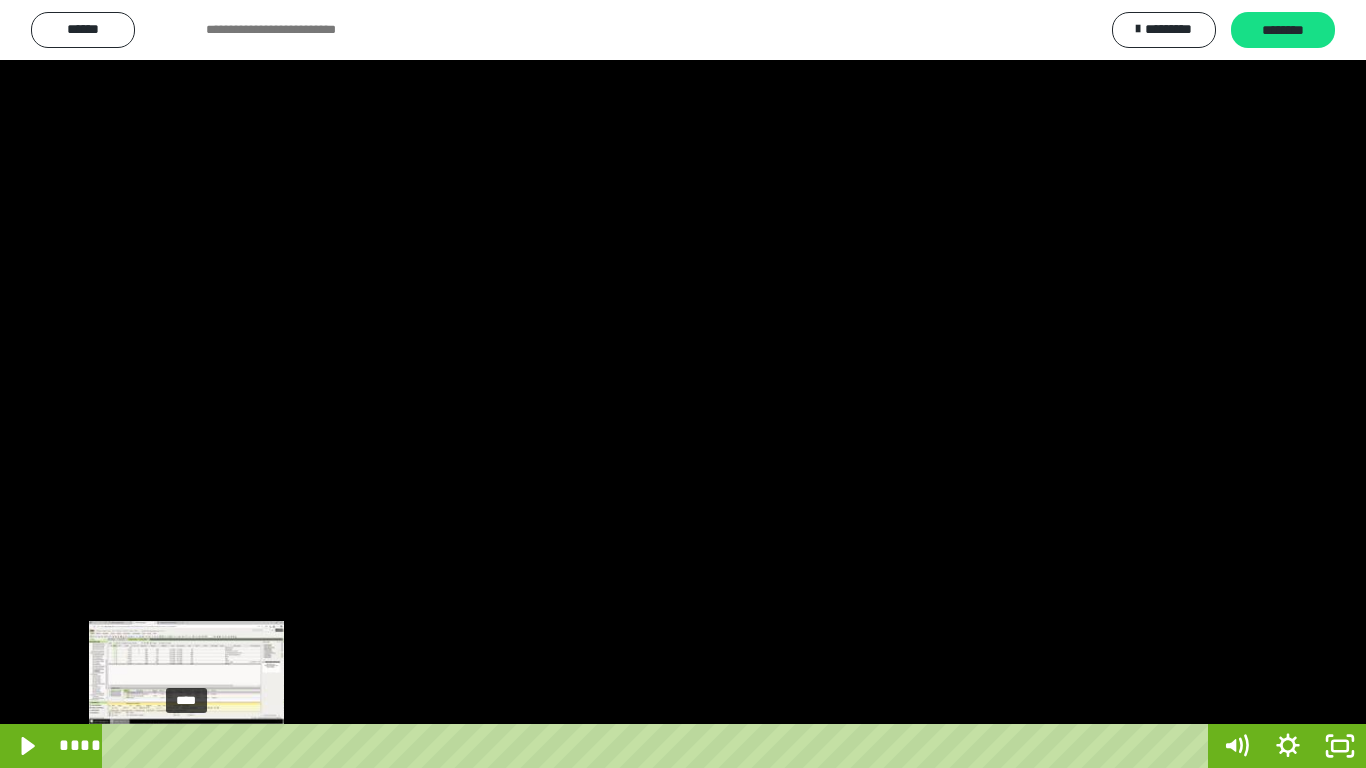 click on "****" at bounding box center (659, 746) 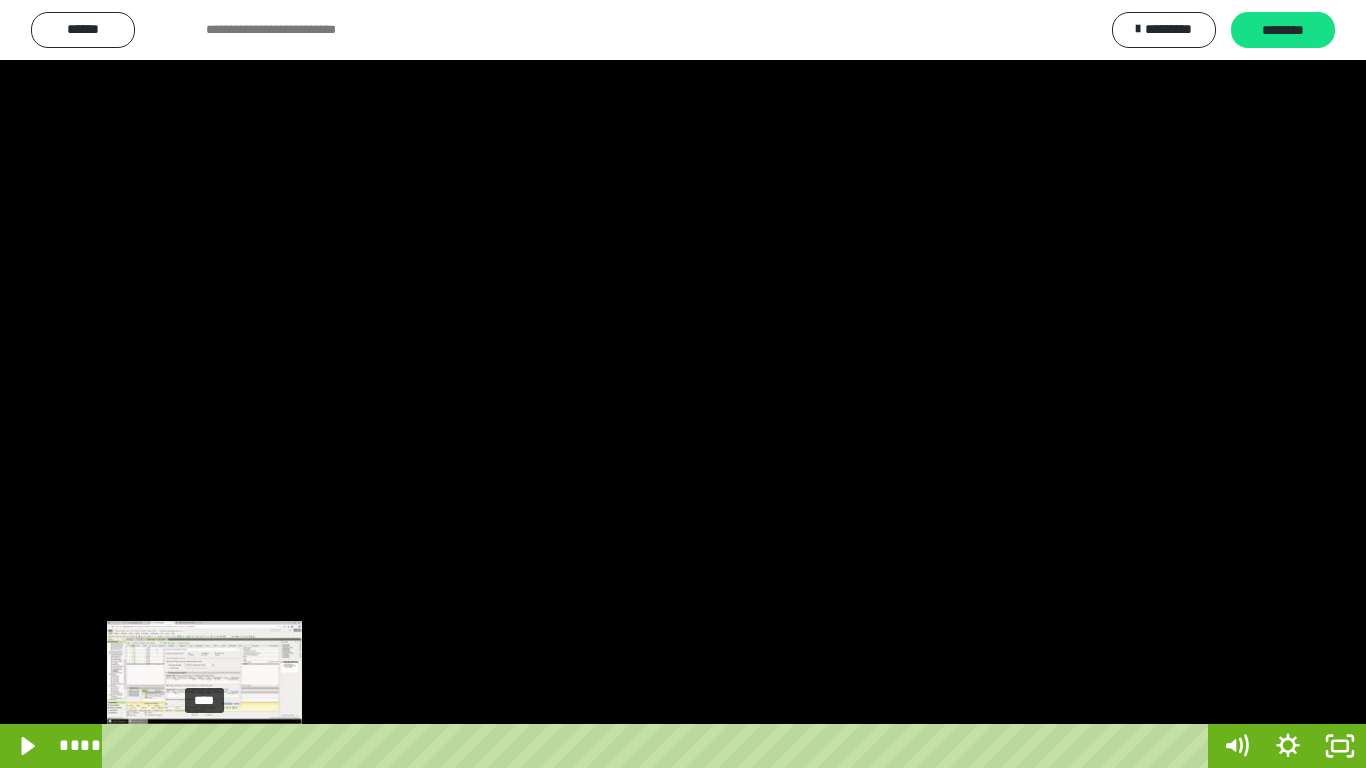 click on "****" at bounding box center [659, 746] 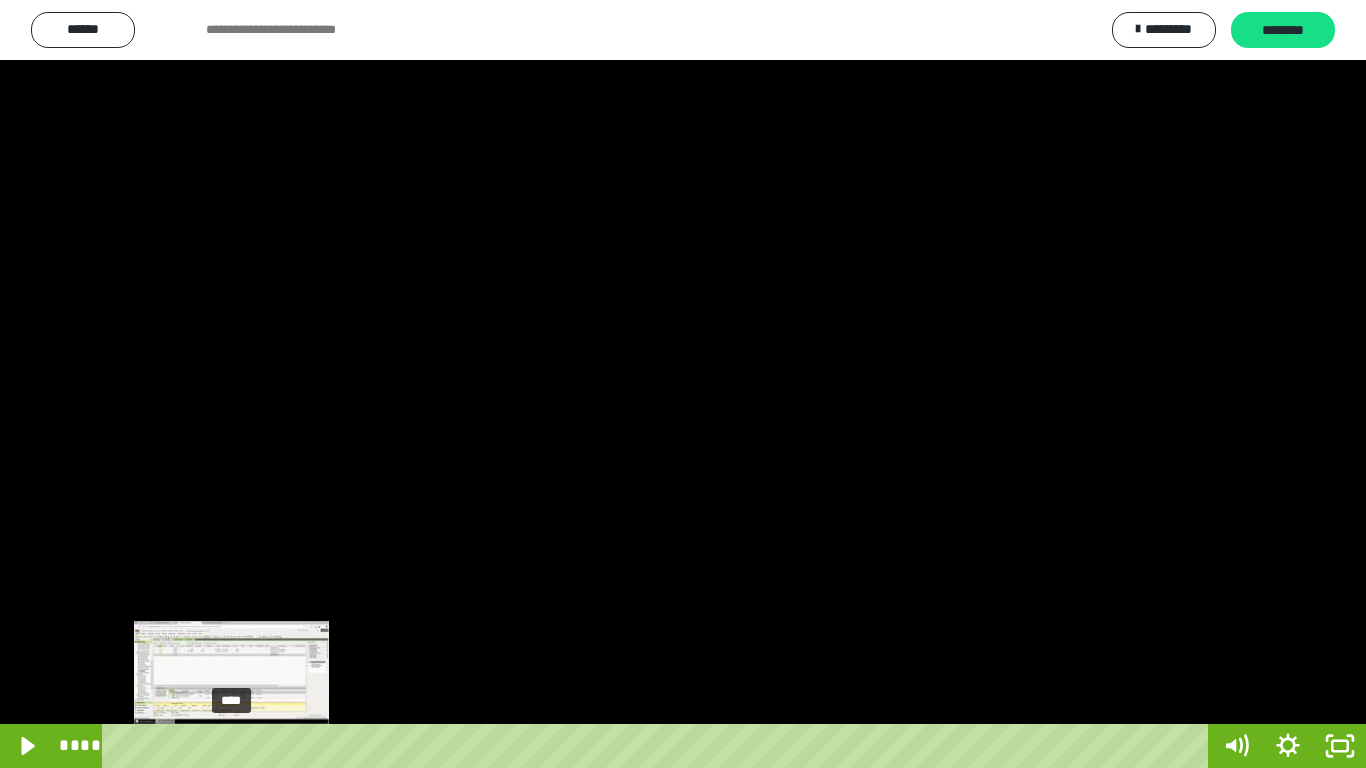 click on "****" at bounding box center (659, 746) 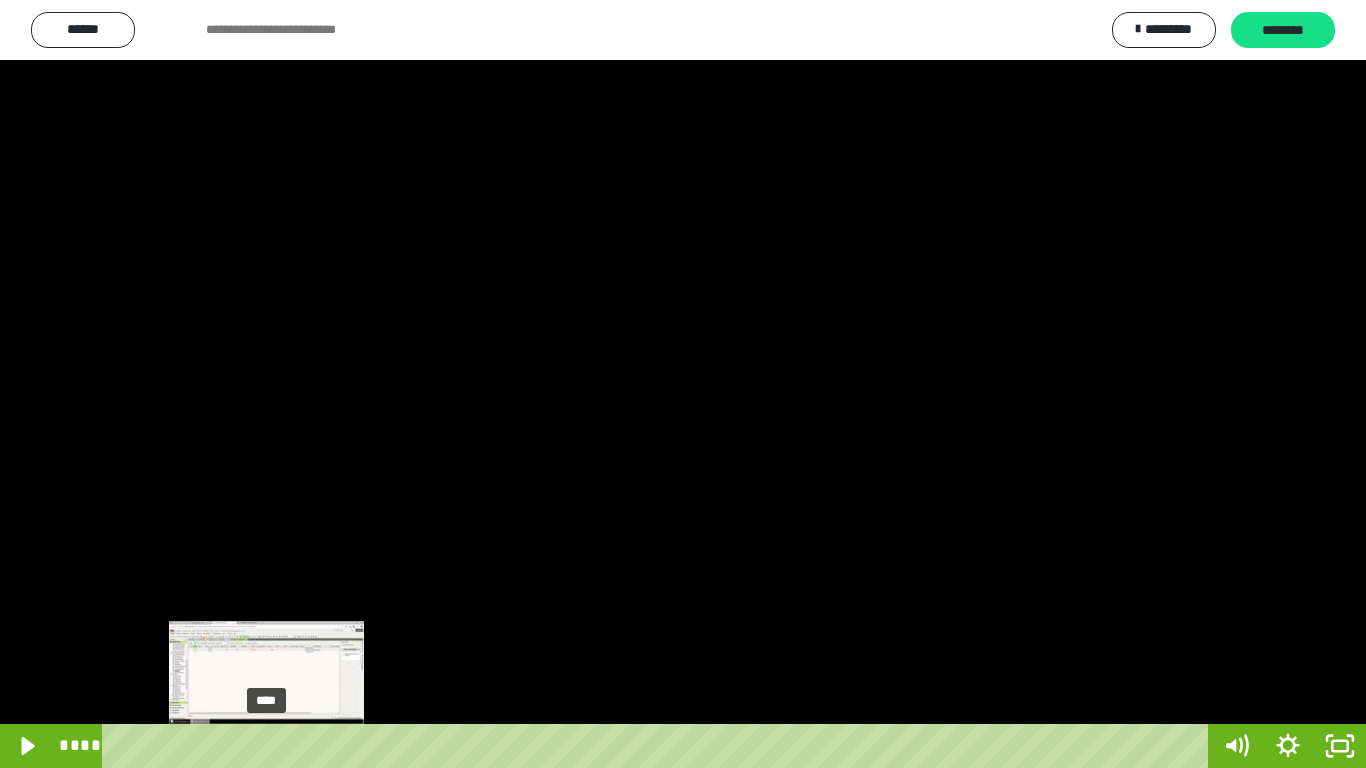 click on "****" at bounding box center [659, 746] 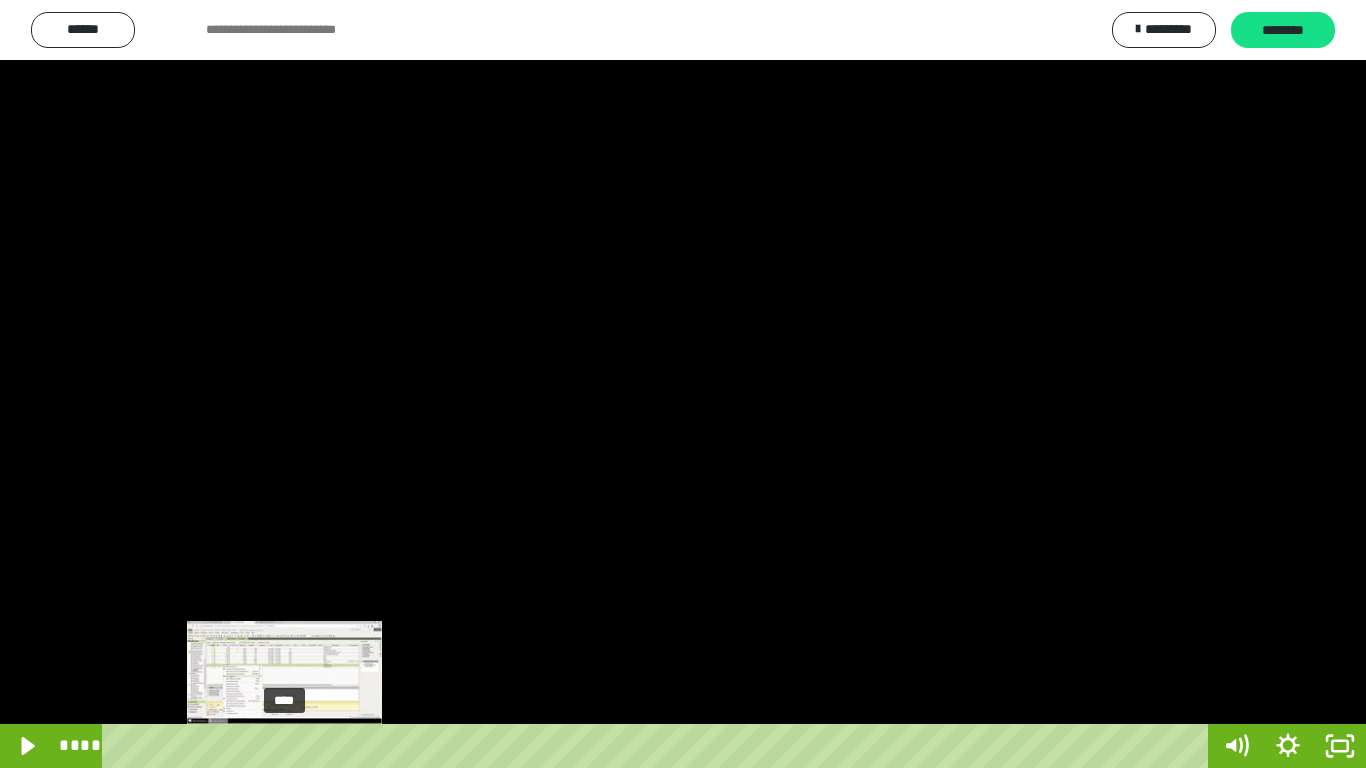 click on "****" at bounding box center (659, 746) 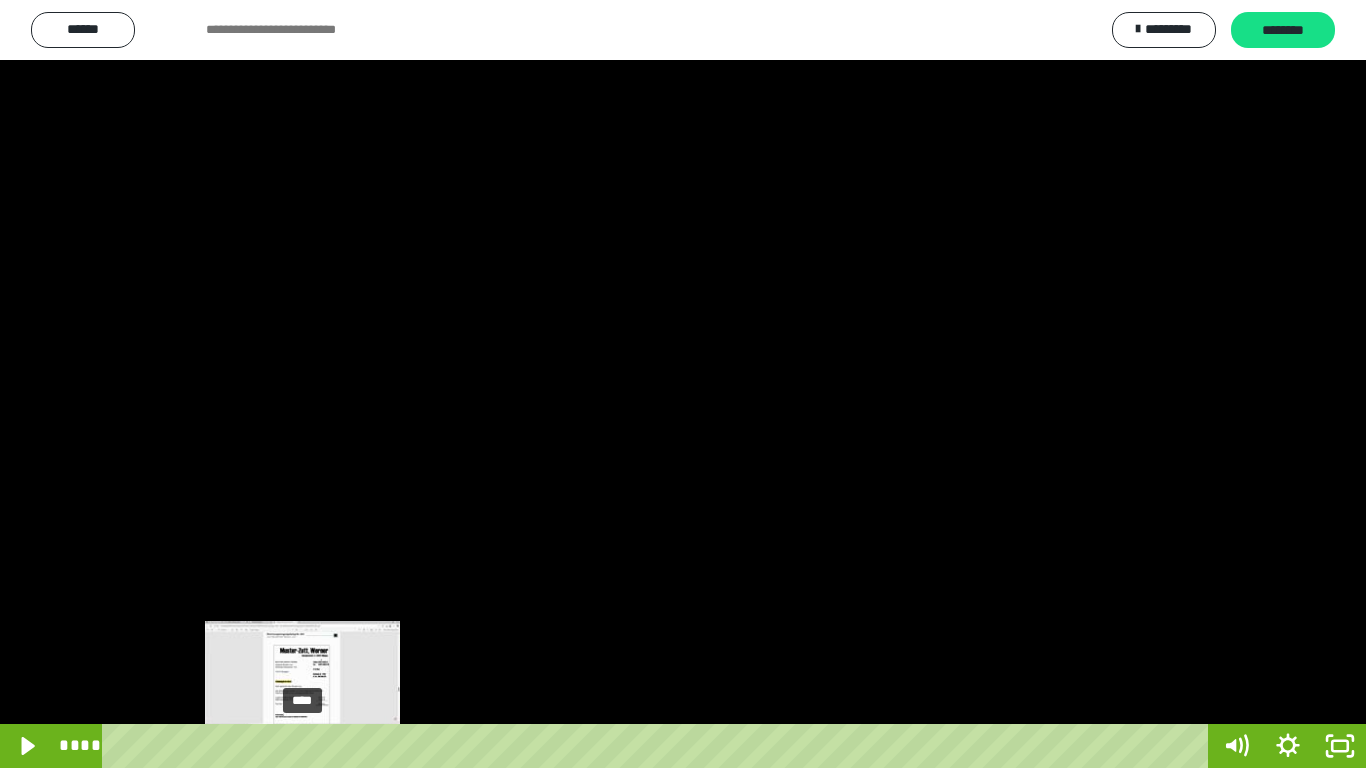 click on "****" at bounding box center (659, 746) 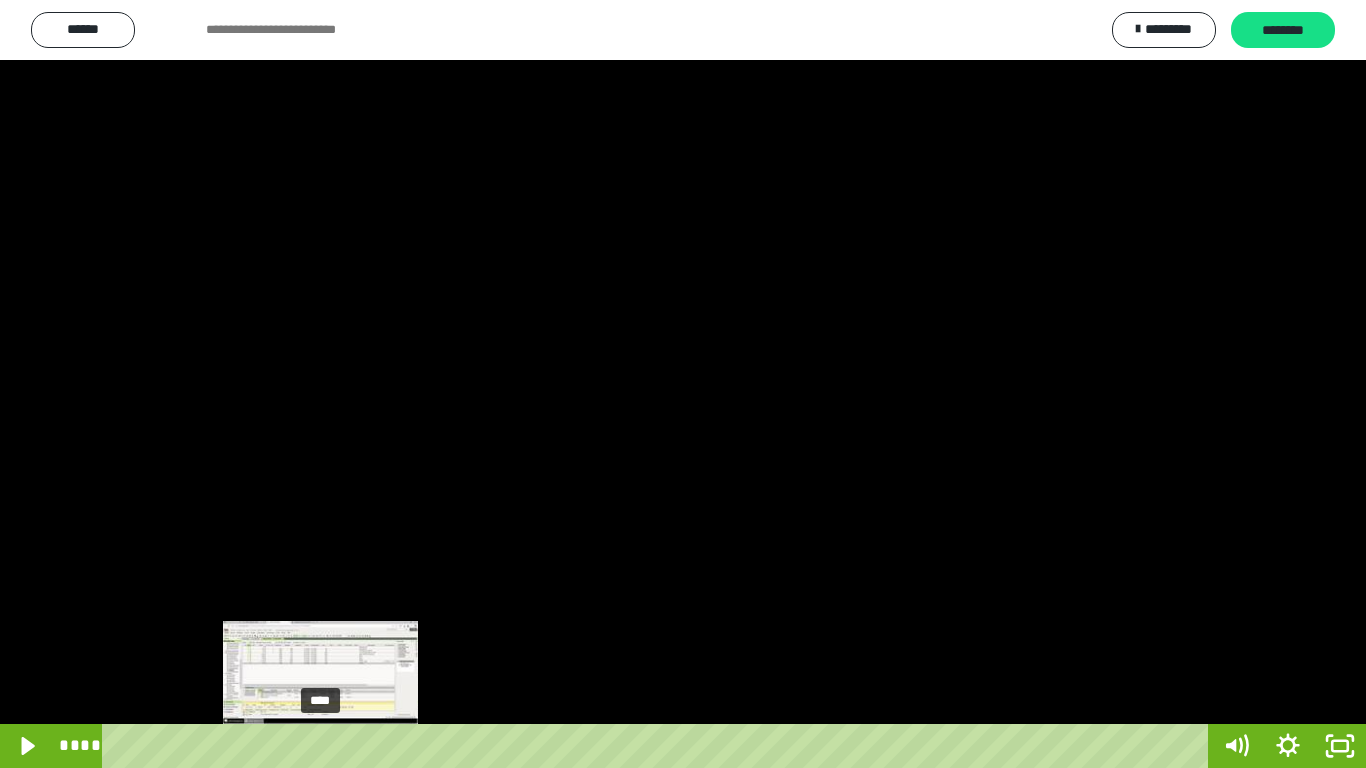 click on "****" at bounding box center [659, 746] 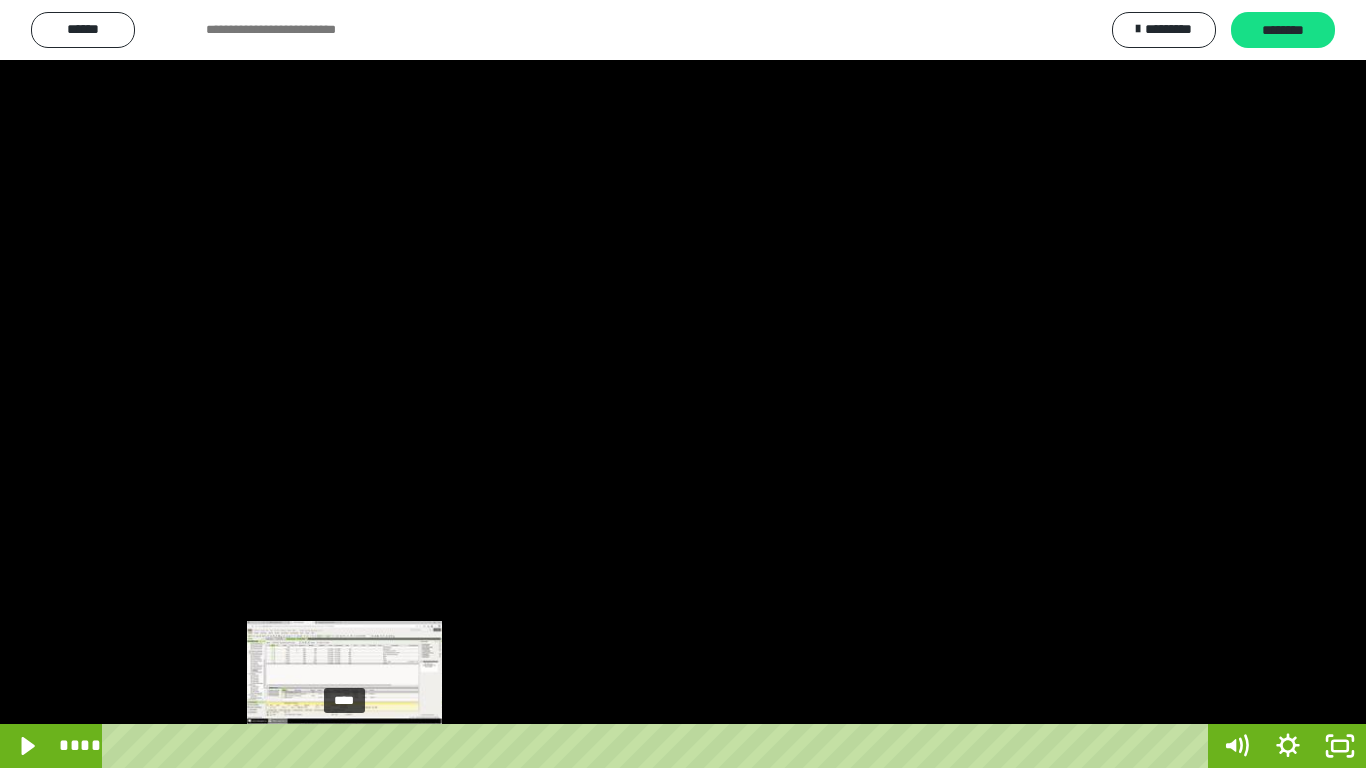 click on "****" at bounding box center [659, 746] 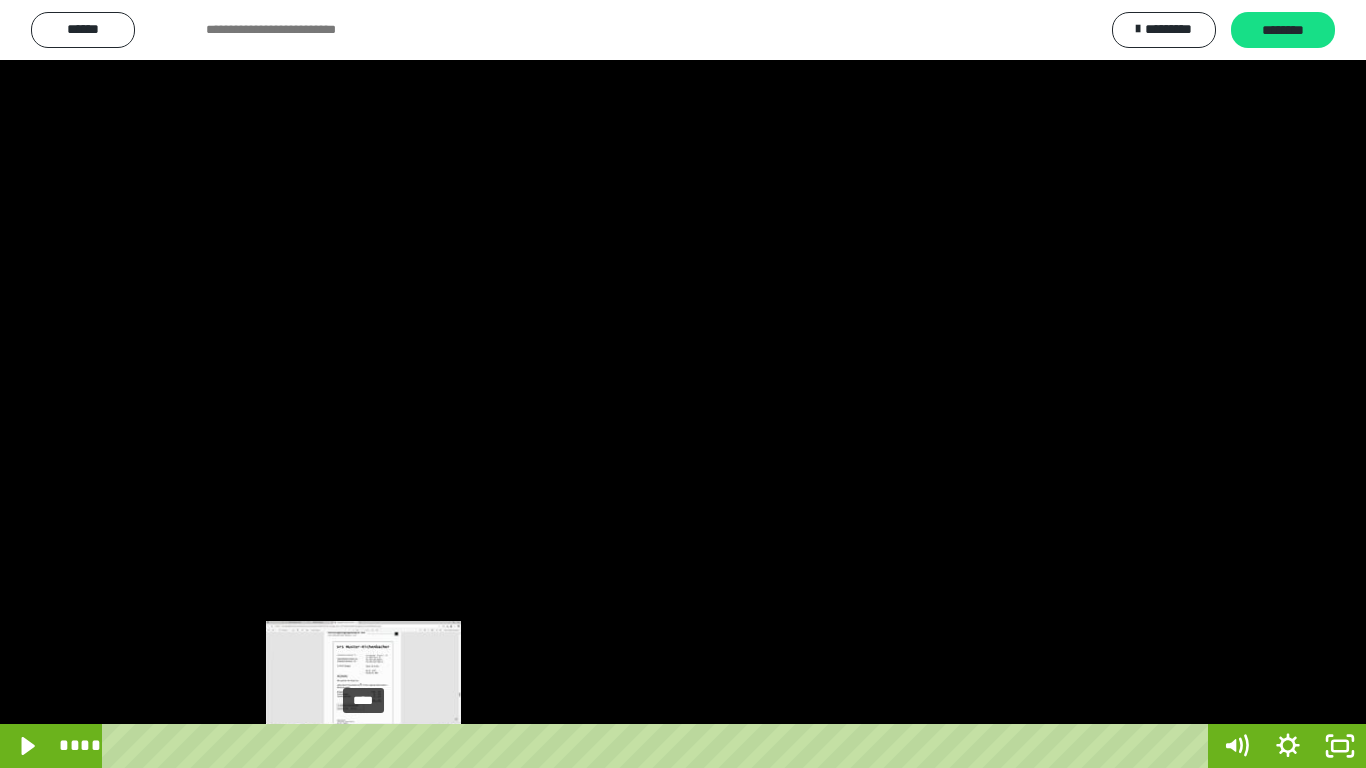 click on "****" at bounding box center [659, 746] 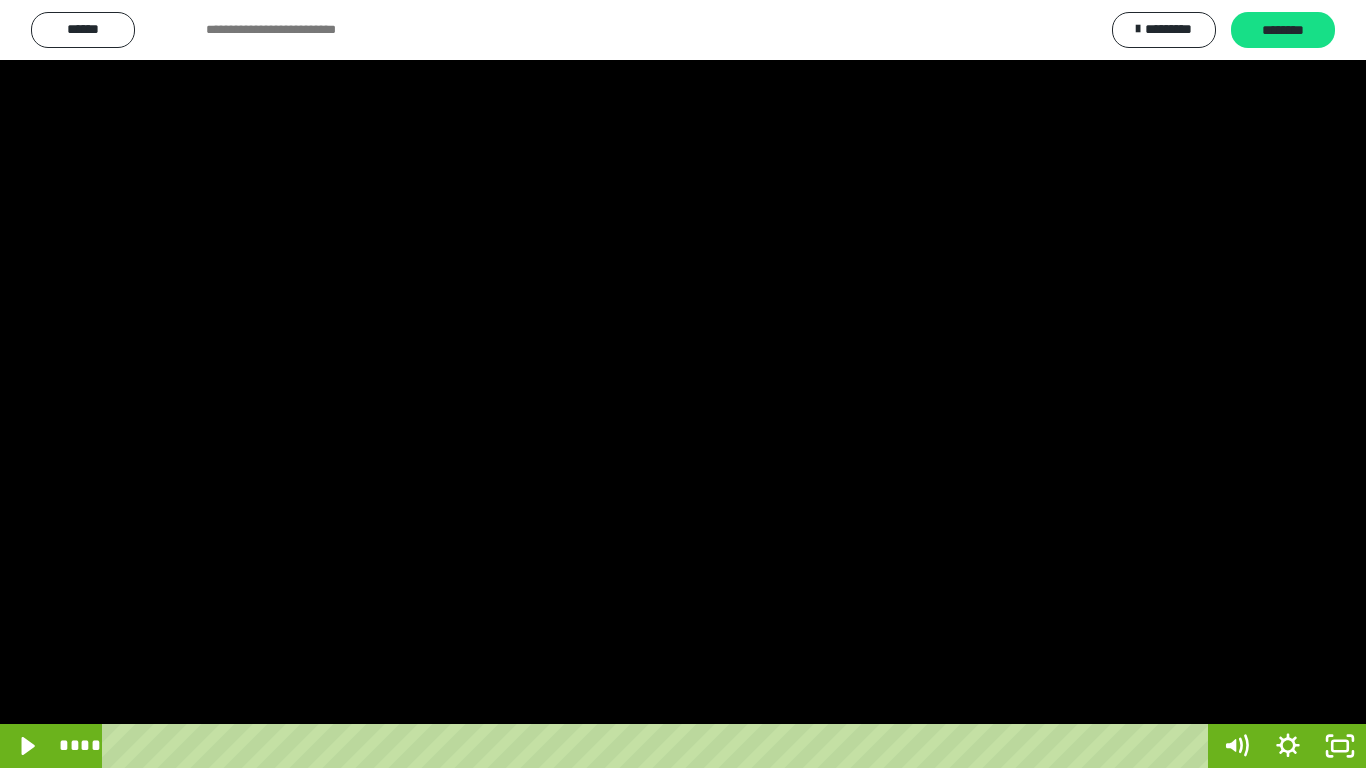 click at bounding box center (683, 384) 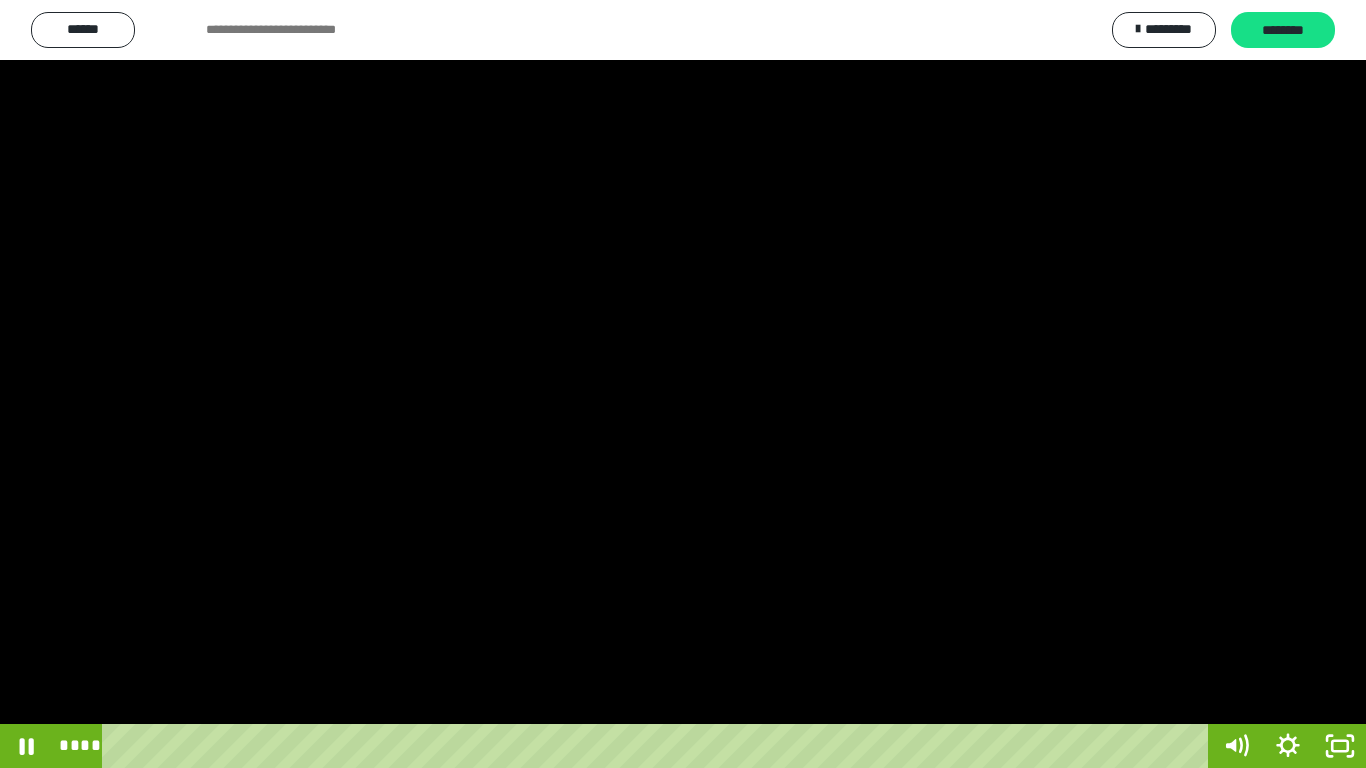 click at bounding box center [683, 384] 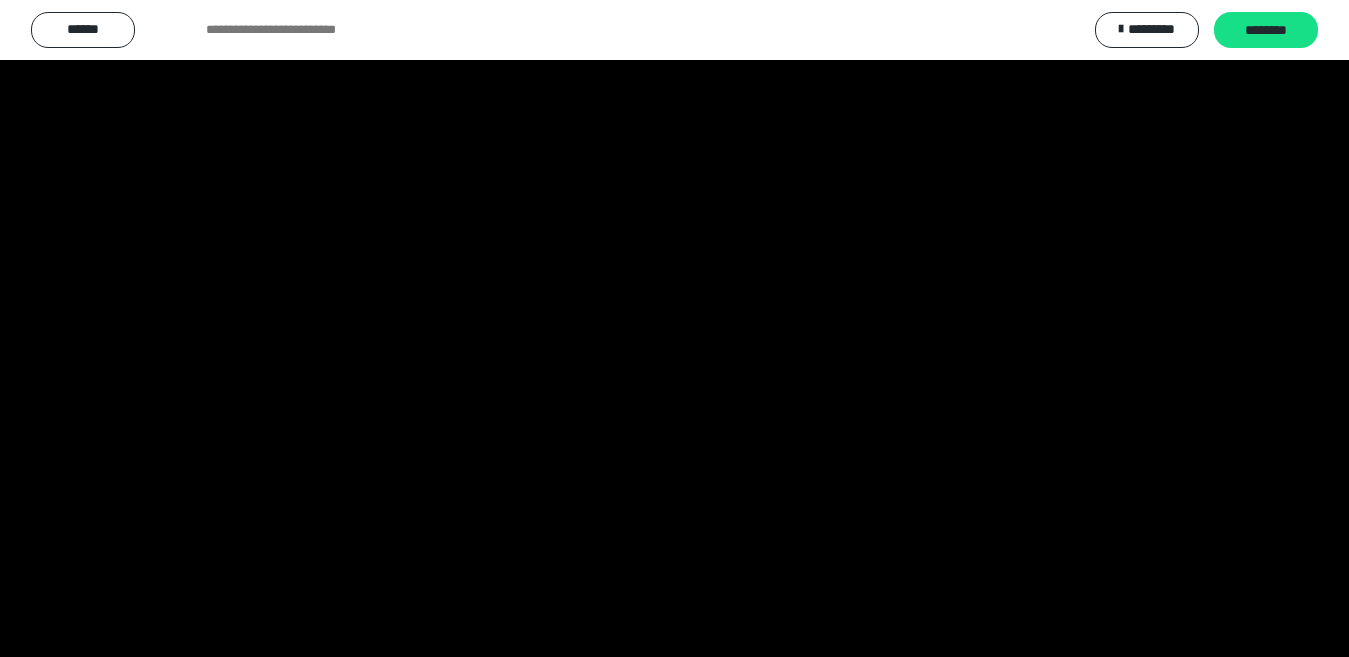 scroll, scrollTop: 4033, scrollLeft: 0, axis: vertical 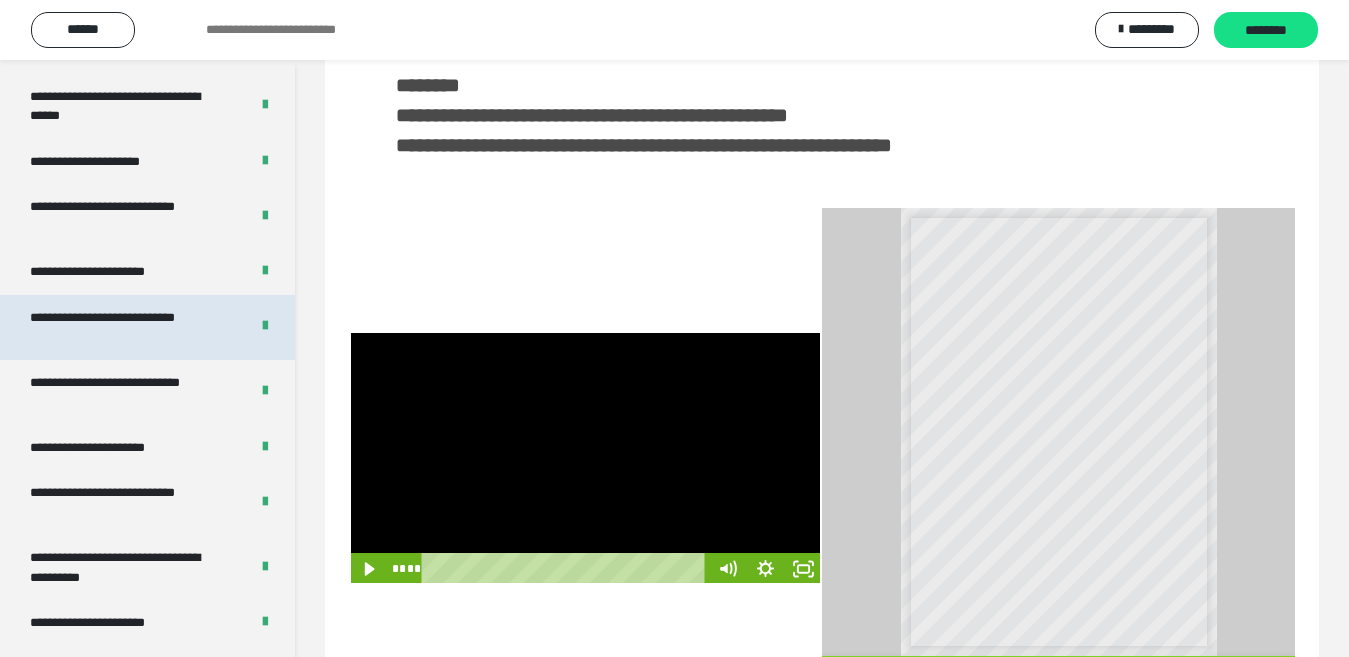 click on "**********" at bounding box center [123, 327] 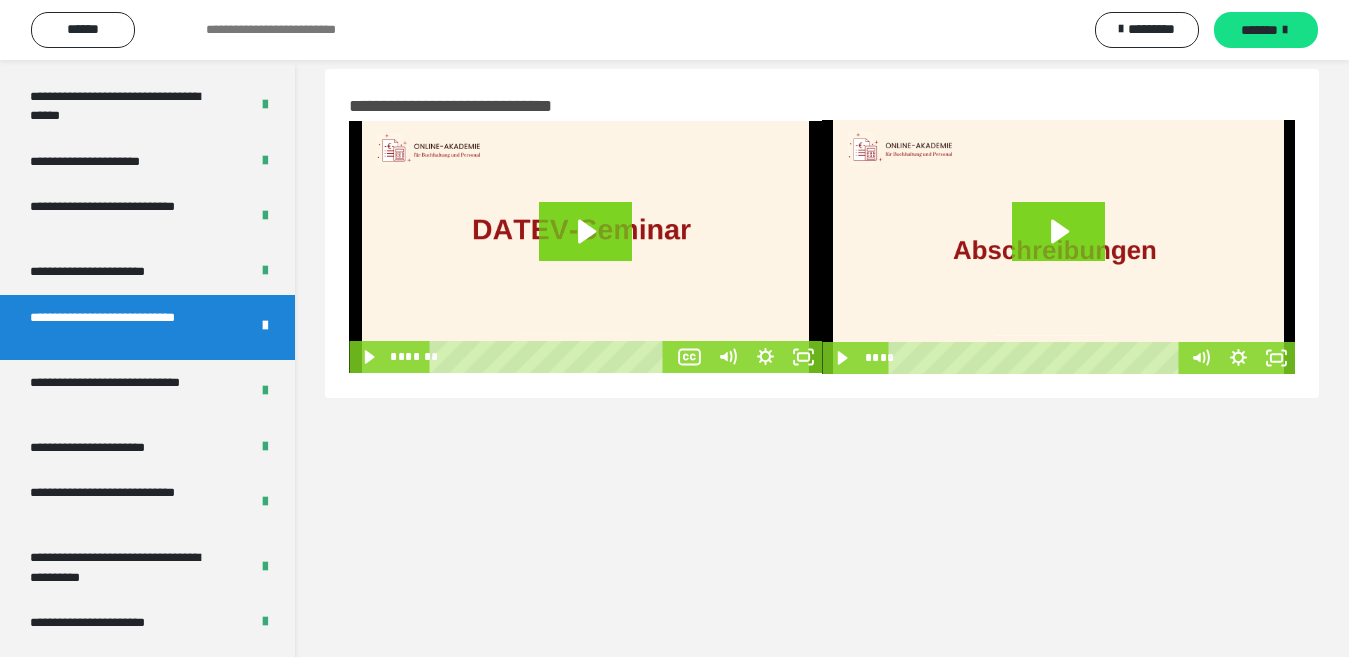 scroll, scrollTop: 0, scrollLeft: 0, axis: both 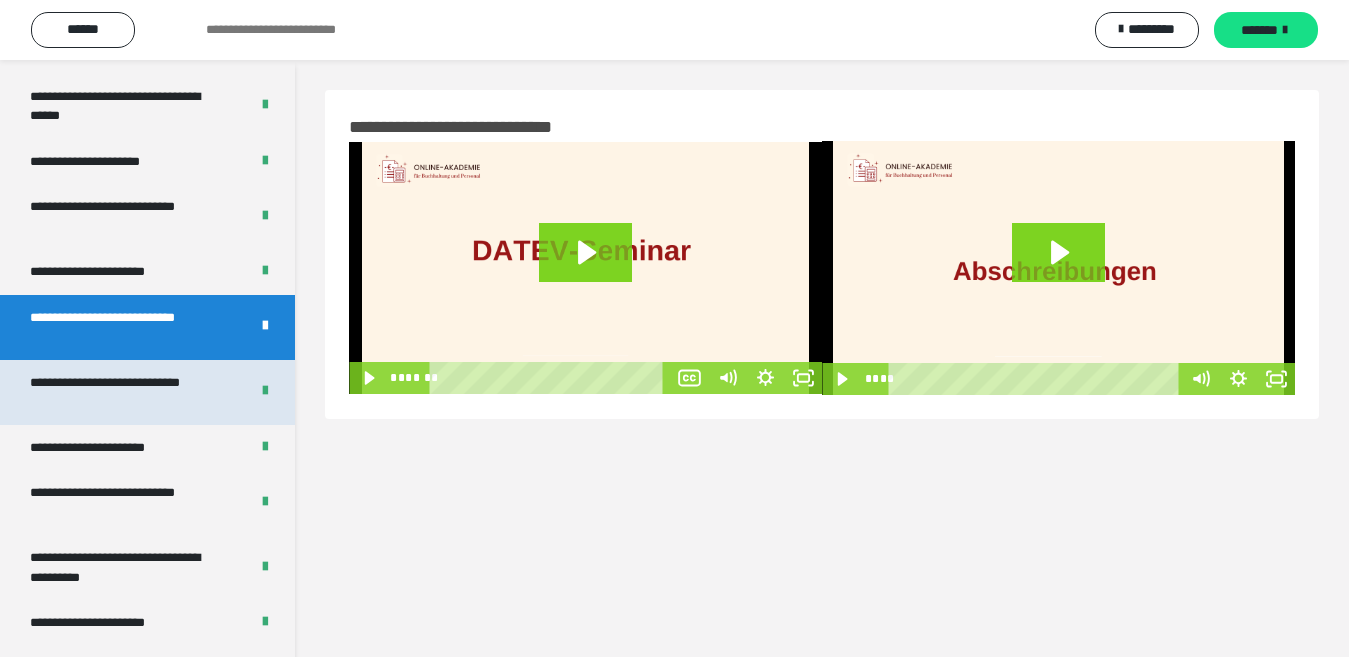click on "**********" at bounding box center (123, 392) 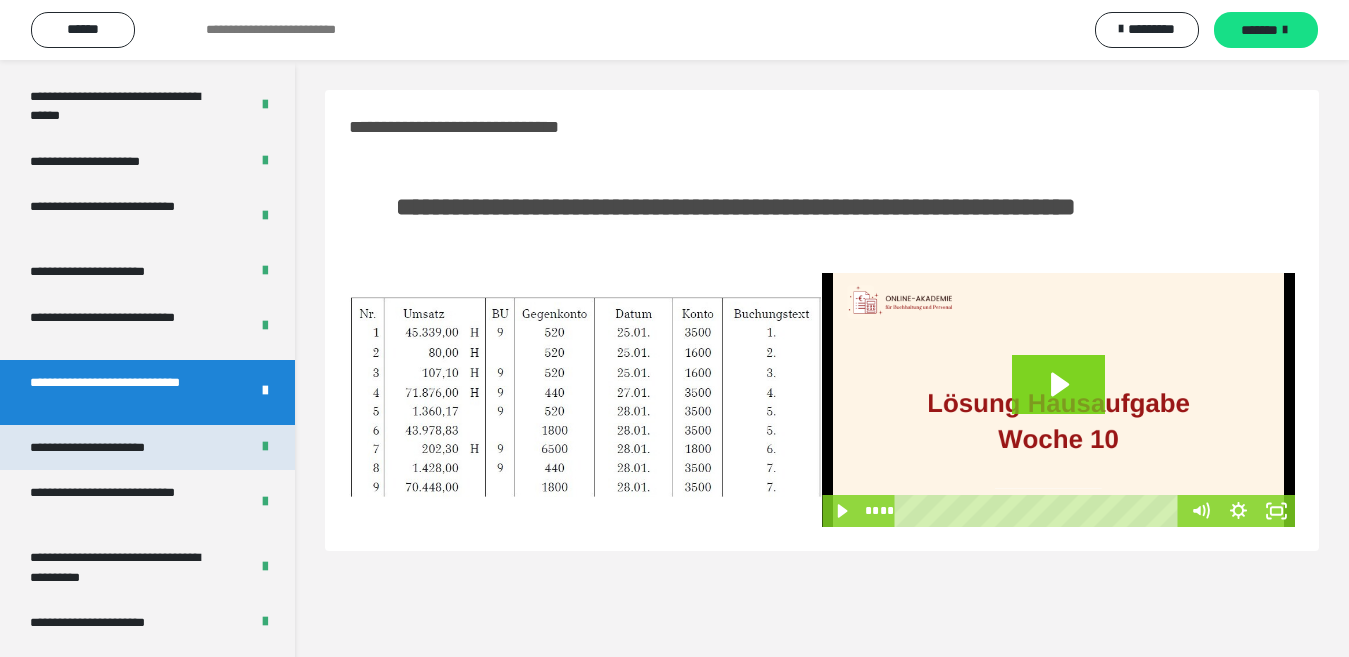 click on "**********" at bounding box center (109, 448) 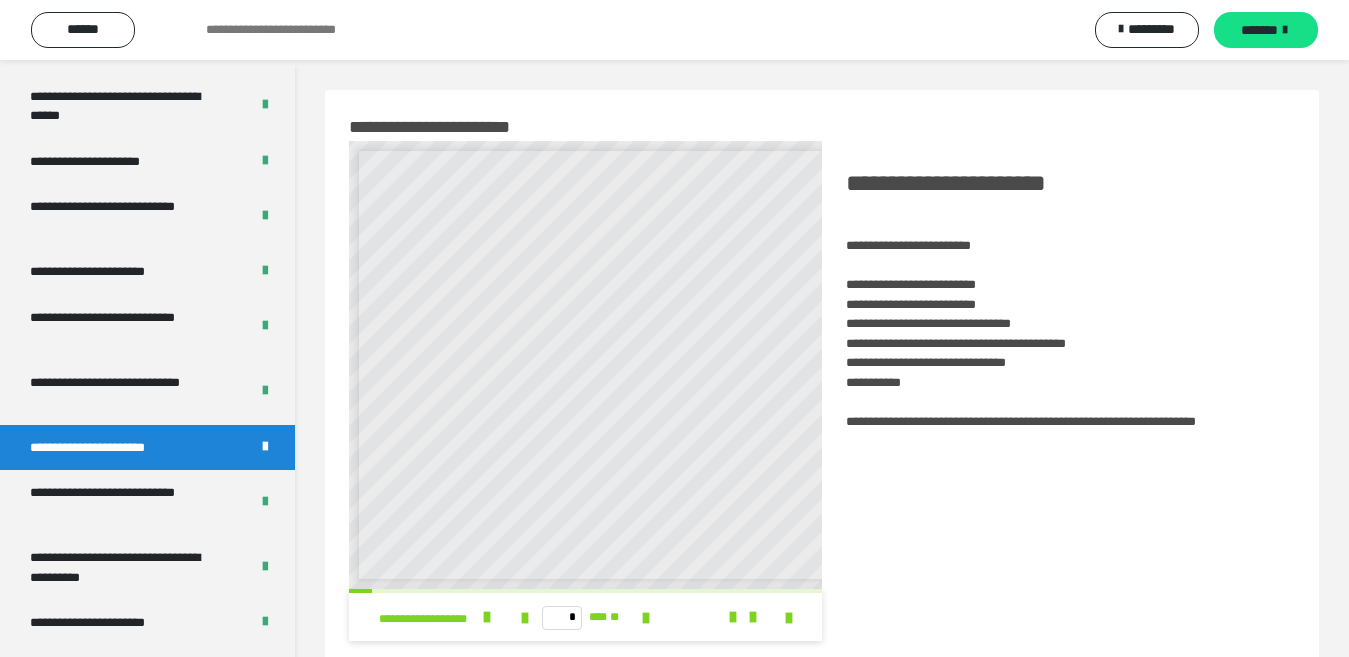 scroll, scrollTop: 9, scrollLeft: 0, axis: vertical 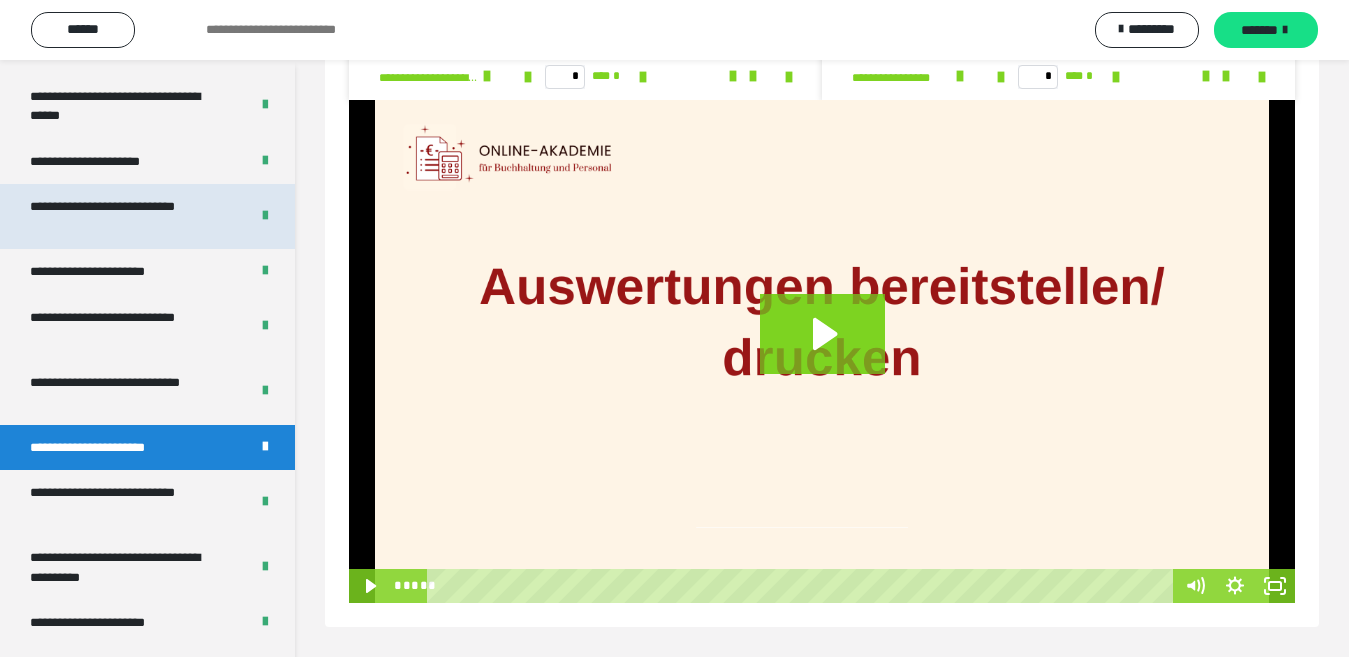 click on "**********" at bounding box center [123, 216] 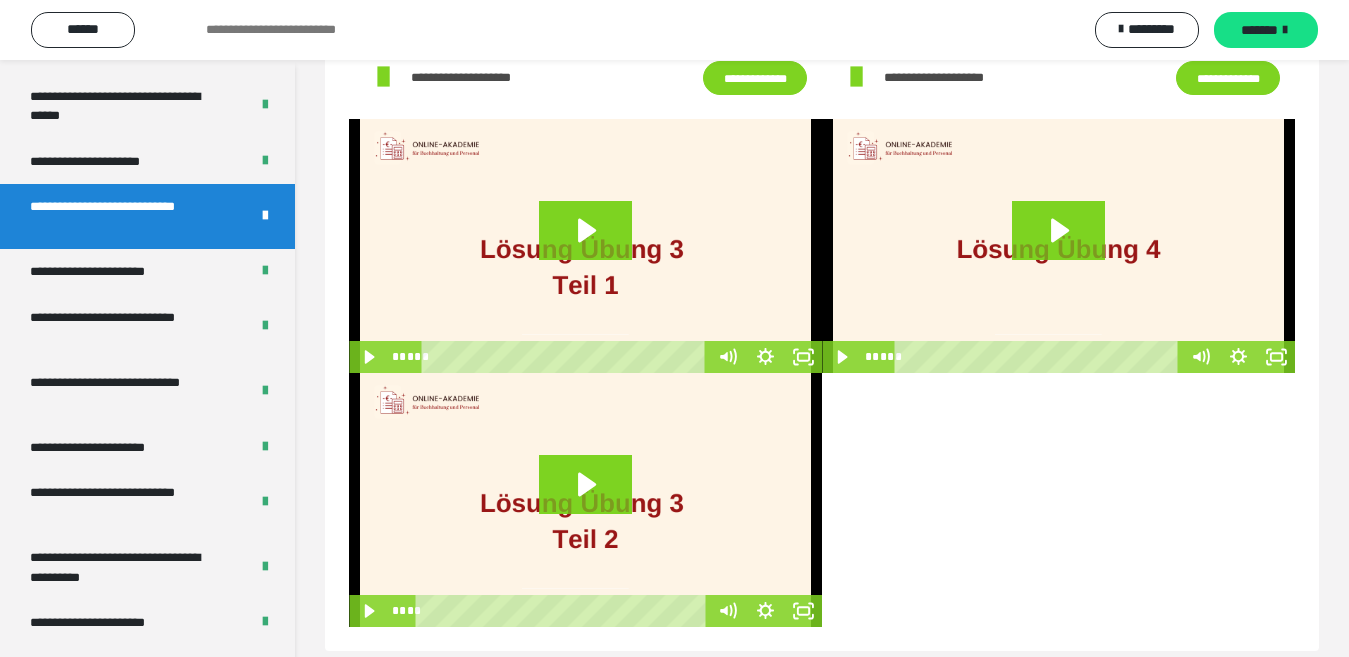 scroll, scrollTop: 129, scrollLeft: 0, axis: vertical 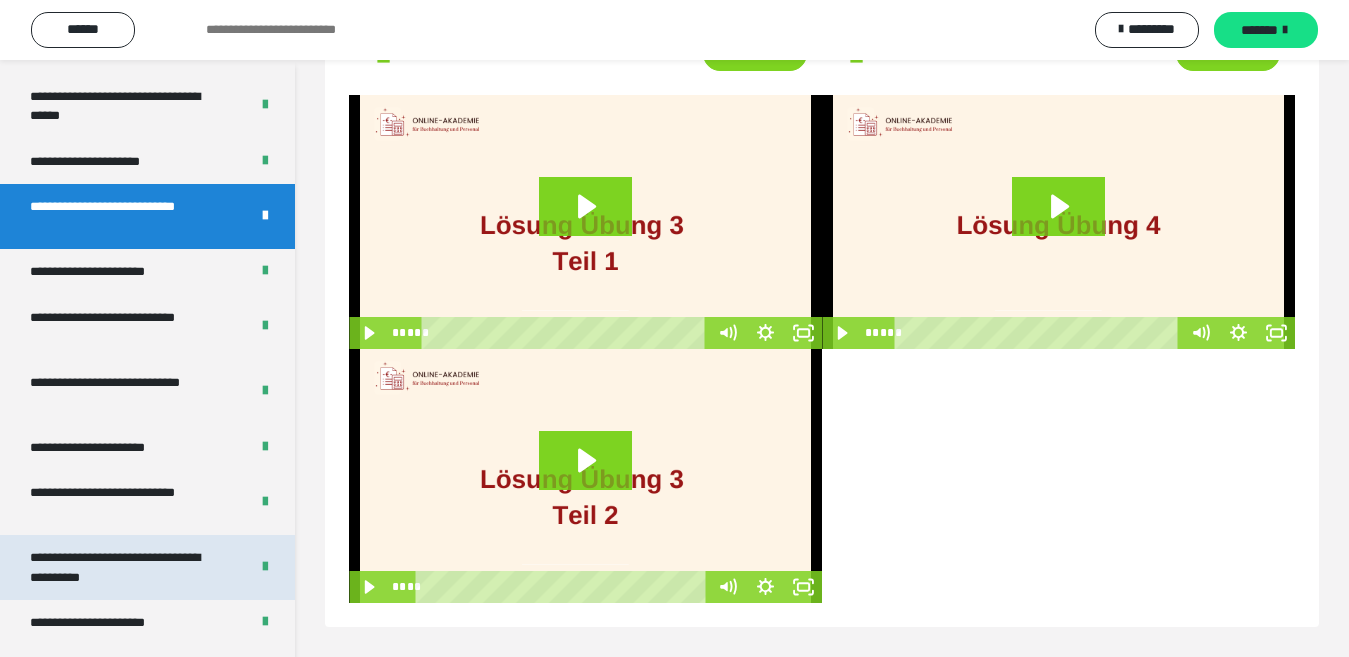 click on "**********" at bounding box center (123, 567) 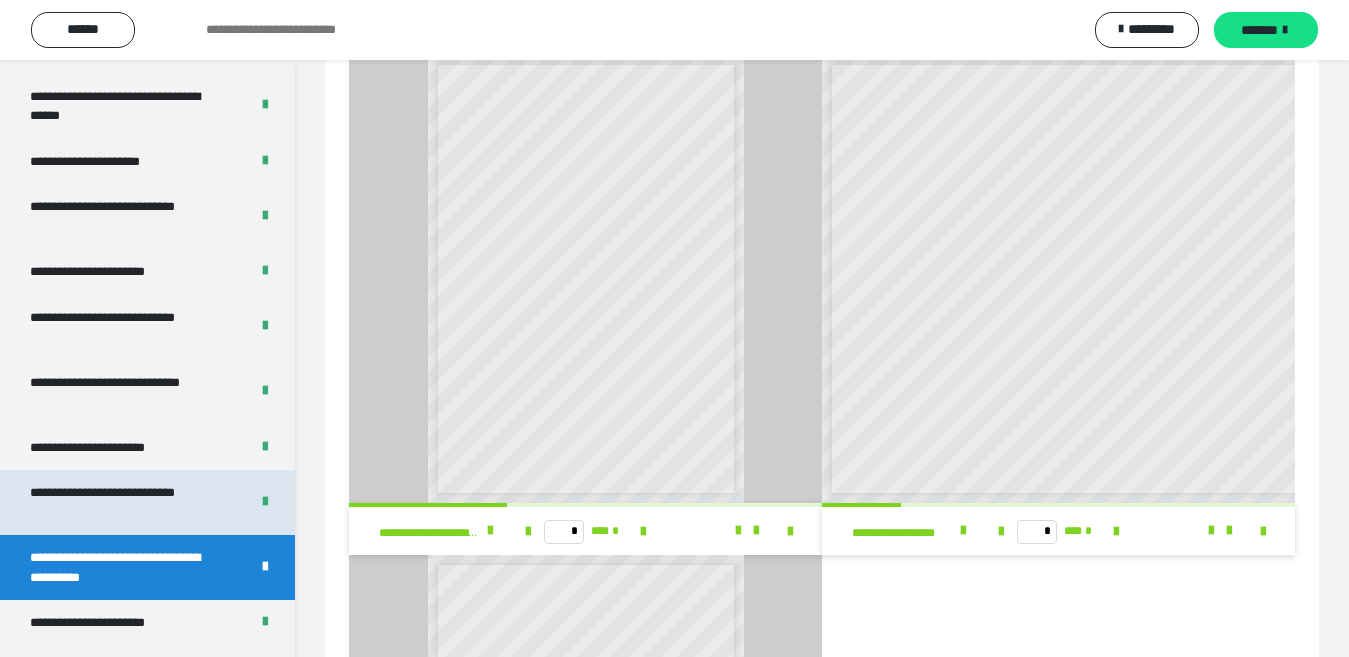 scroll, scrollTop: 200, scrollLeft: 0, axis: vertical 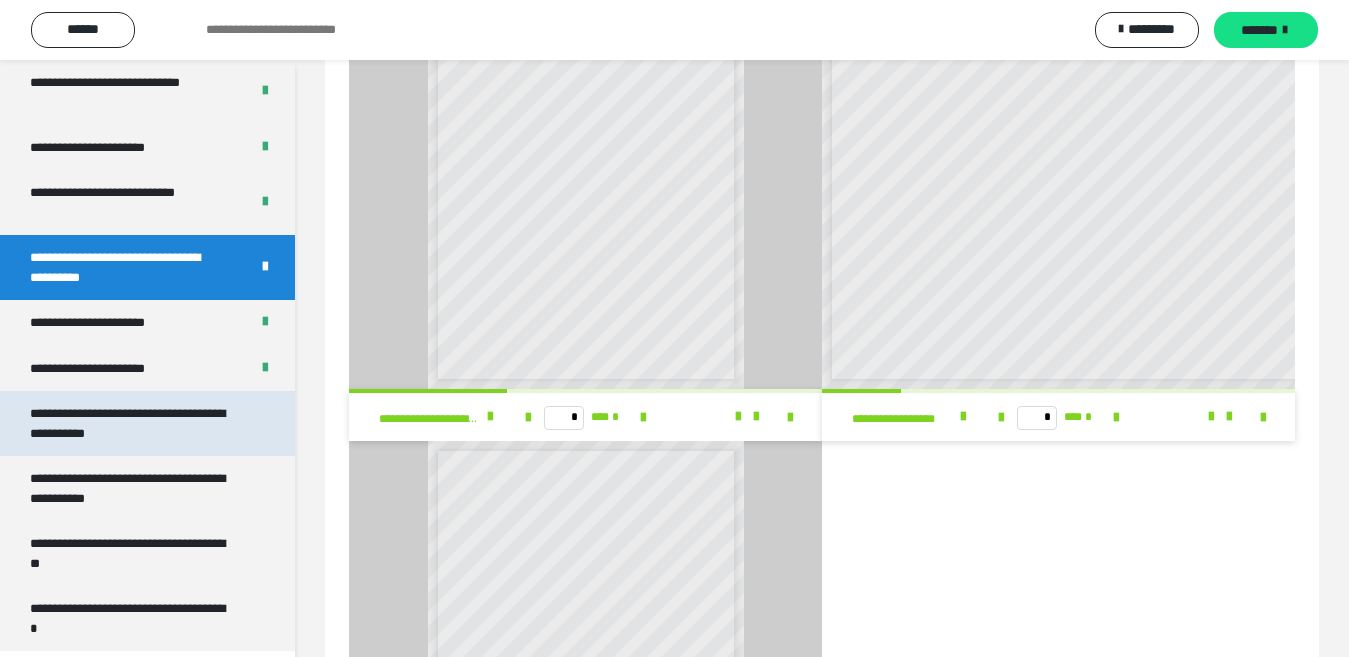 click on "**********" at bounding box center (131, 423) 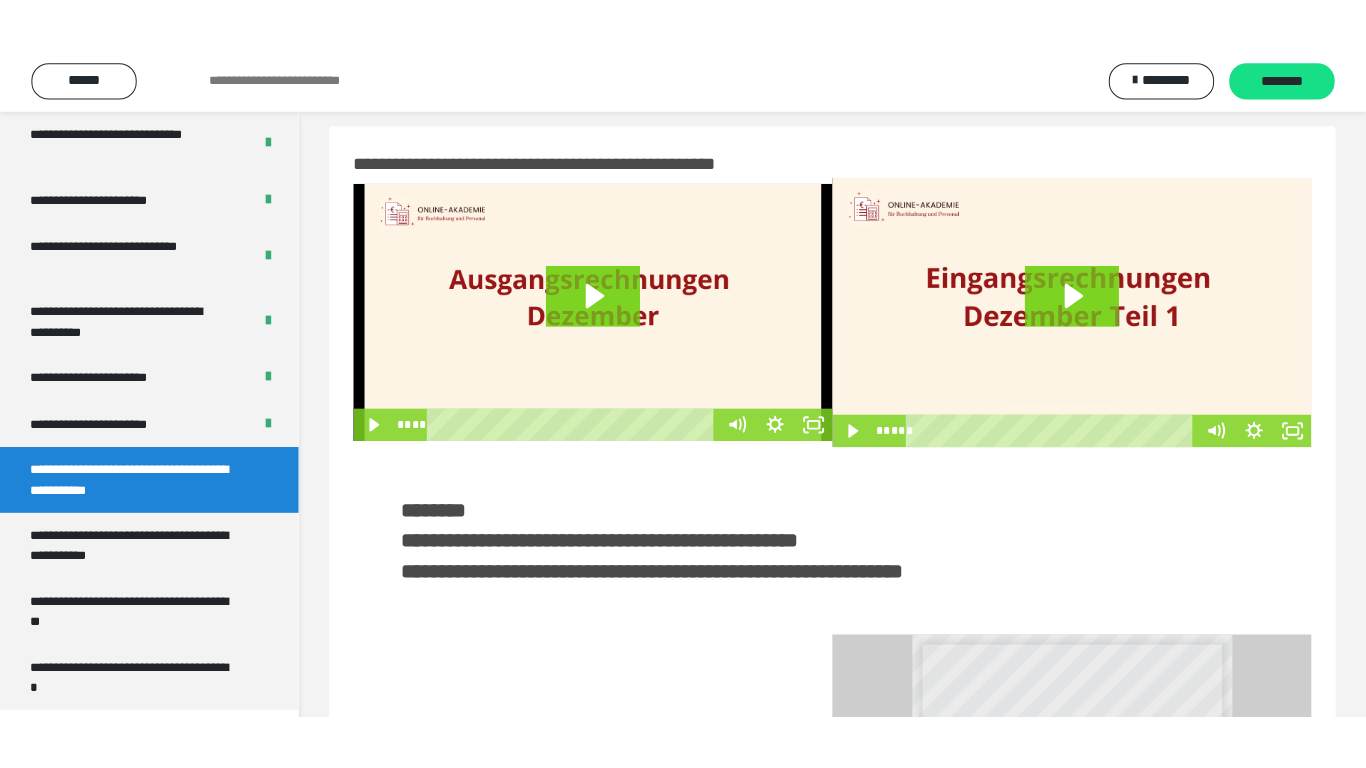 scroll, scrollTop: 0, scrollLeft: 0, axis: both 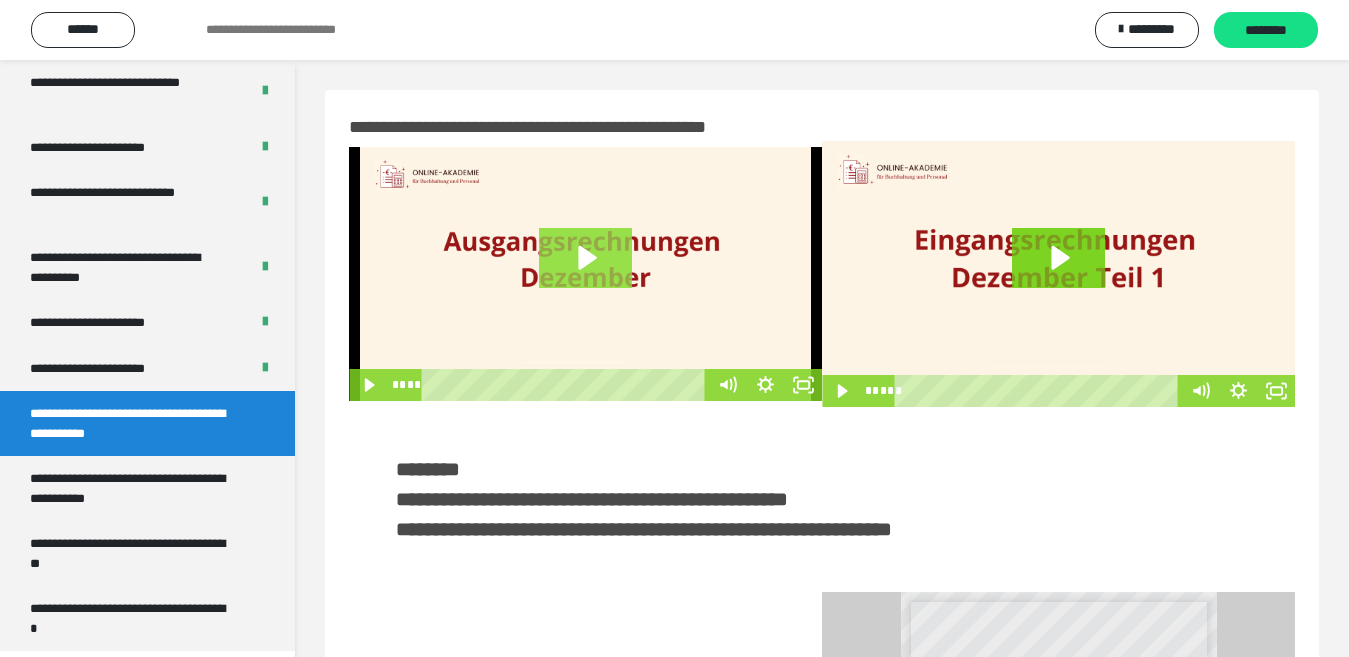 click 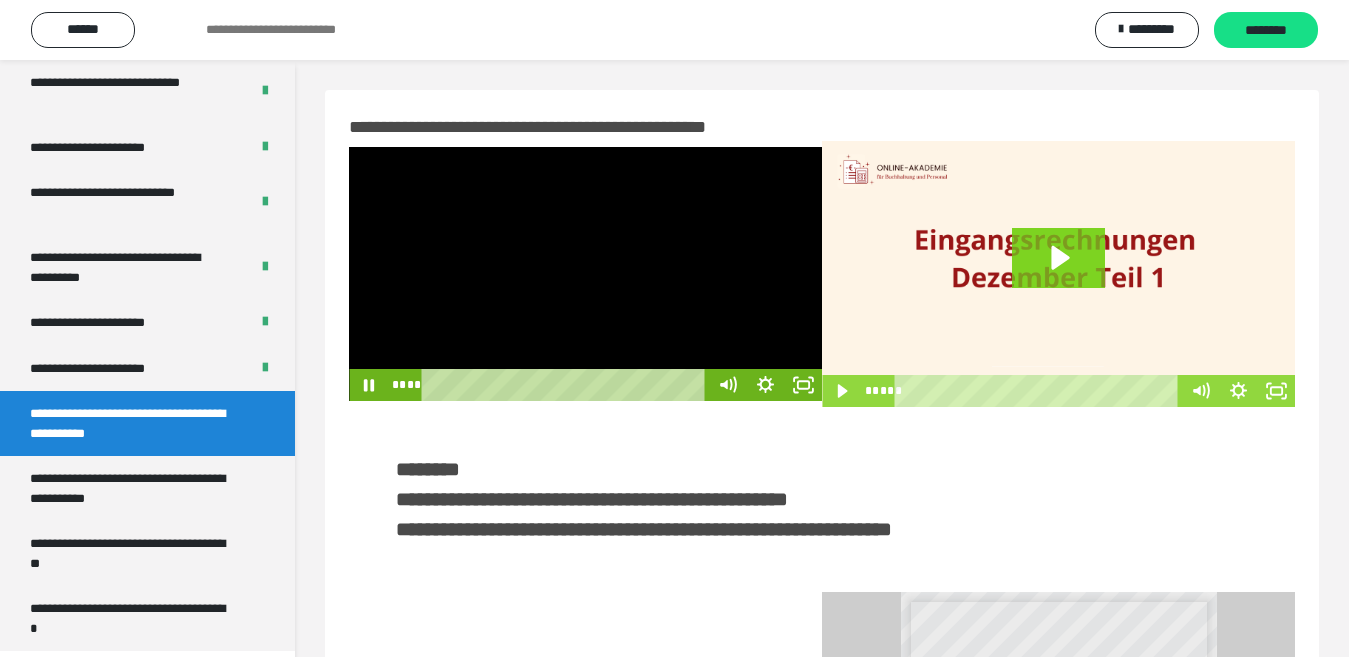 drag, startPoint x: 437, startPoint y: 384, endPoint x: 404, endPoint y: 384, distance: 33 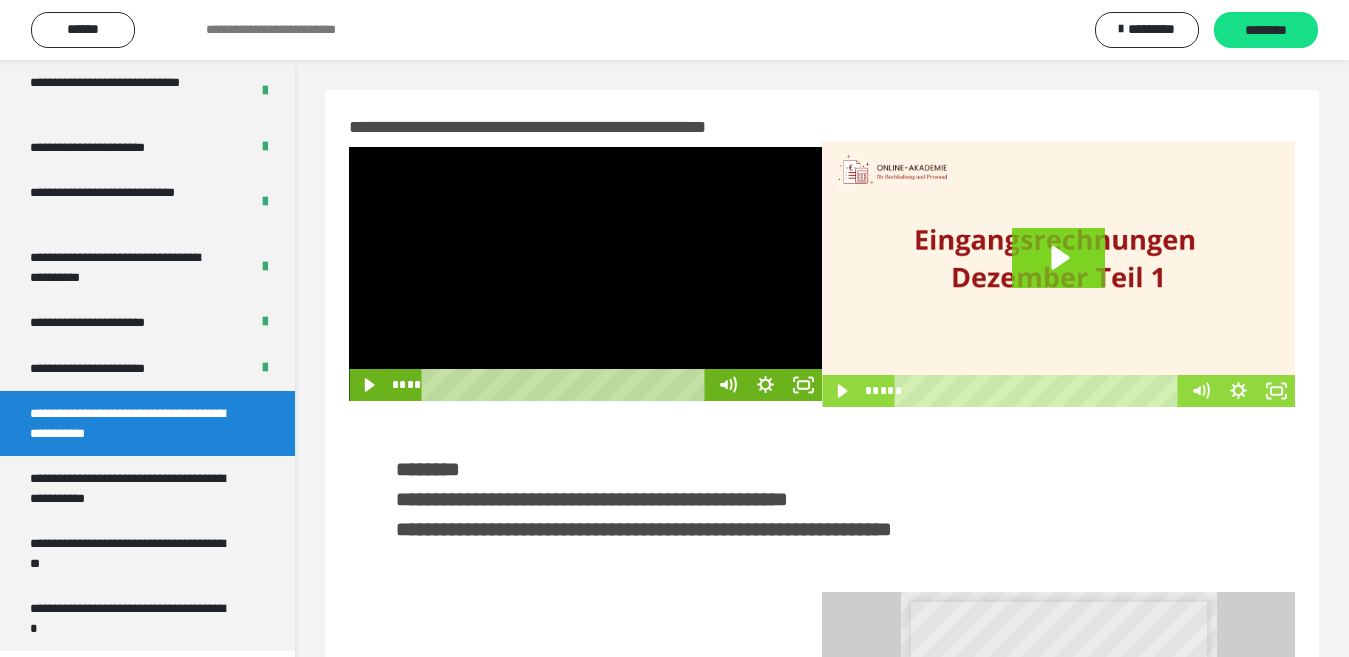 click at bounding box center (585, 274) 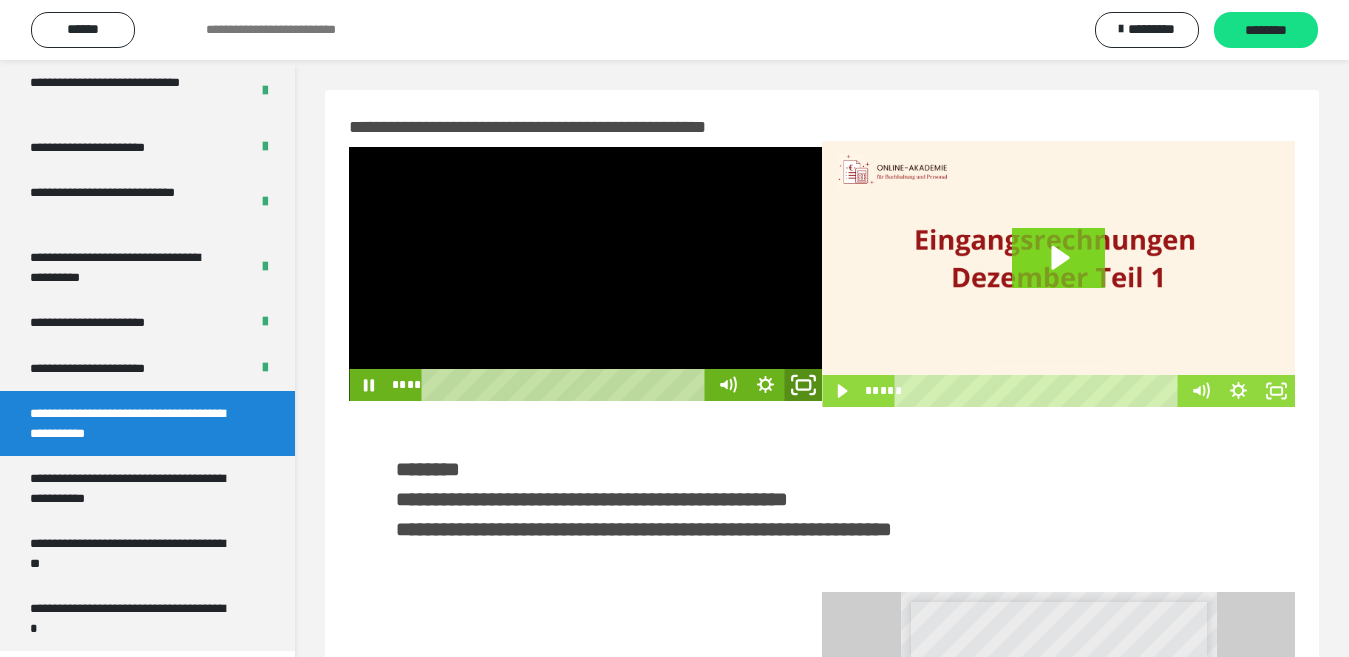click 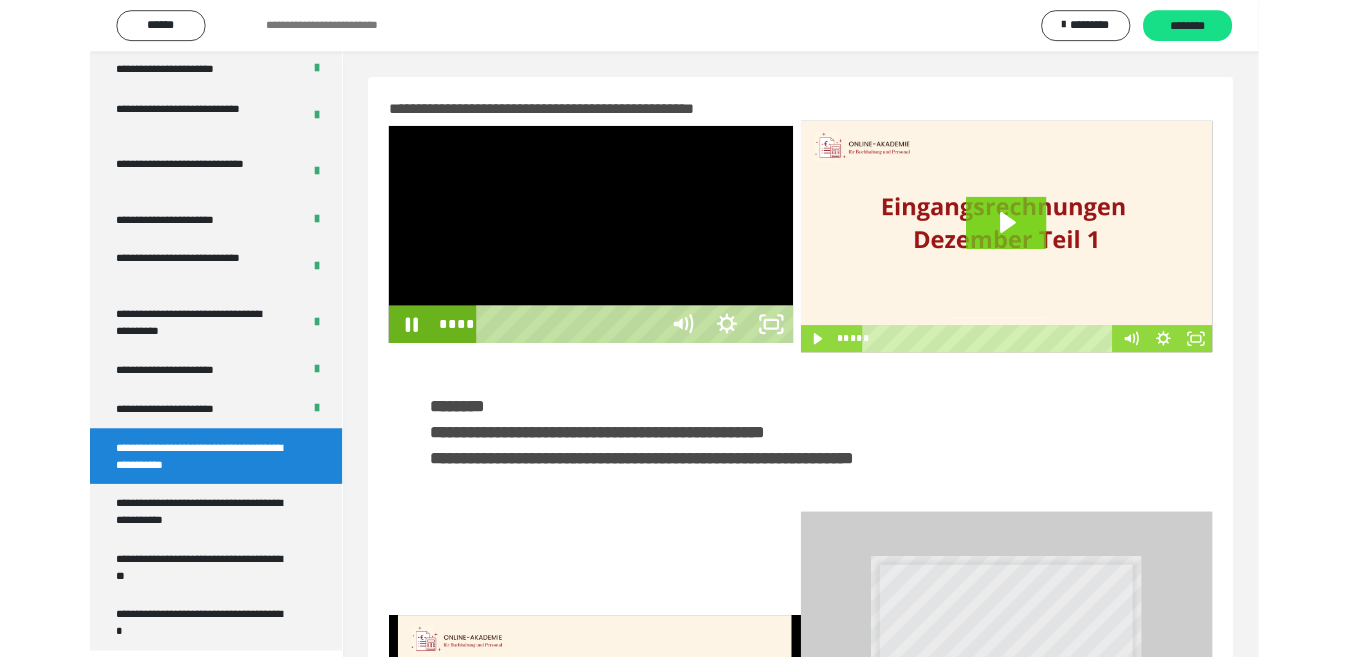 scroll, scrollTop: 3922, scrollLeft: 0, axis: vertical 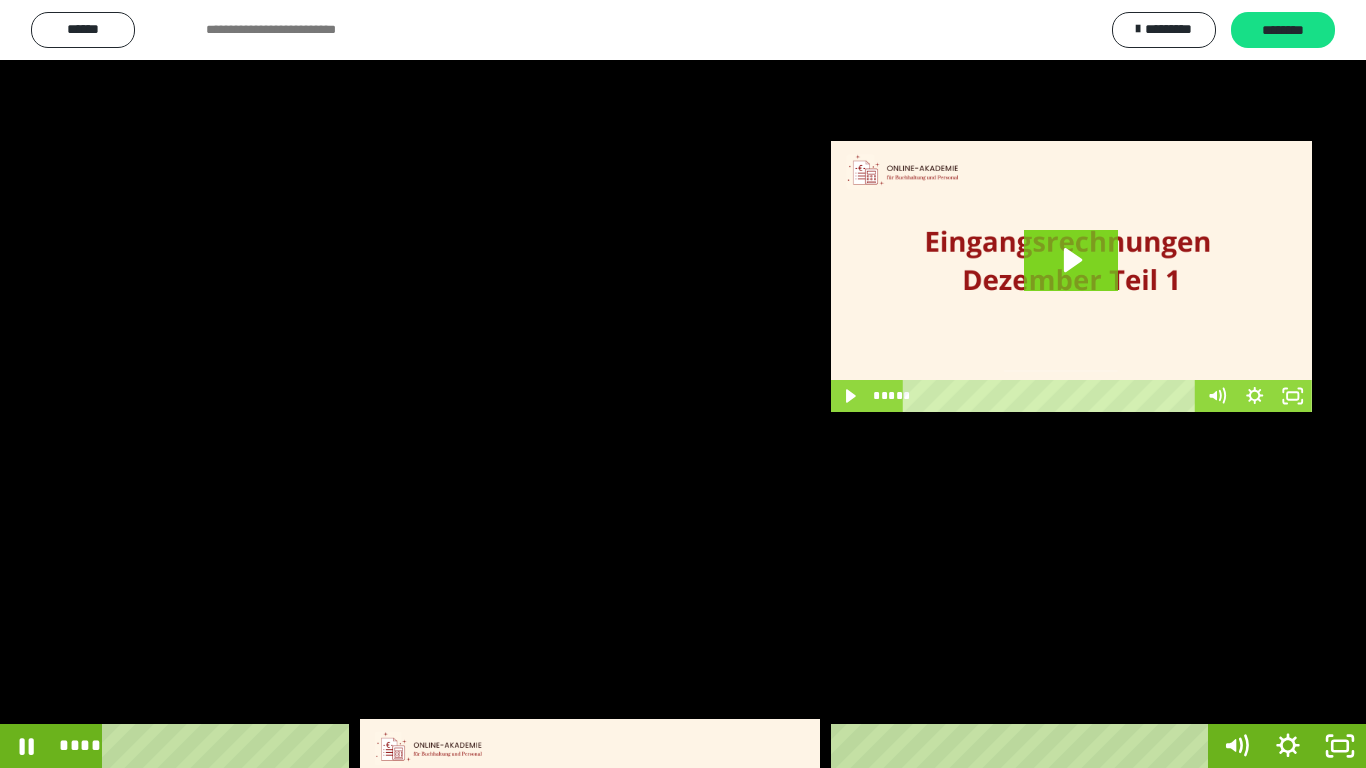 click at bounding box center (683, 384) 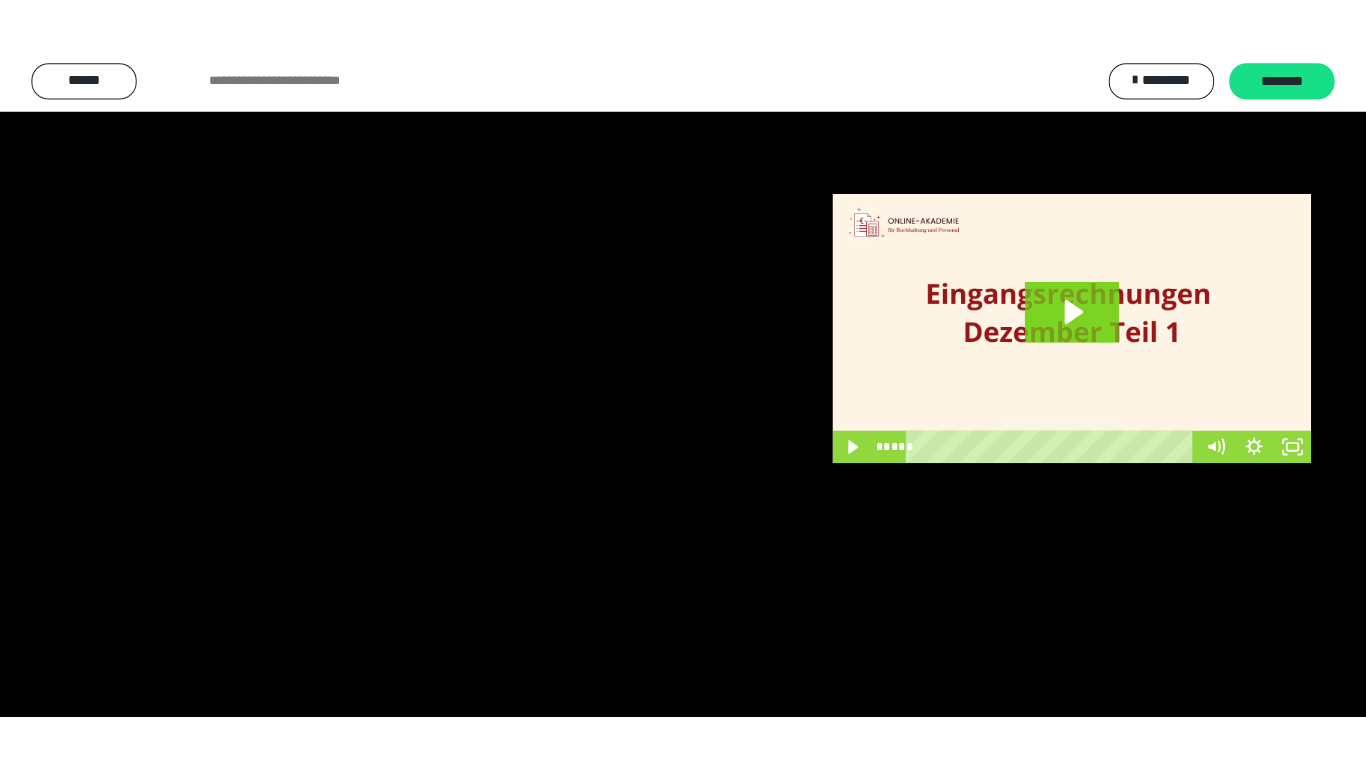 scroll, scrollTop: 4033, scrollLeft: 0, axis: vertical 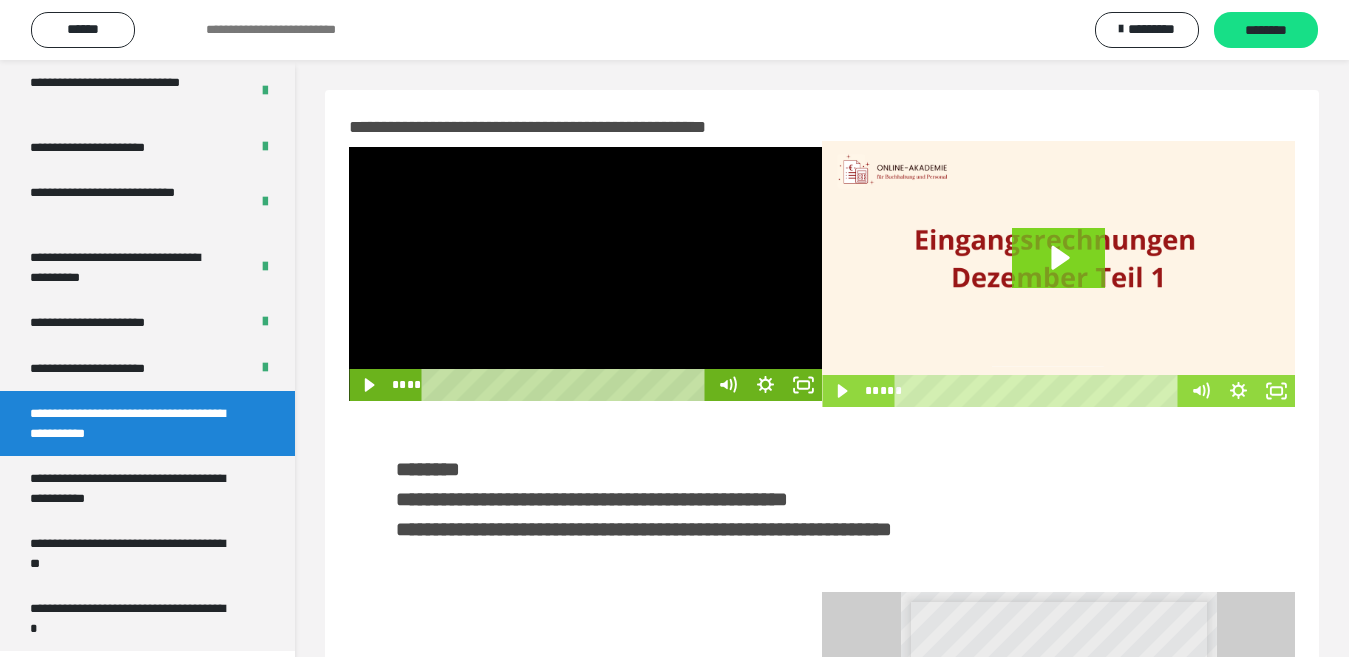 click at bounding box center [585, 274] 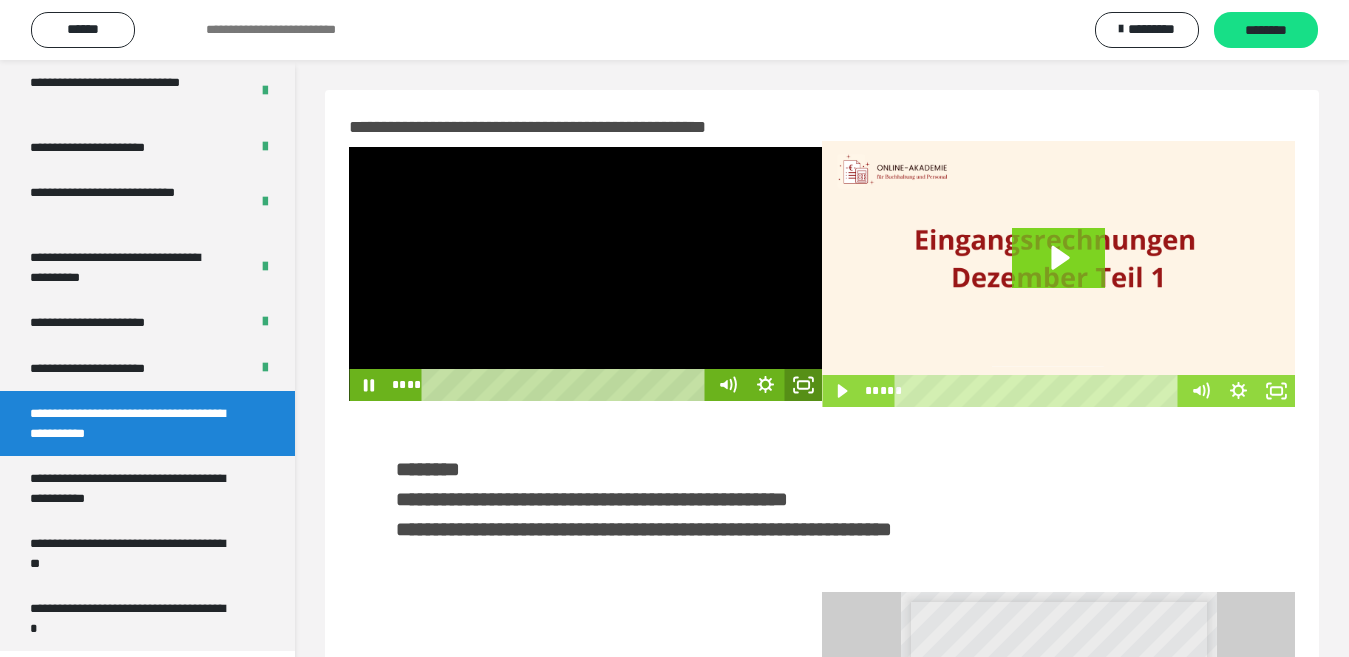 click 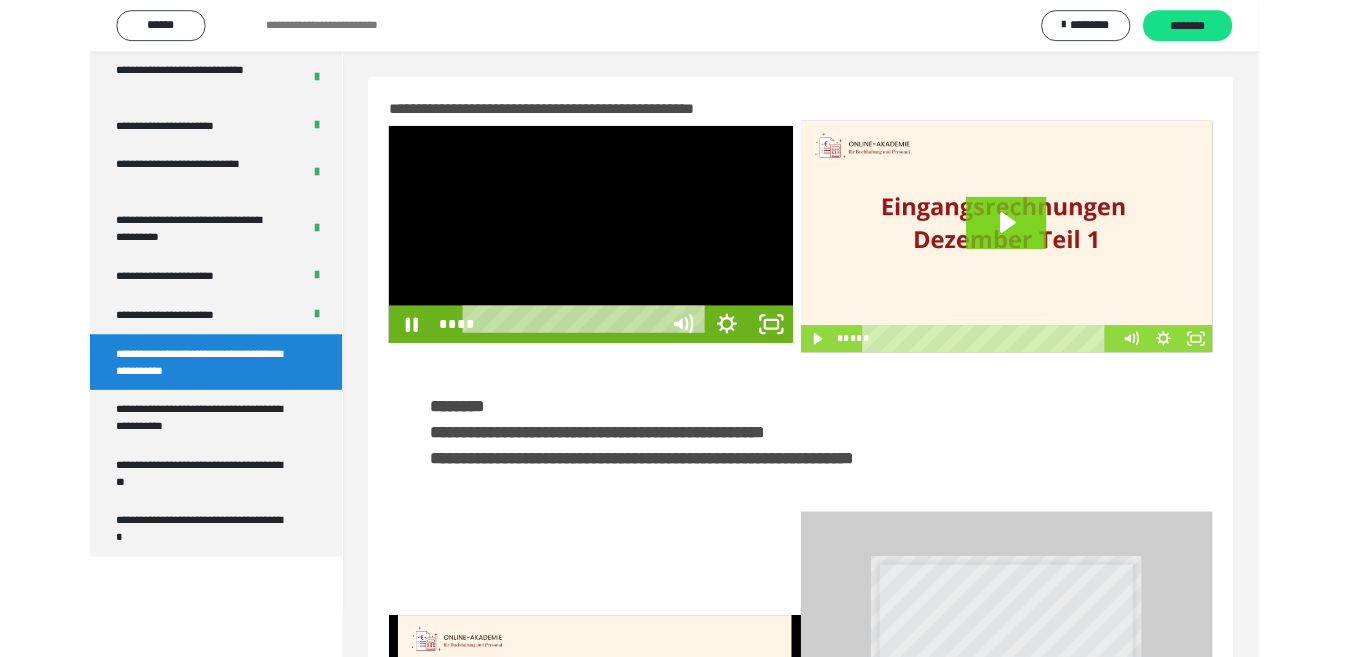 scroll, scrollTop: 3922, scrollLeft: 0, axis: vertical 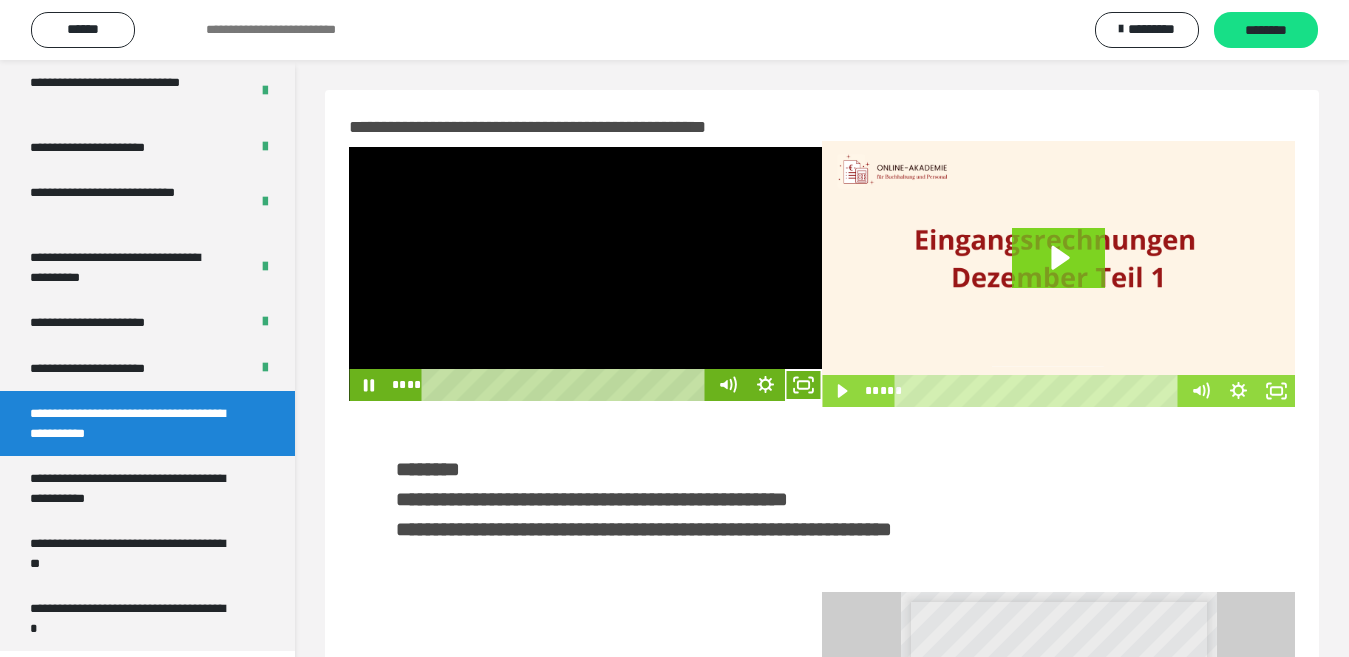 click at bounding box center [585, 274] 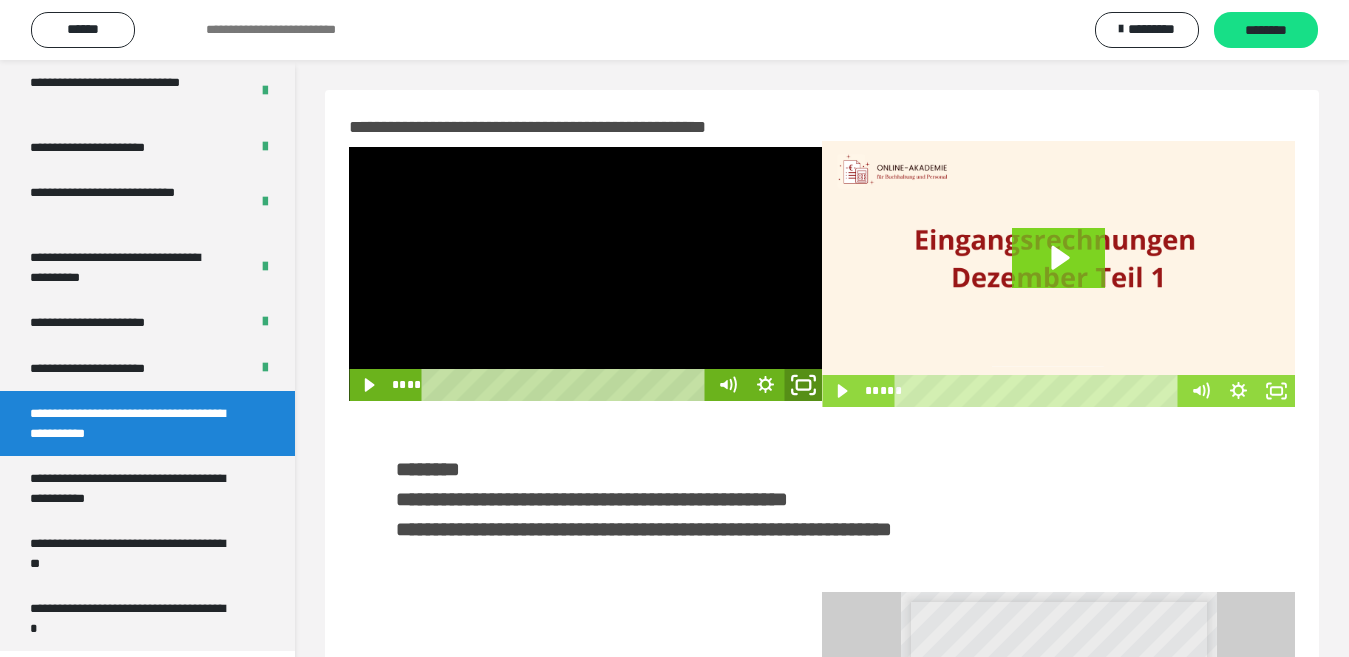 click 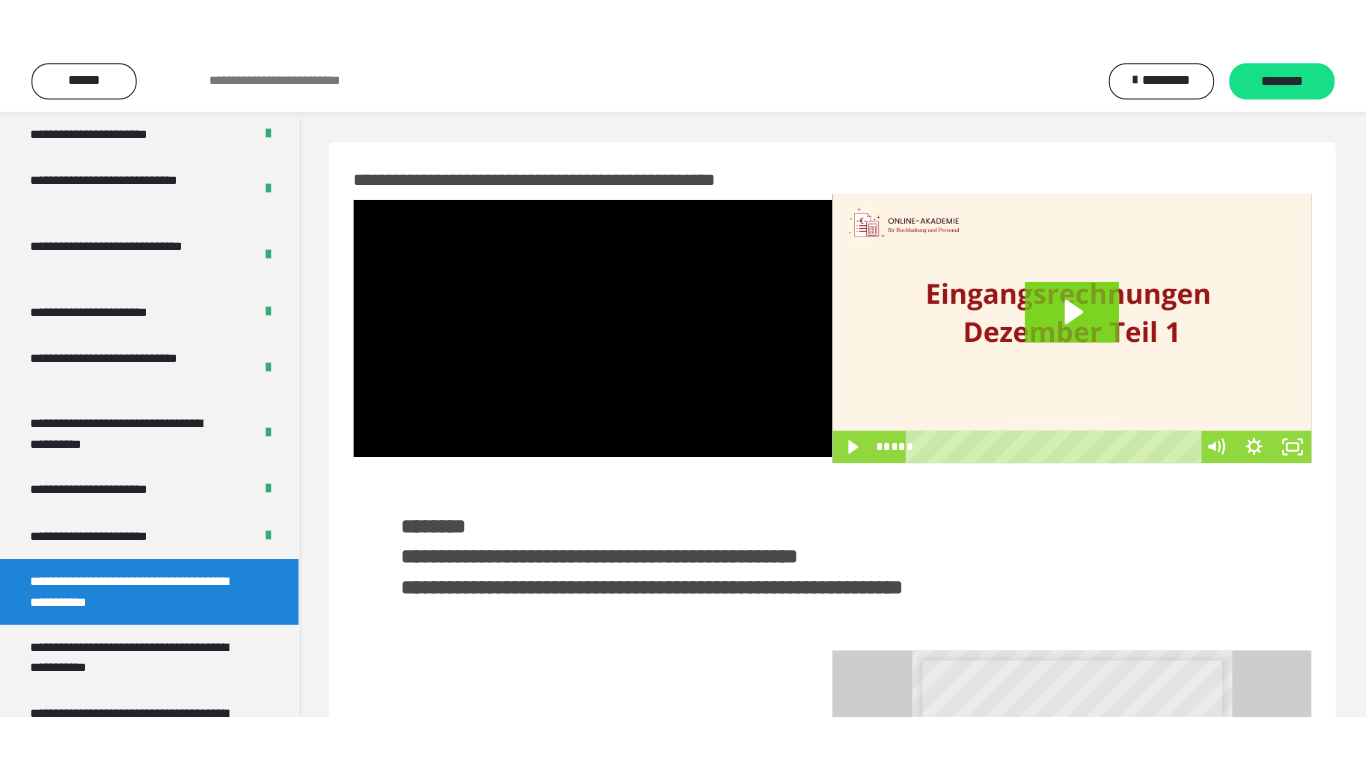 scroll, scrollTop: 4033, scrollLeft: 0, axis: vertical 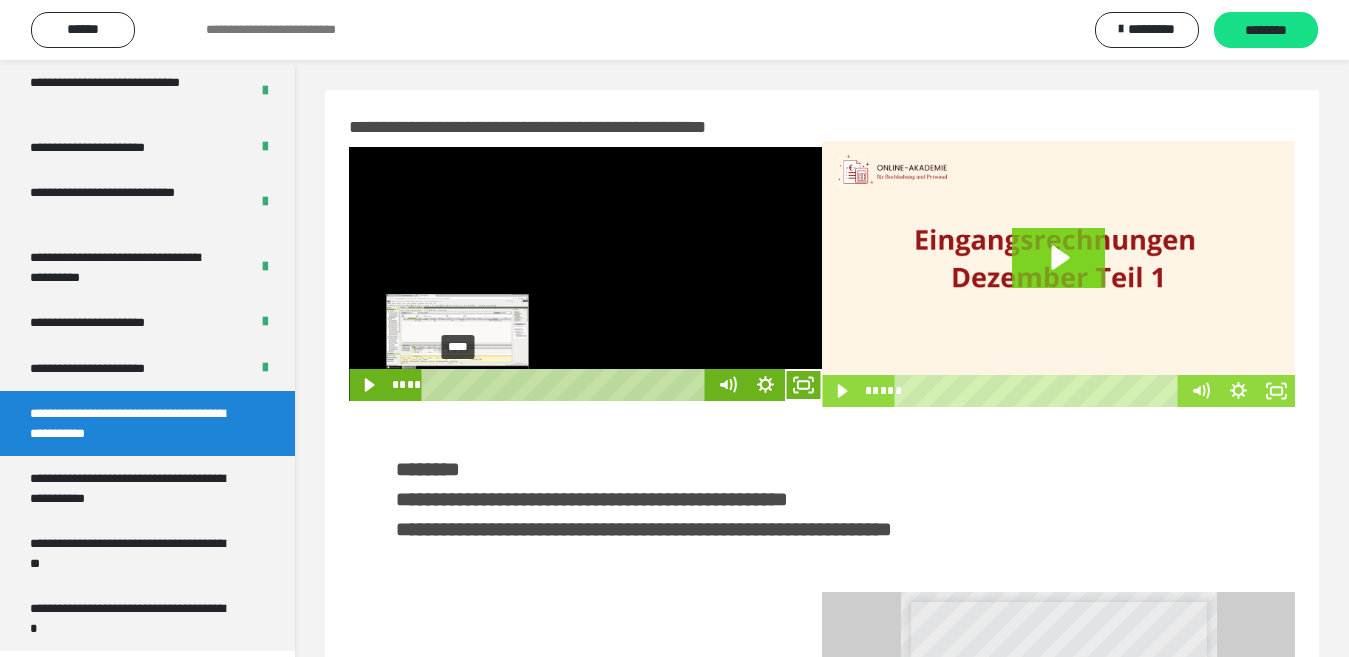 click at bounding box center (462, 385) 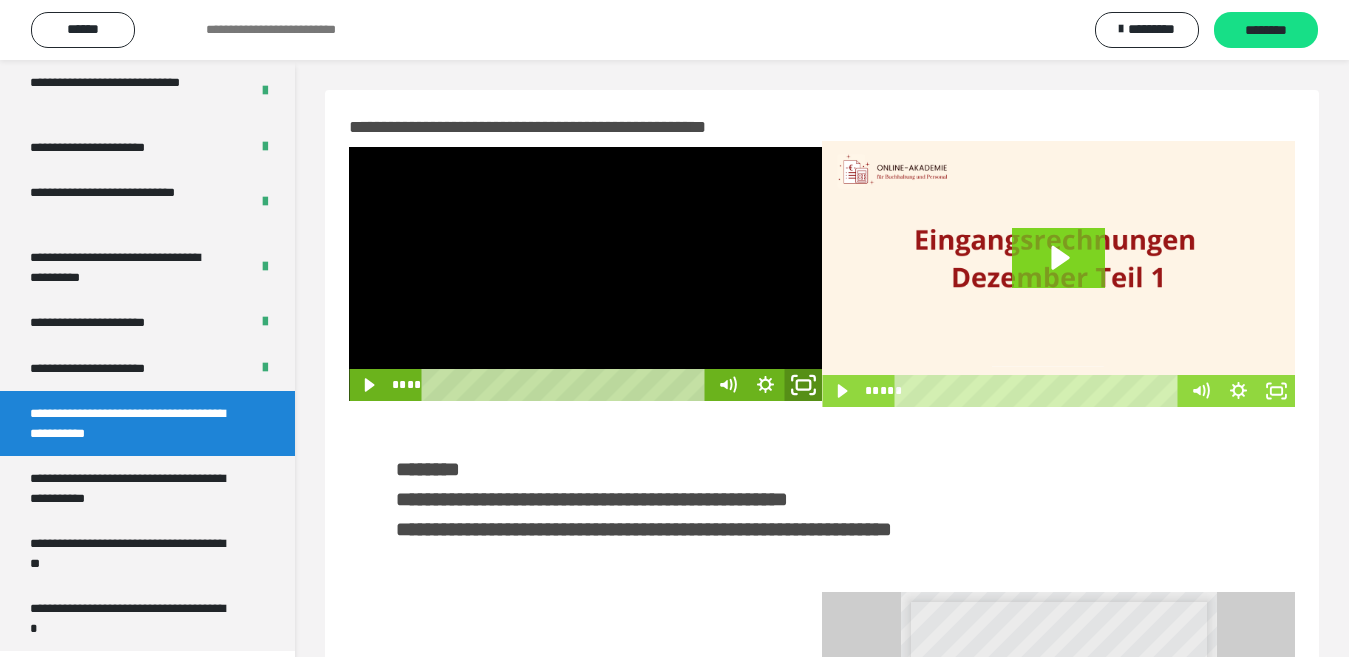 click 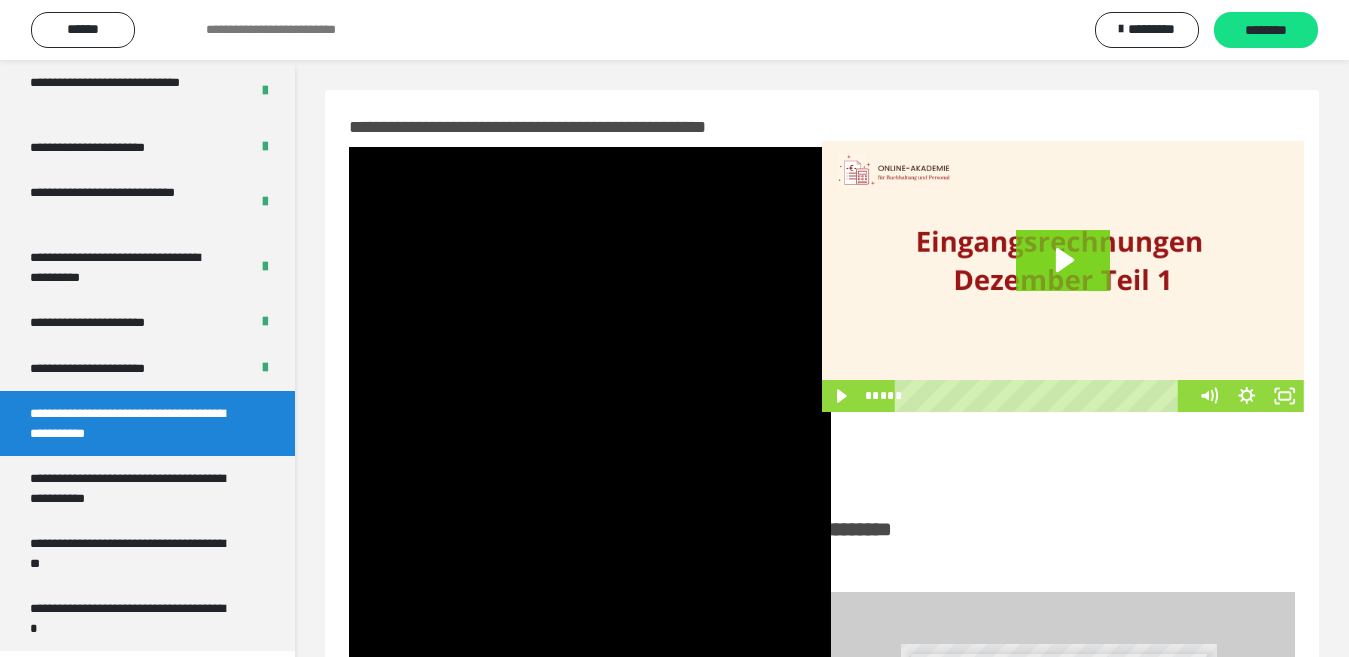scroll, scrollTop: 3922, scrollLeft: 0, axis: vertical 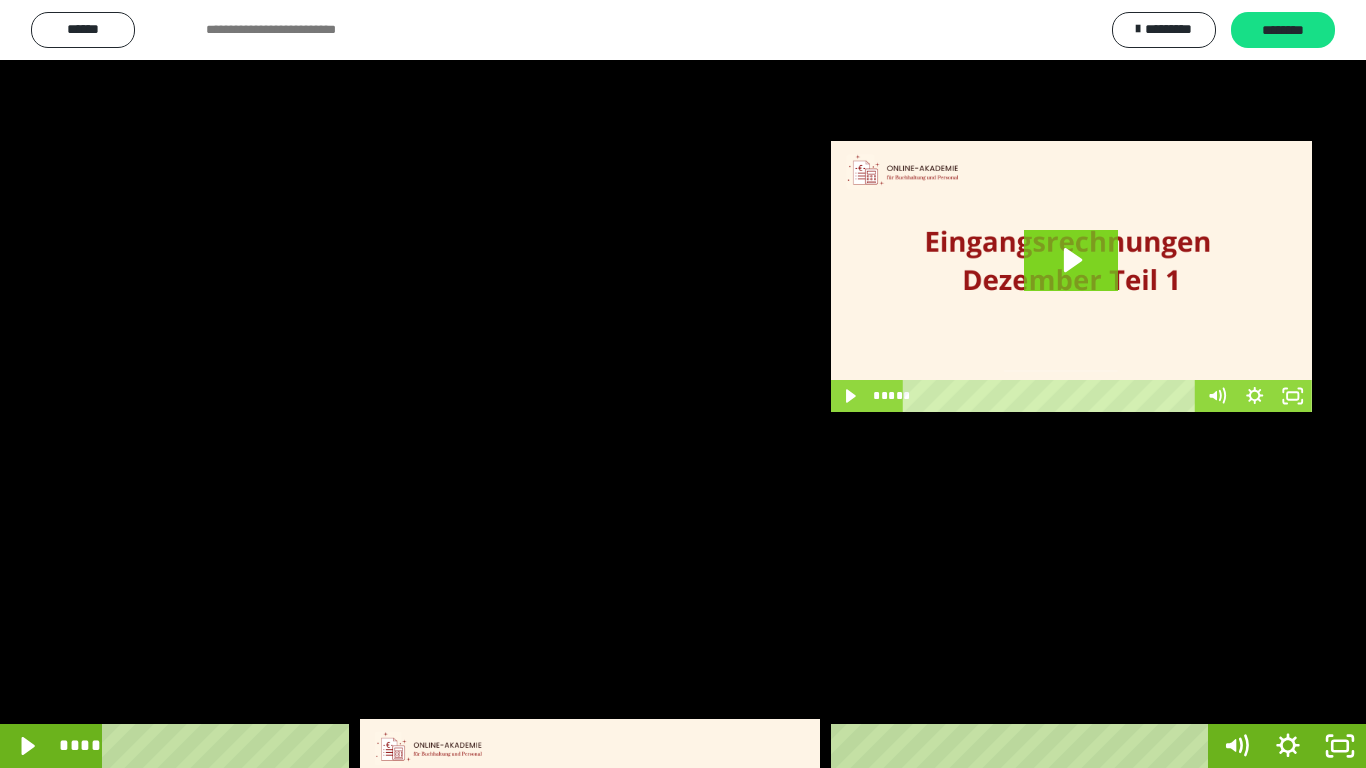 click at bounding box center (683, 384) 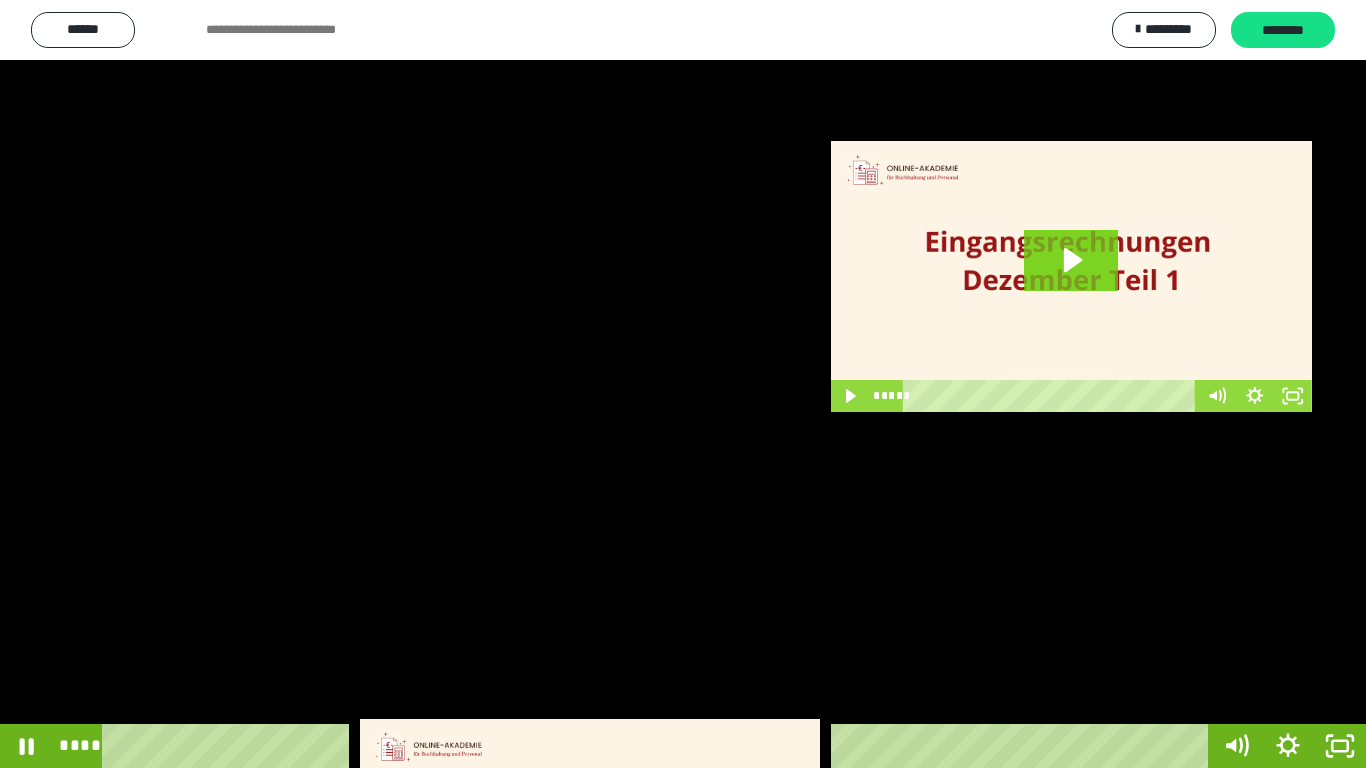 click at bounding box center [683, 384] 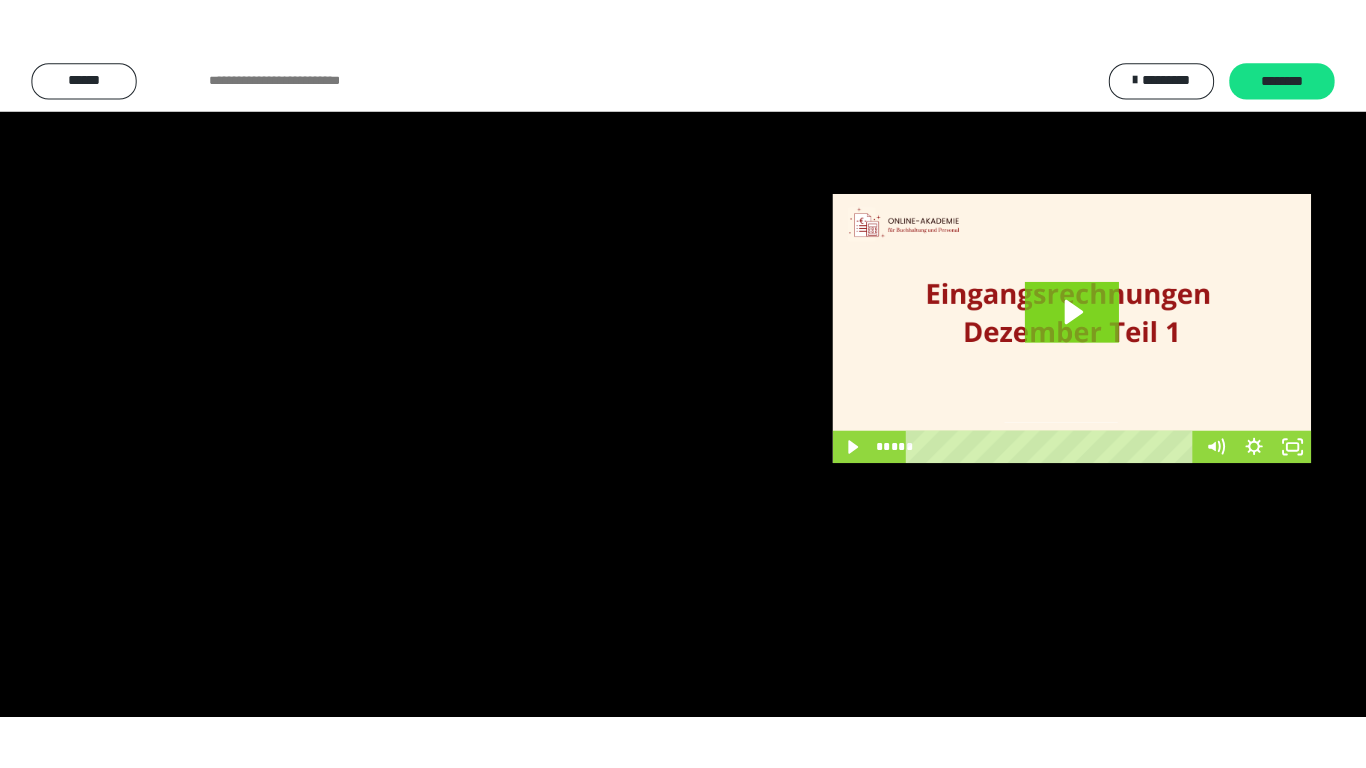 scroll, scrollTop: 4033, scrollLeft: 0, axis: vertical 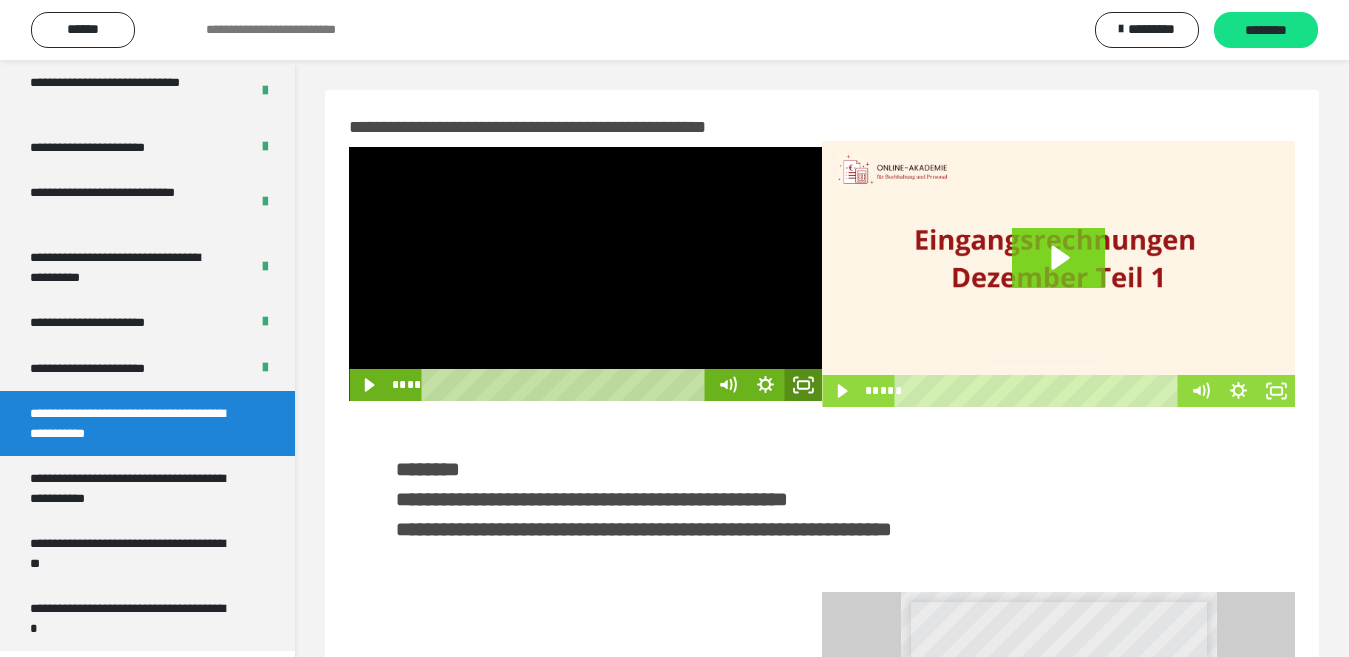 click 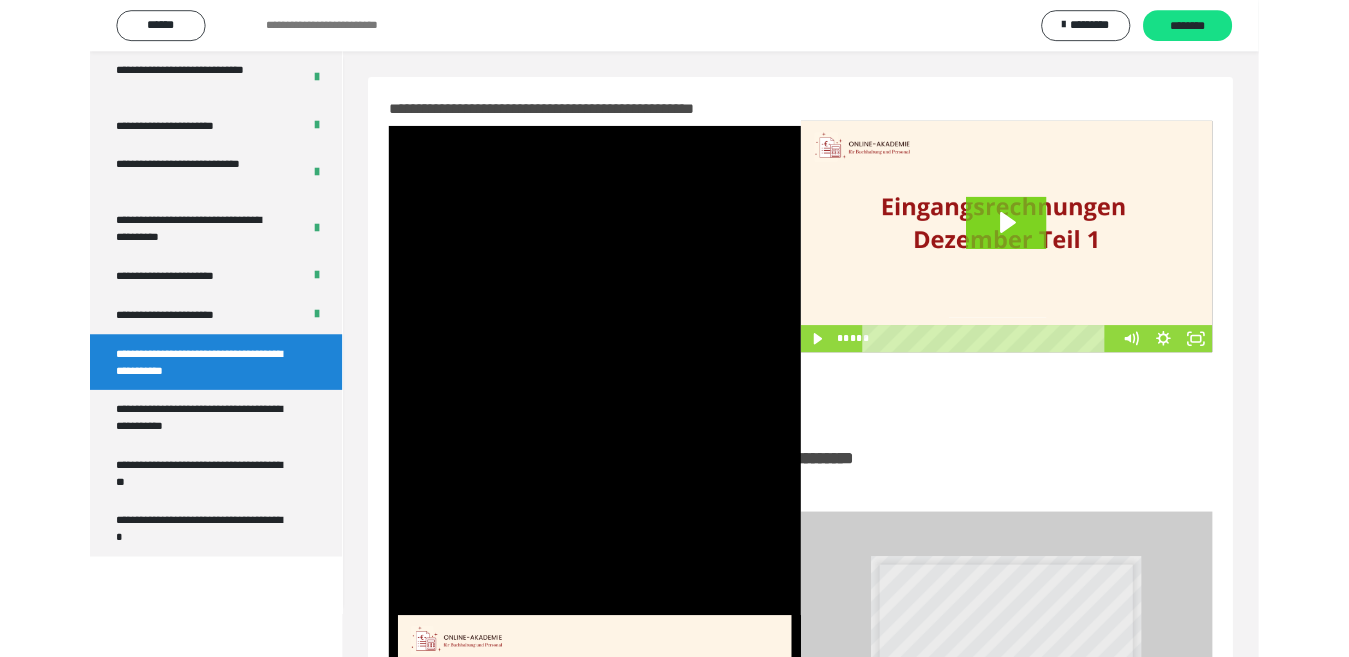 scroll, scrollTop: 3922, scrollLeft: 0, axis: vertical 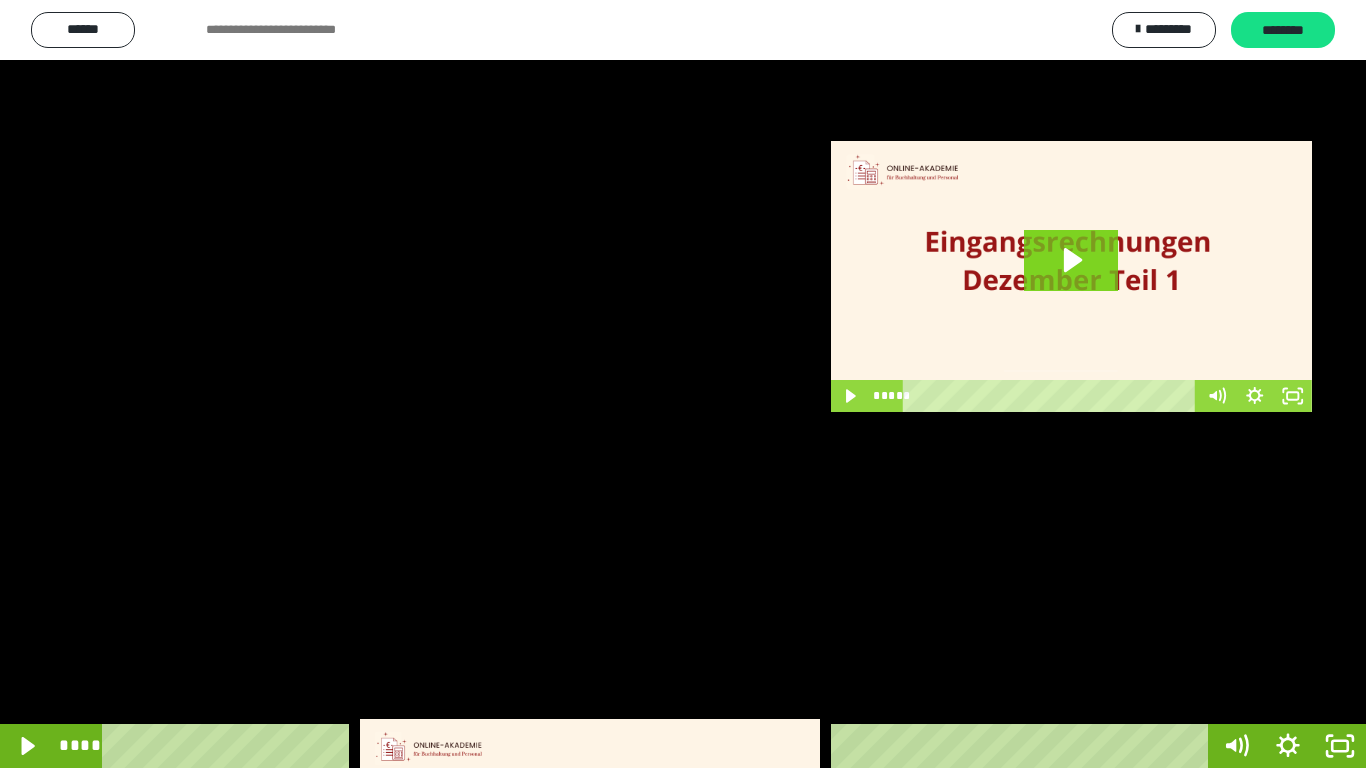 click at bounding box center (683, 384) 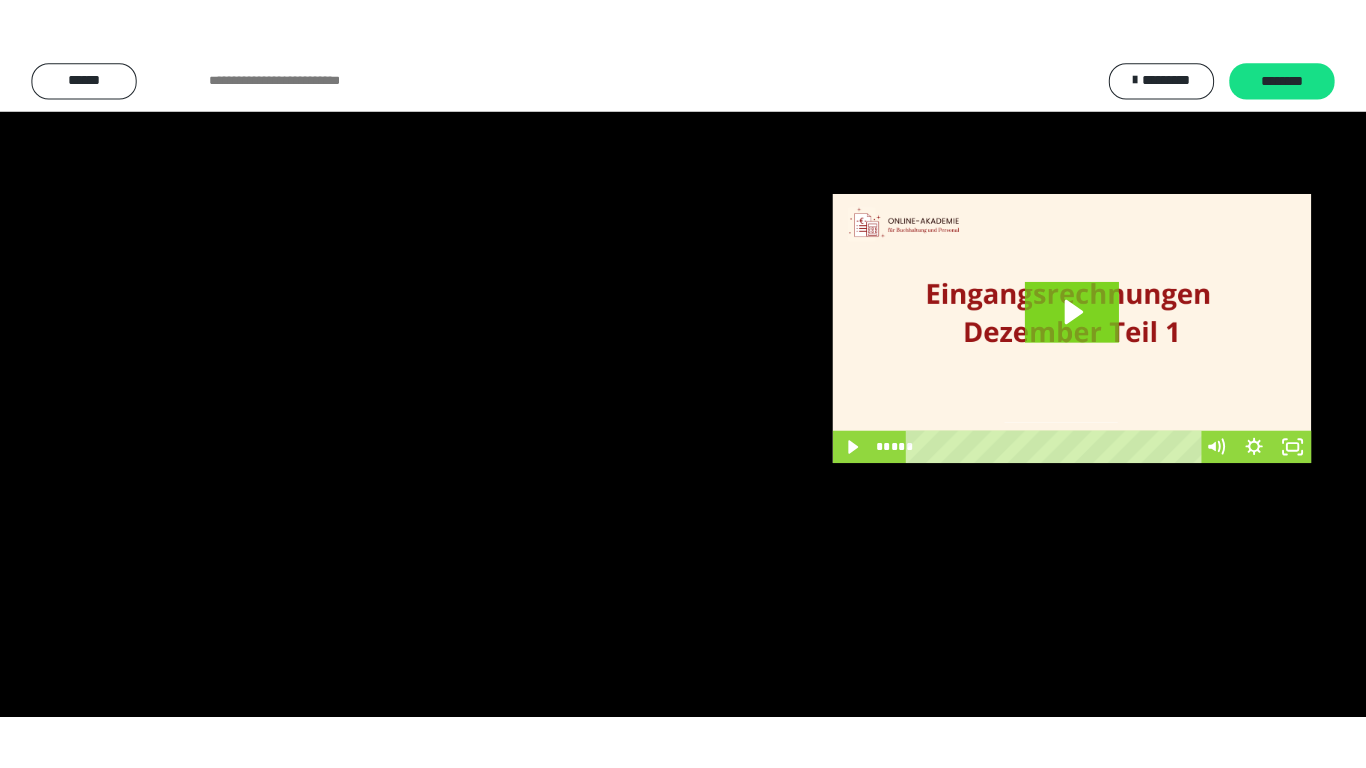 scroll, scrollTop: 4033, scrollLeft: 0, axis: vertical 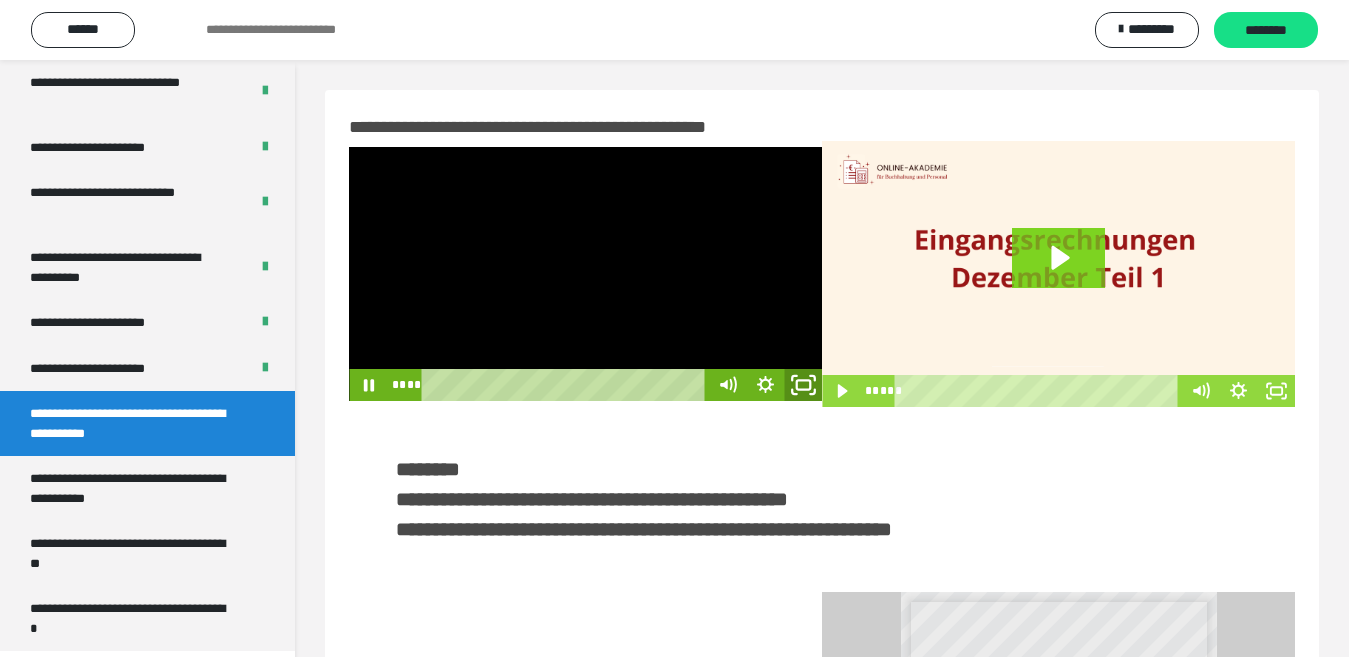 click 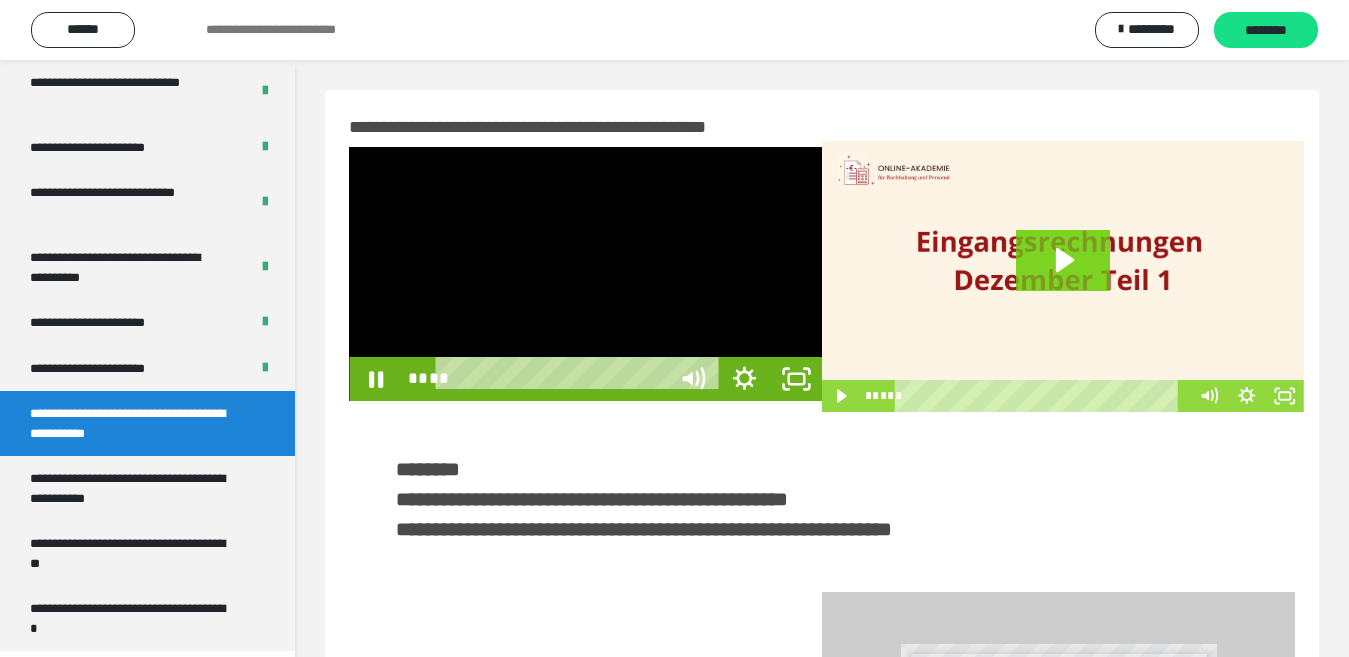 scroll, scrollTop: 3922, scrollLeft: 0, axis: vertical 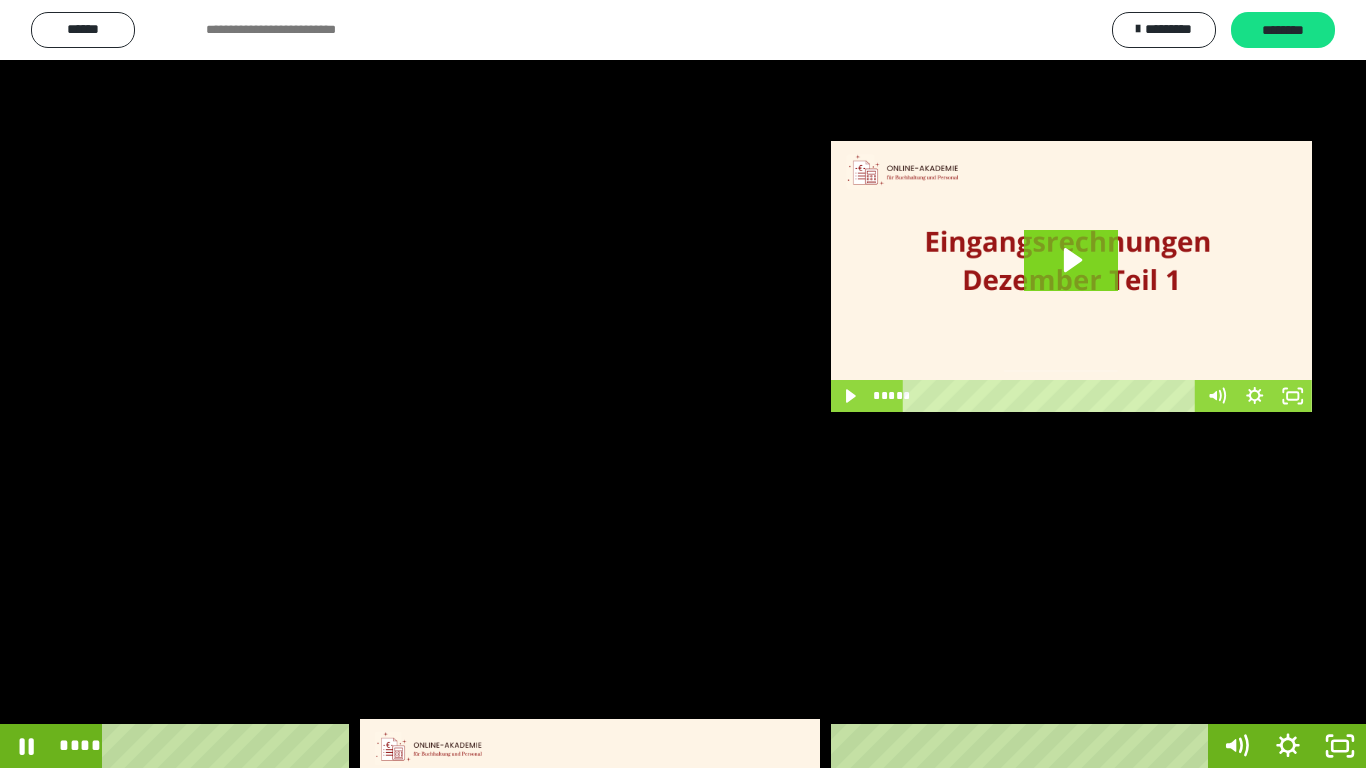 click at bounding box center (683, 384) 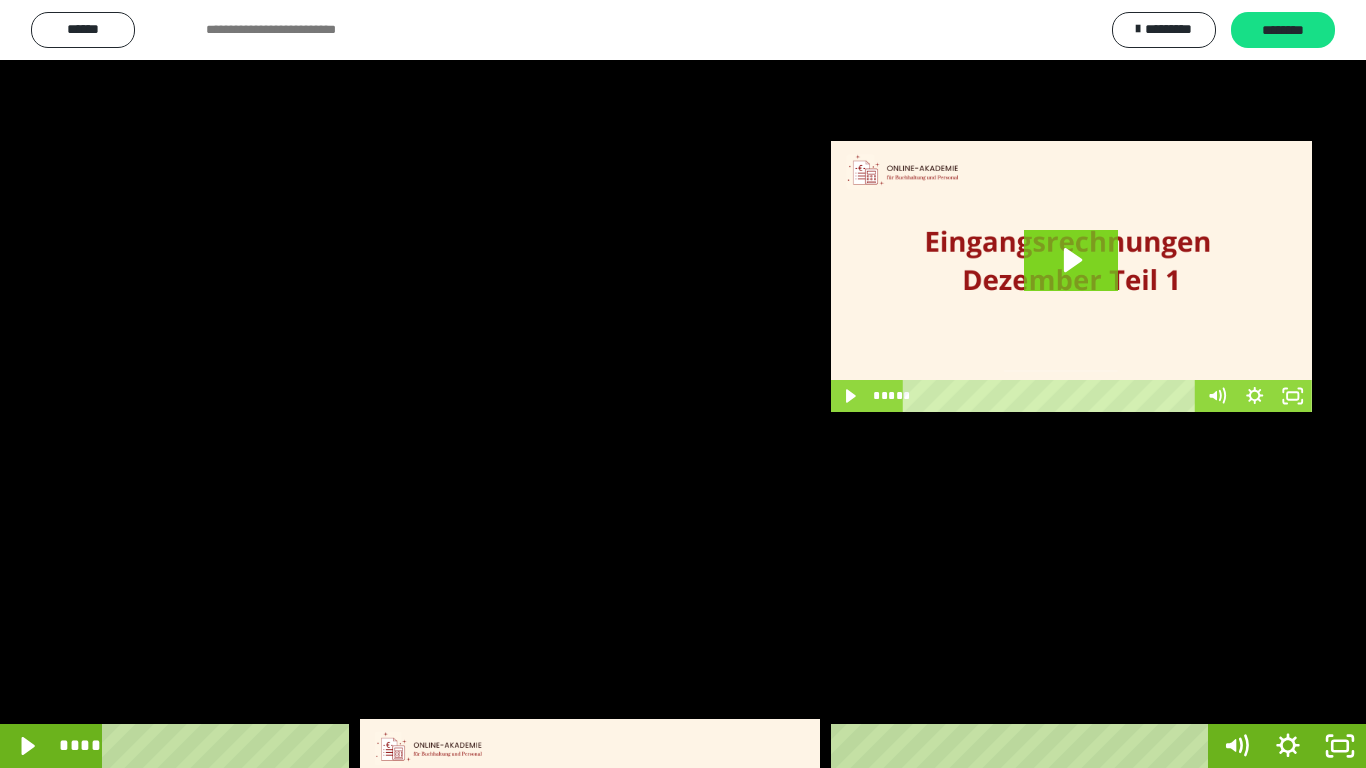 click at bounding box center [683, 384] 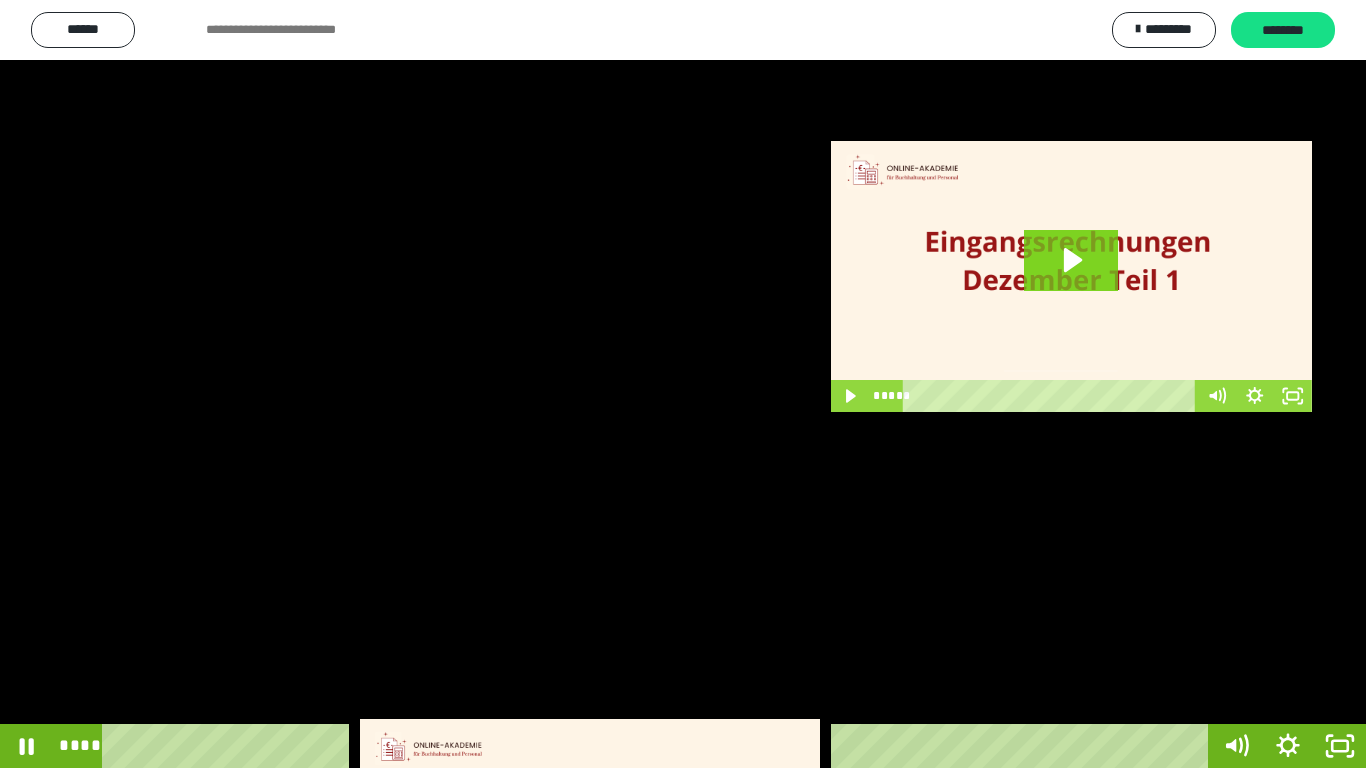 click at bounding box center [683, 384] 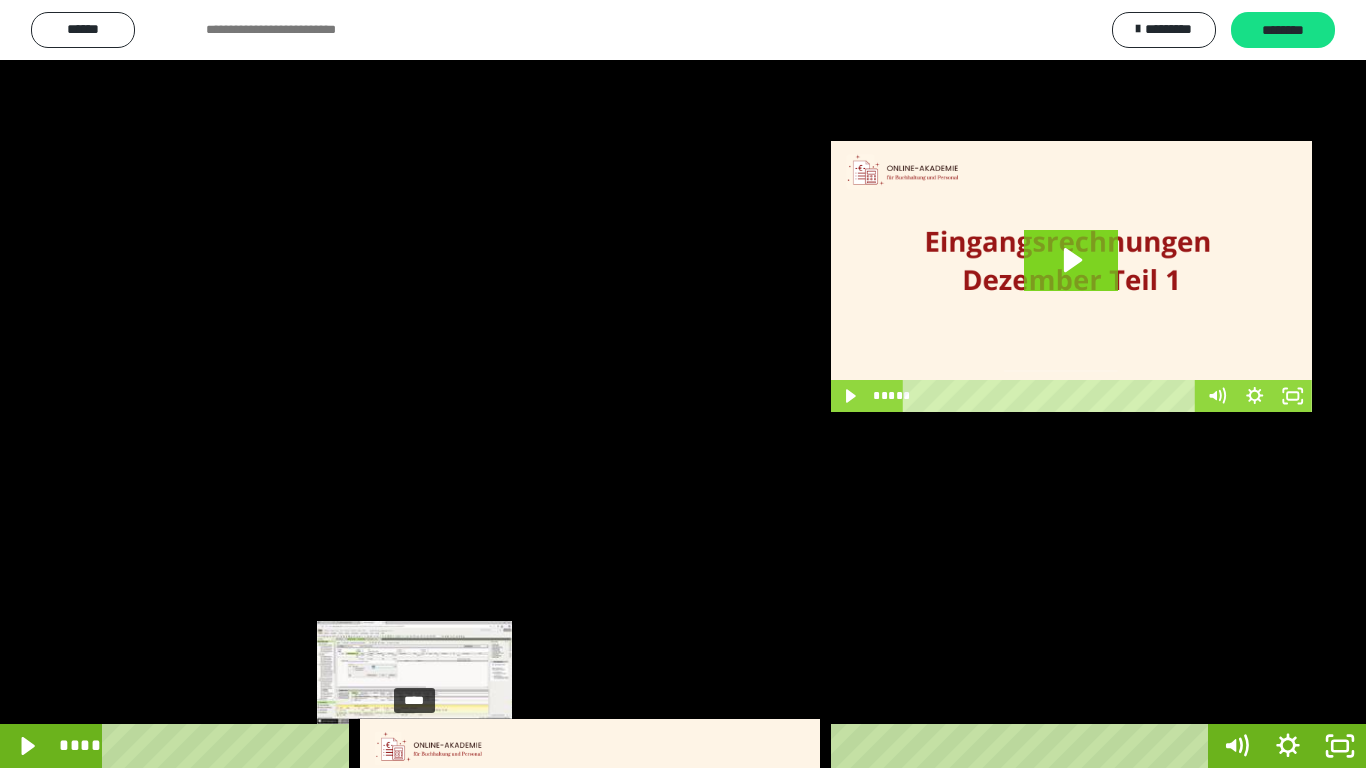 click on "****" at bounding box center (659, 746) 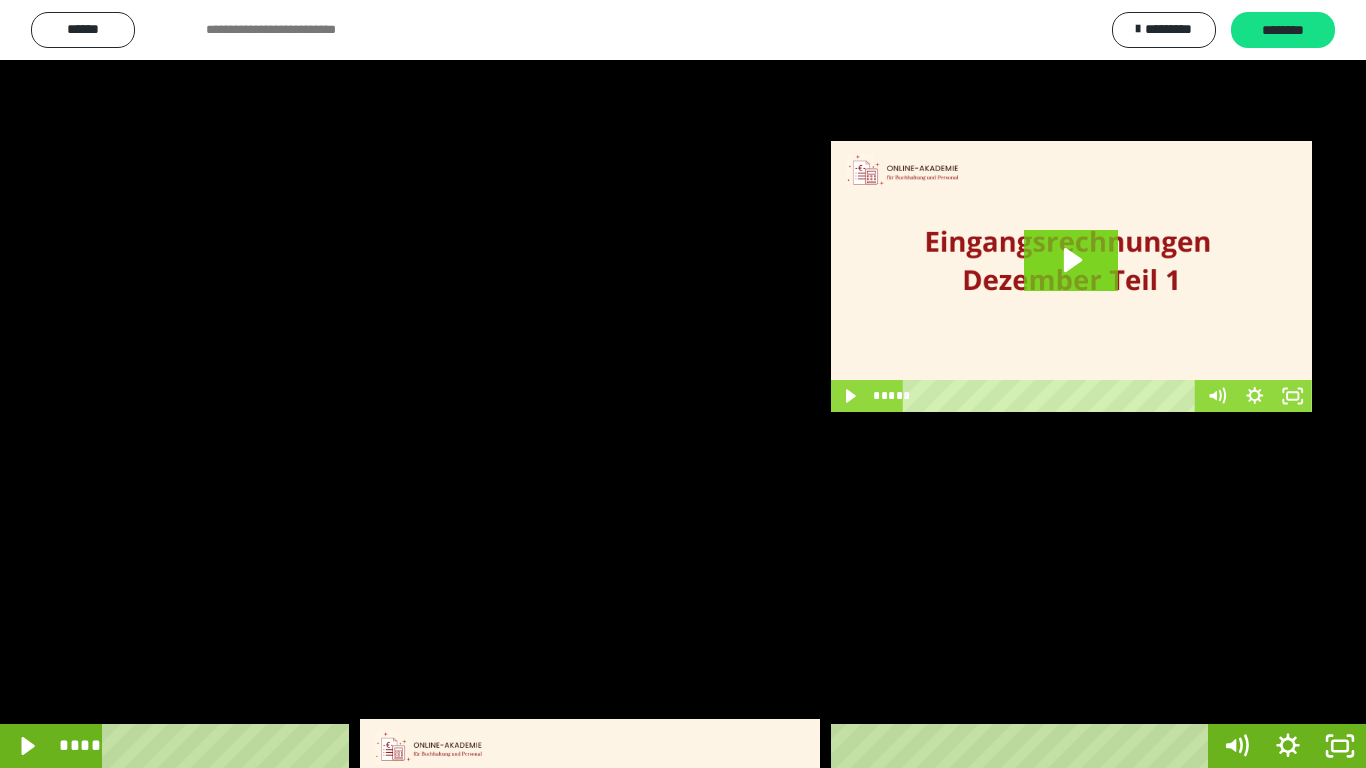 click at bounding box center (683, 384) 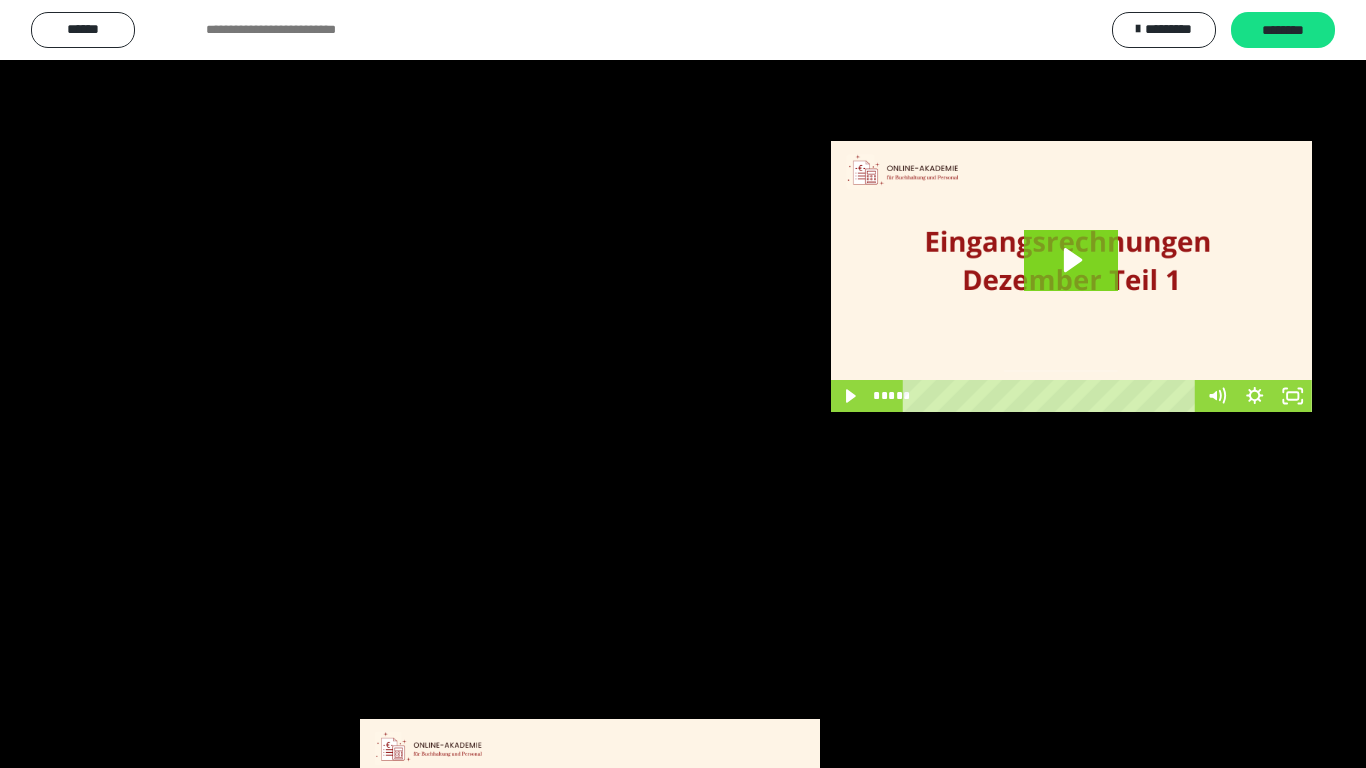 click at bounding box center [683, 384] 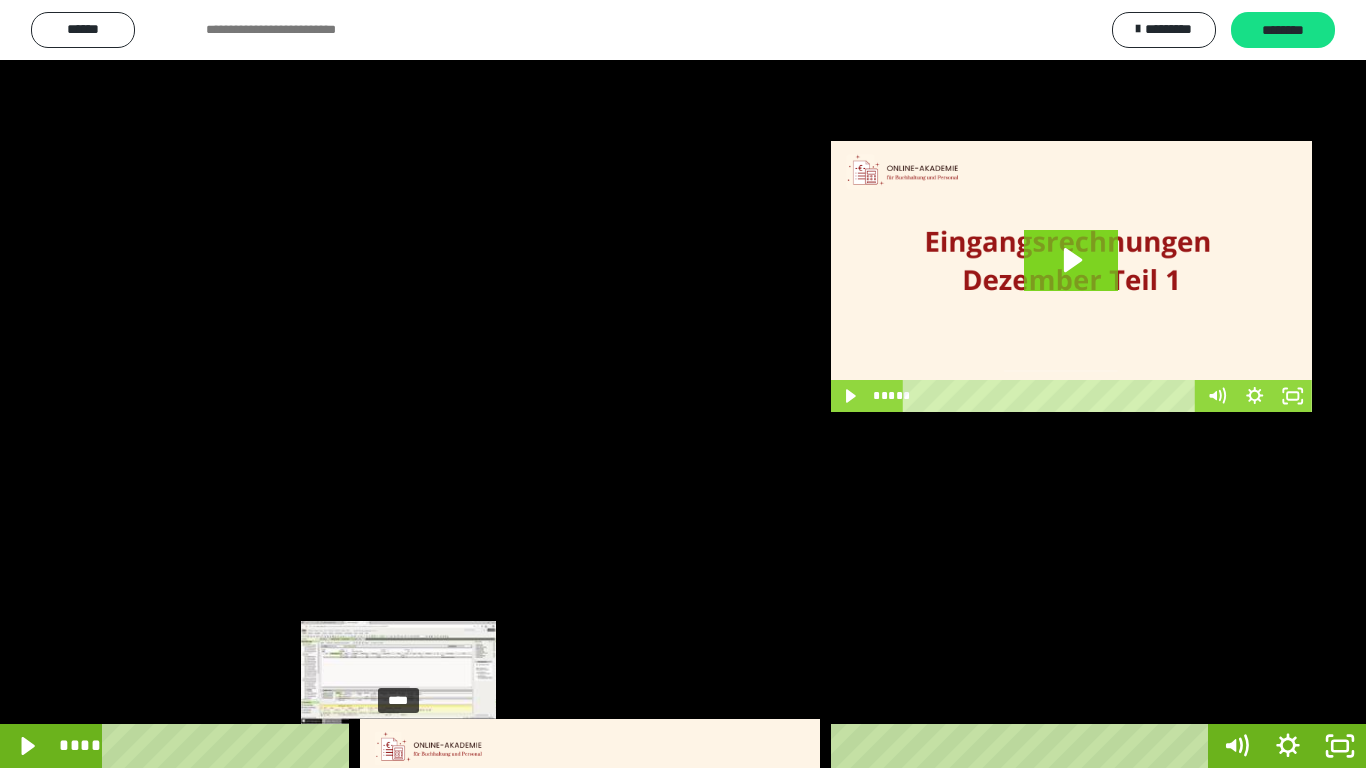 click on "****" at bounding box center [659, 746] 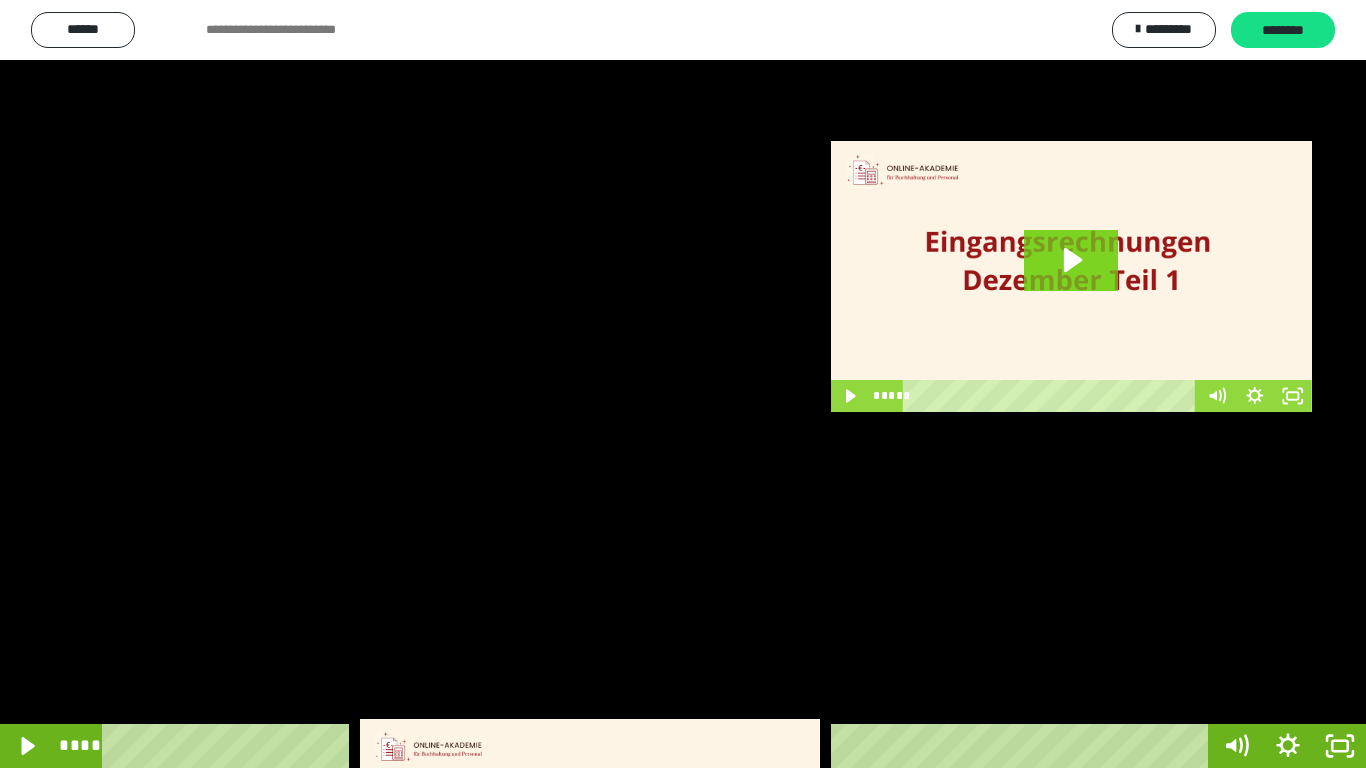click at bounding box center (683, 384) 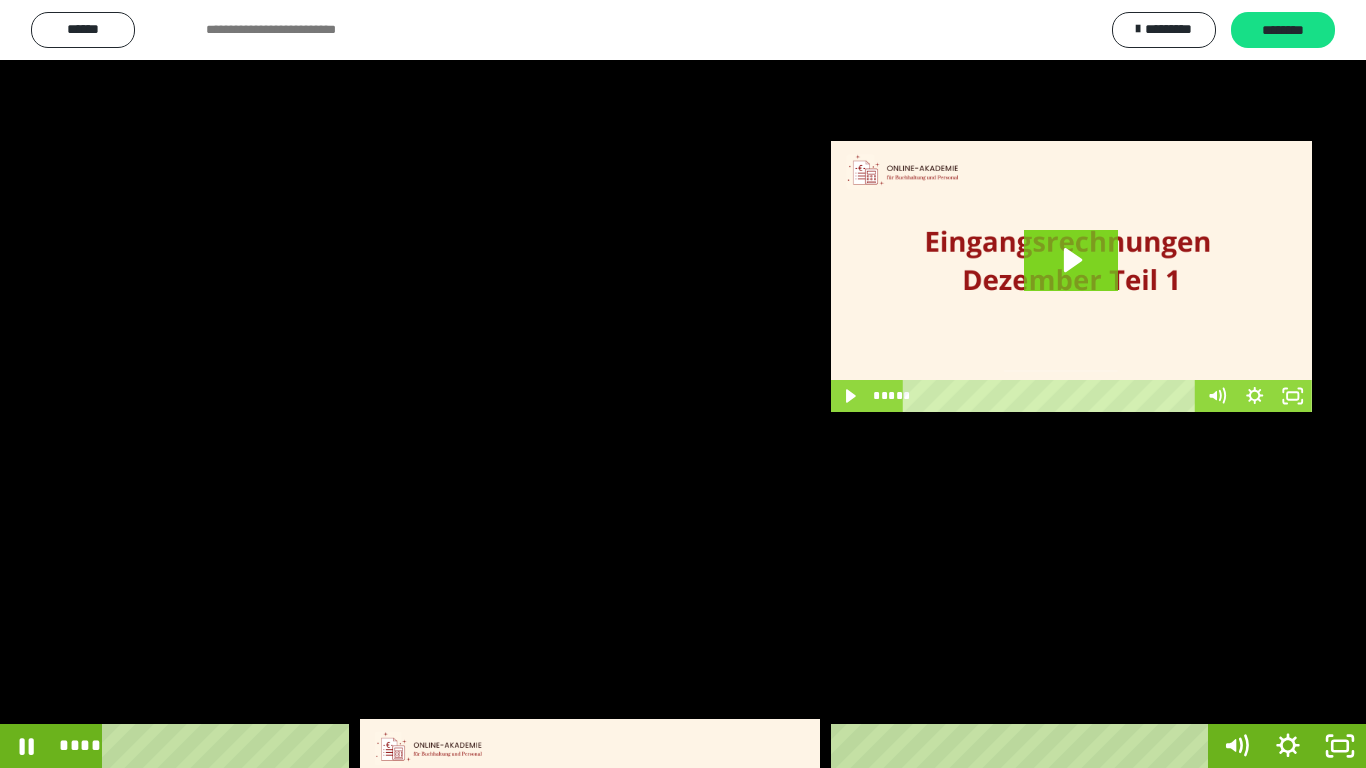click at bounding box center (683, 384) 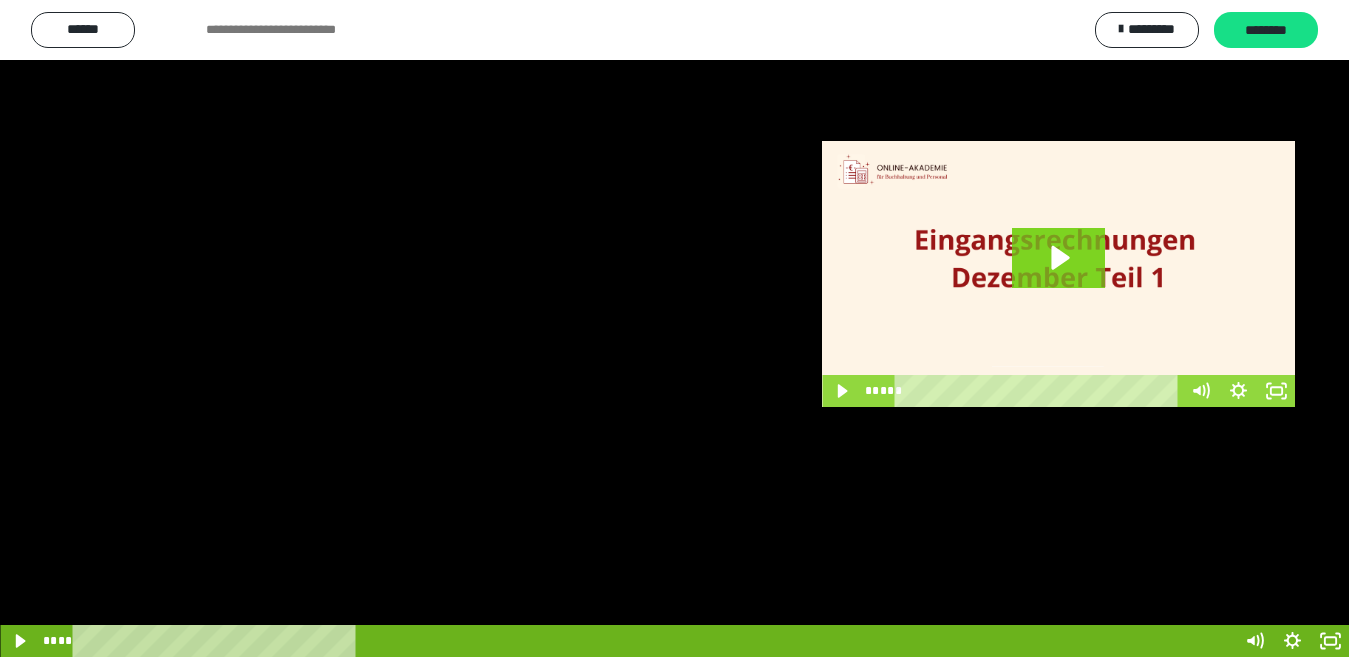 scroll, scrollTop: 4033, scrollLeft: 0, axis: vertical 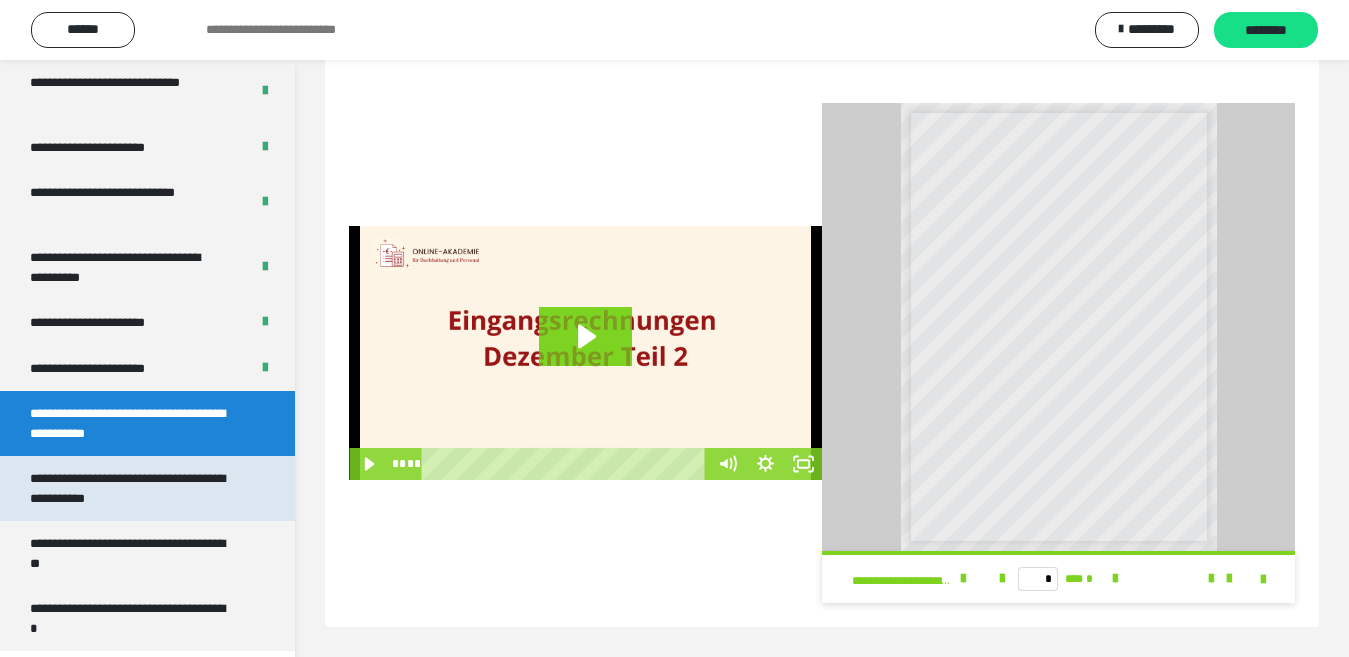 click on "**********" at bounding box center (131, 488) 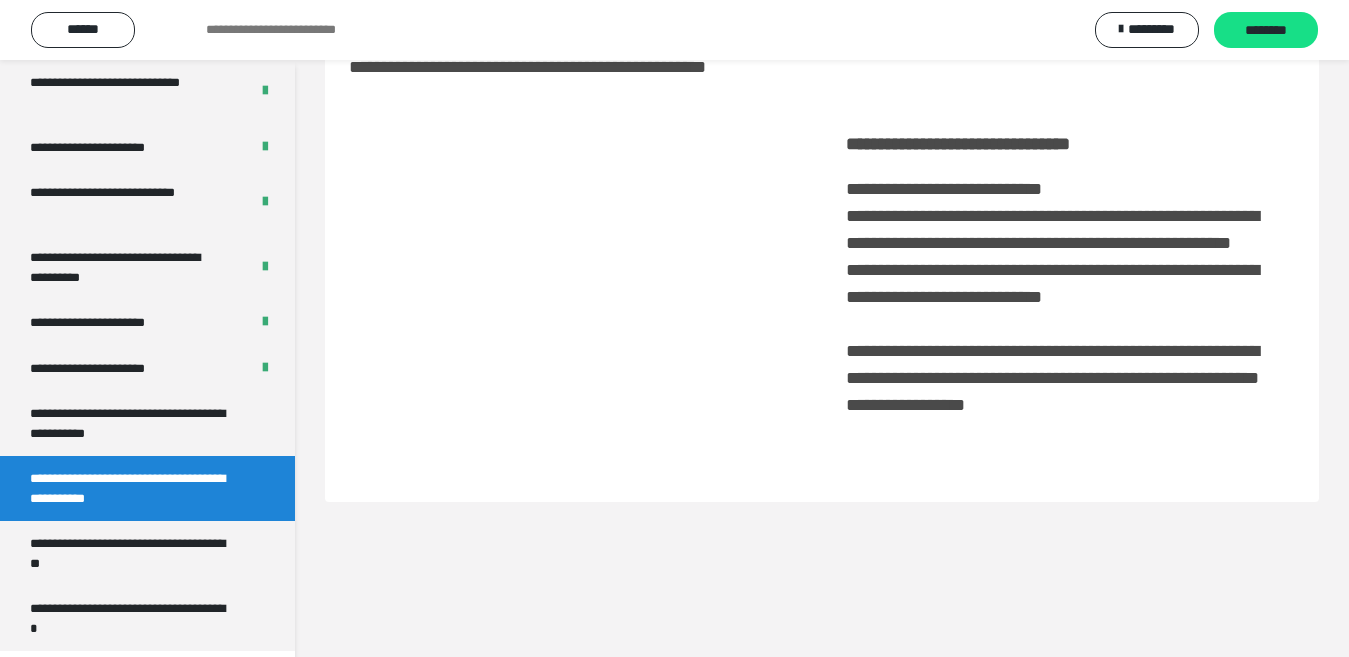 scroll, scrollTop: 60, scrollLeft: 0, axis: vertical 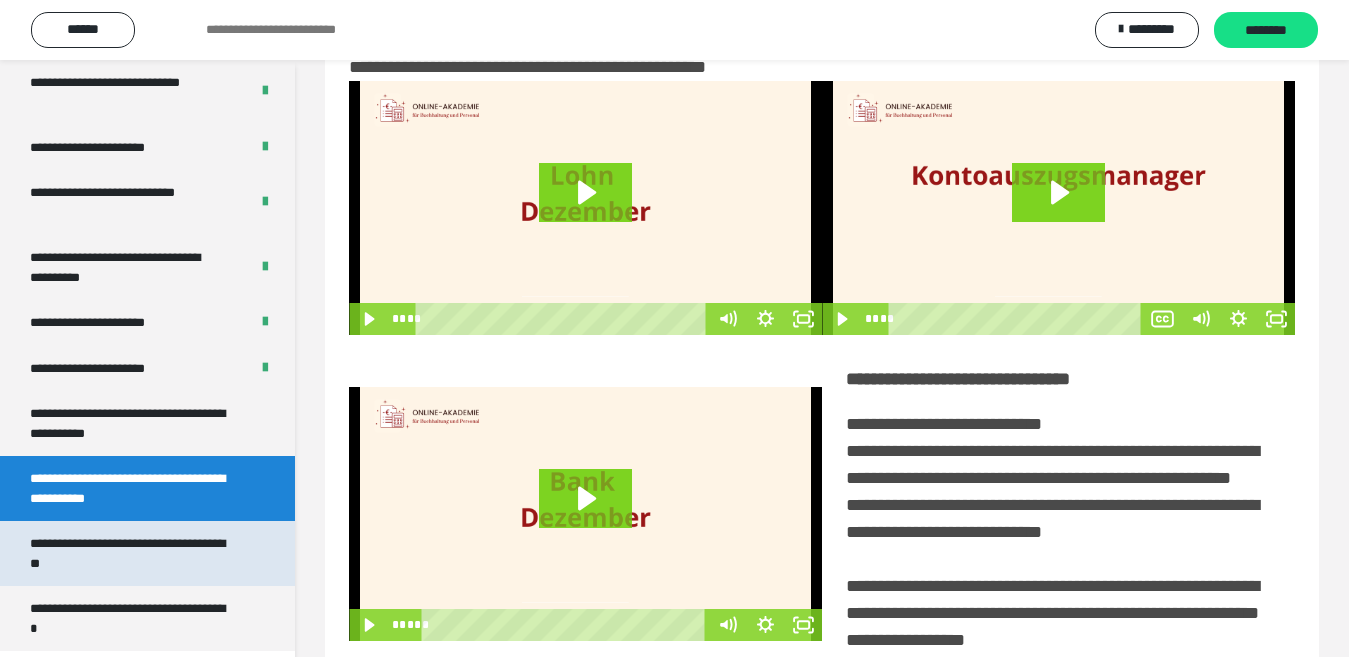 click on "**********" at bounding box center [131, 553] 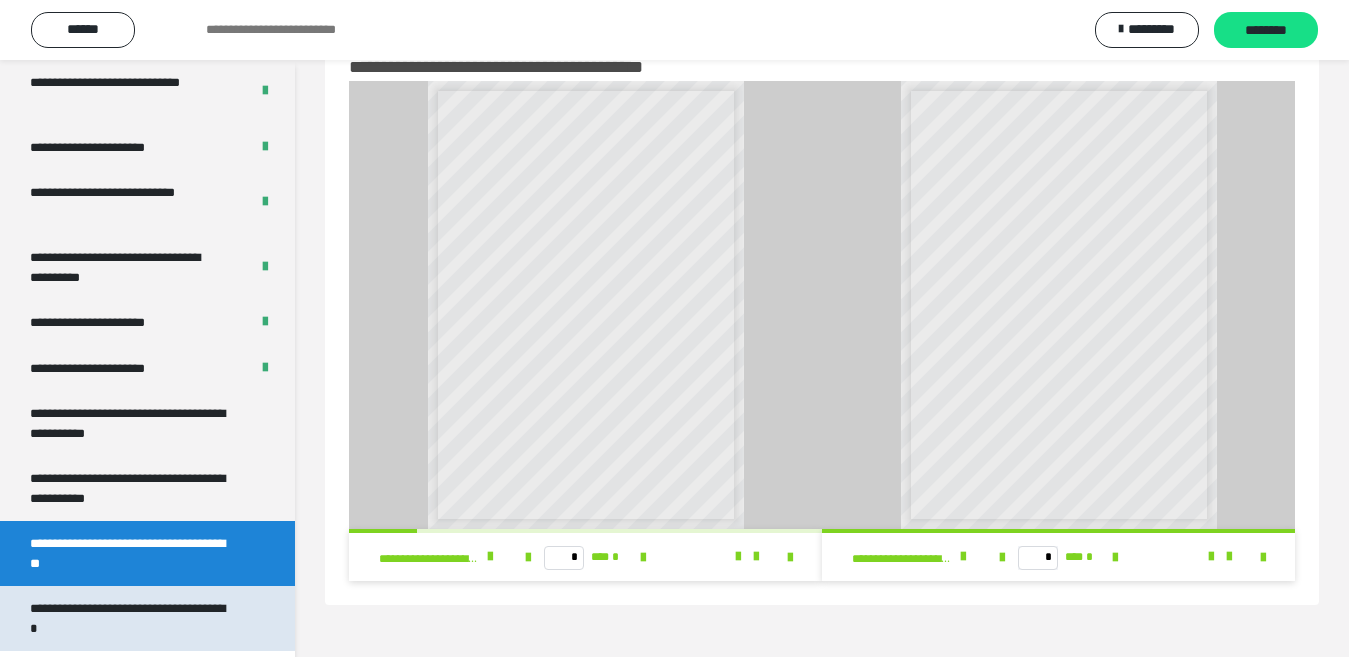 click on "**********" at bounding box center (131, 618) 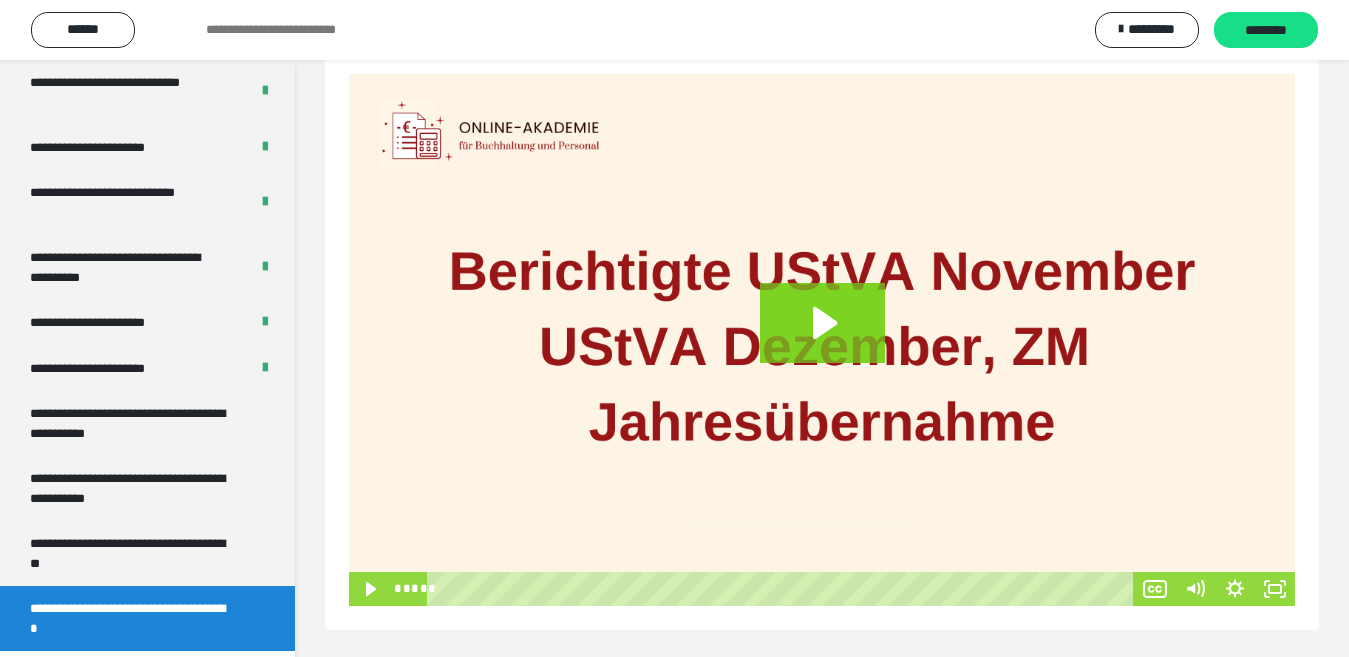 scroll, scrollTop: 271, scrollLeft: 0, axis: vertical 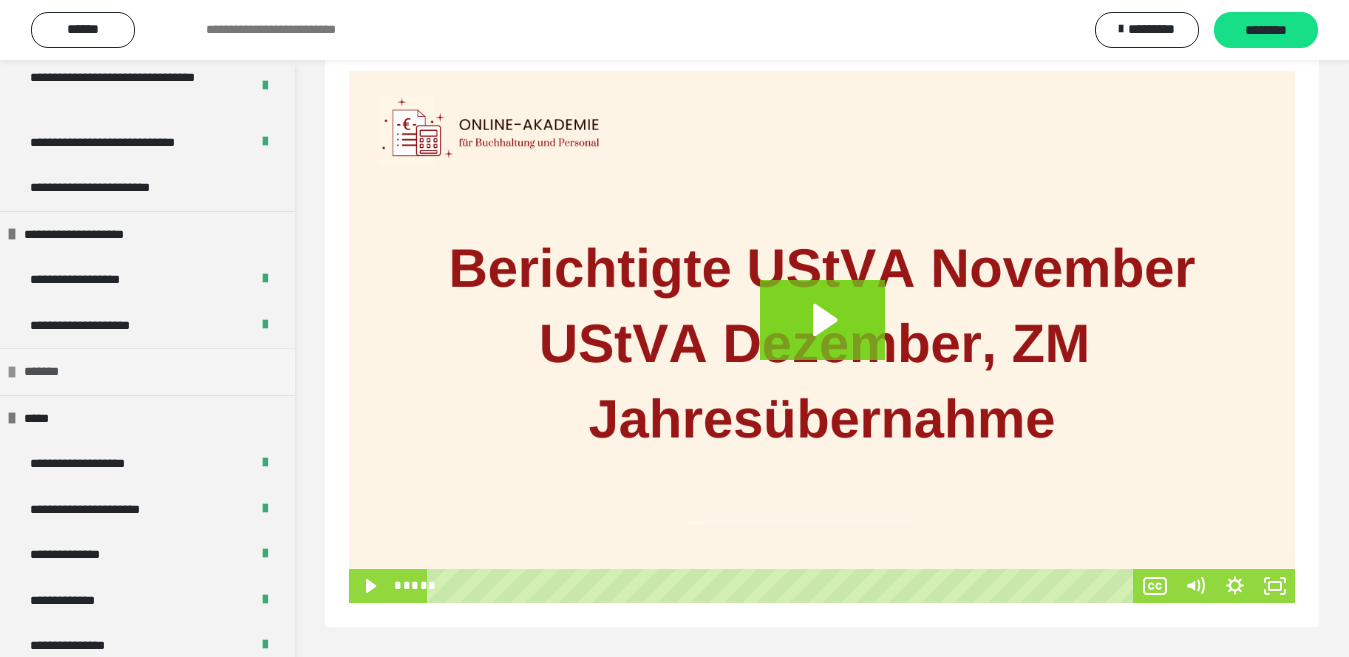 click at bounding box center (12, 372) 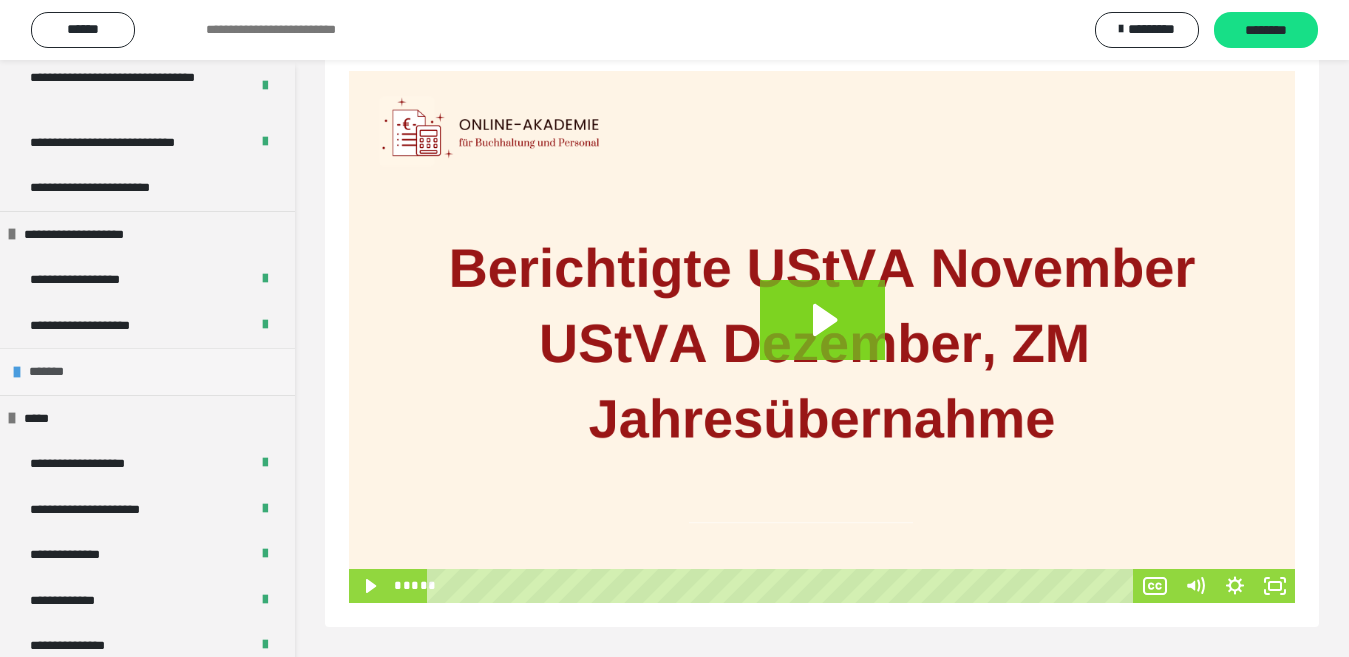click on "*******" at bounding box center (53, 372) 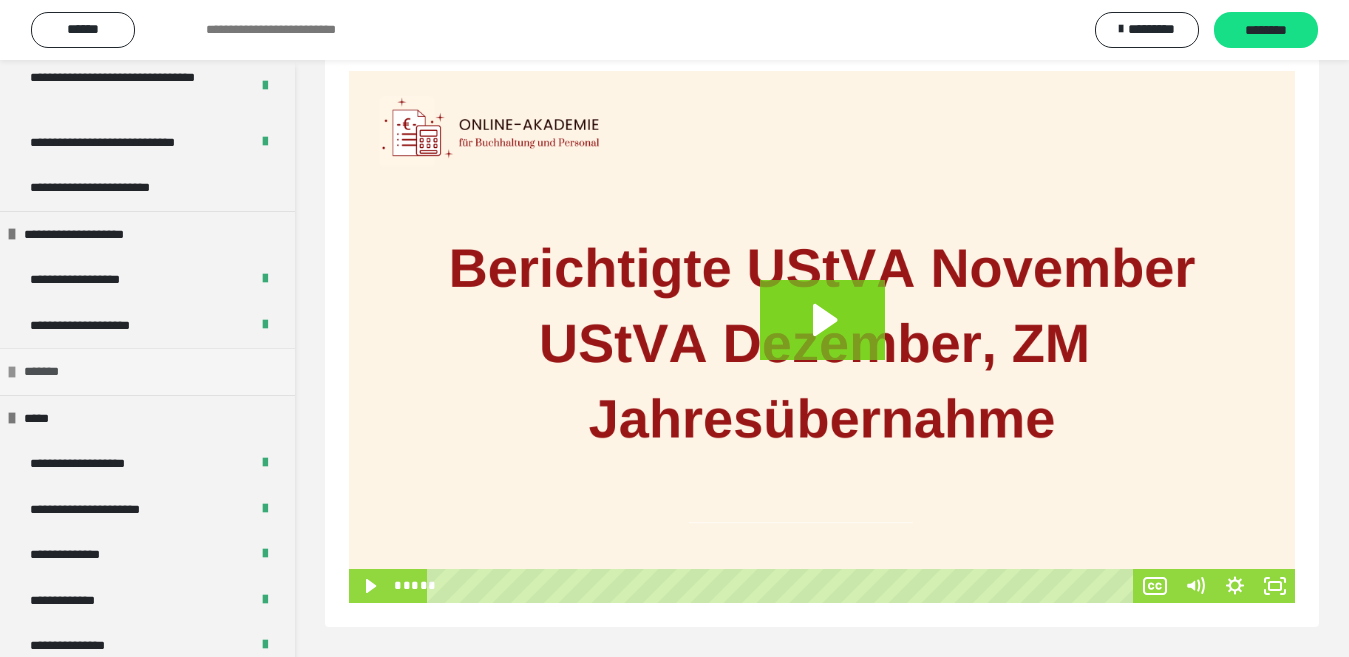 click on "*******" at bounding box center [48, 372] 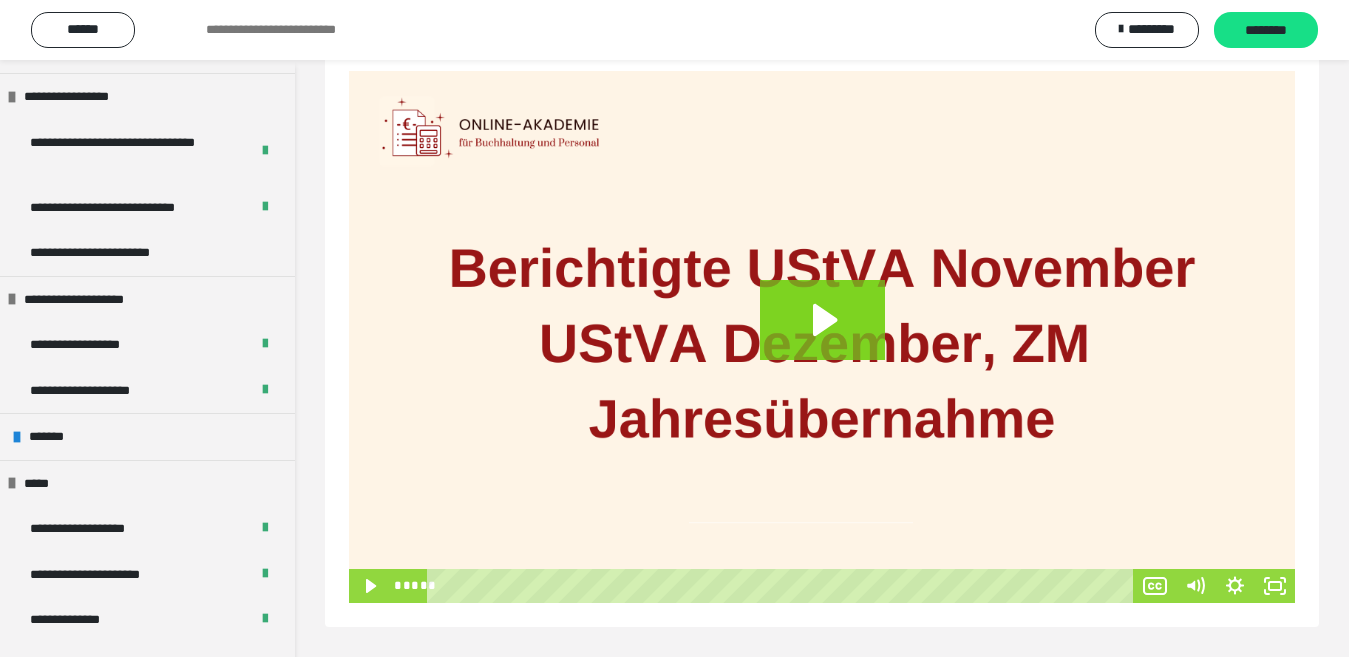 scroll, scrollTop: 1933, scrollLeft: 0, axis: vertical 